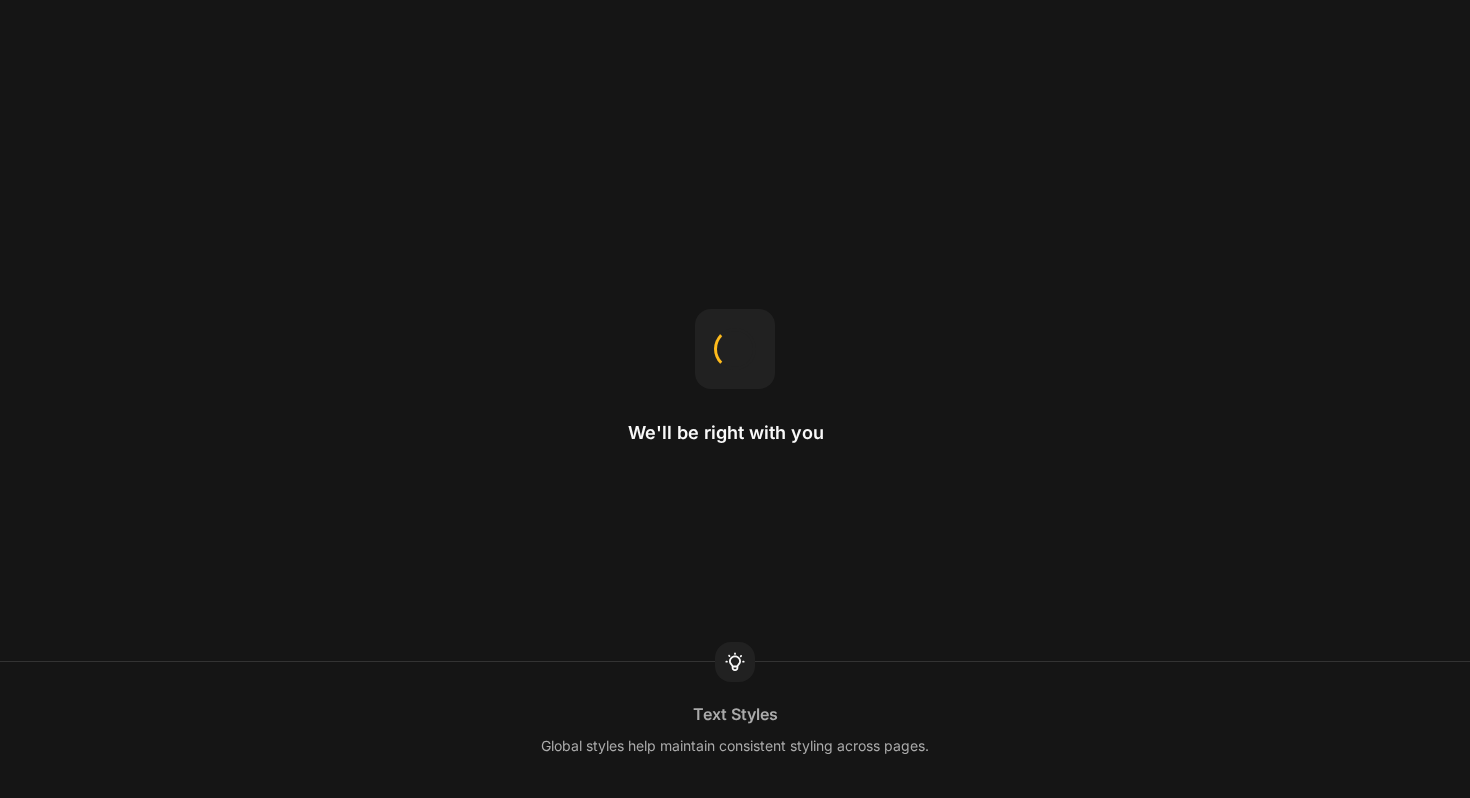 scroll, scrollTop: 0, scrollLeft: 0, axis: both 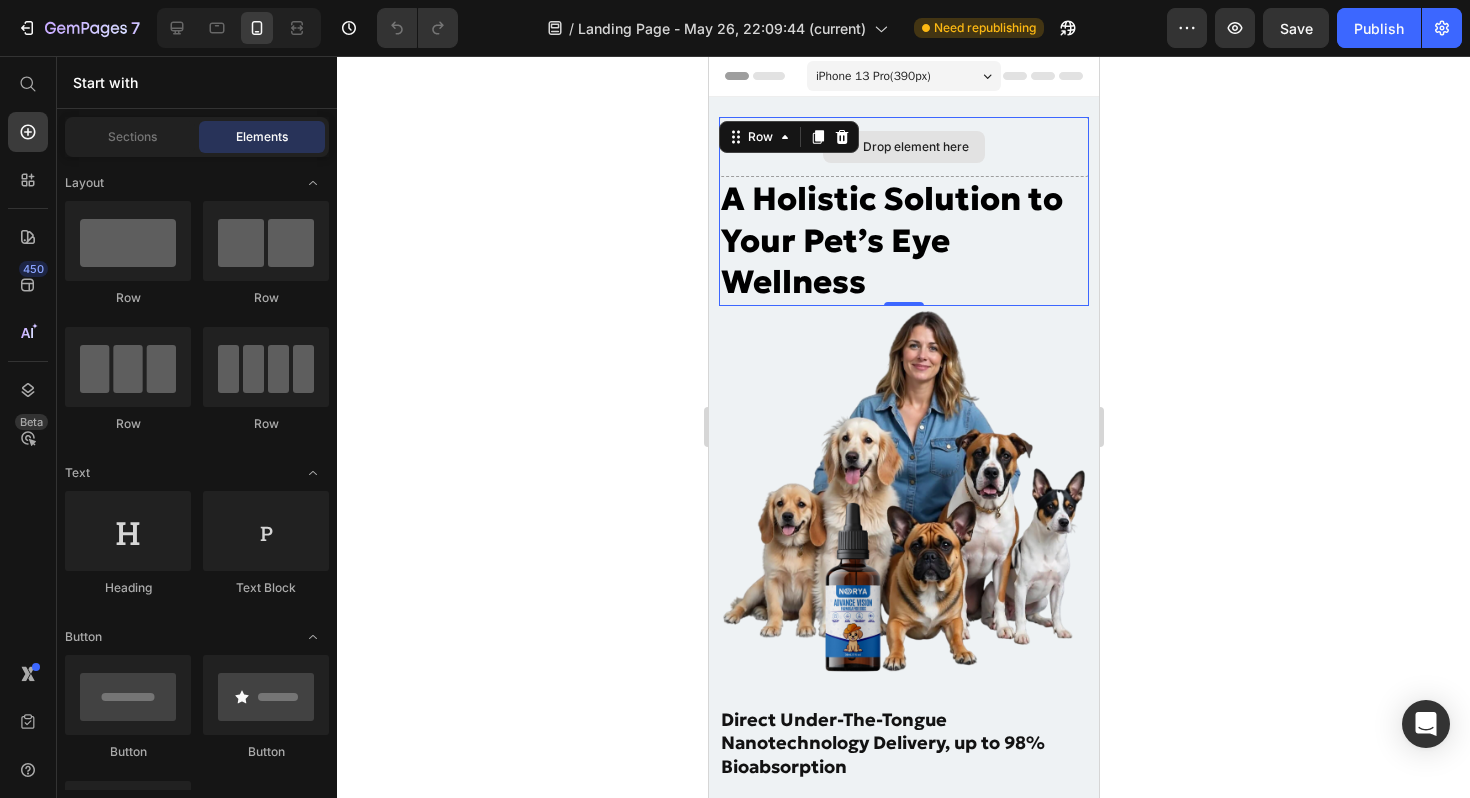 click on "Drop element here A Holistic Solution to Your Pet’s Eye Wellness Heading Row   0" at bounding box center (903, 211) 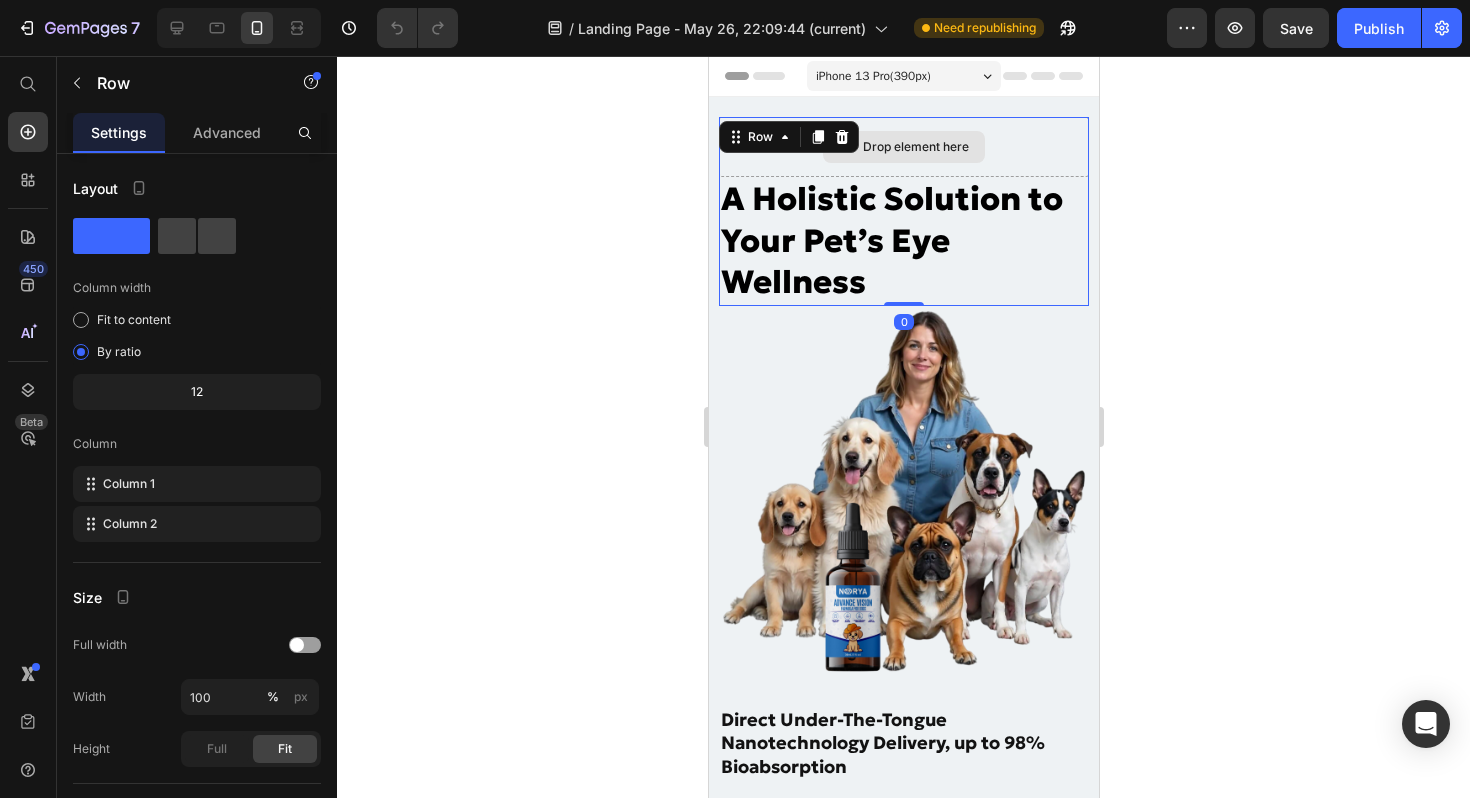 click on "Drop element here" at bounding box center (903, 147) 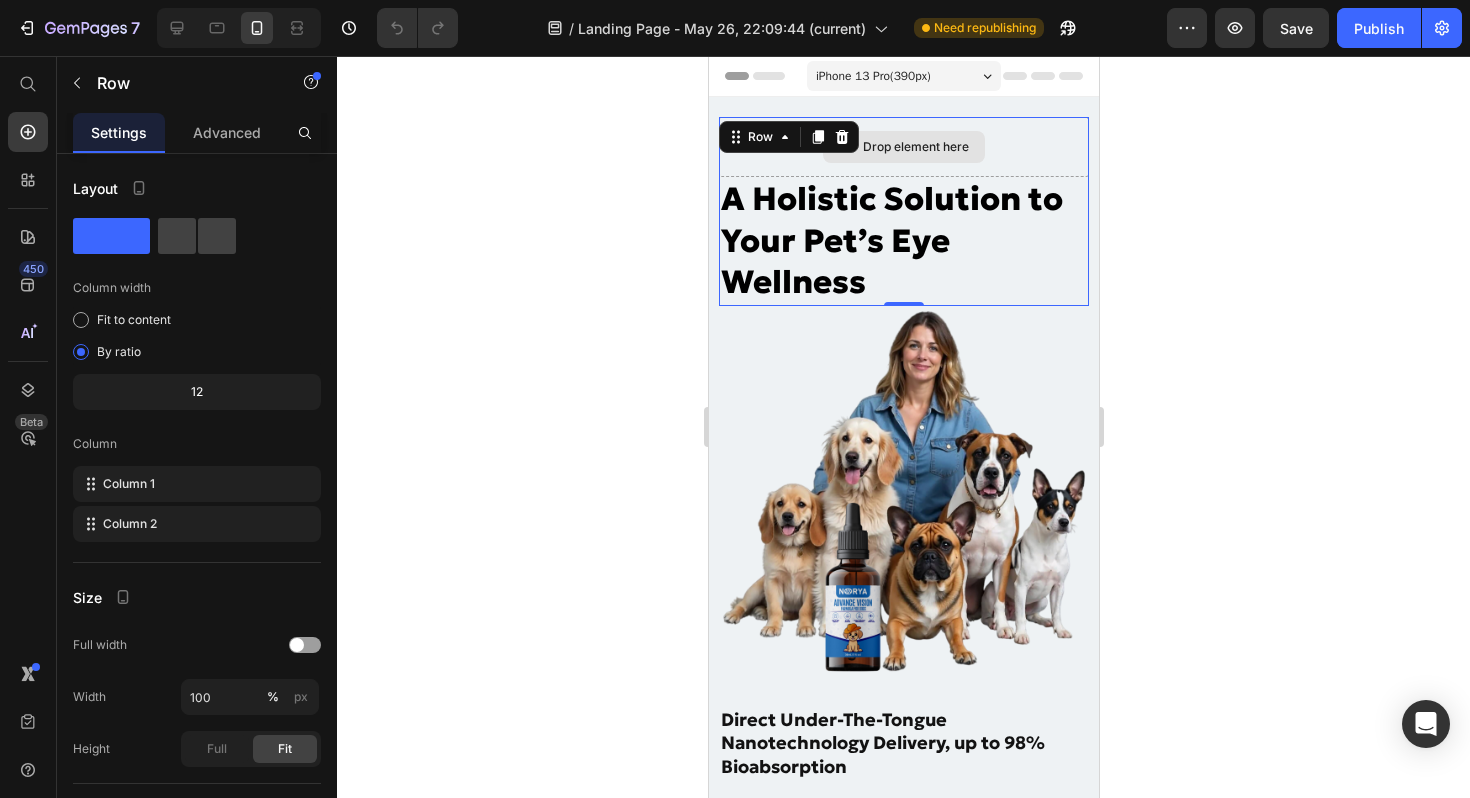 click on "Drop element here" at bounding box center (903, 147) 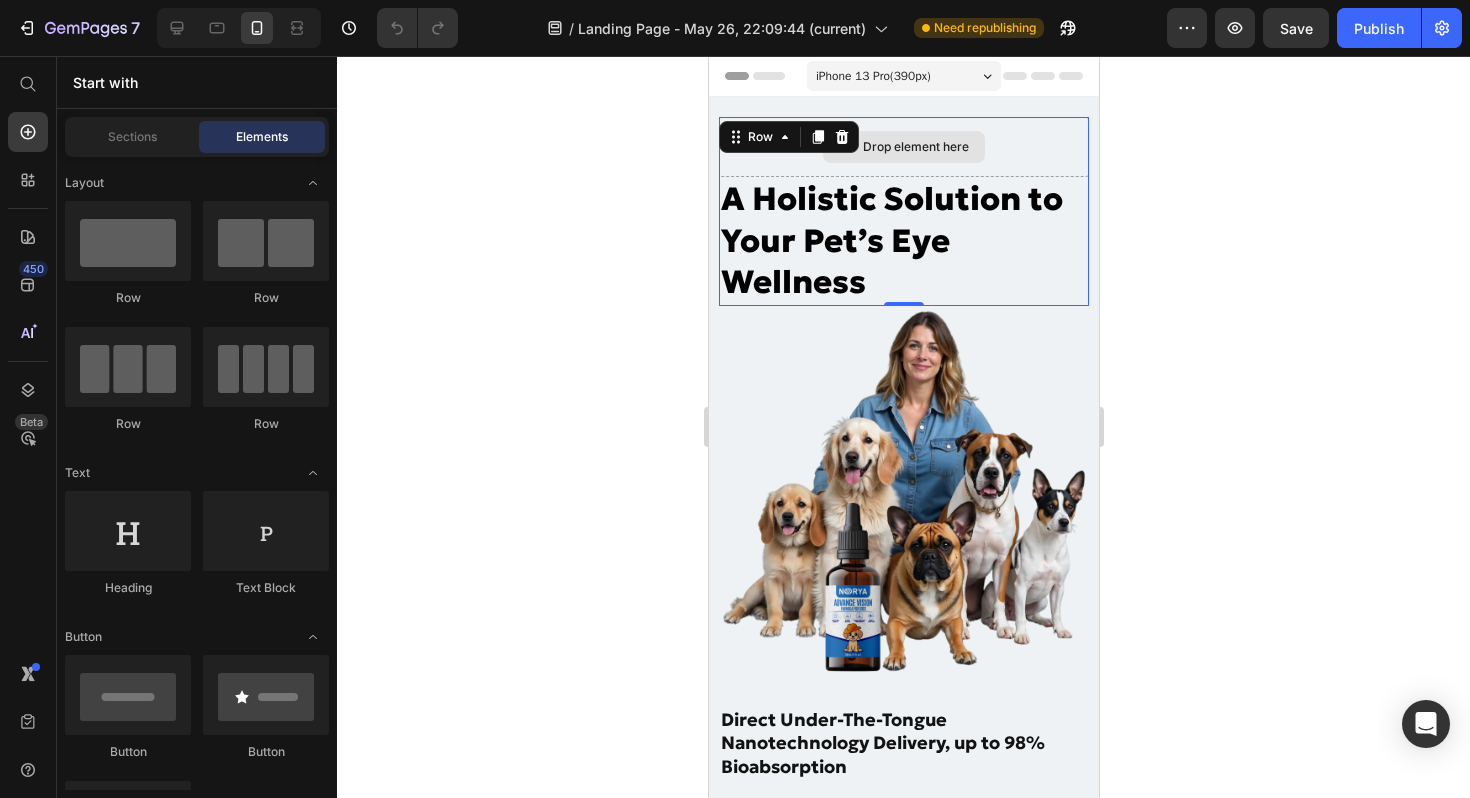click on "Drop element here" at bounding box center (915, 147) 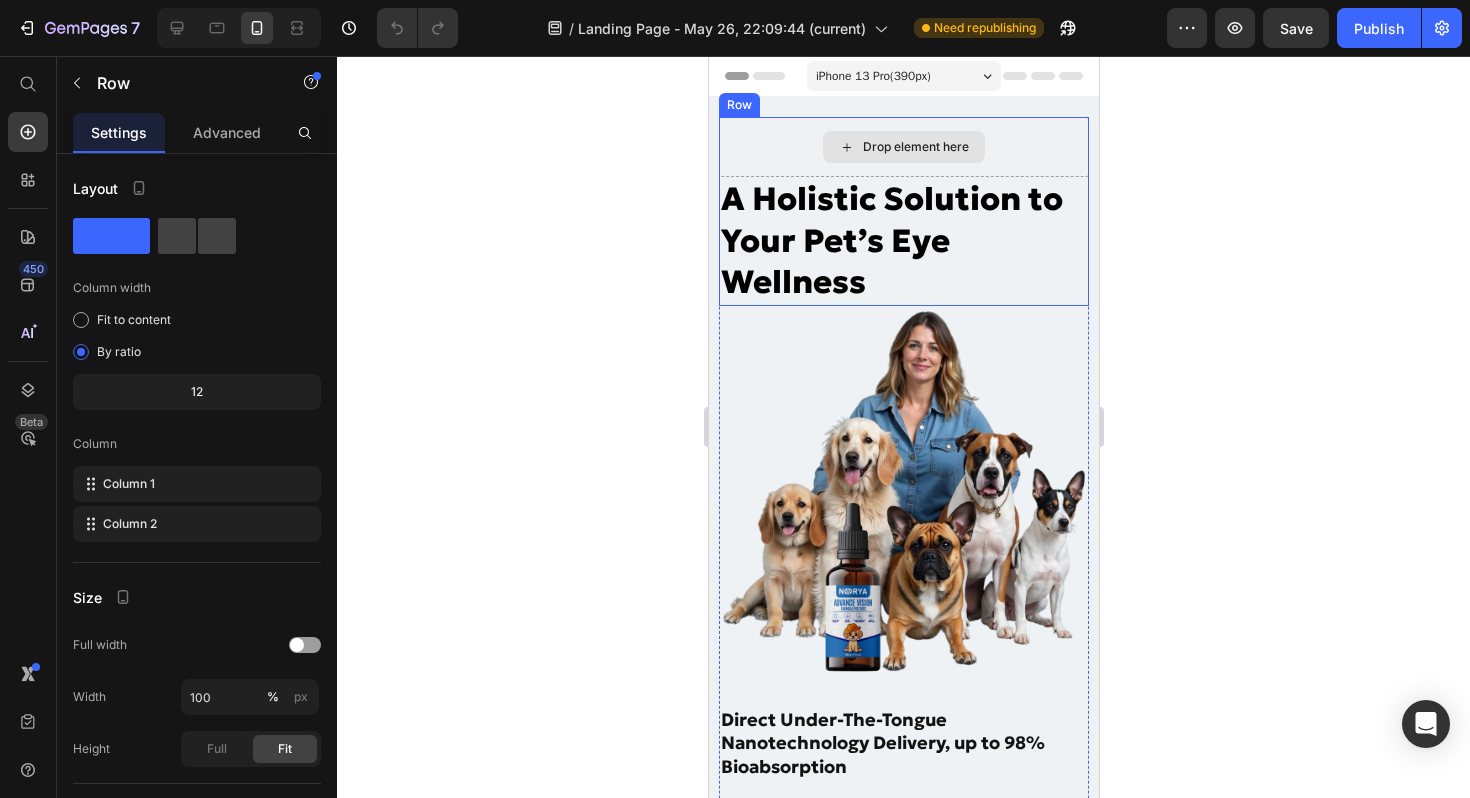 click on "Drop element here" at bounding box center [903, 147] 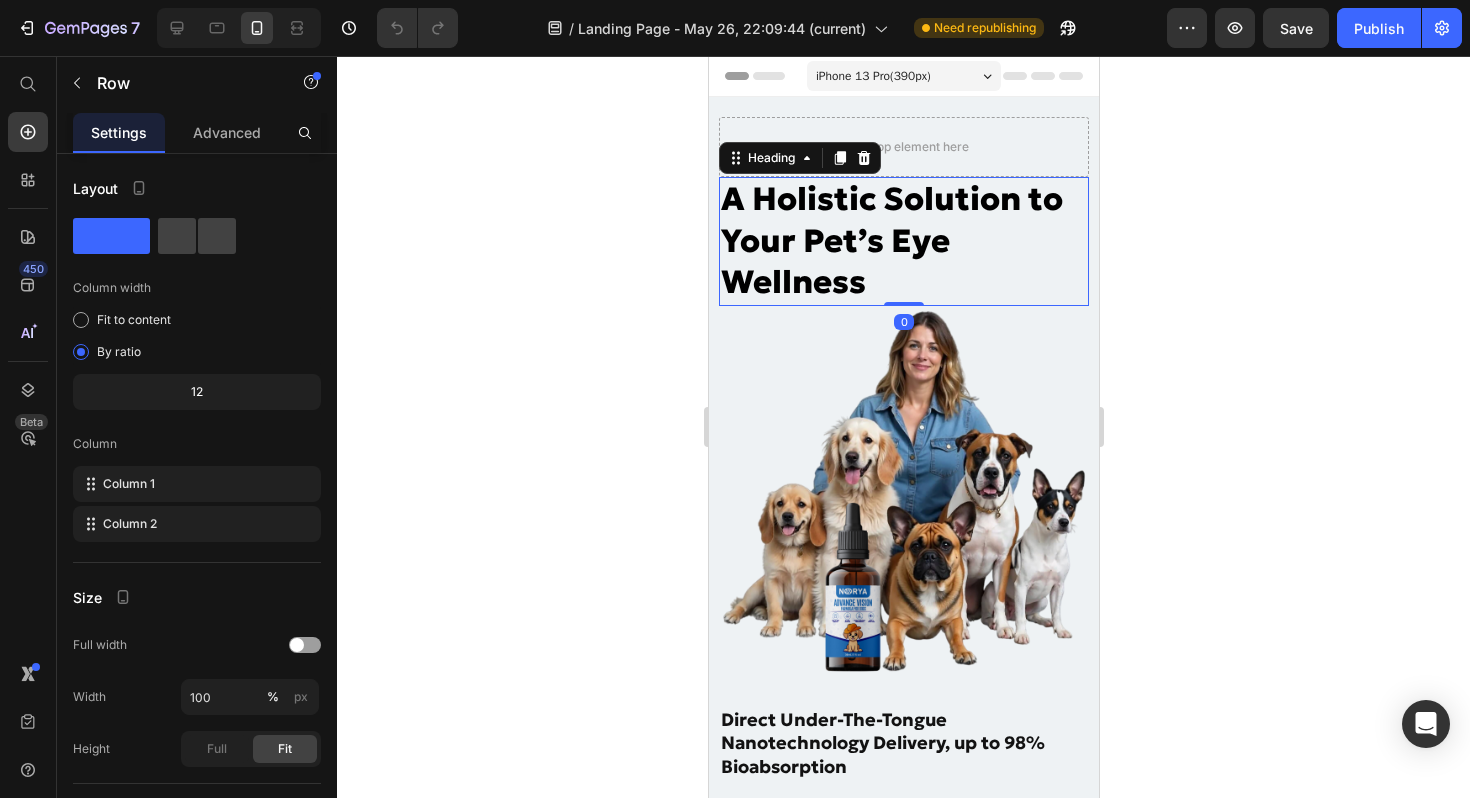 click on "A Holistic Solution to Your Pet’s Eye Wellness" at bounding box center [903, 241] 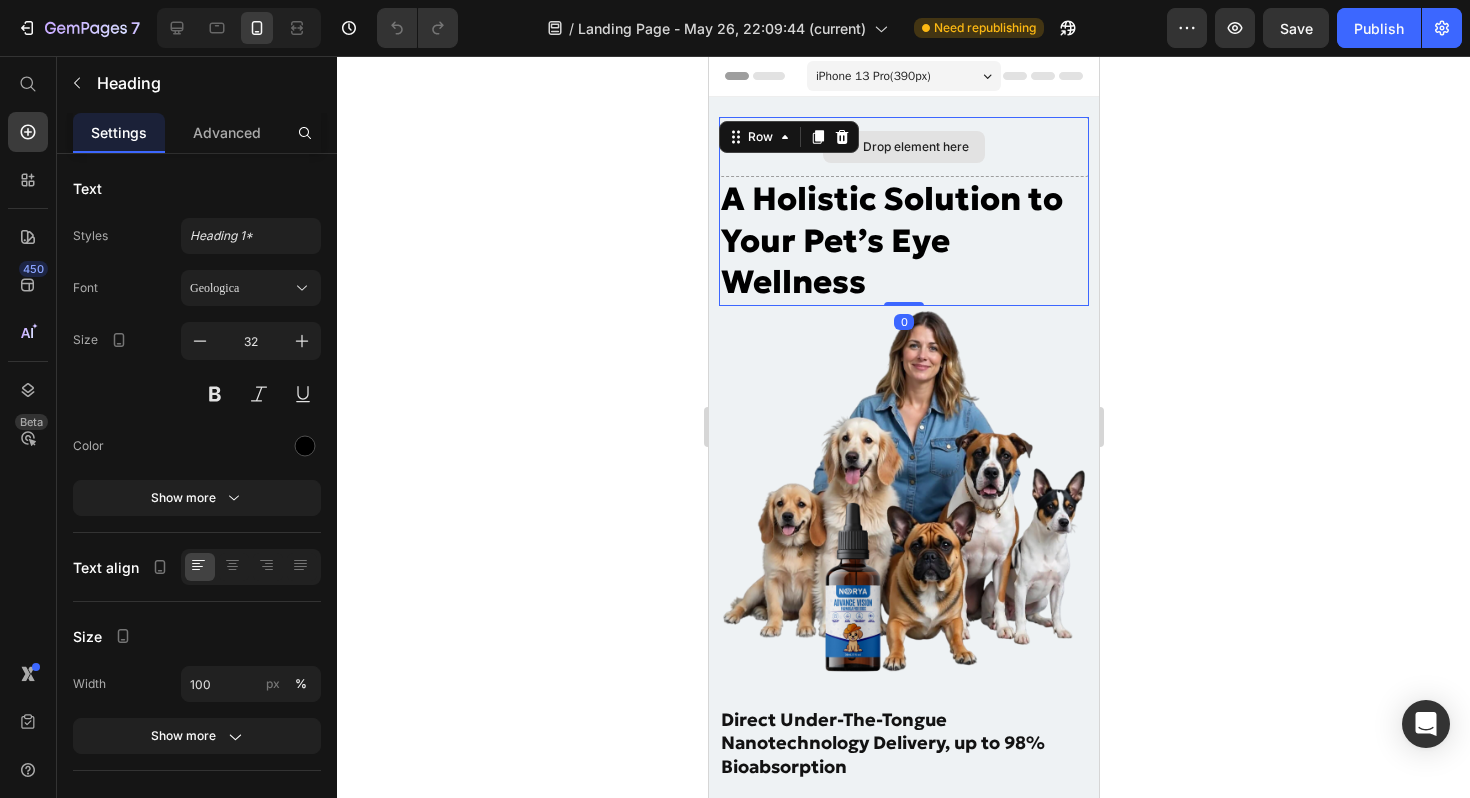 click on "Drop element here" at bounding box center (903, 147) 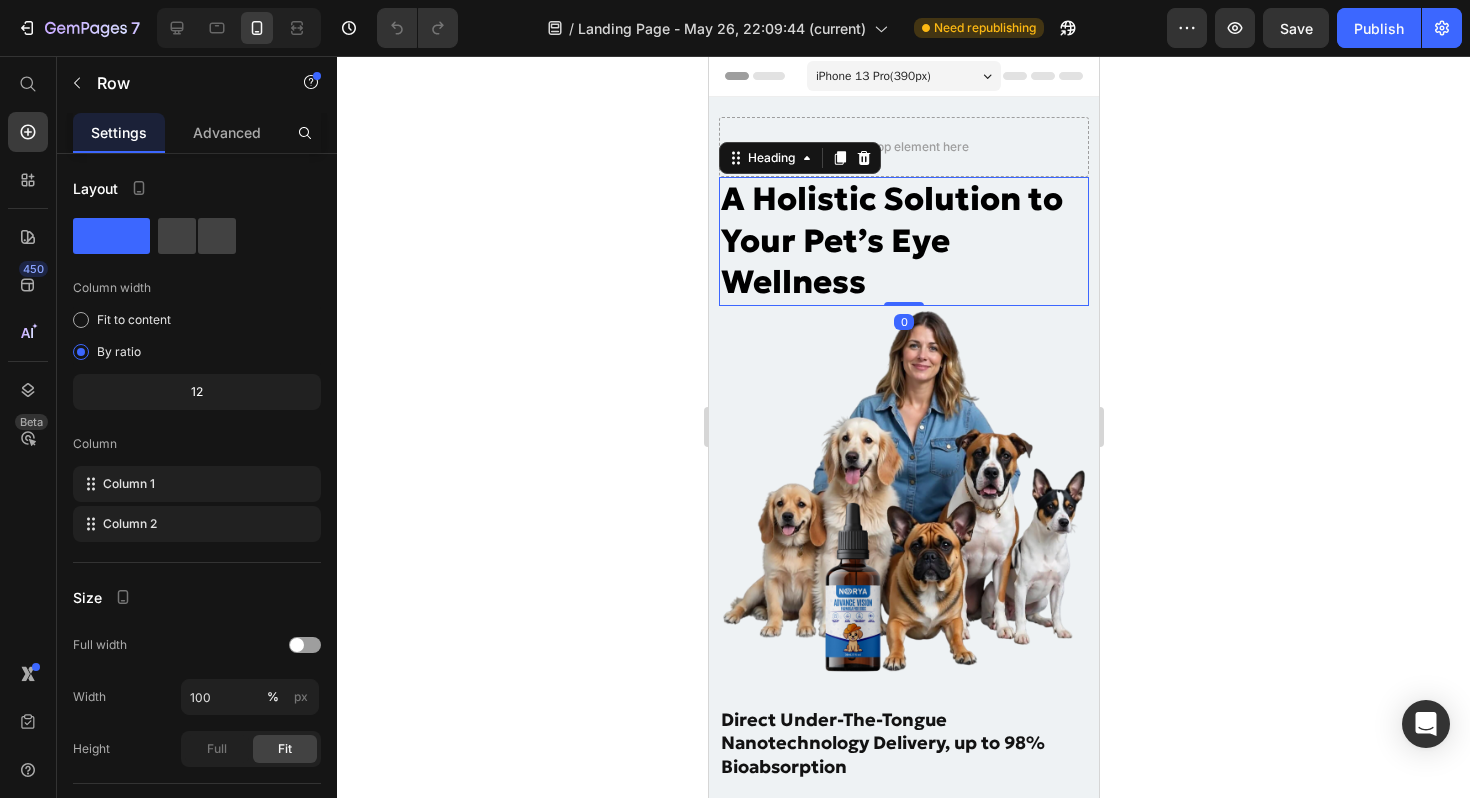 click on "A Holistic Solution to Your Pet’s Eye Wellness" at bounding box center [903, 241] 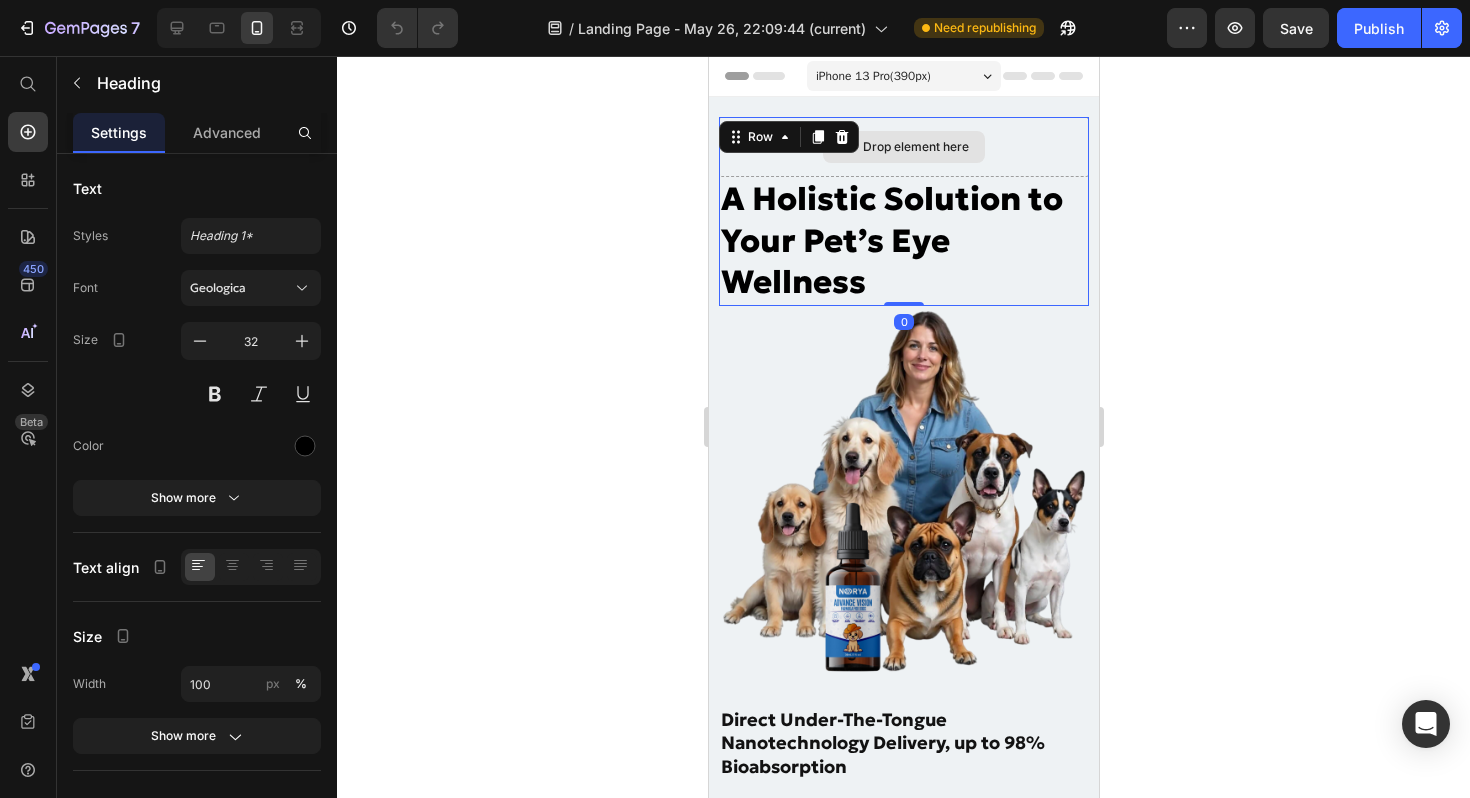 click on "Drop element here" at bounding box center (903, 147) 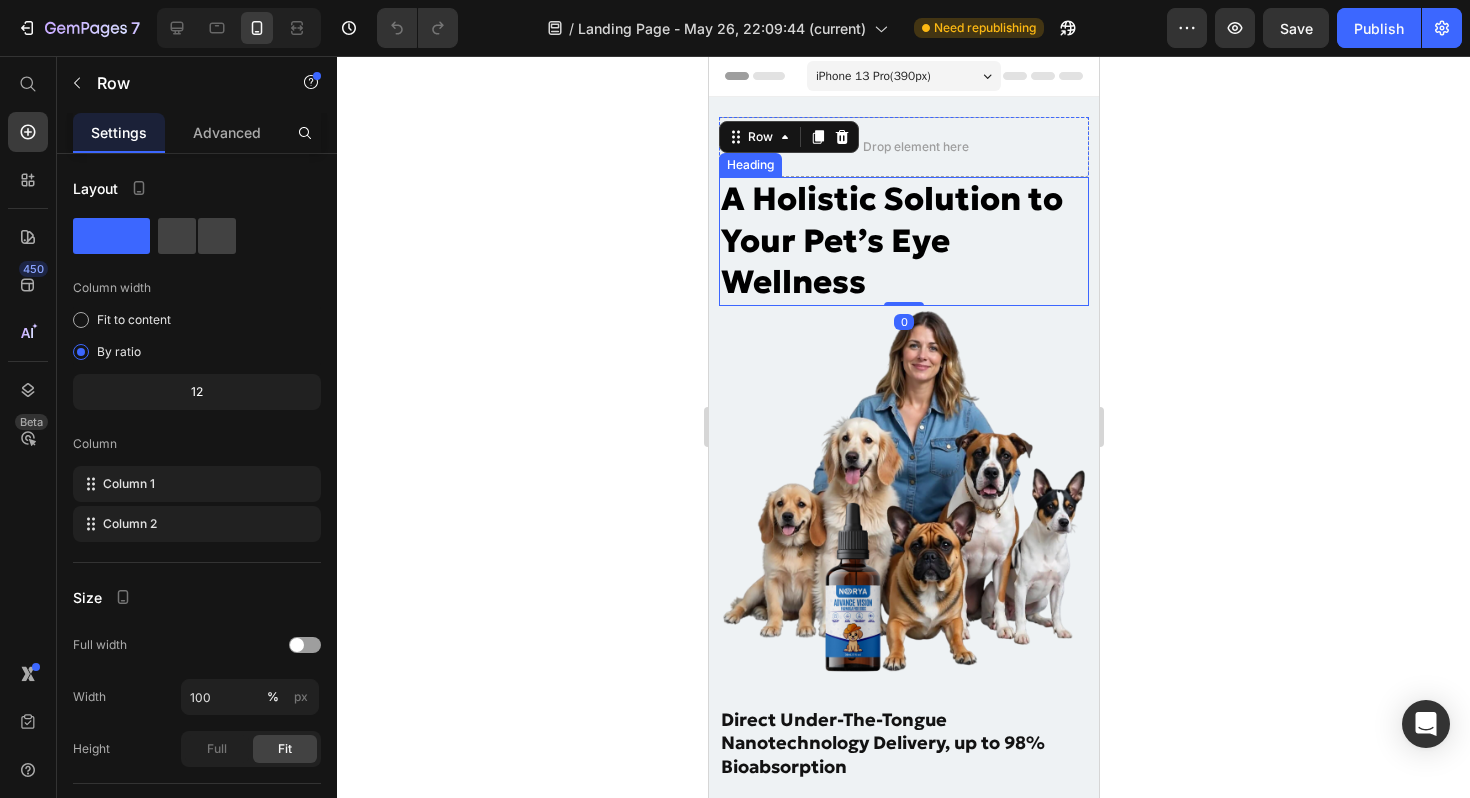 click on "A Holistic Solution to Your Pet’s Eye Wellness" at bounding box center (903, 241) 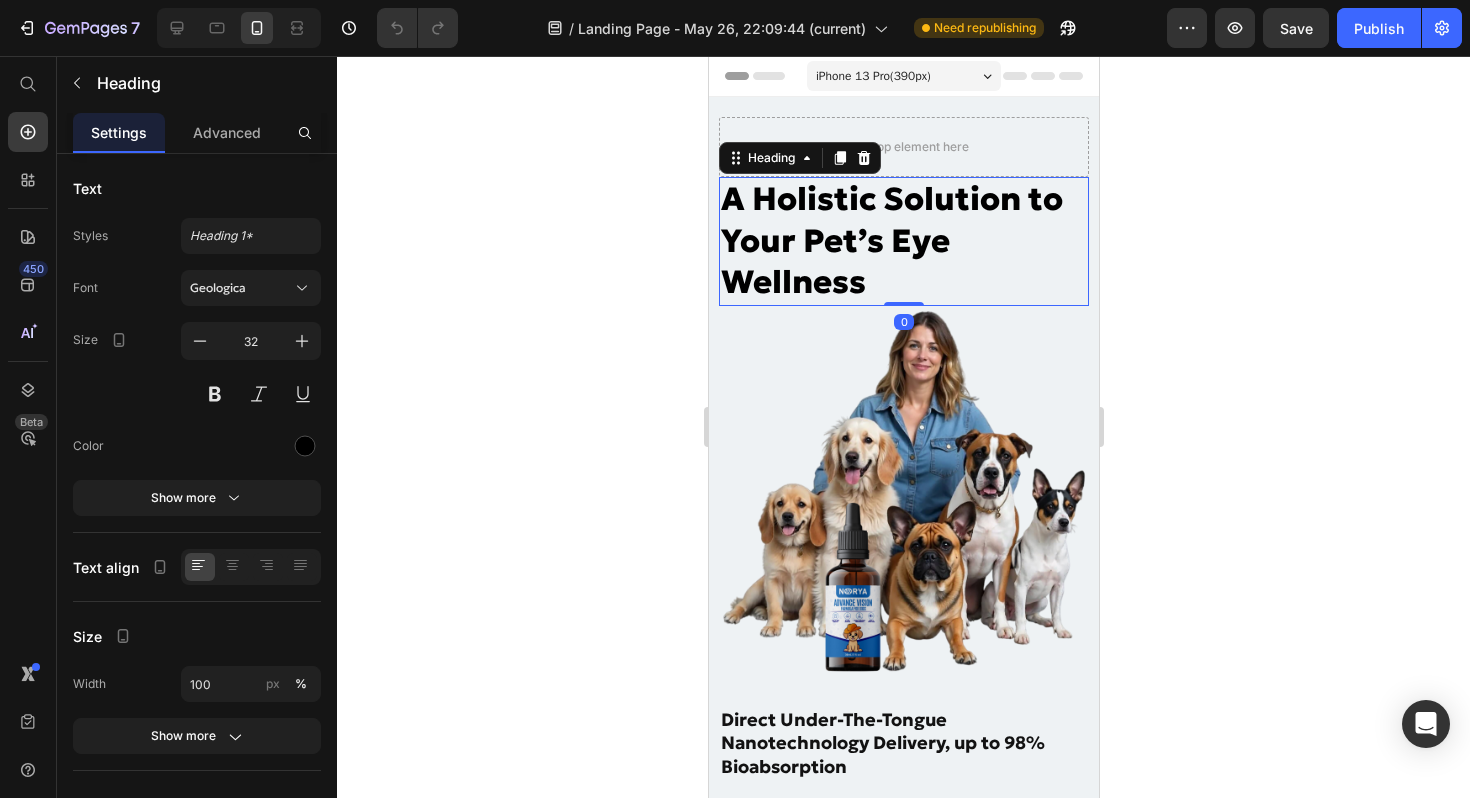click on "A Holistic Solution to Your Pet’s Eye Wellness" at bounding box center (903, 241) 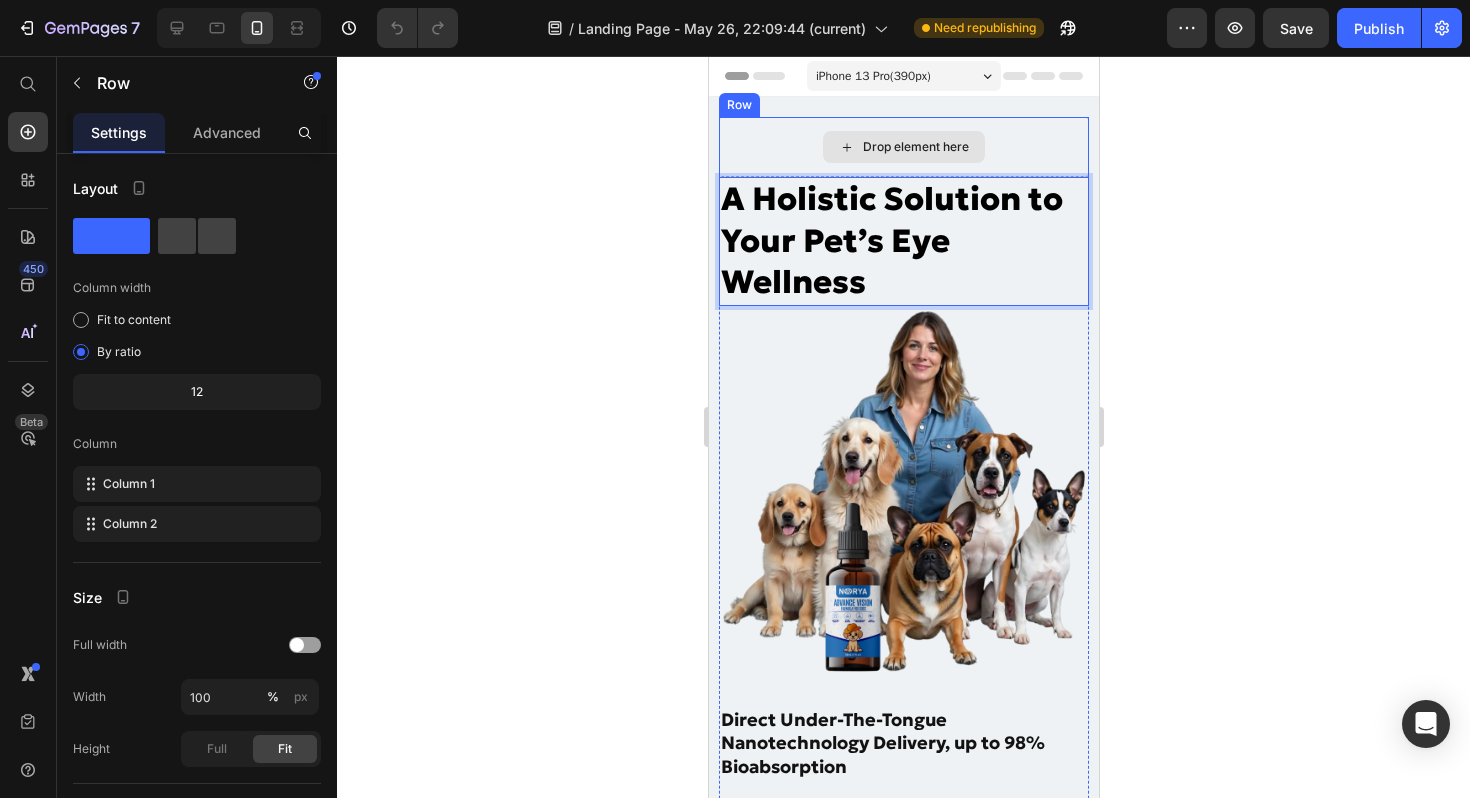 click on "Drop element here A Holistic Solution to Your Pet’s Eye Wellness Heading   0 Row" at bounding box center (903, 211) 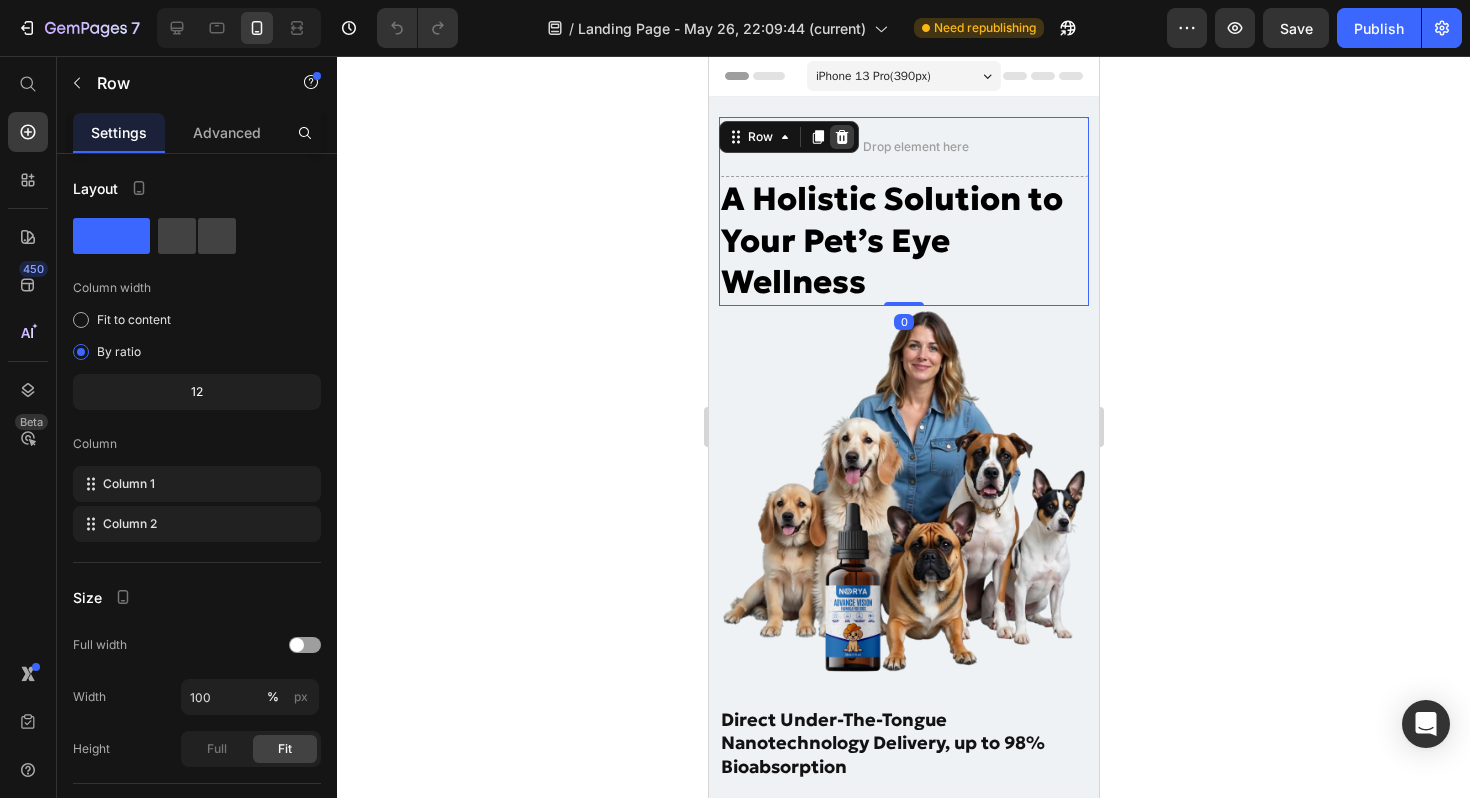 click 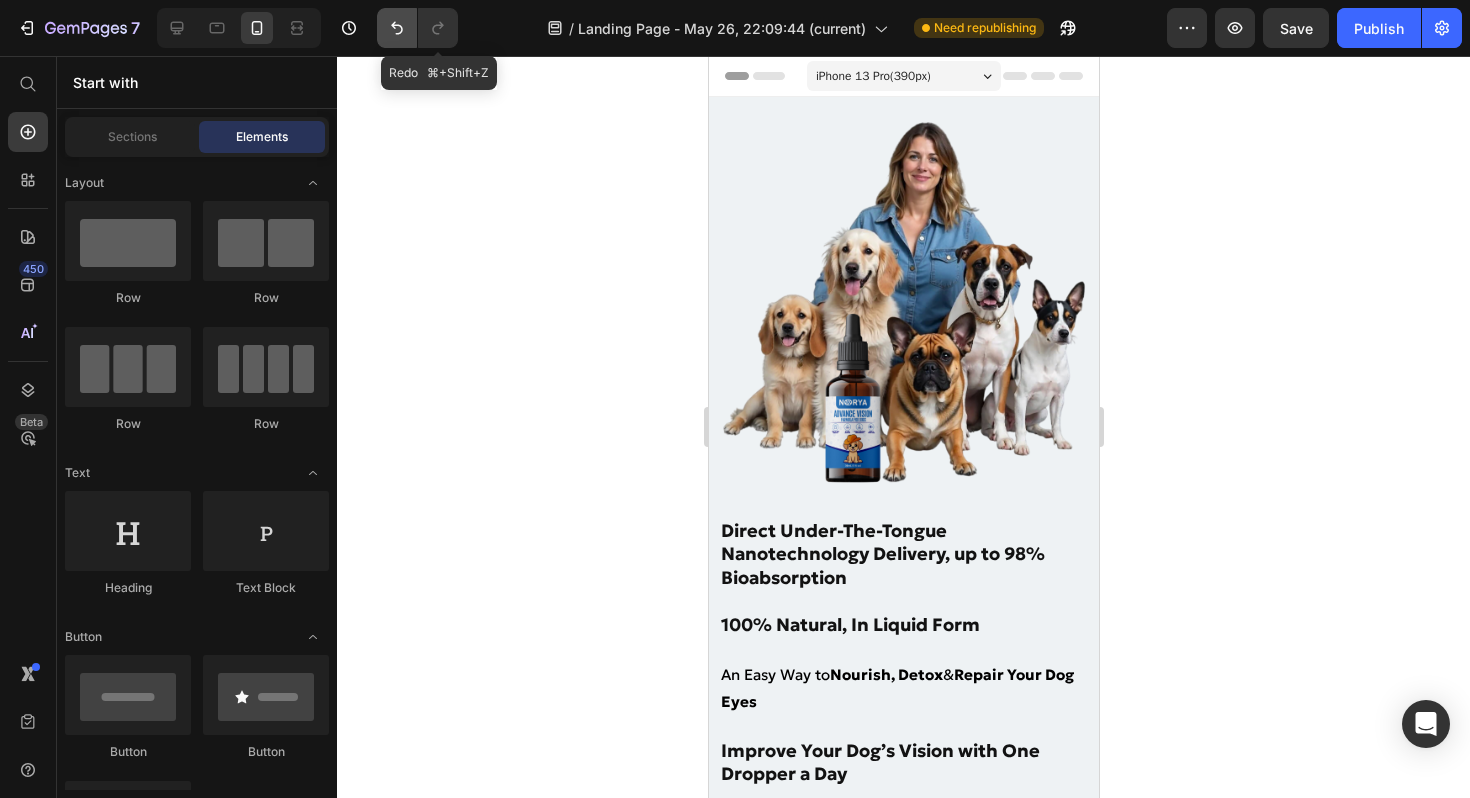 click 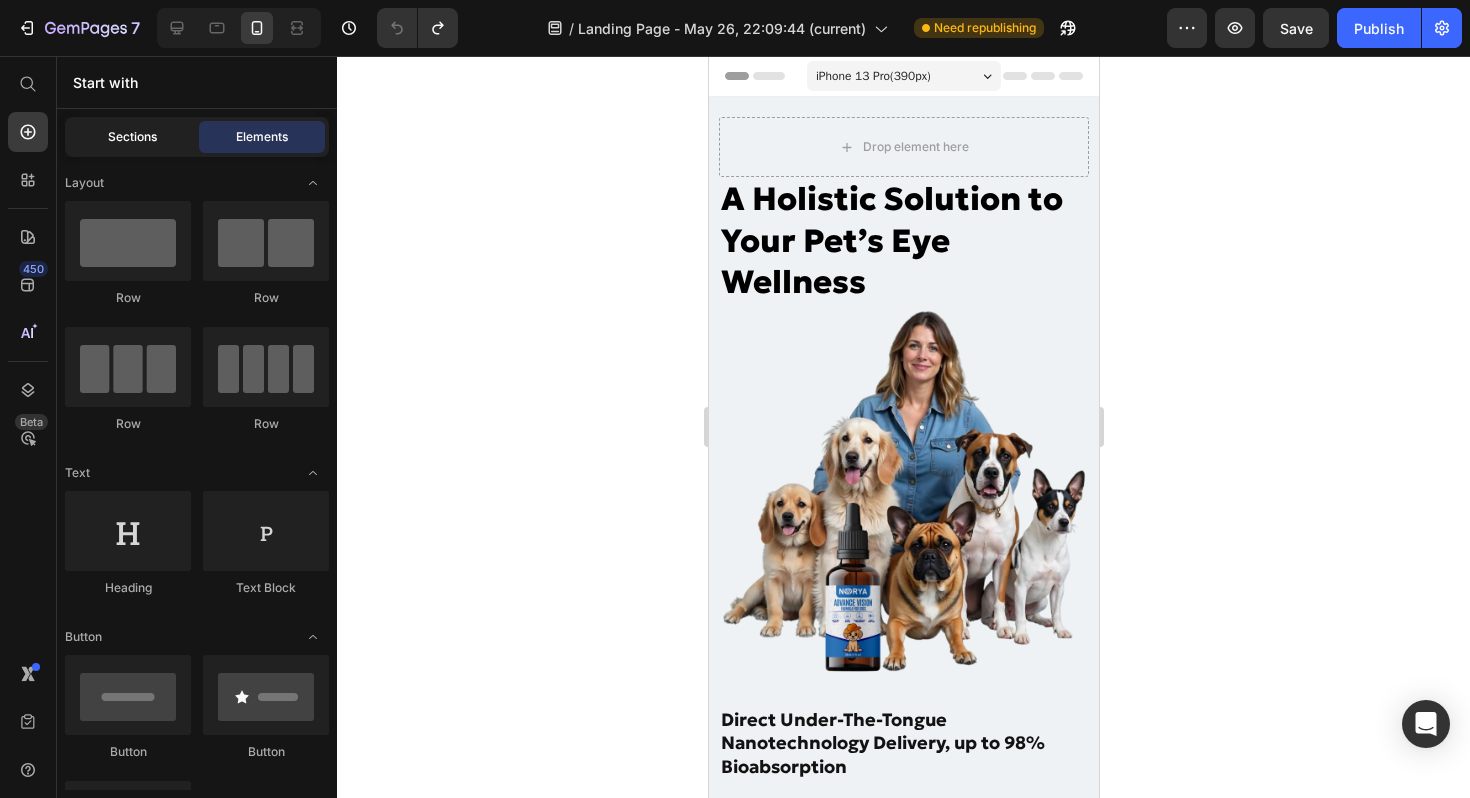click on "Sections" 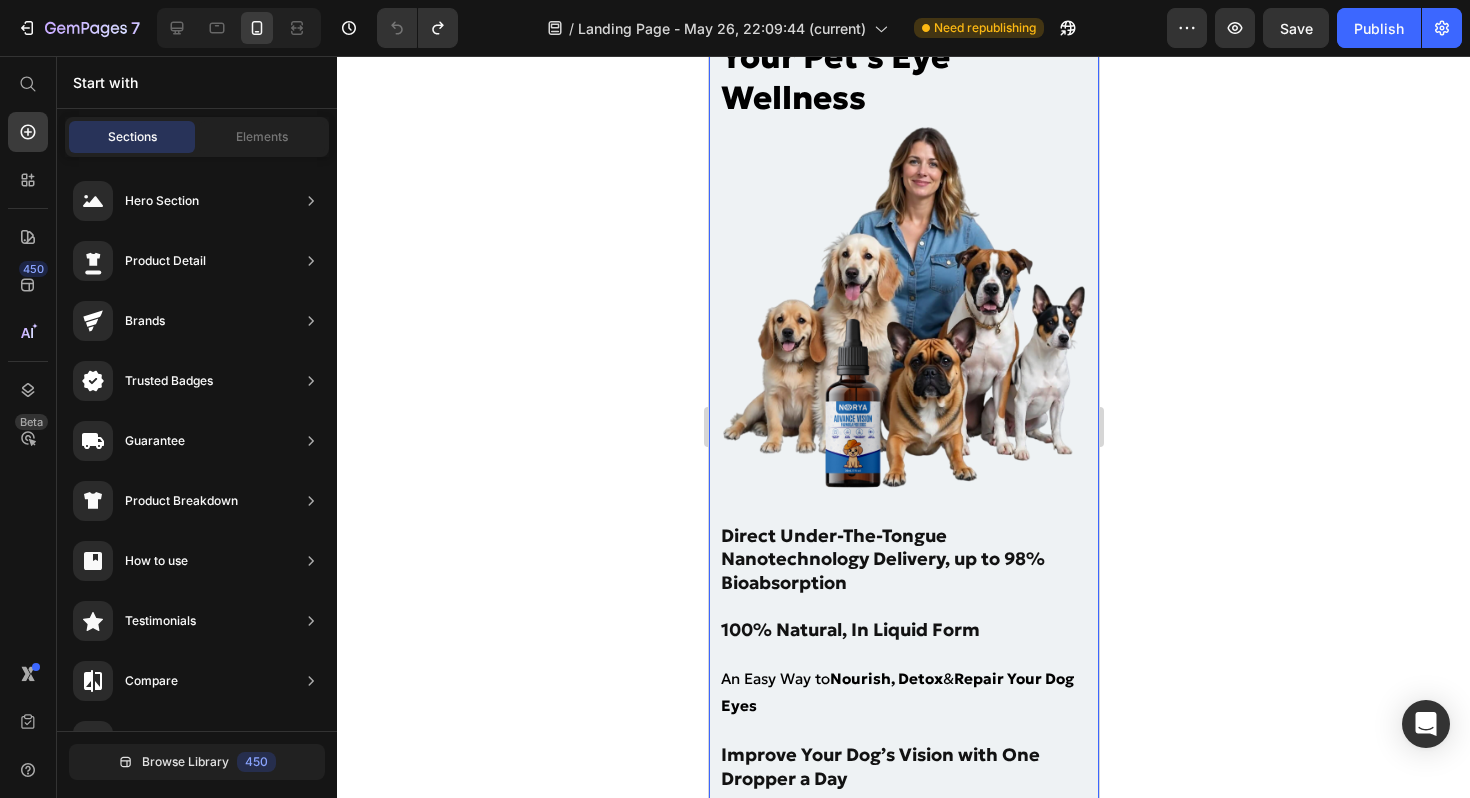 scroll, scrollTop: 0, scrollLeft: 0, axis: both 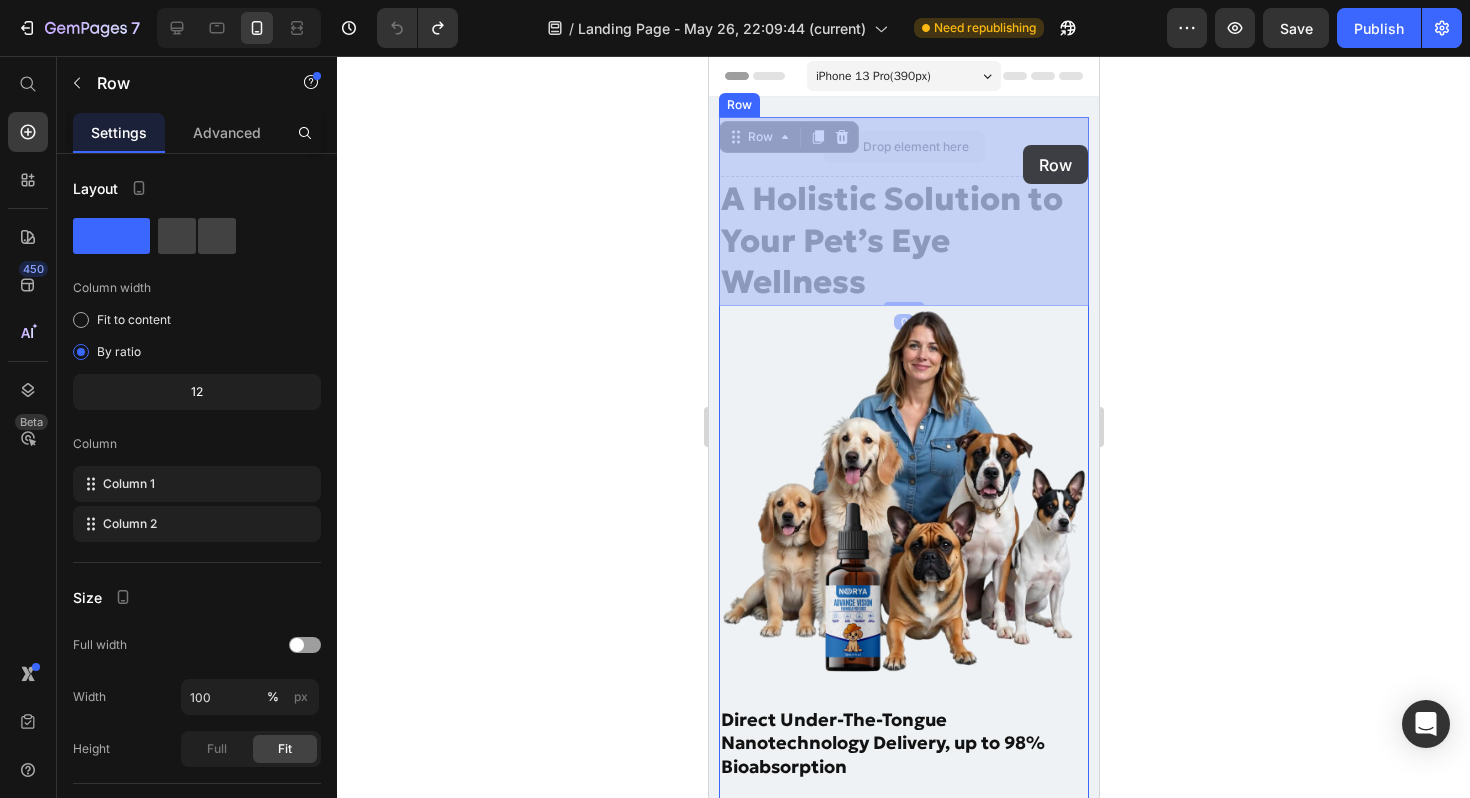drag, startPoint x: 1037, startPoint y: 145, endPoint x: 1022, endPoint y: 145, distance: 15 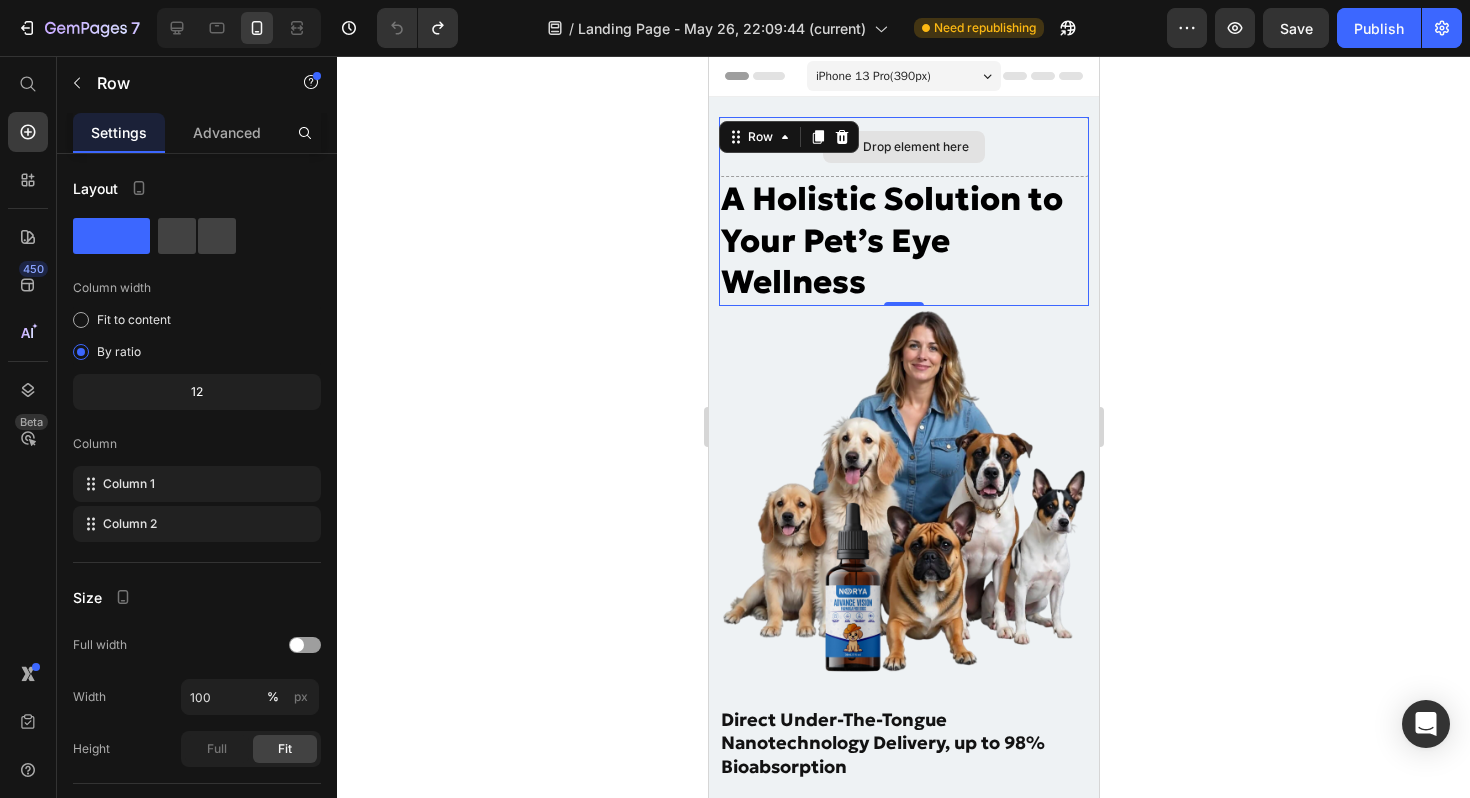 click on "Drop element here" at bounding box center (903, 147) 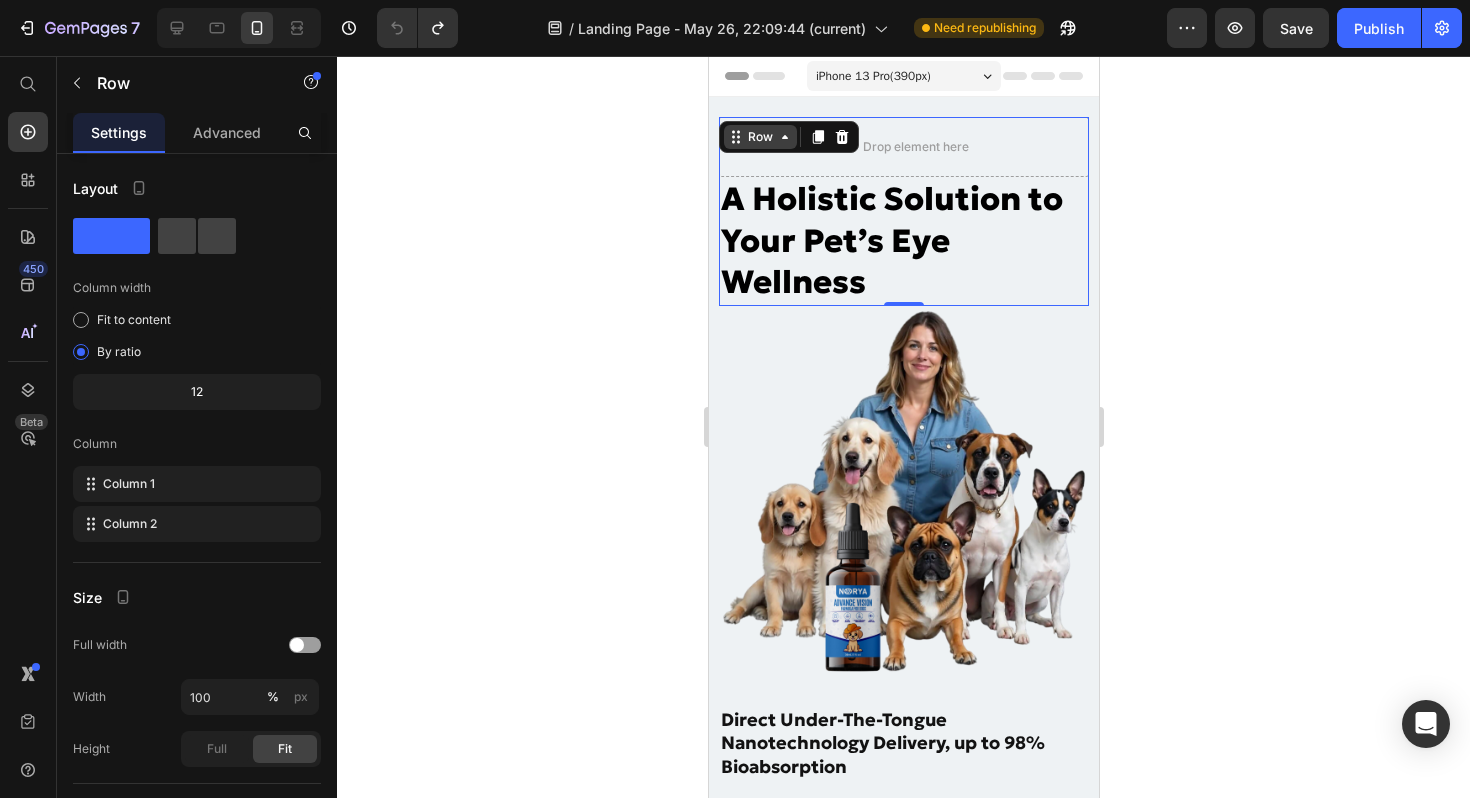 click on "Row" at bounding box center (759, 137) 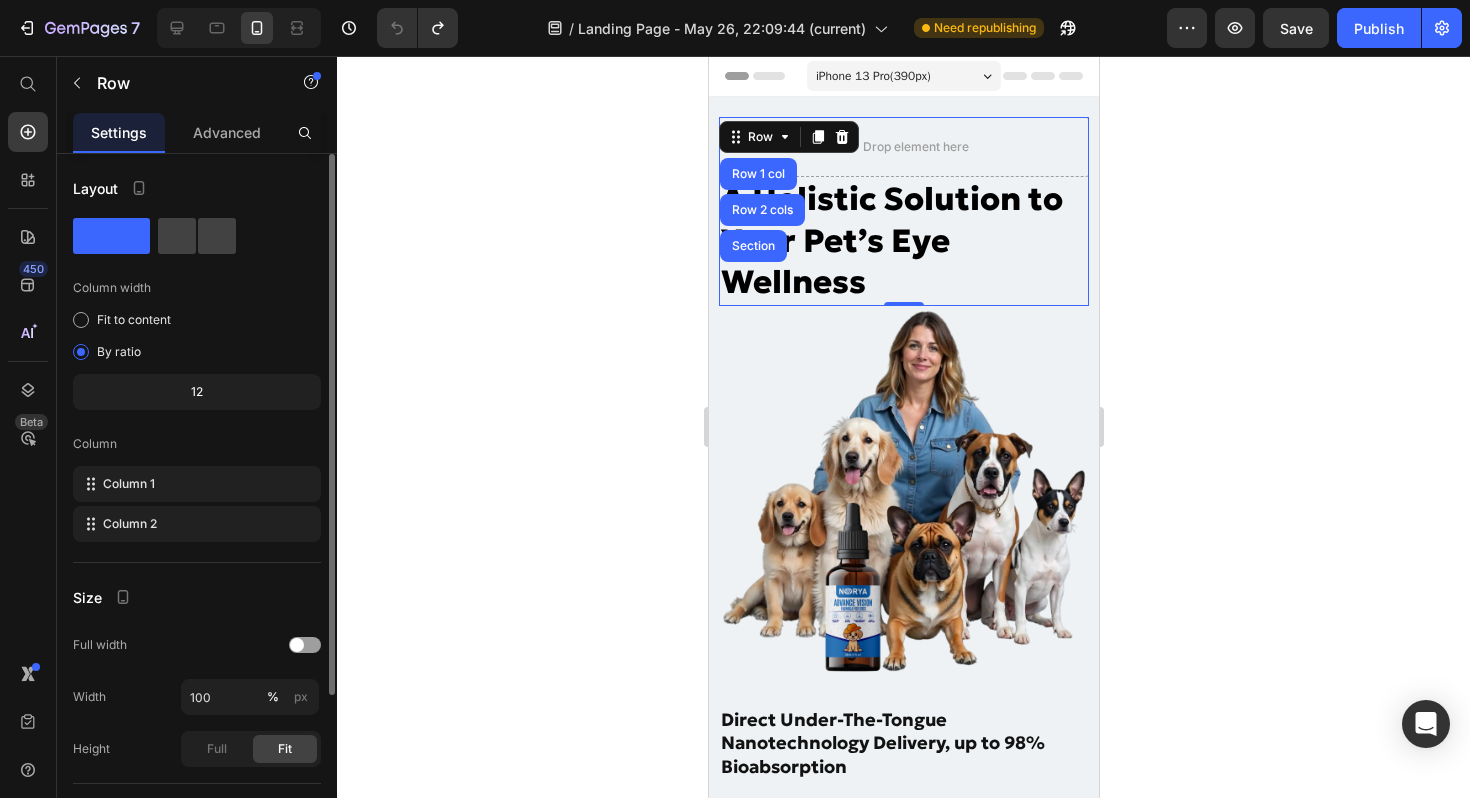 click on "Layout Column width Fit to content By ratio 12 Column Column 1 Column 2 Size Full width Width 100 % px Height Full Fit Background Color Image Video  Color   Delete element" at bounding box center (197, 608) 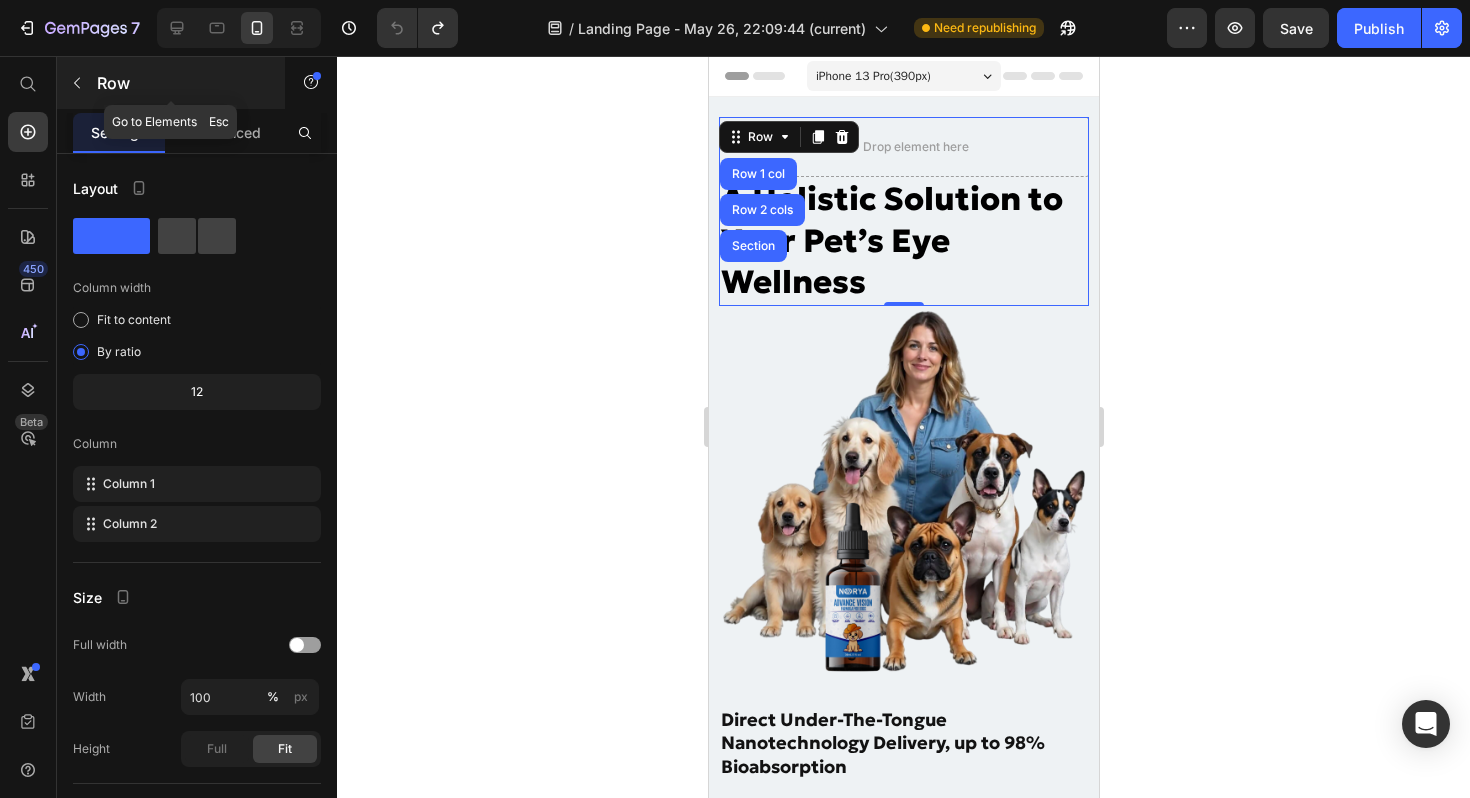 click 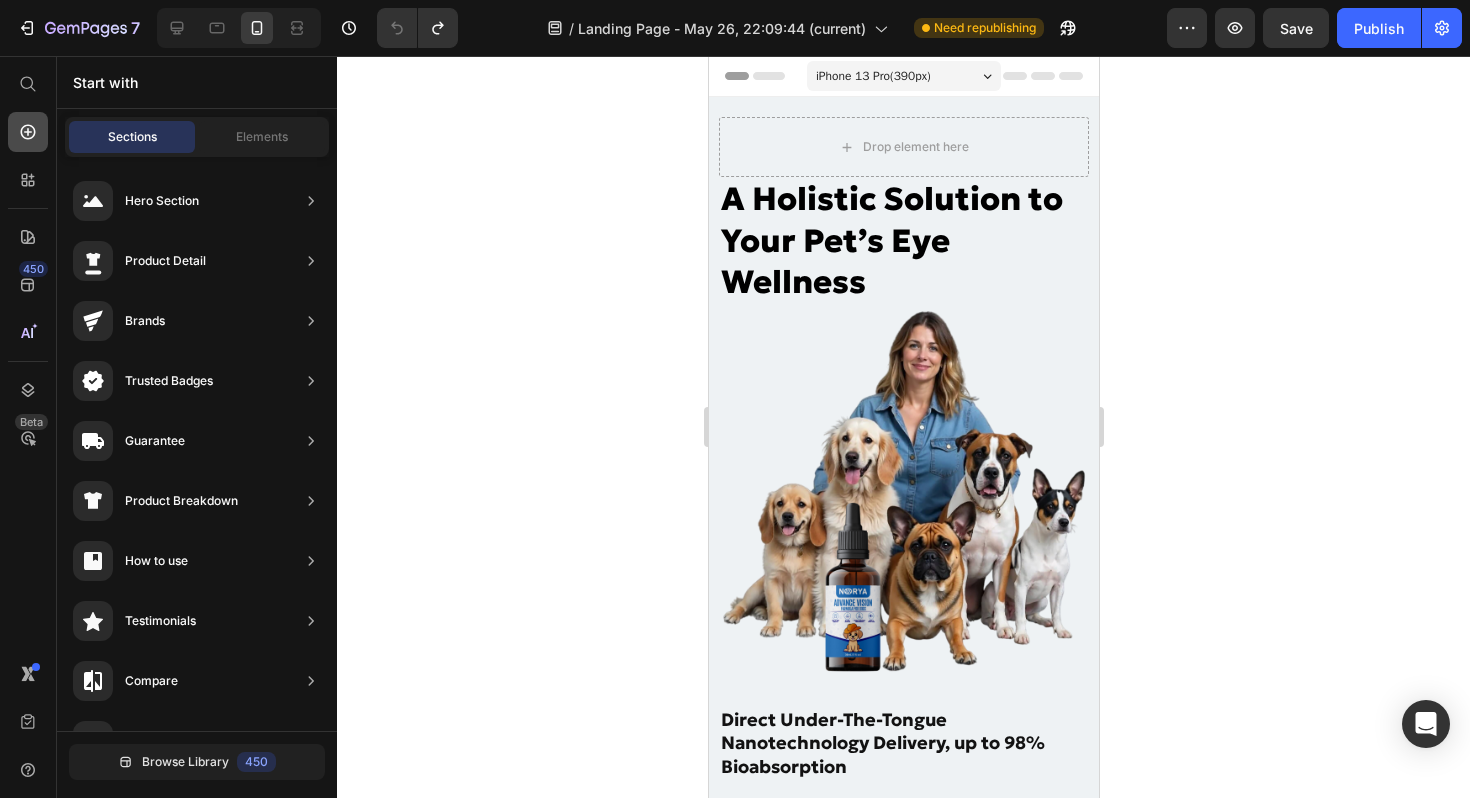 click 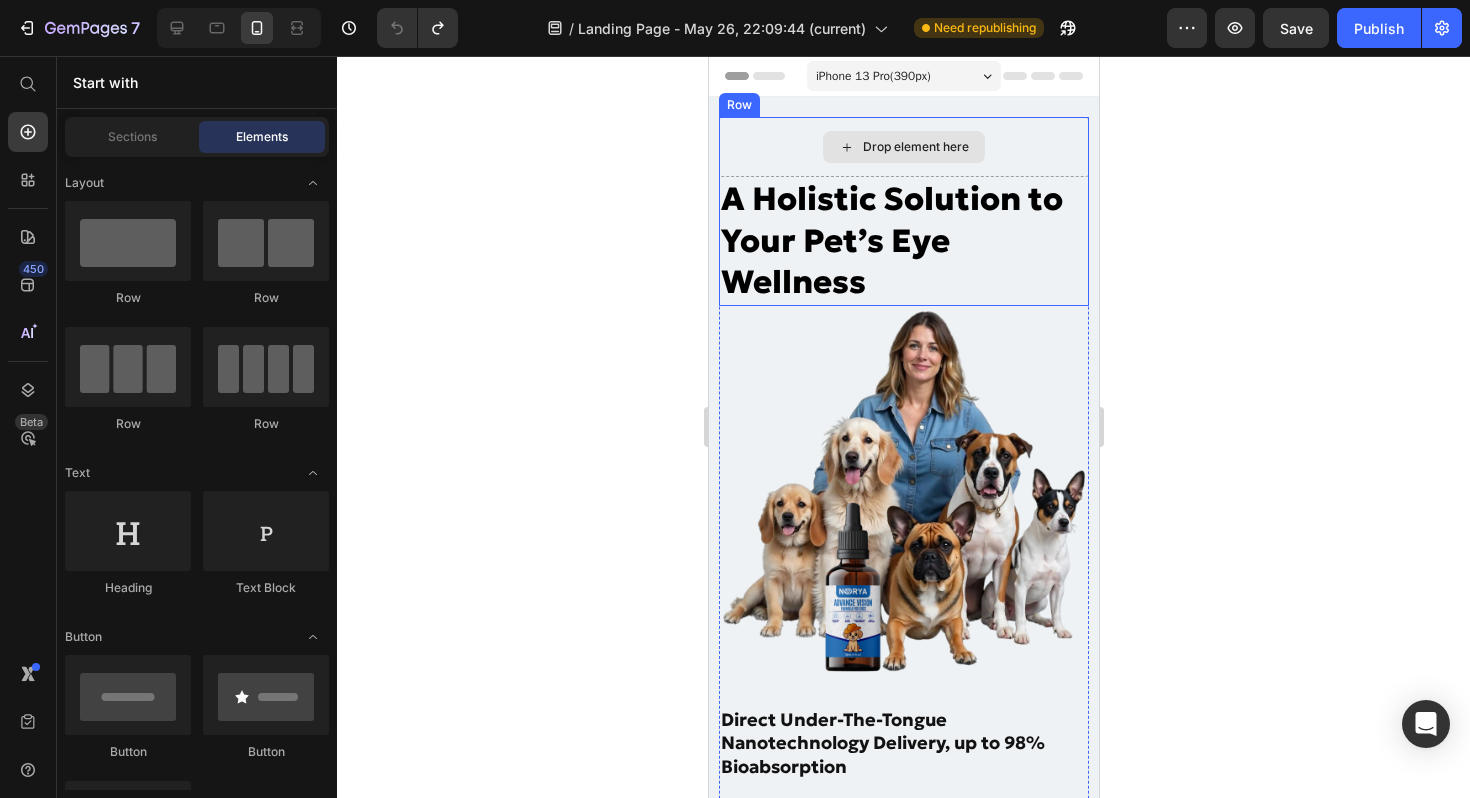 click 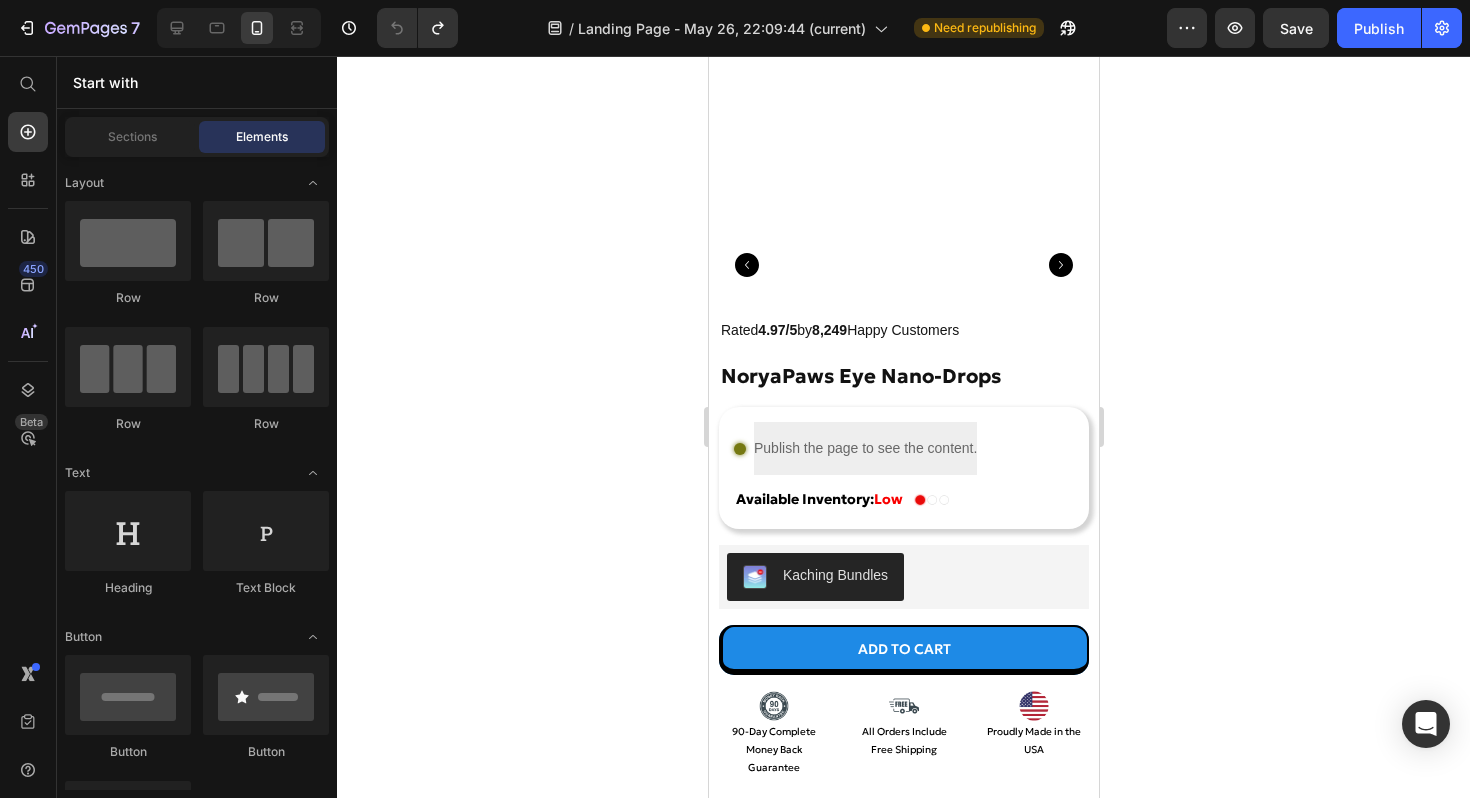 scroll, scrollTop: 11890, scrollLeft: 0, axis: vertical 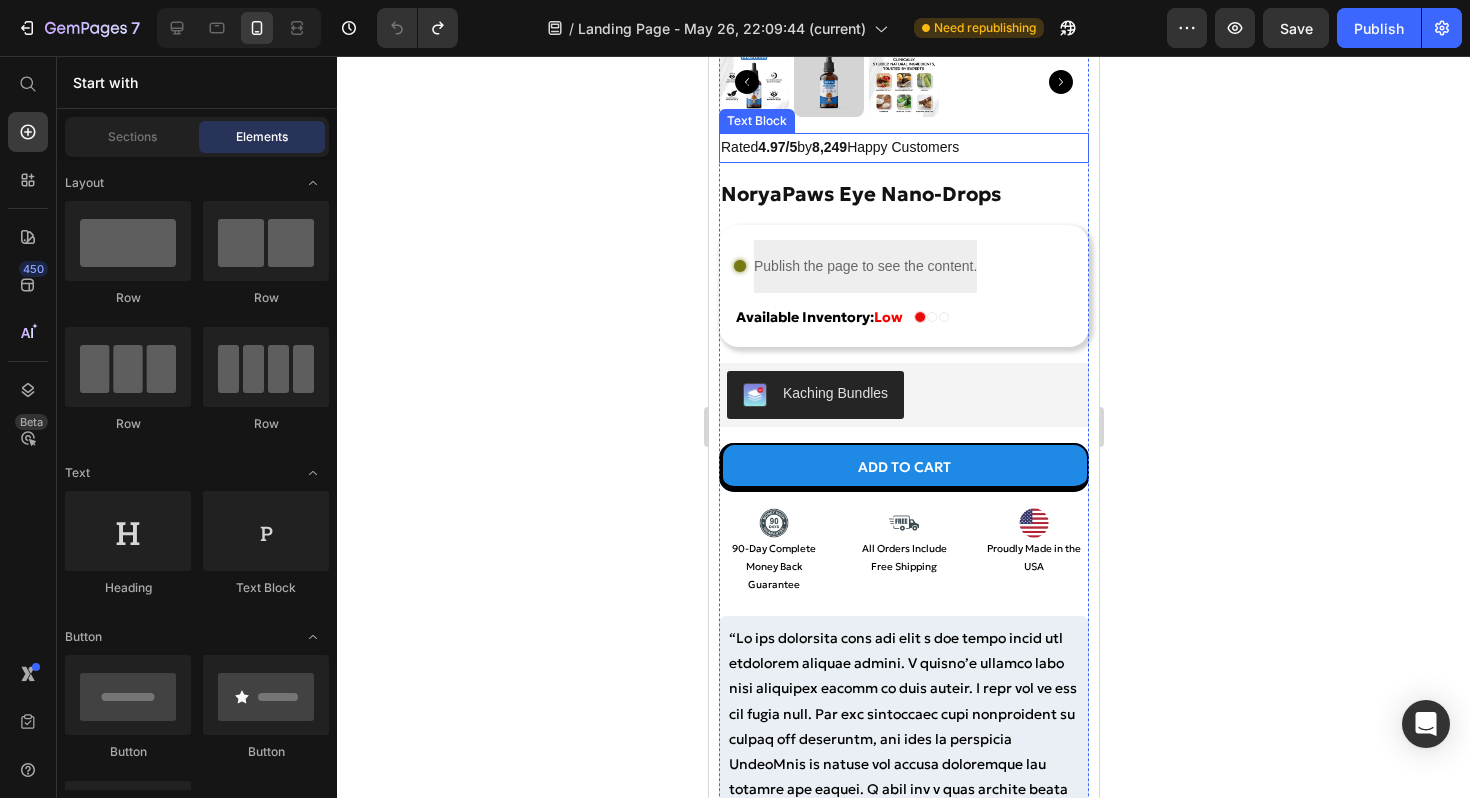 click on "Rated  4.97/5  by  8,249  Happy Customers" at bounding box center (903, 147) 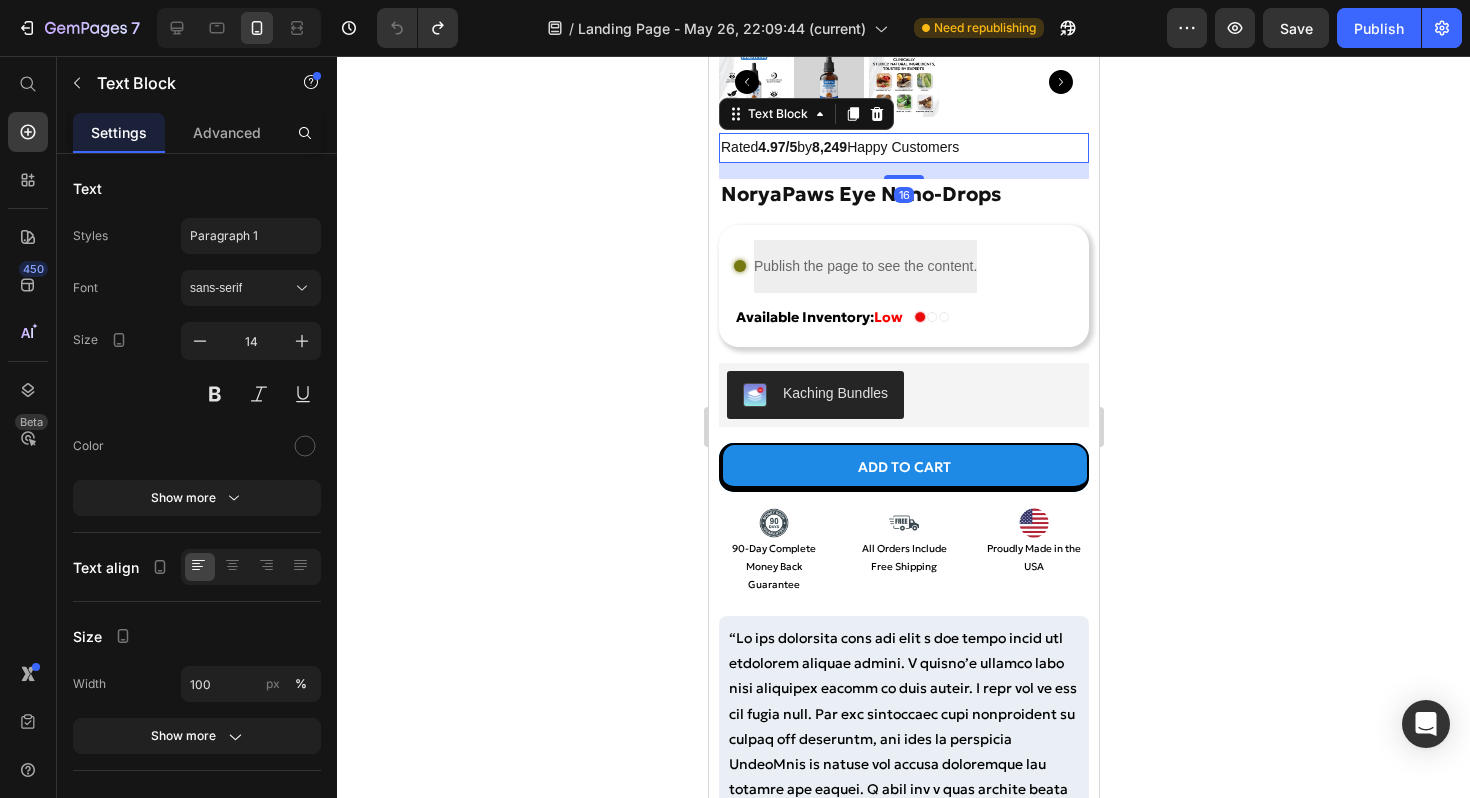 click on "Rated  4.97/5  by  8,249  Happy Customers" at bounding box center (903, 147) 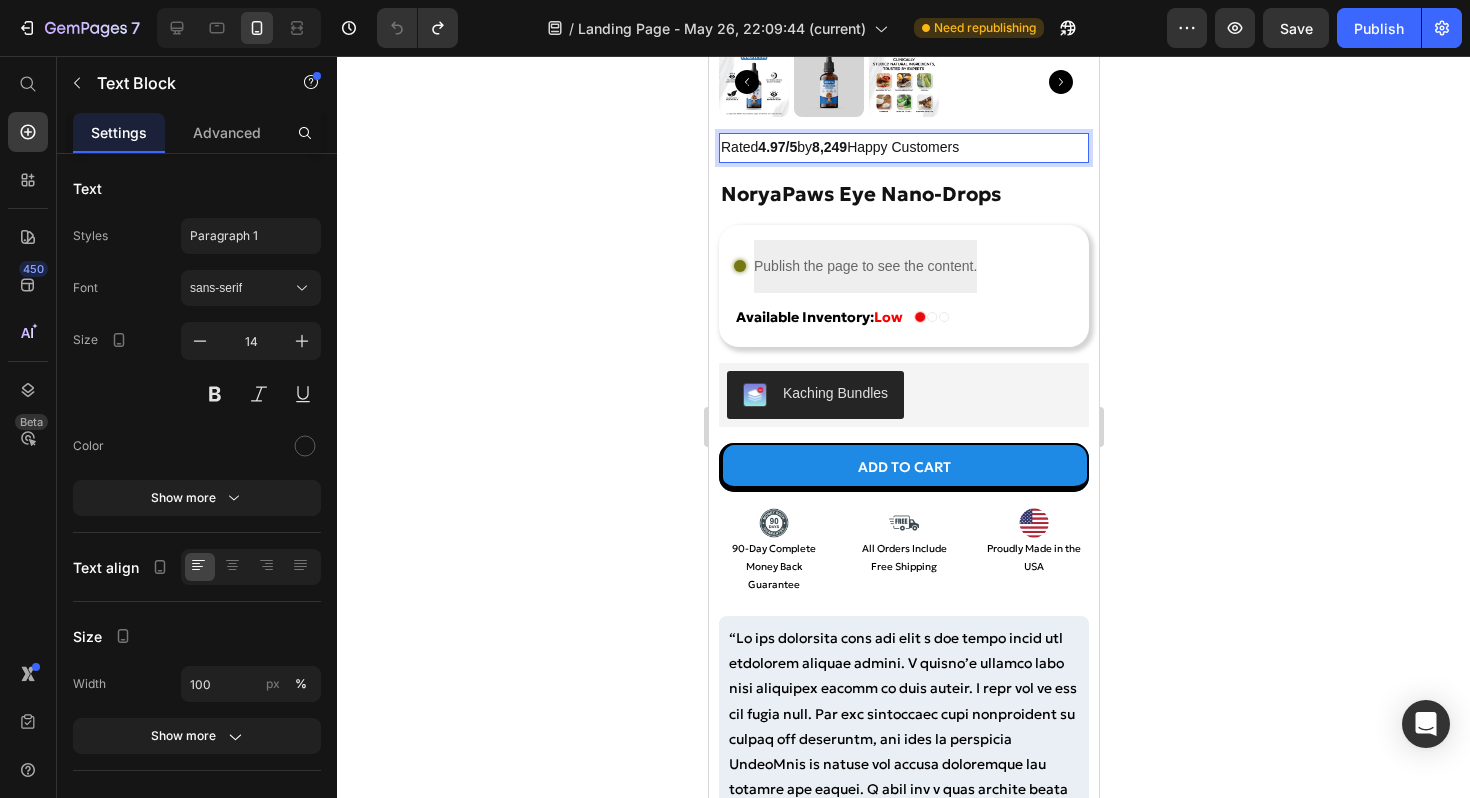 click on "Rated  4.97/5  by  8,249  Happy Customers" at bounding box center [903, 147] 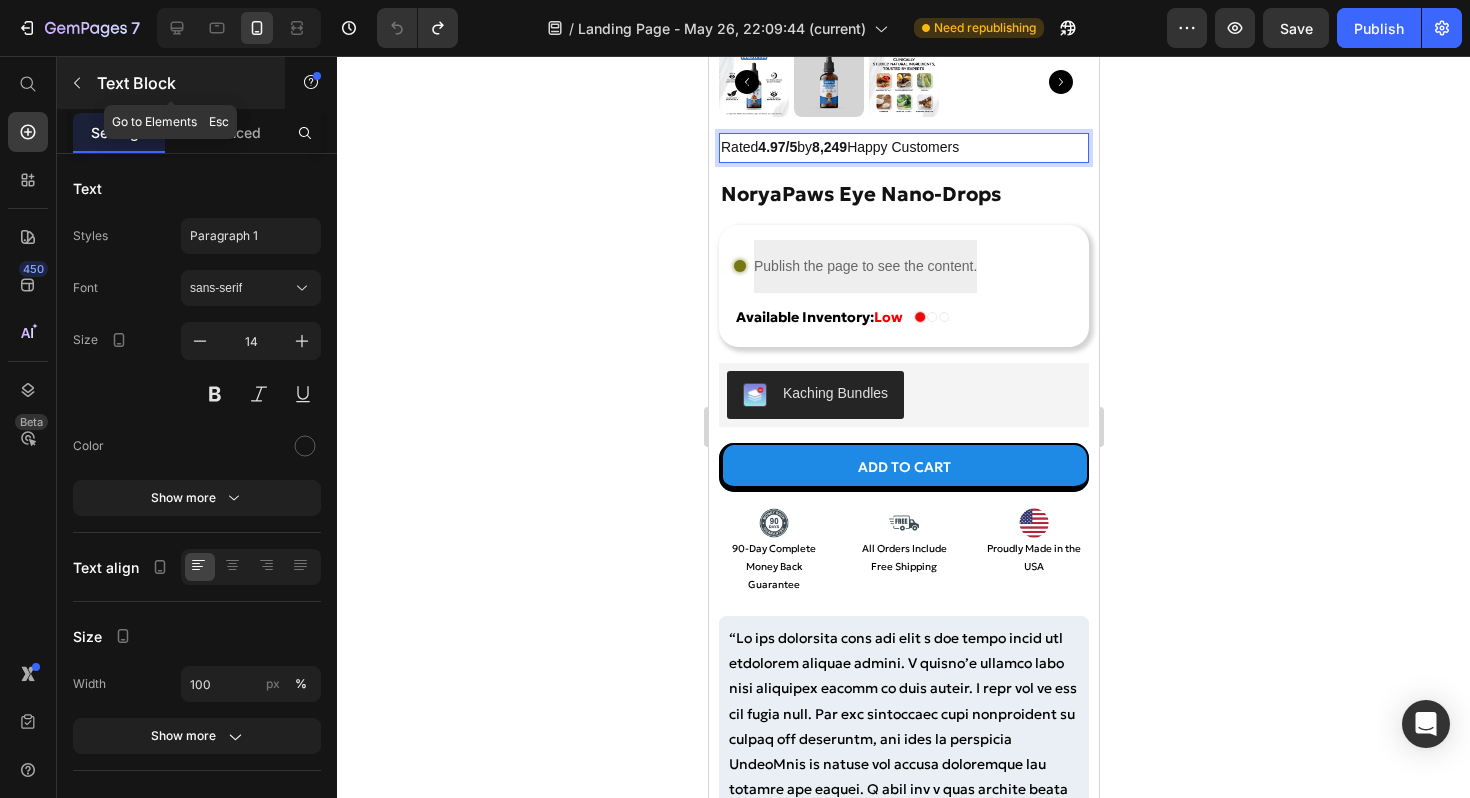 click 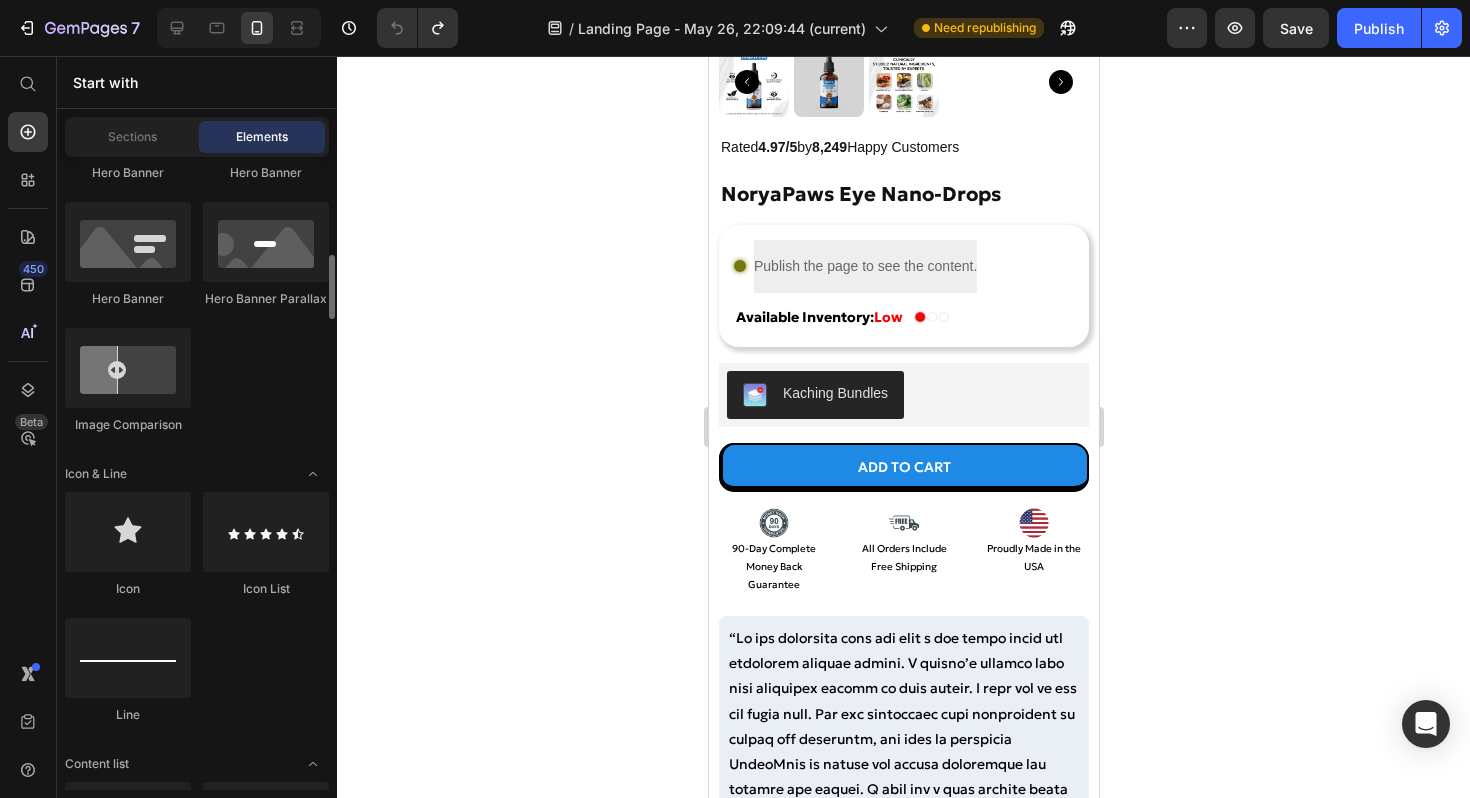 scroll, scrollTop: 1140, scrollLeft: 0, axis: vertical 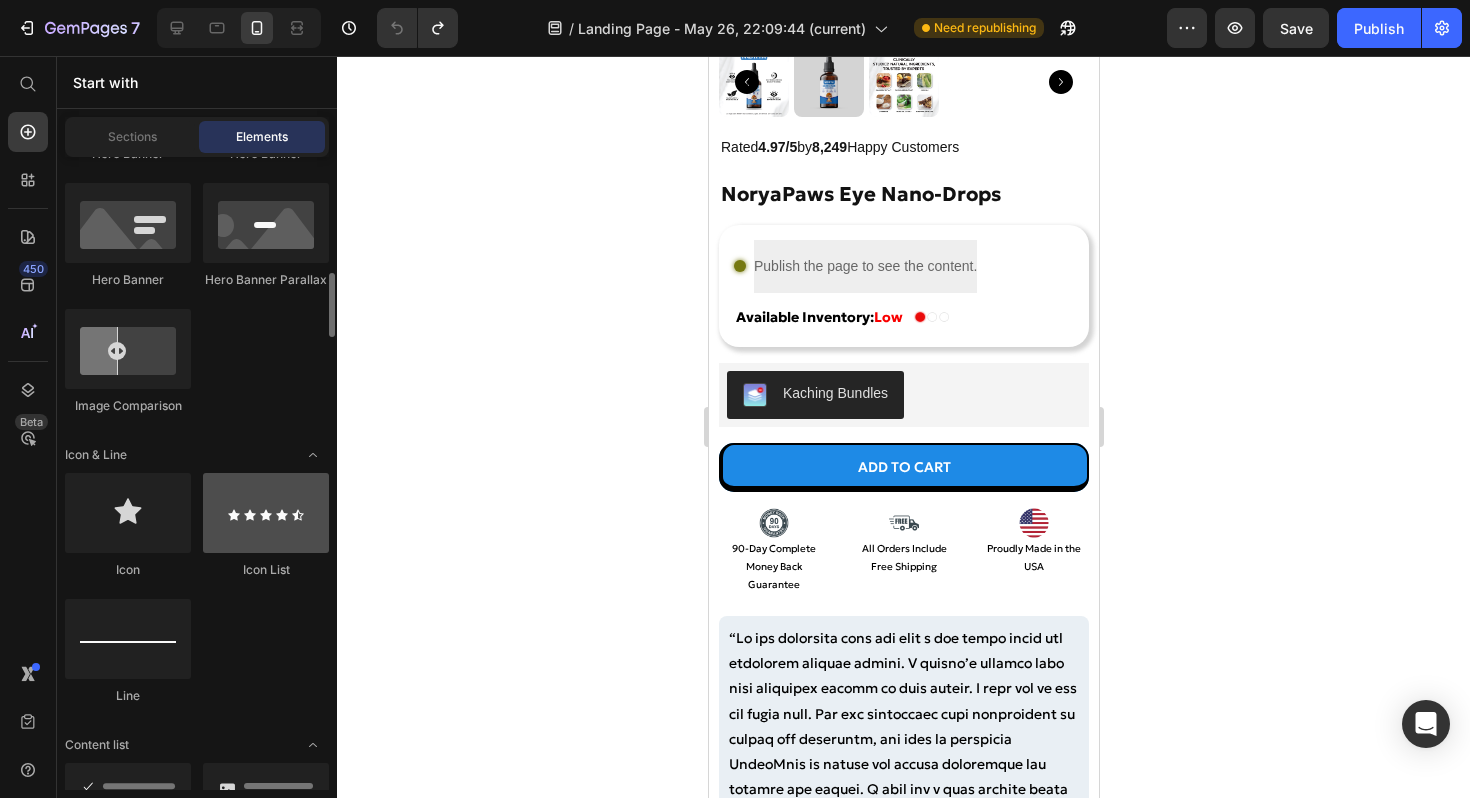 click at bounding box center [266, 513] 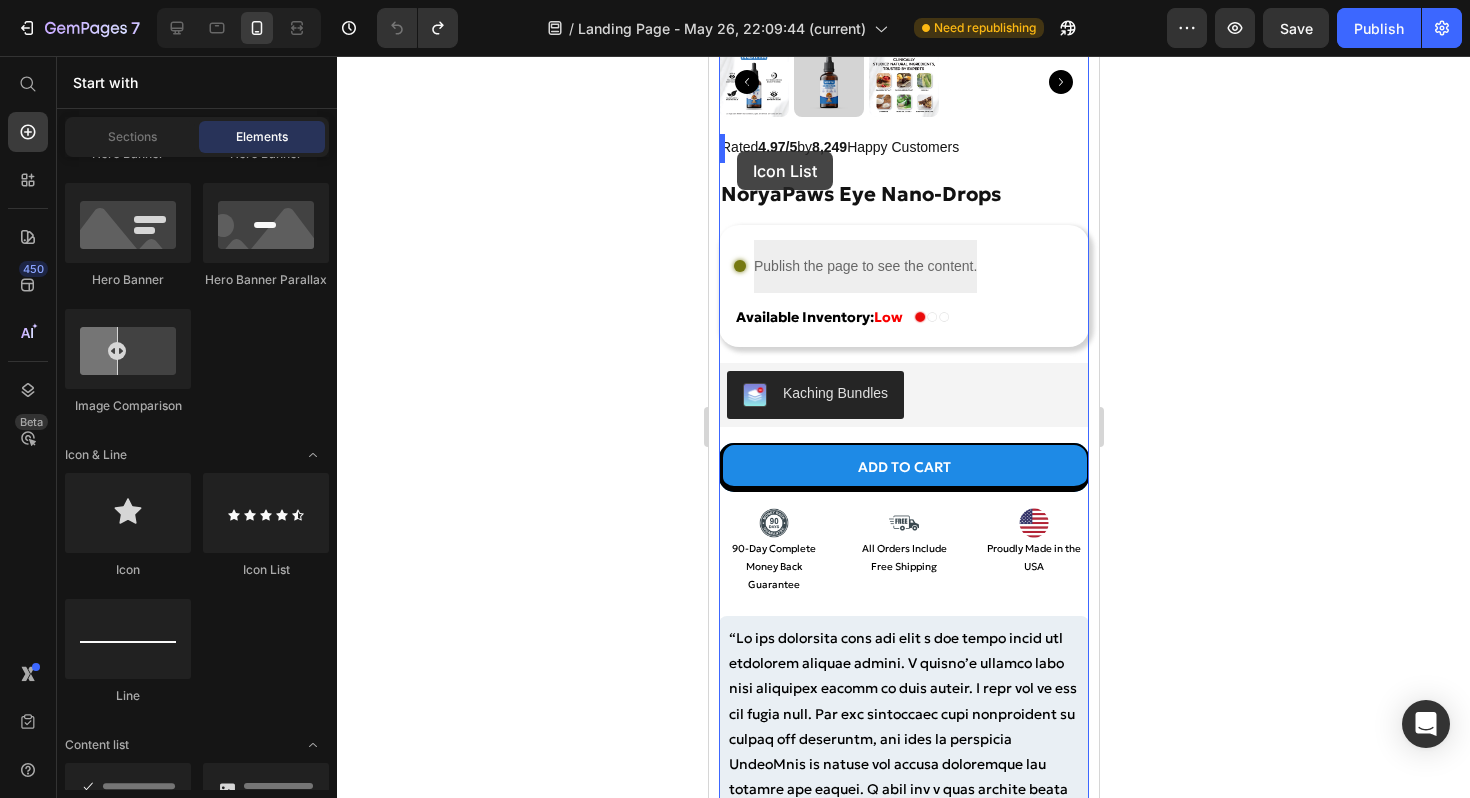 drag, startPoint x: 962, startPoint y: 570, endPoint x: 736, endPoint y: 151, distance: 476.06406 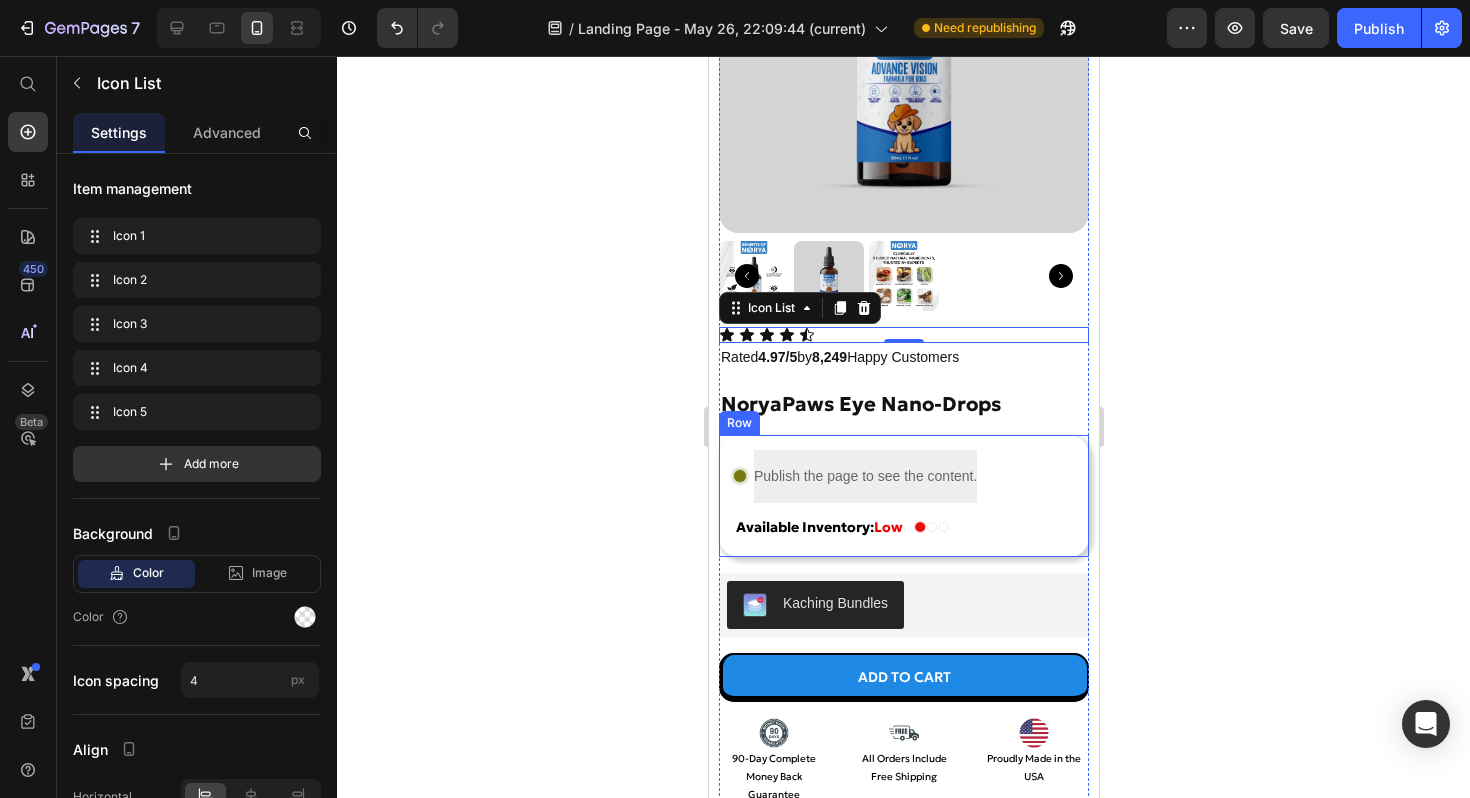 scroll, scrollTop: 11669, scrollLeft: 0, axis: vertical 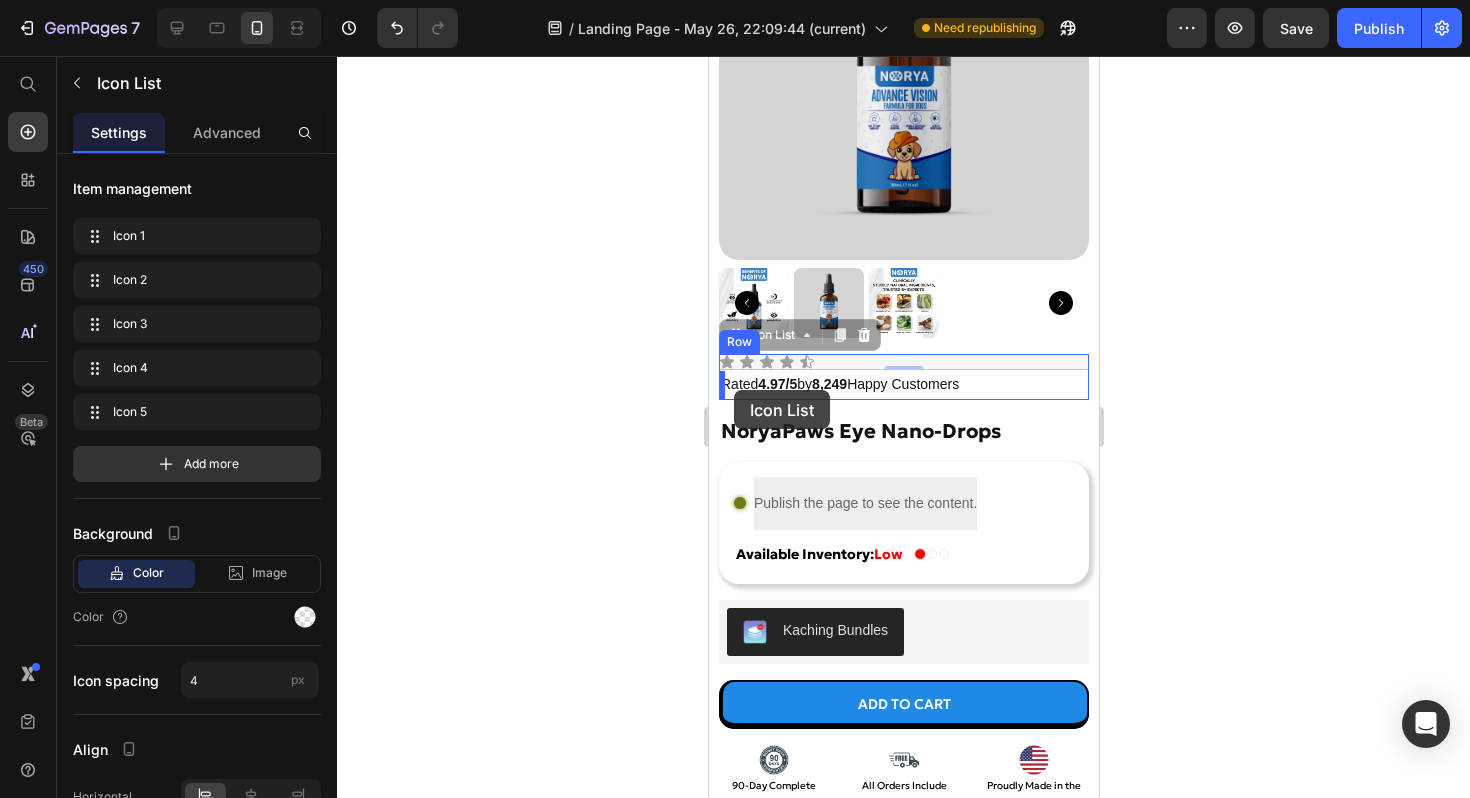 drag, startPoint x: 731, startPoint y: 341, endPoint x: 733, endPoint y: 390, distance: 49.0408 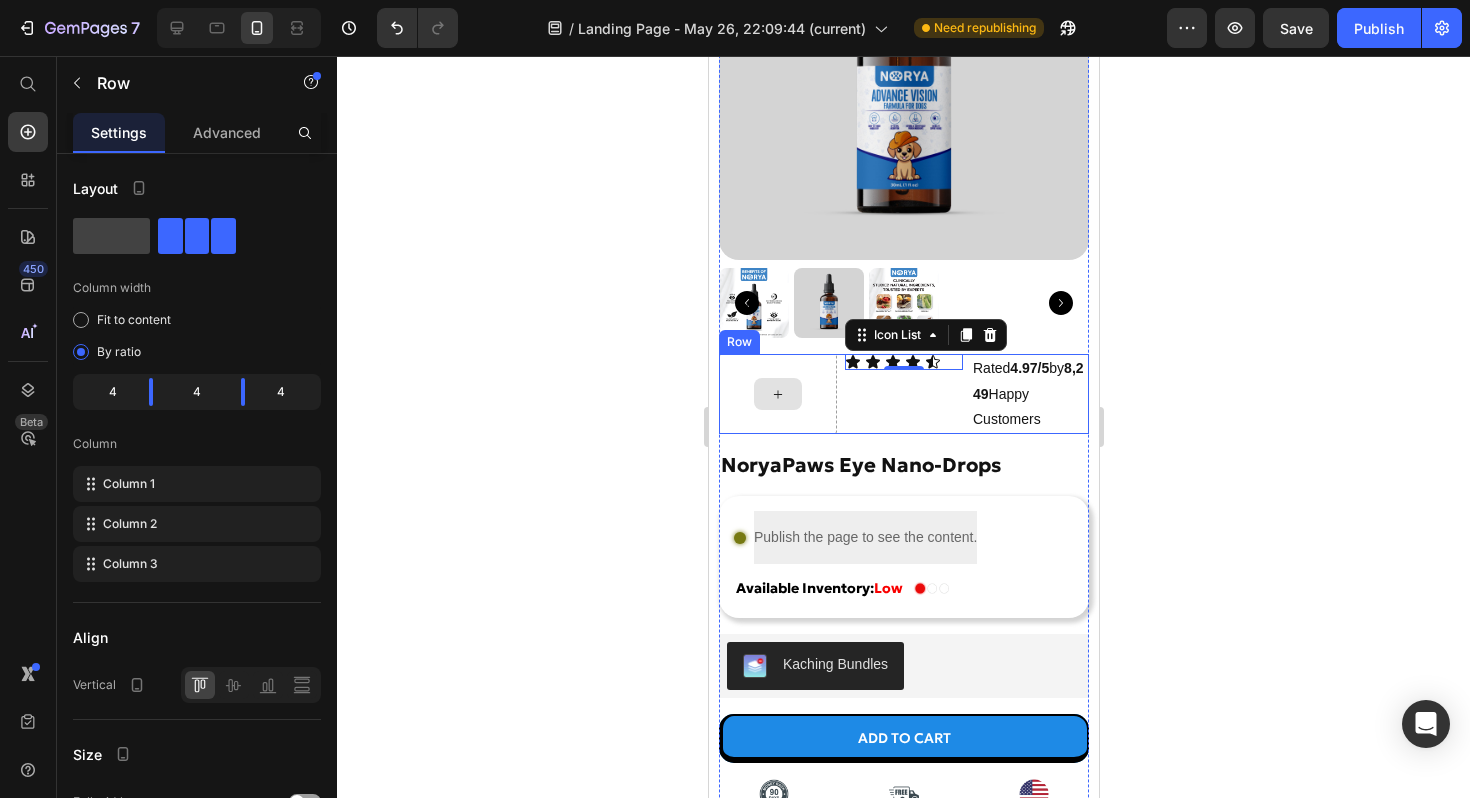 click at bounding box center (777, 394) 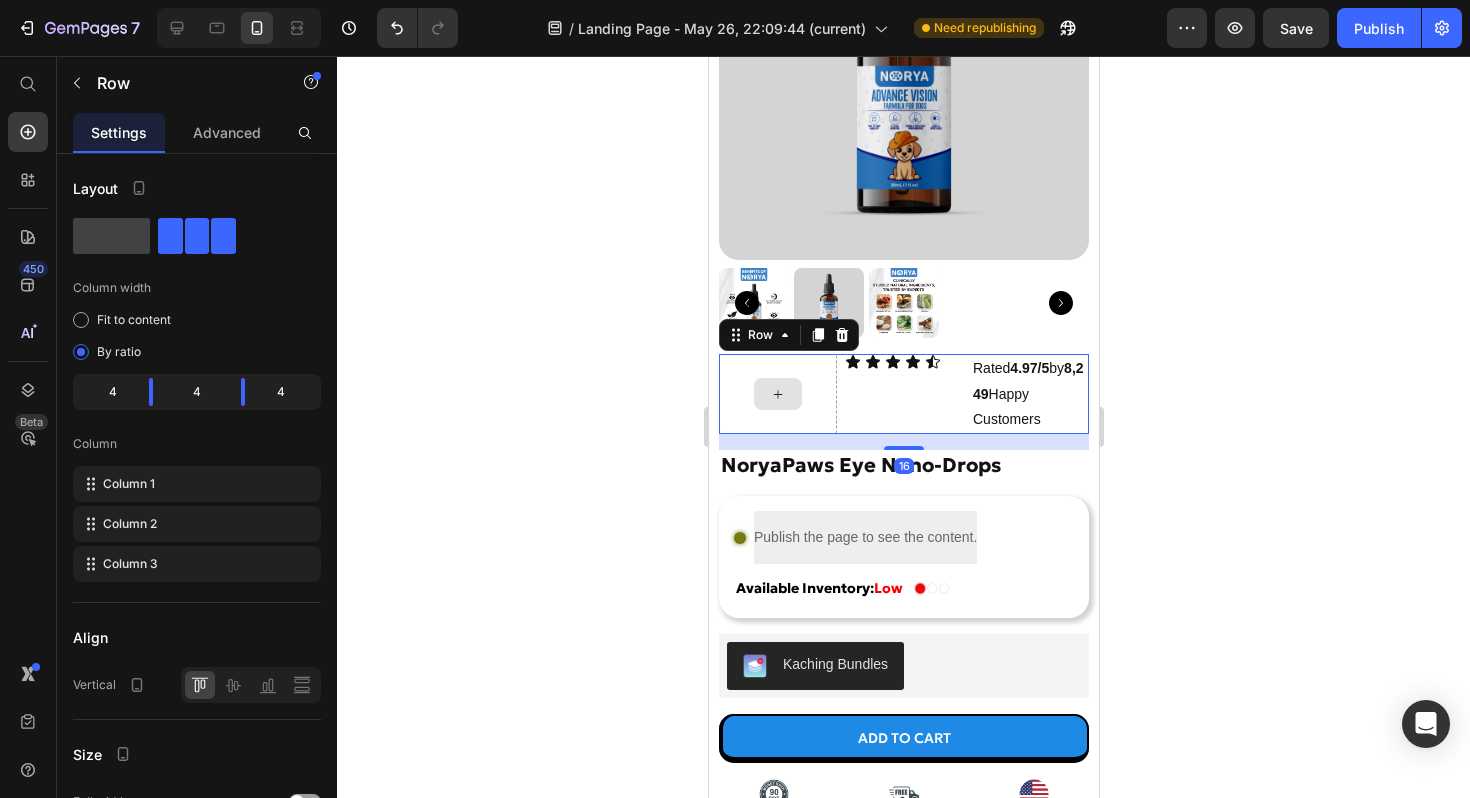 click at bounding box center (777, 394) 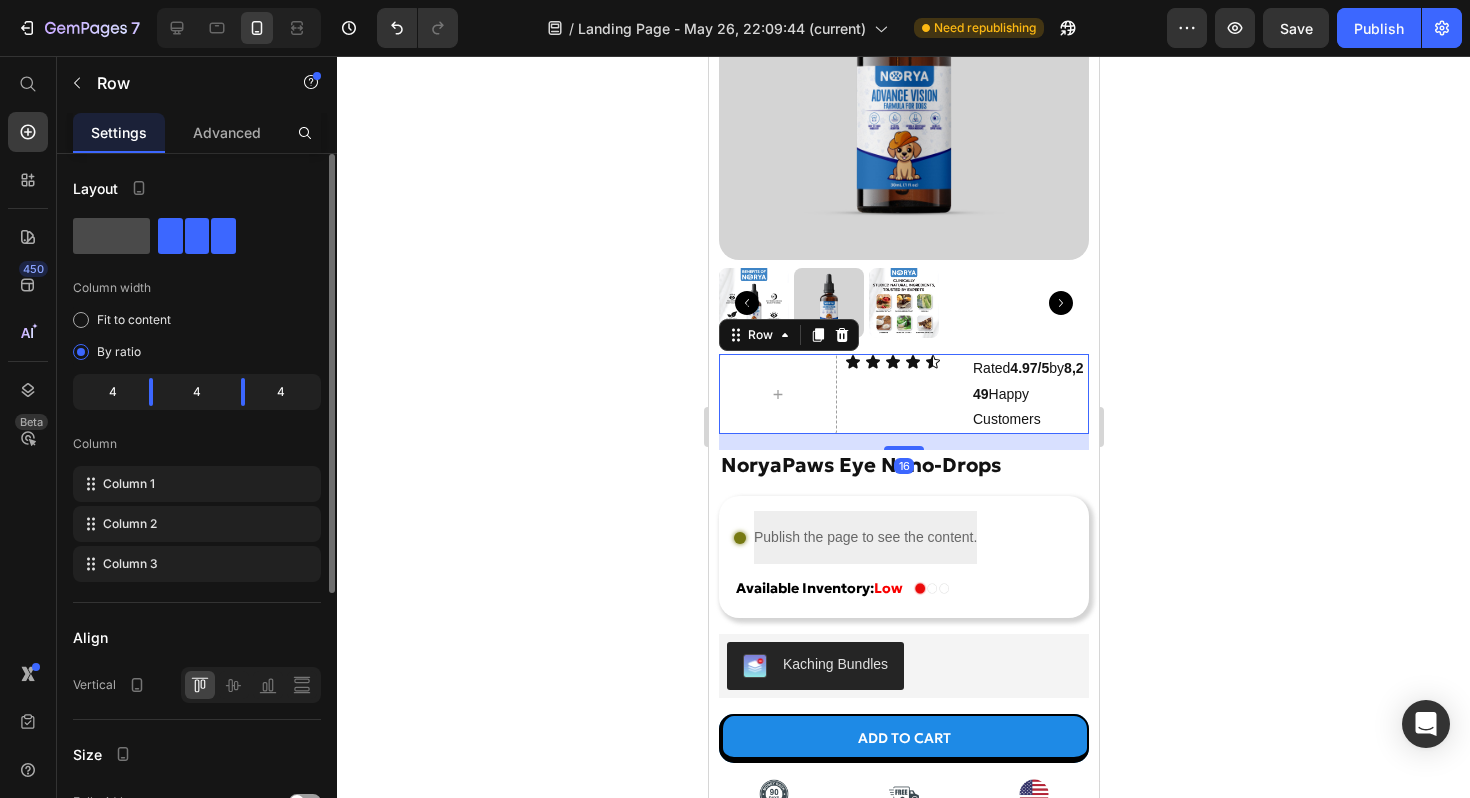 click 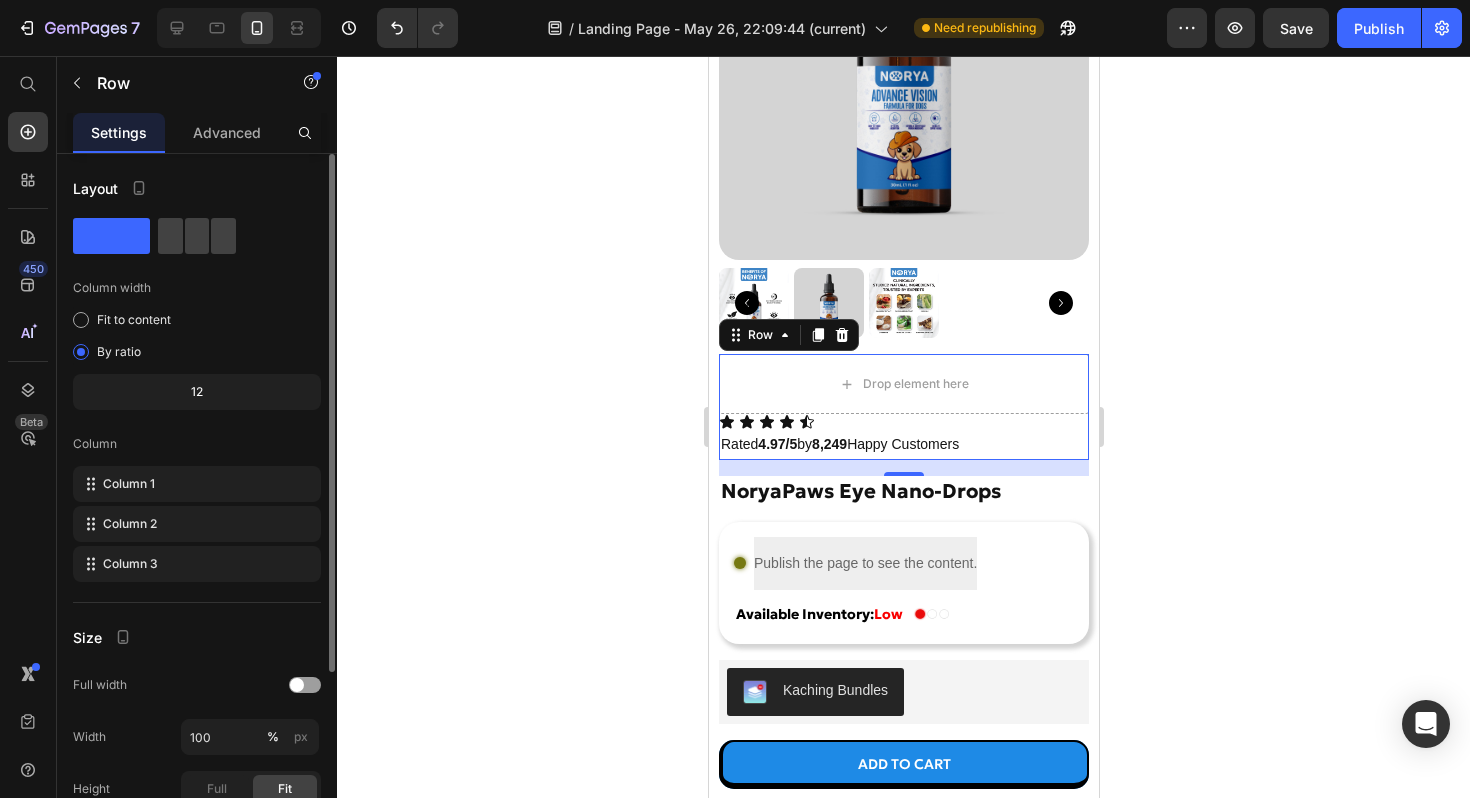 click on "12" 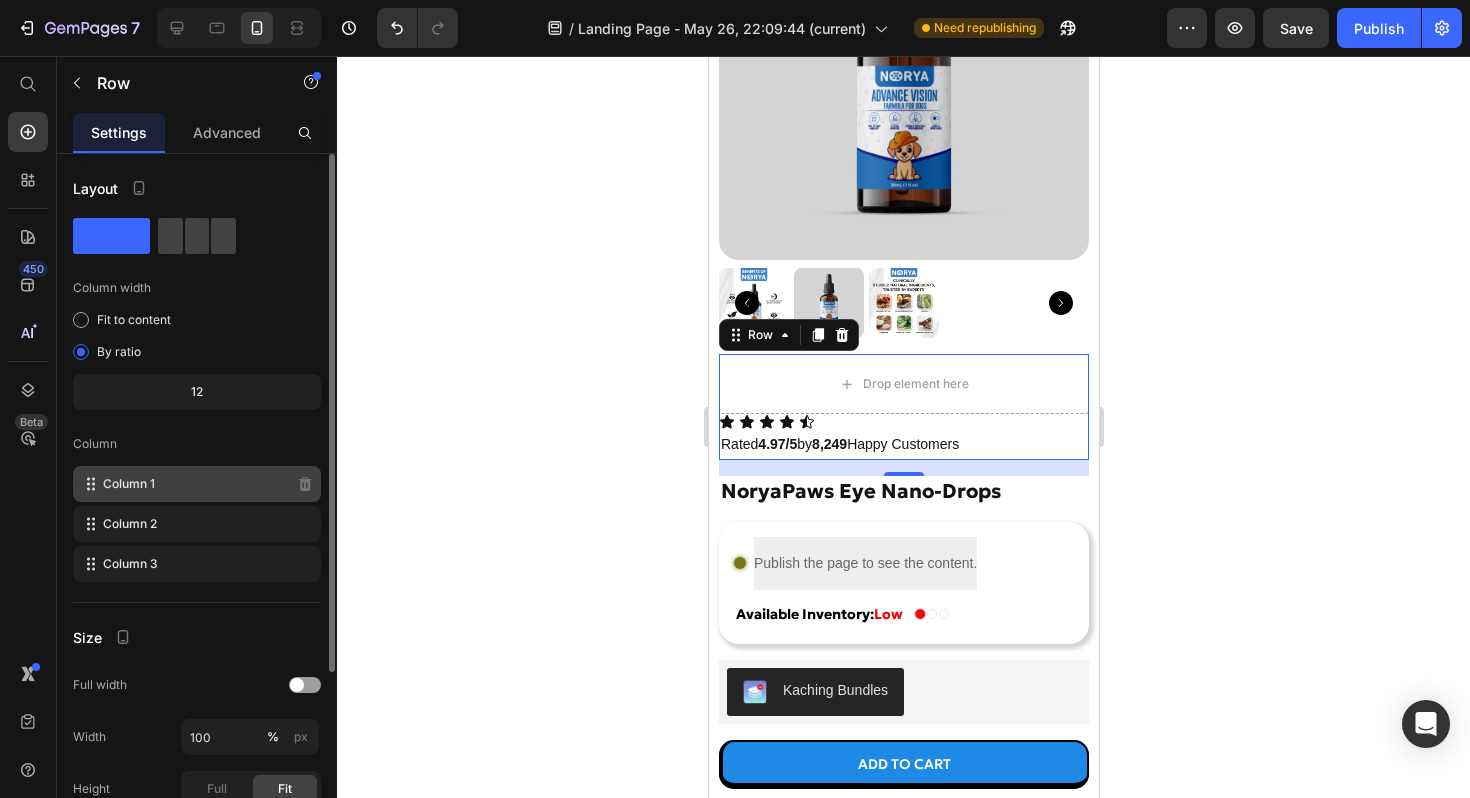 click on "Column 1" 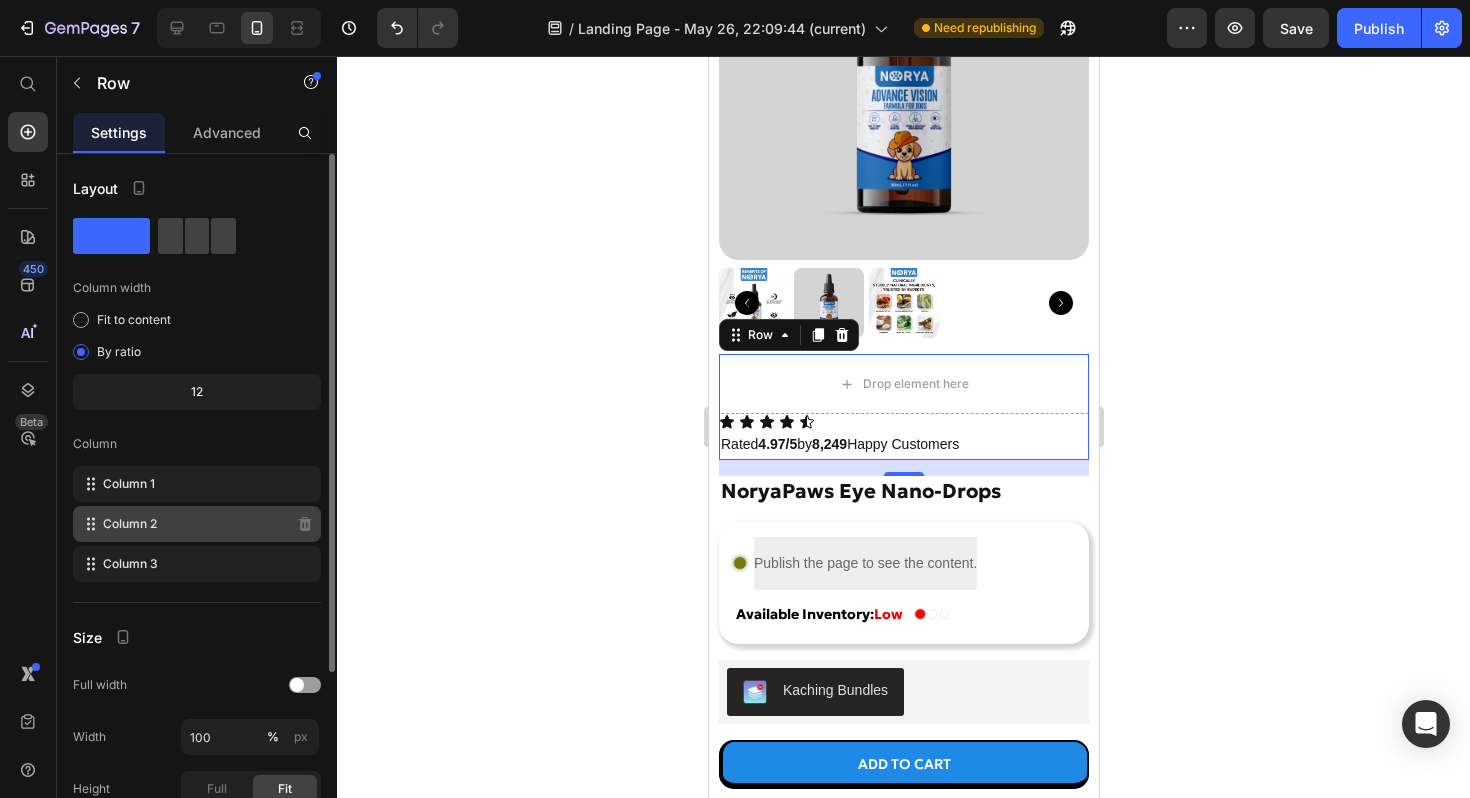 click on "Column 2" 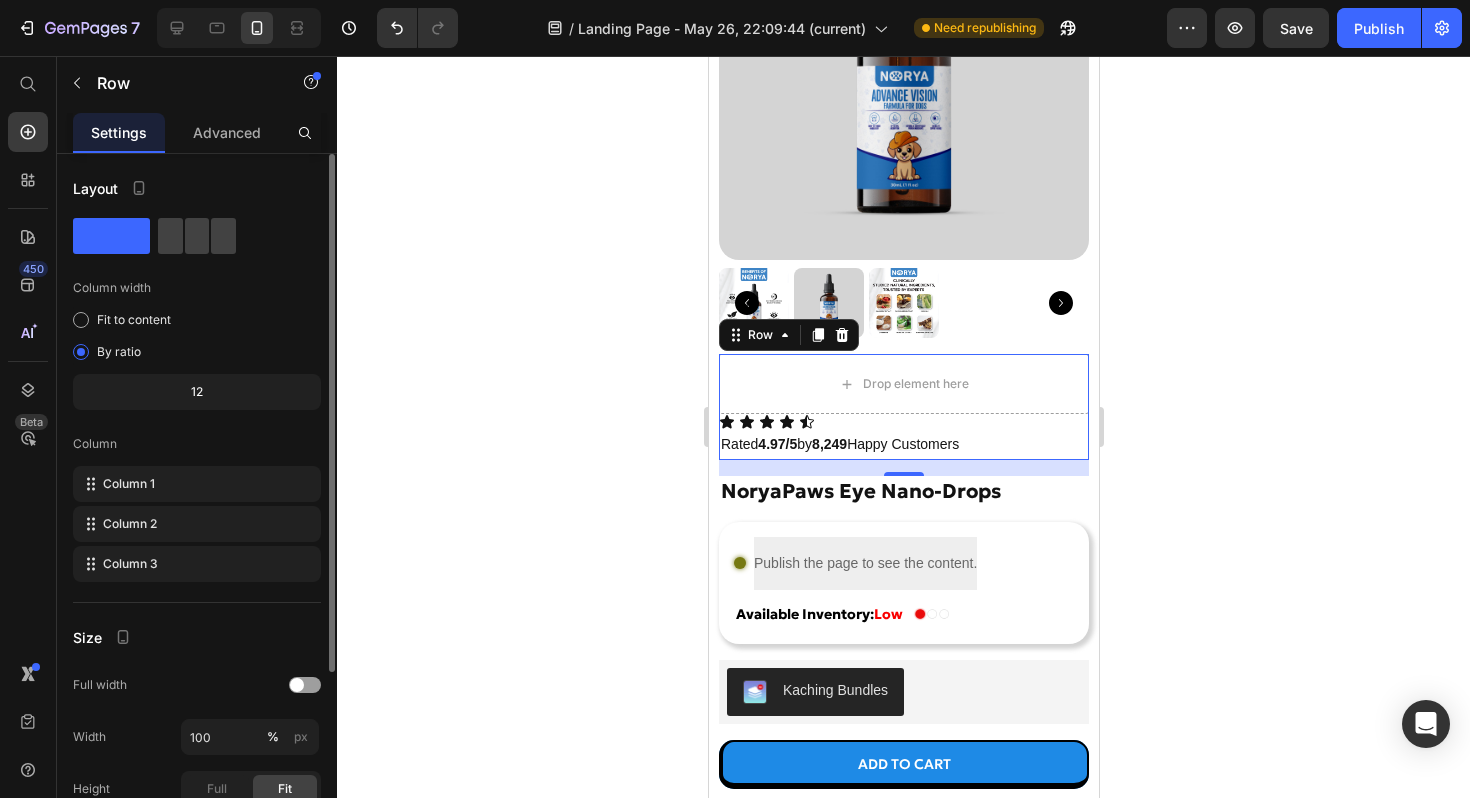 click on "Column 1 Column 2 Column 3" at bounding box center (197, 524) 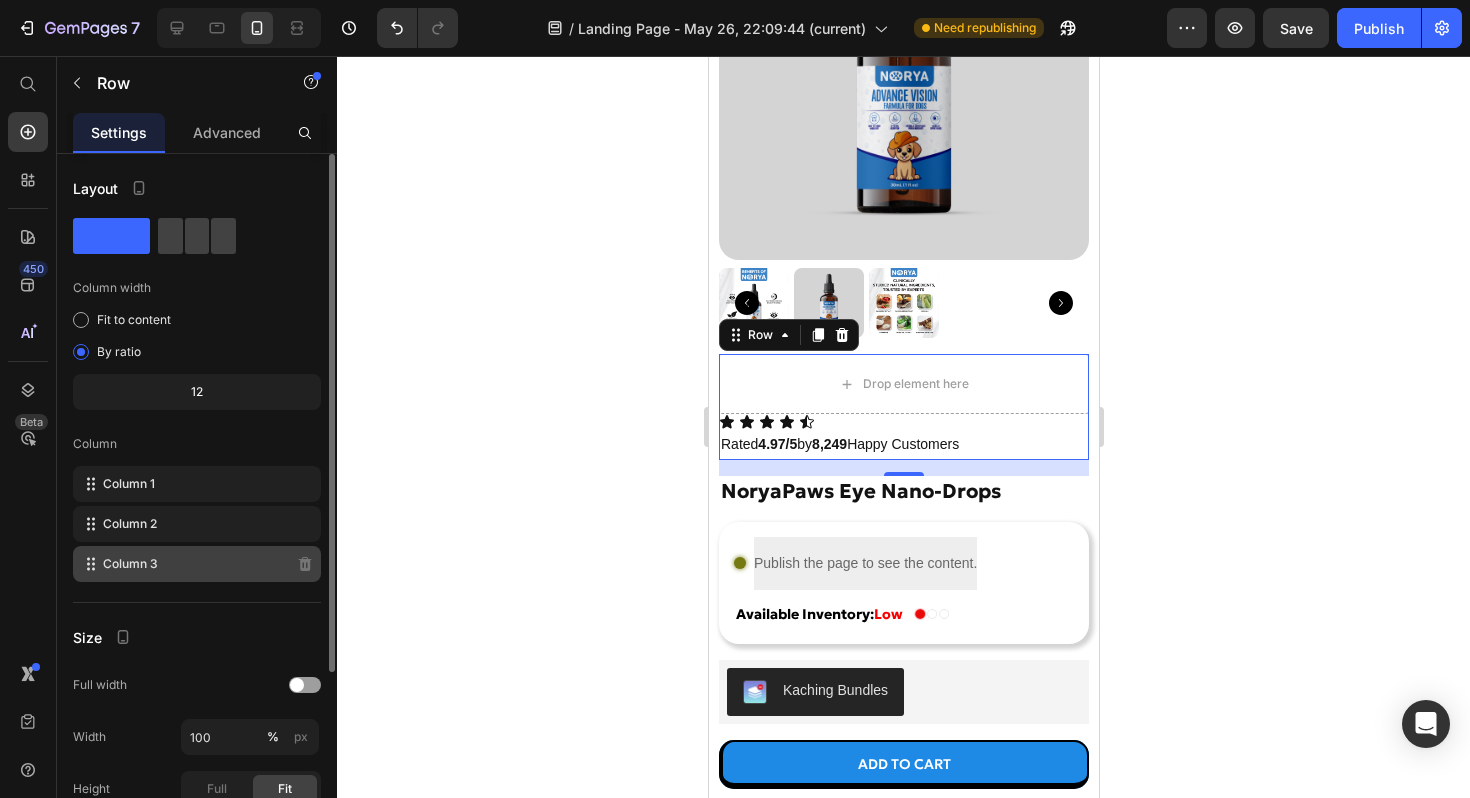 click on "Column 3" at bounding box center [130, 564] 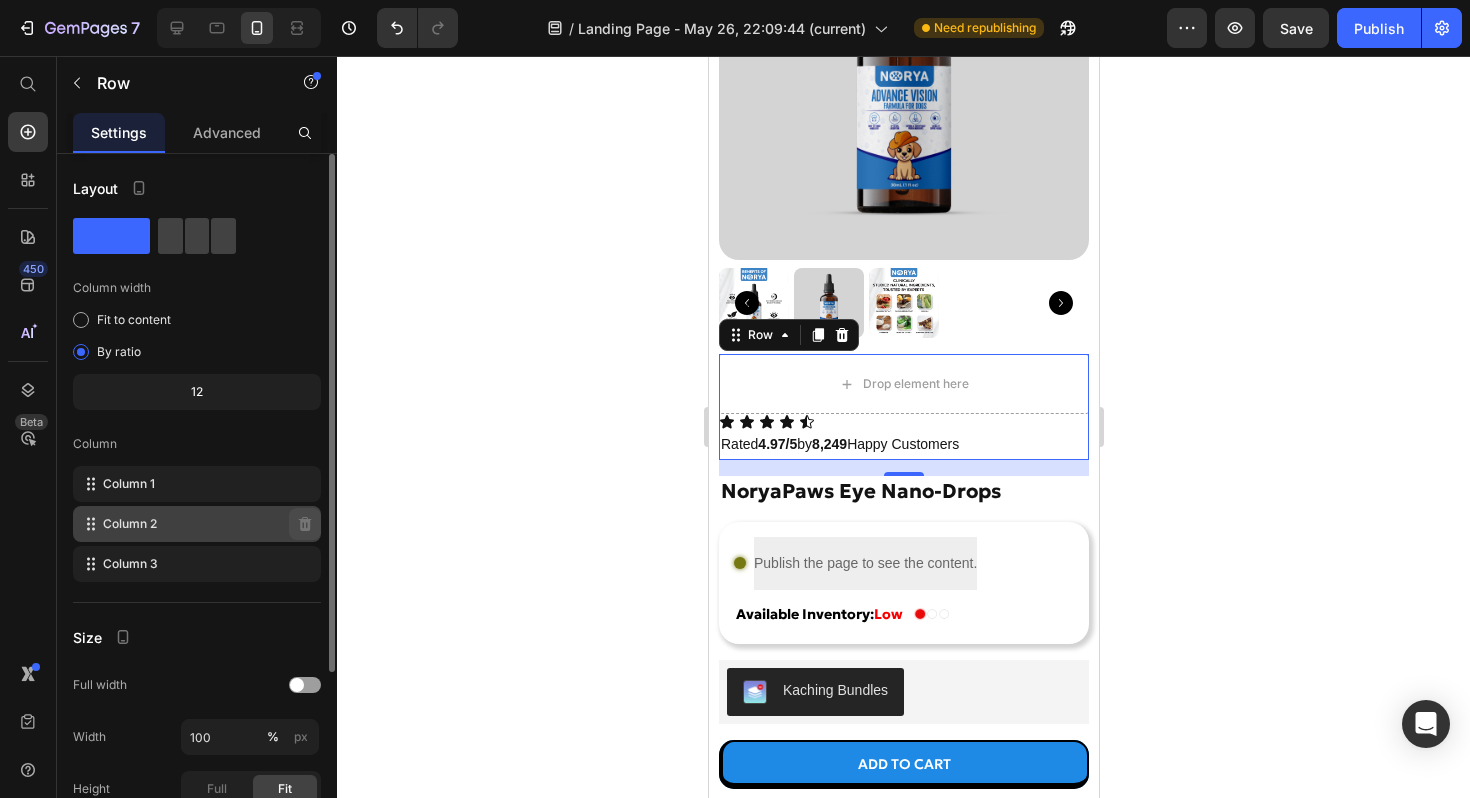 type 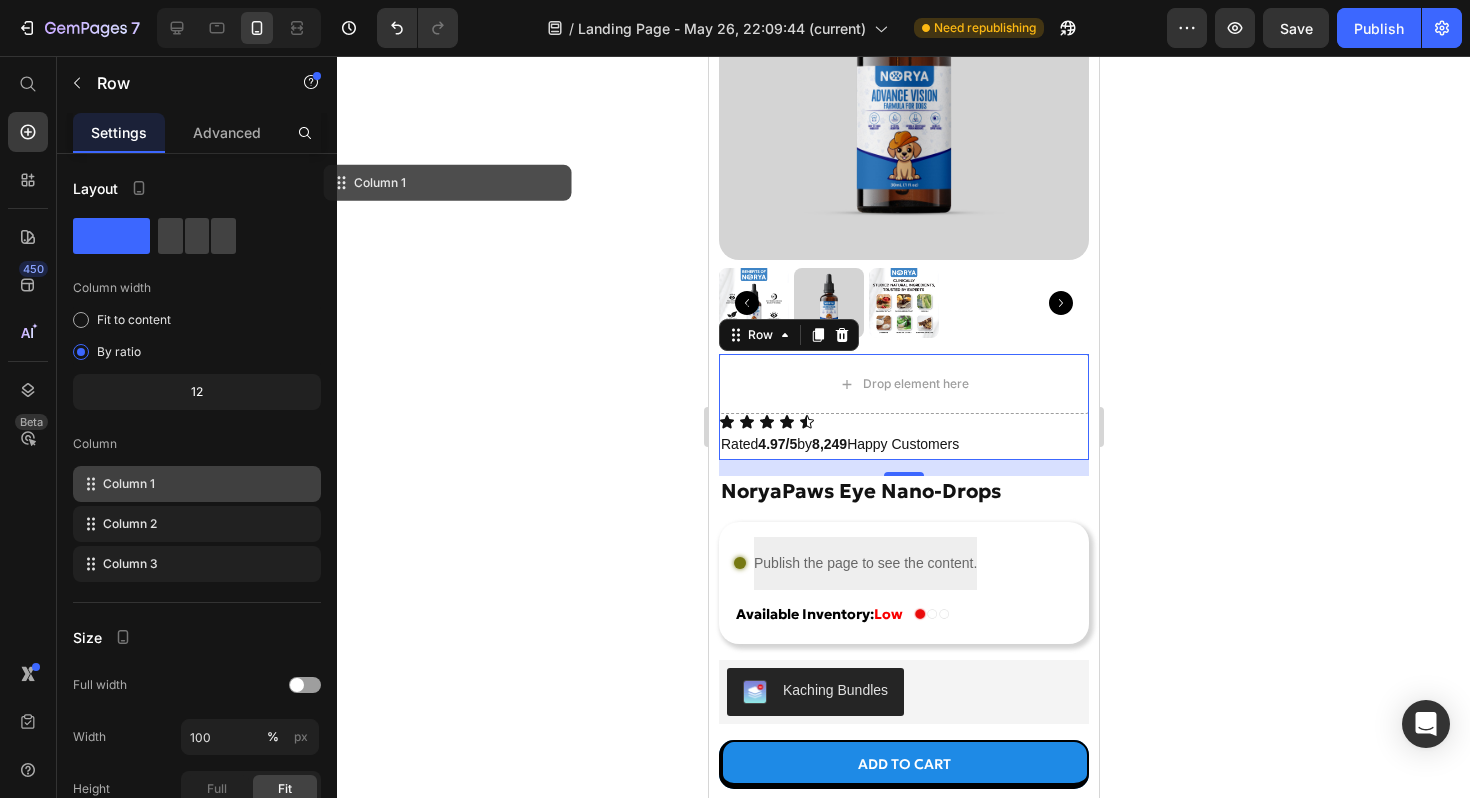 click 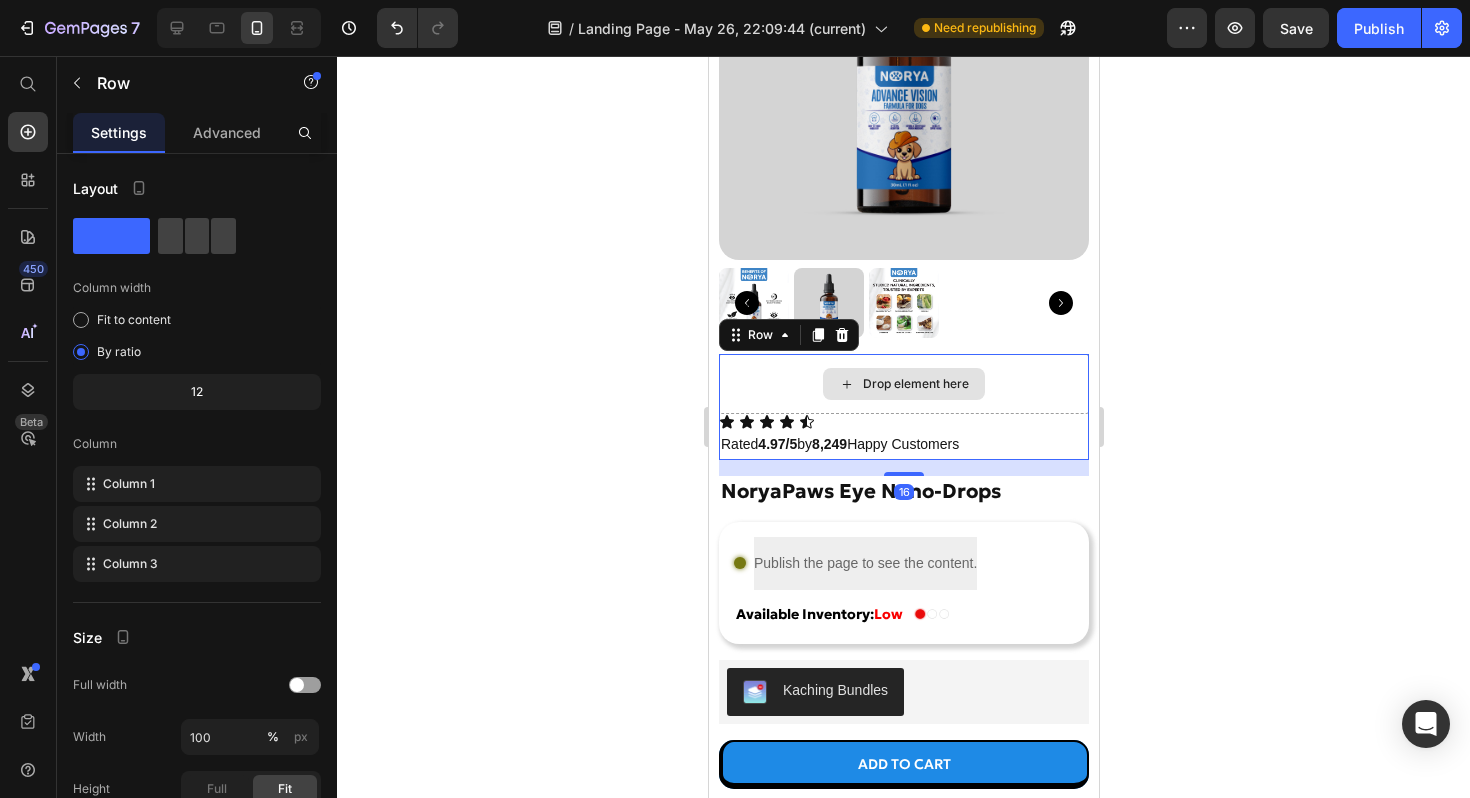 click on "Drop element here" at bounding box center (903, 384) 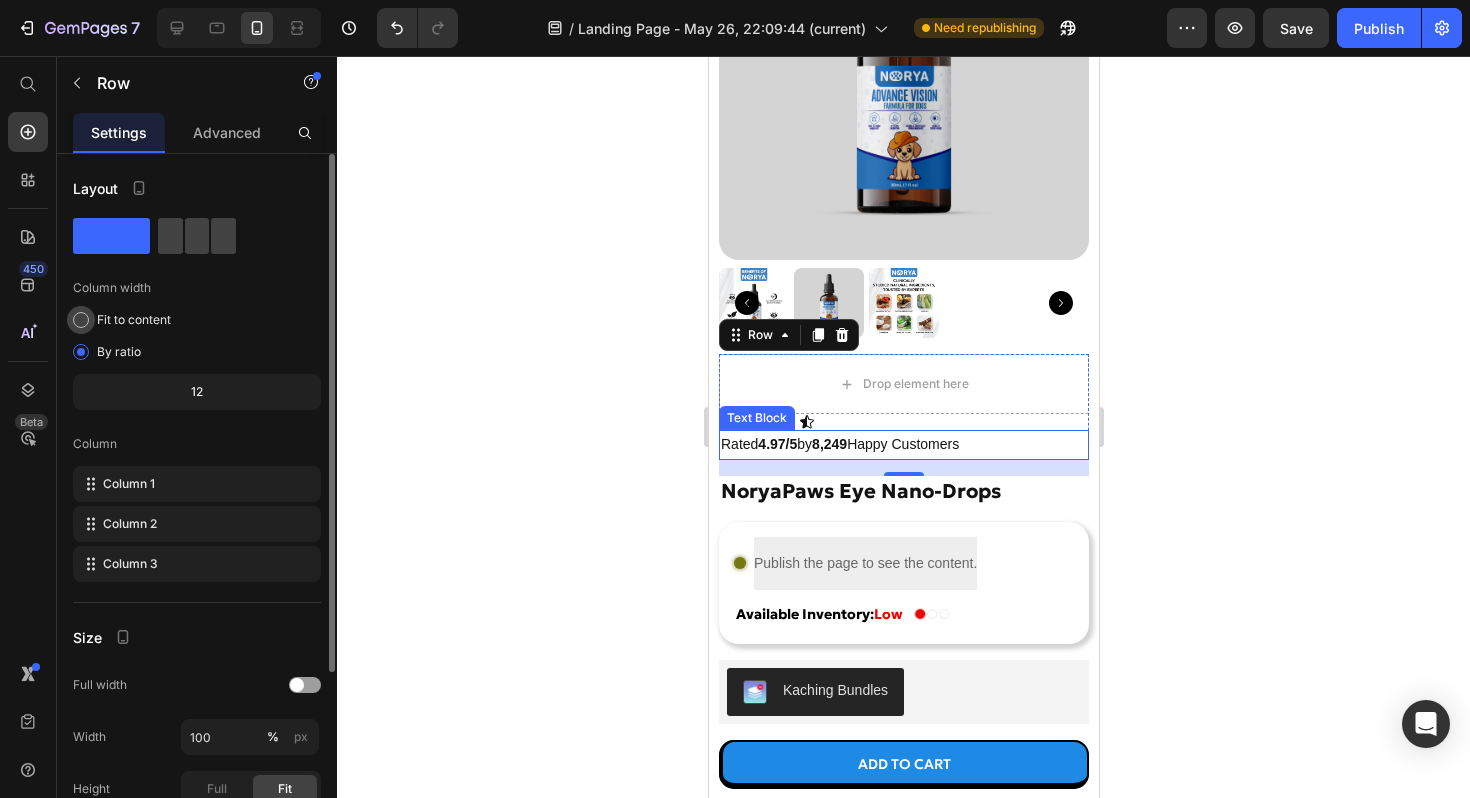 click on "Fit to content" at bounding box center (134, 320) 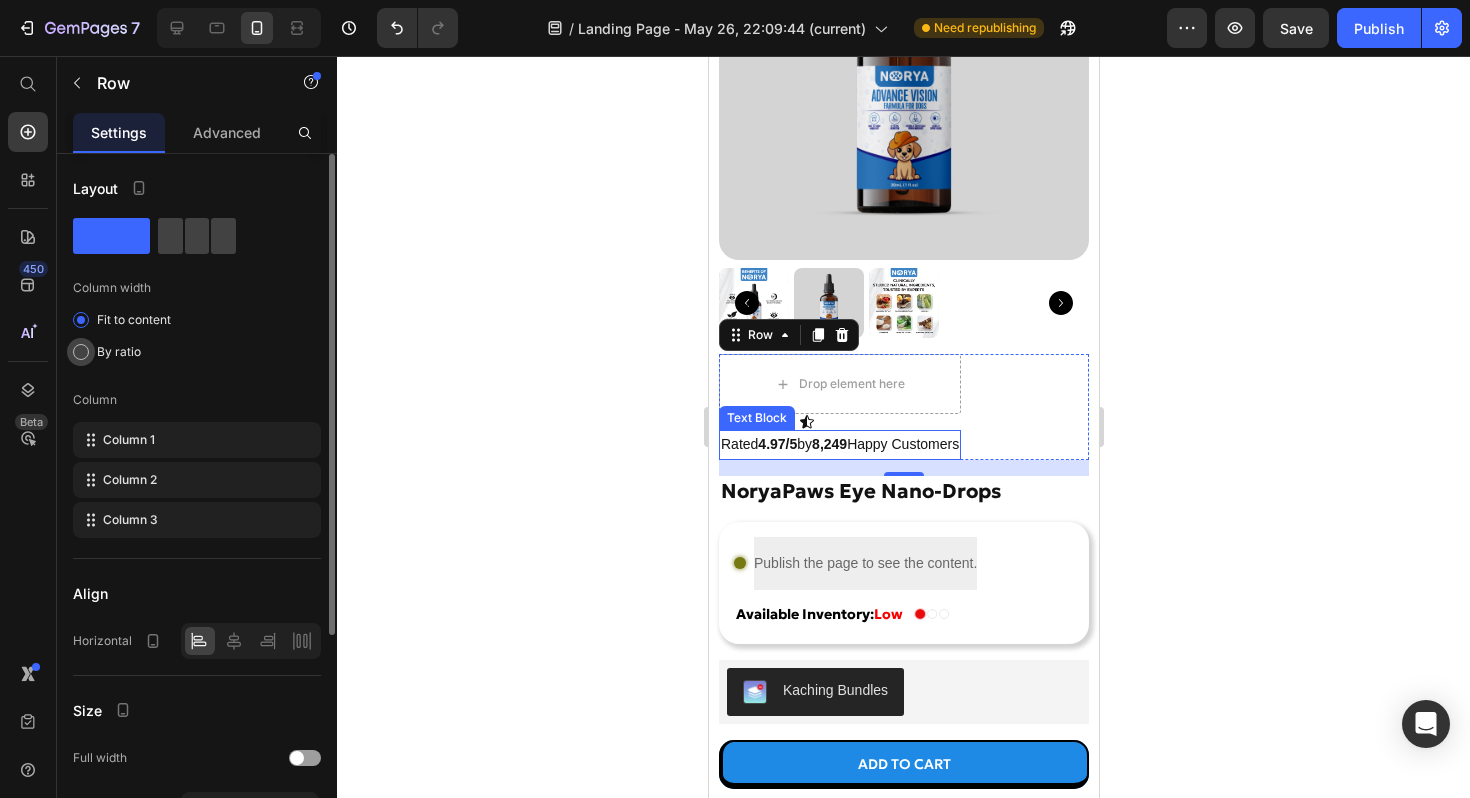 click on "By ratio" at bounding box center [119, 352] 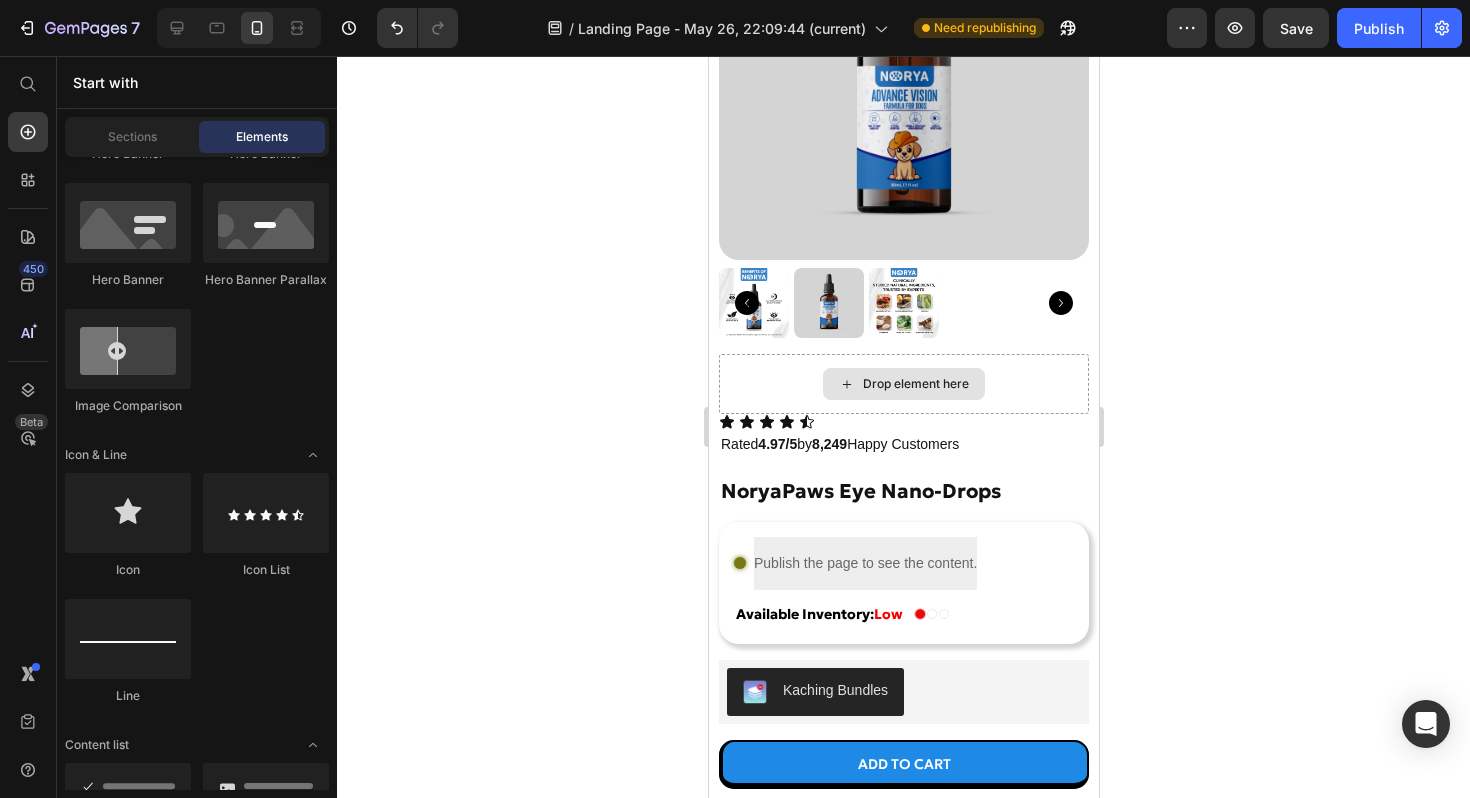 click on "Drop element here" at bounding box center (915, 384) 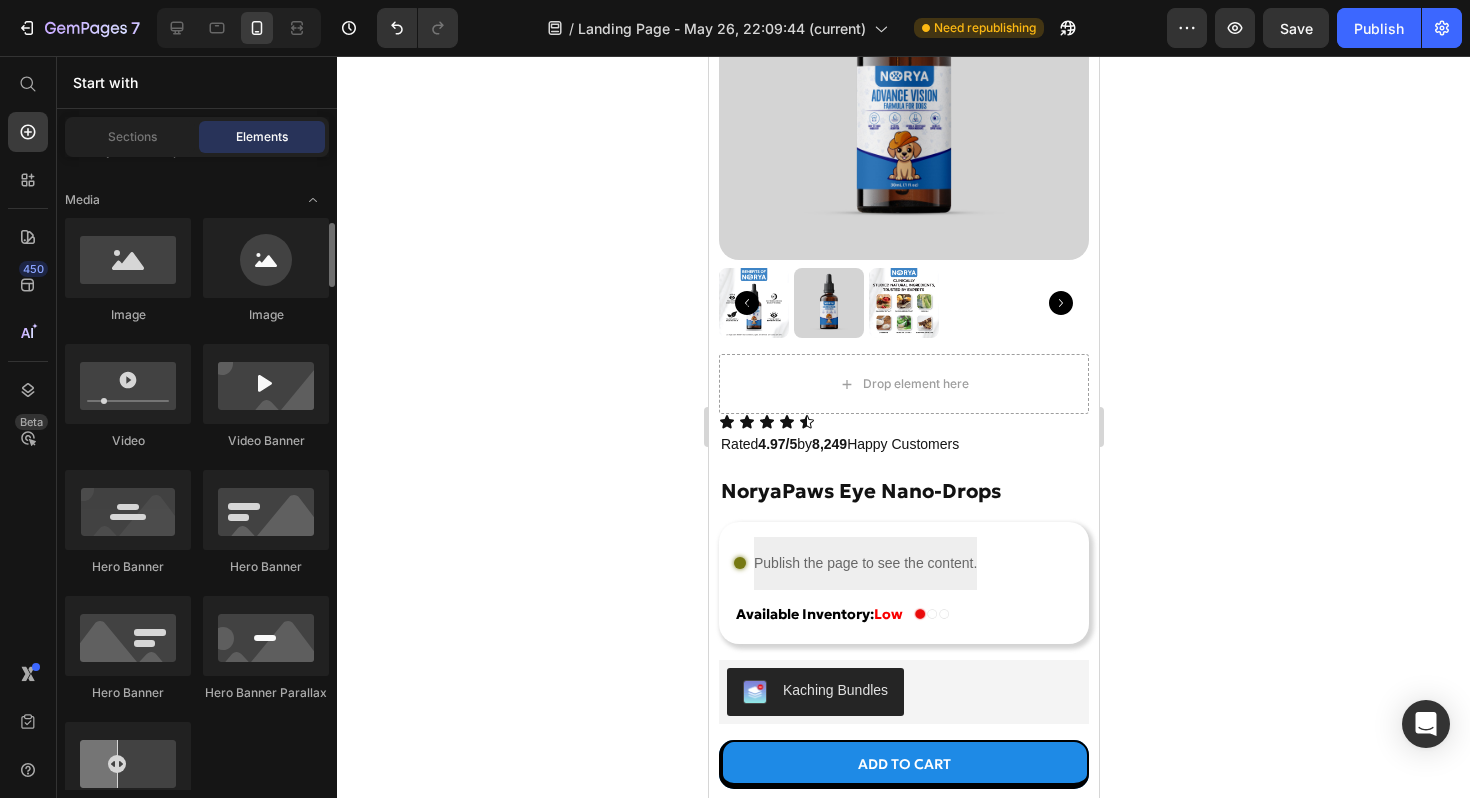 scroll, scrollTop: 714, scrollLeft: 0, axis: vertical 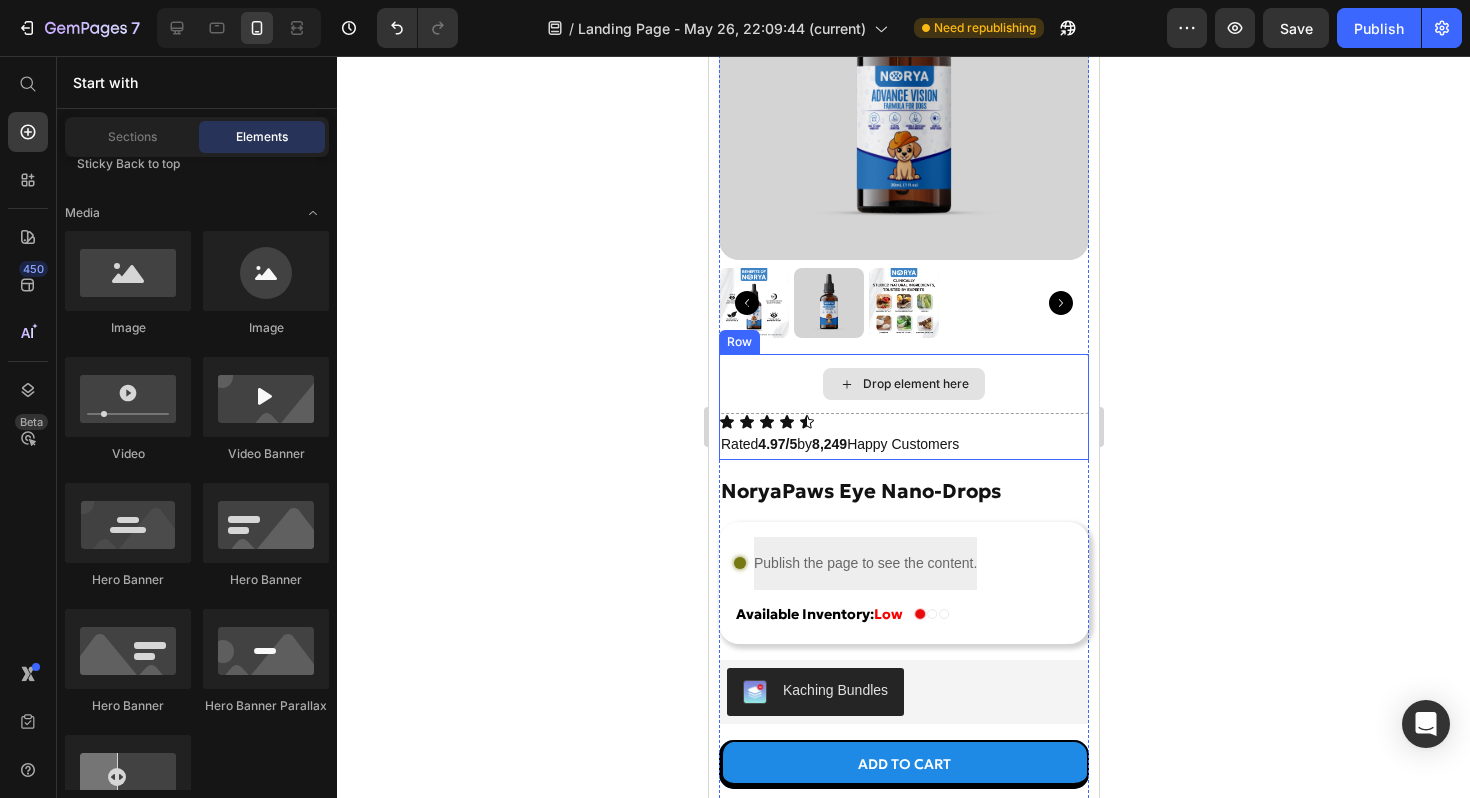 click on "Drop element here" at bounding box center (903, 384) 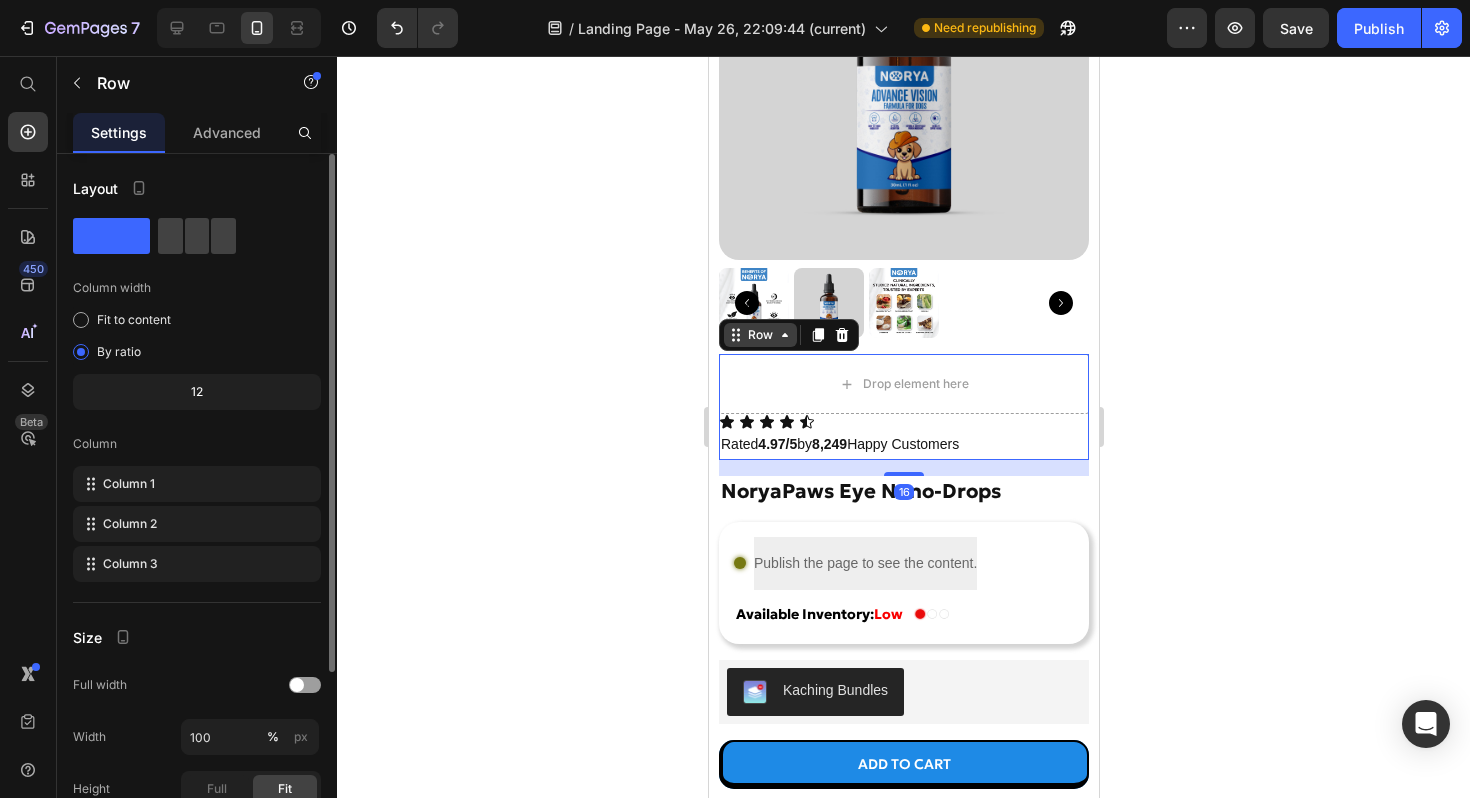 click 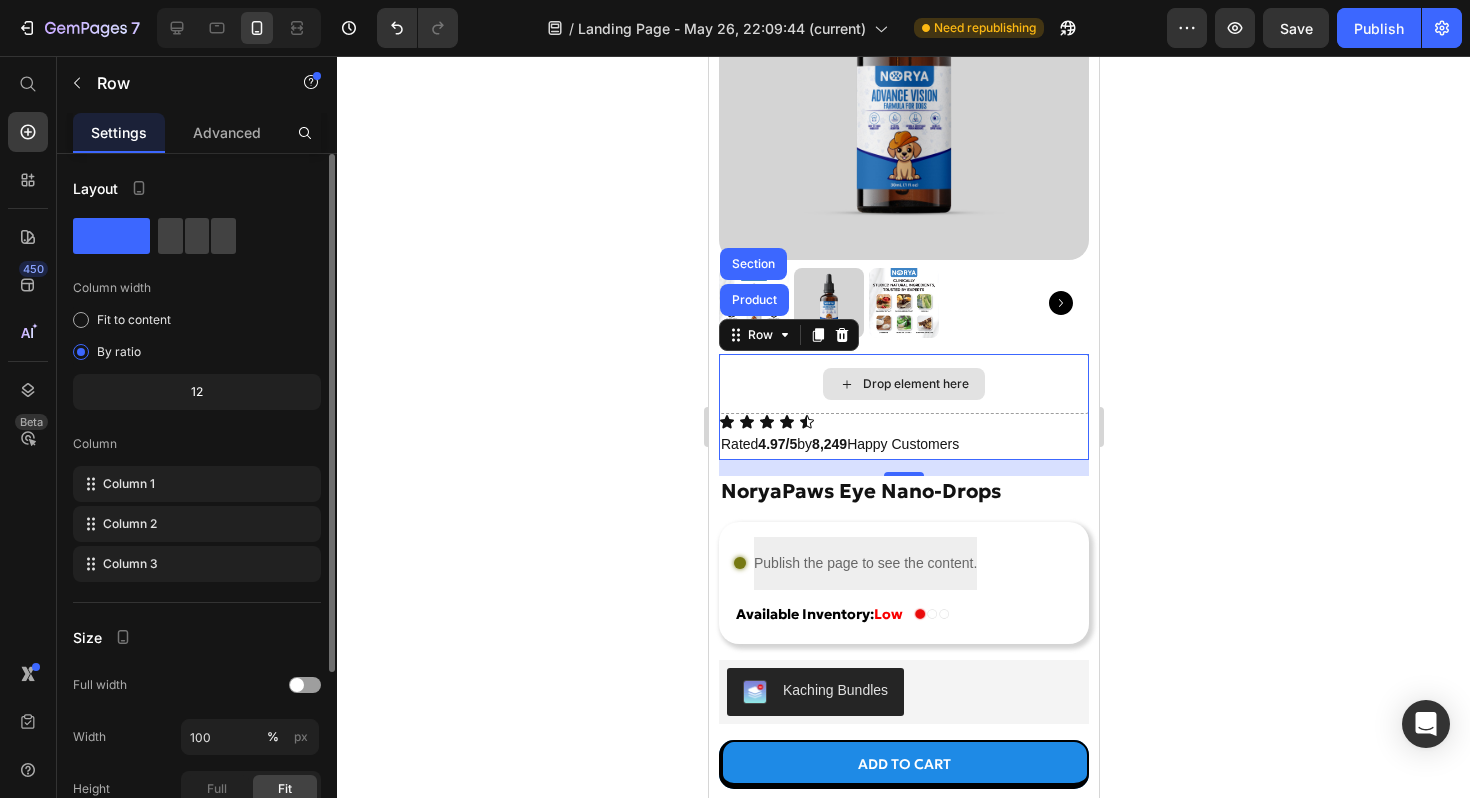 click on "Drop element here" at bounding box center [903, 384] 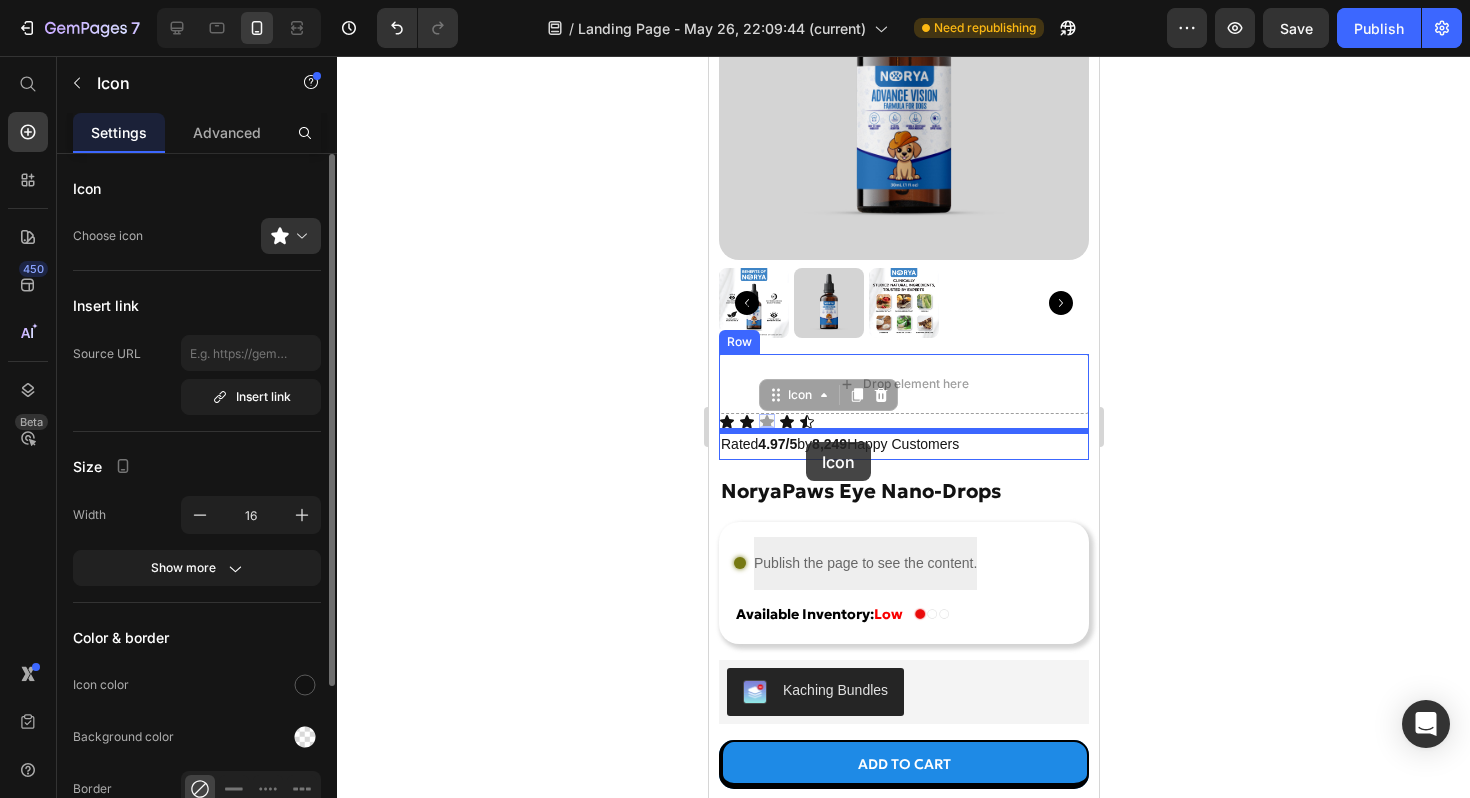 drag, startPoint x: 772, startPoint y: 399, endPoint x: 805, endPoint y: 442, distance: 54.20332 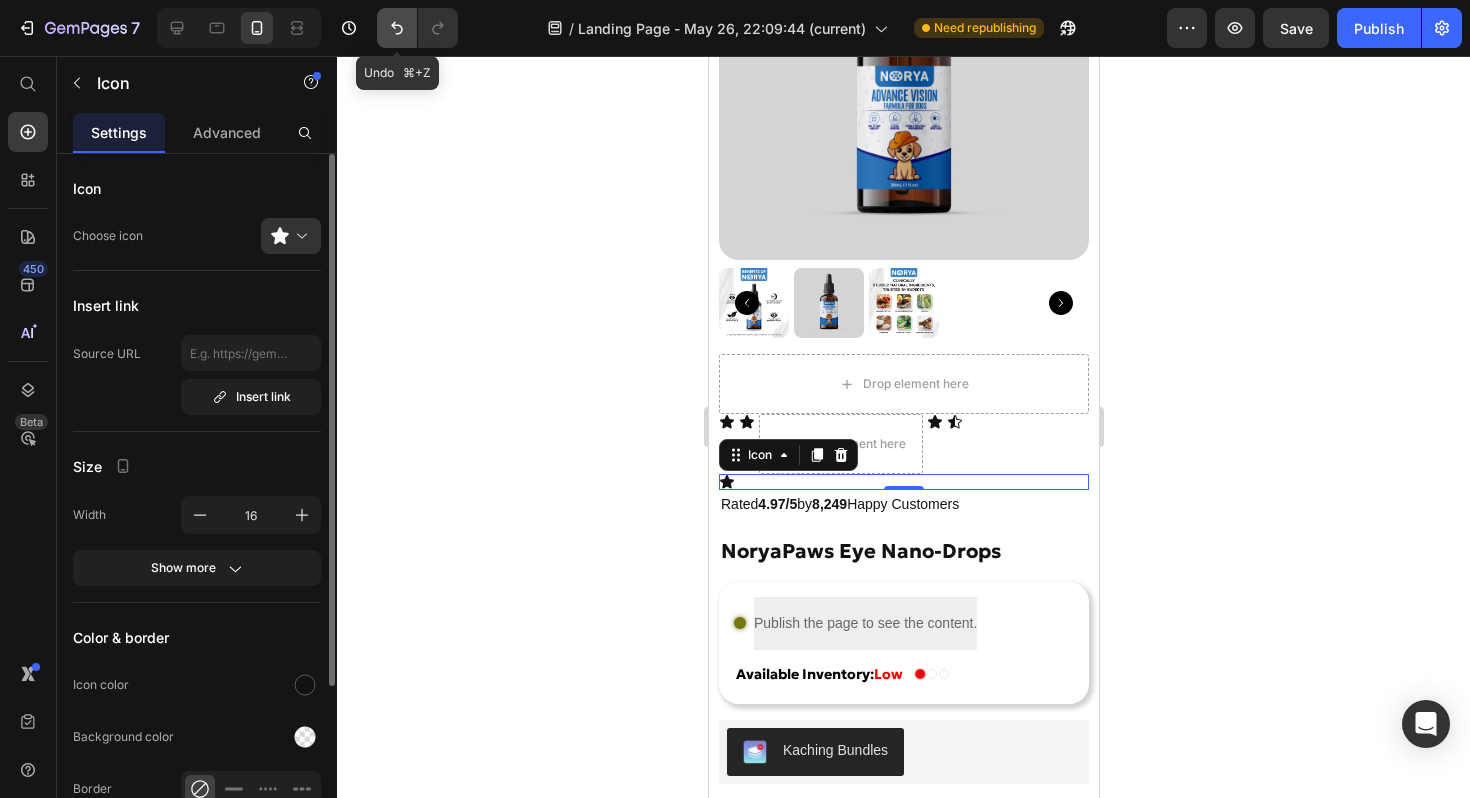 click 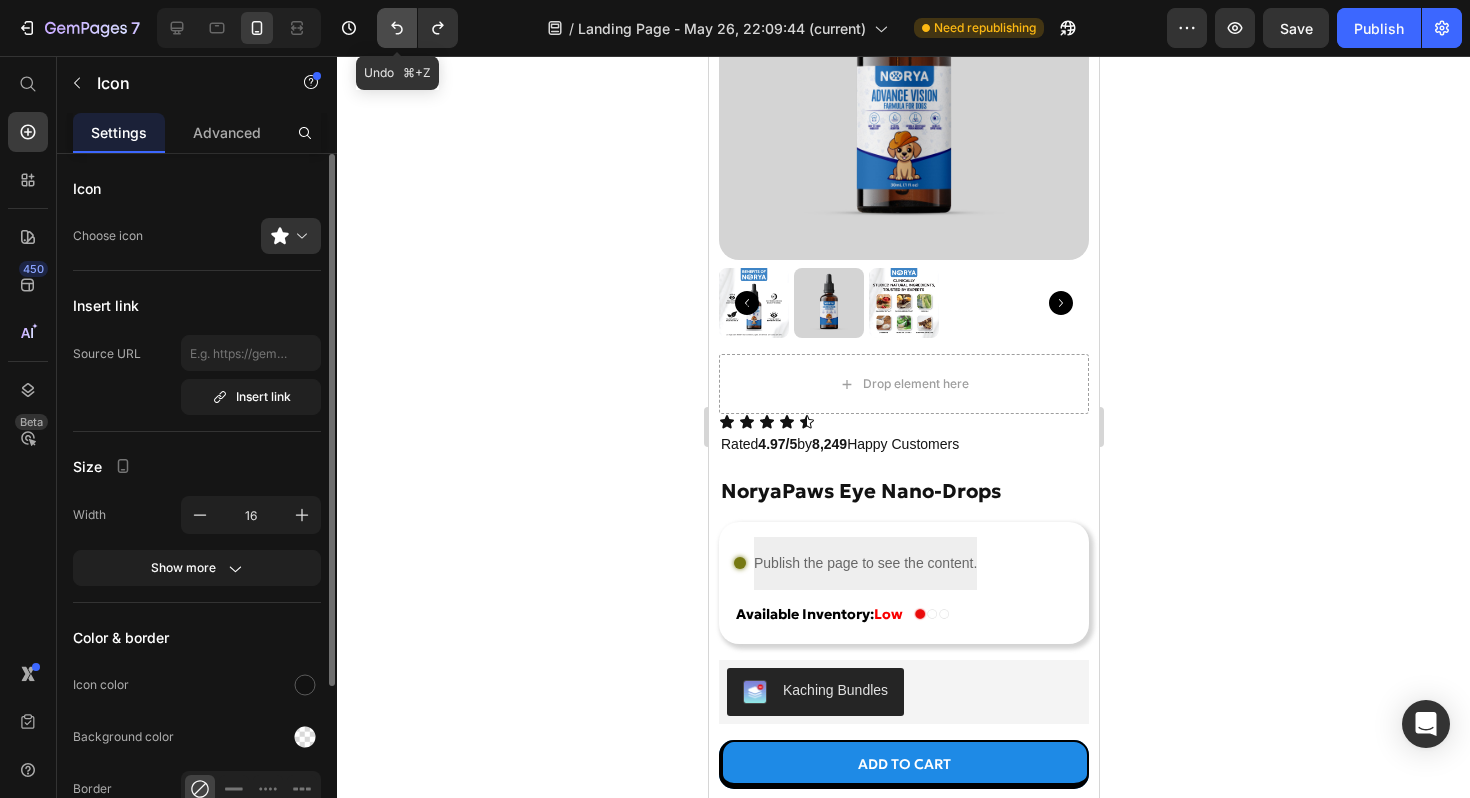 click 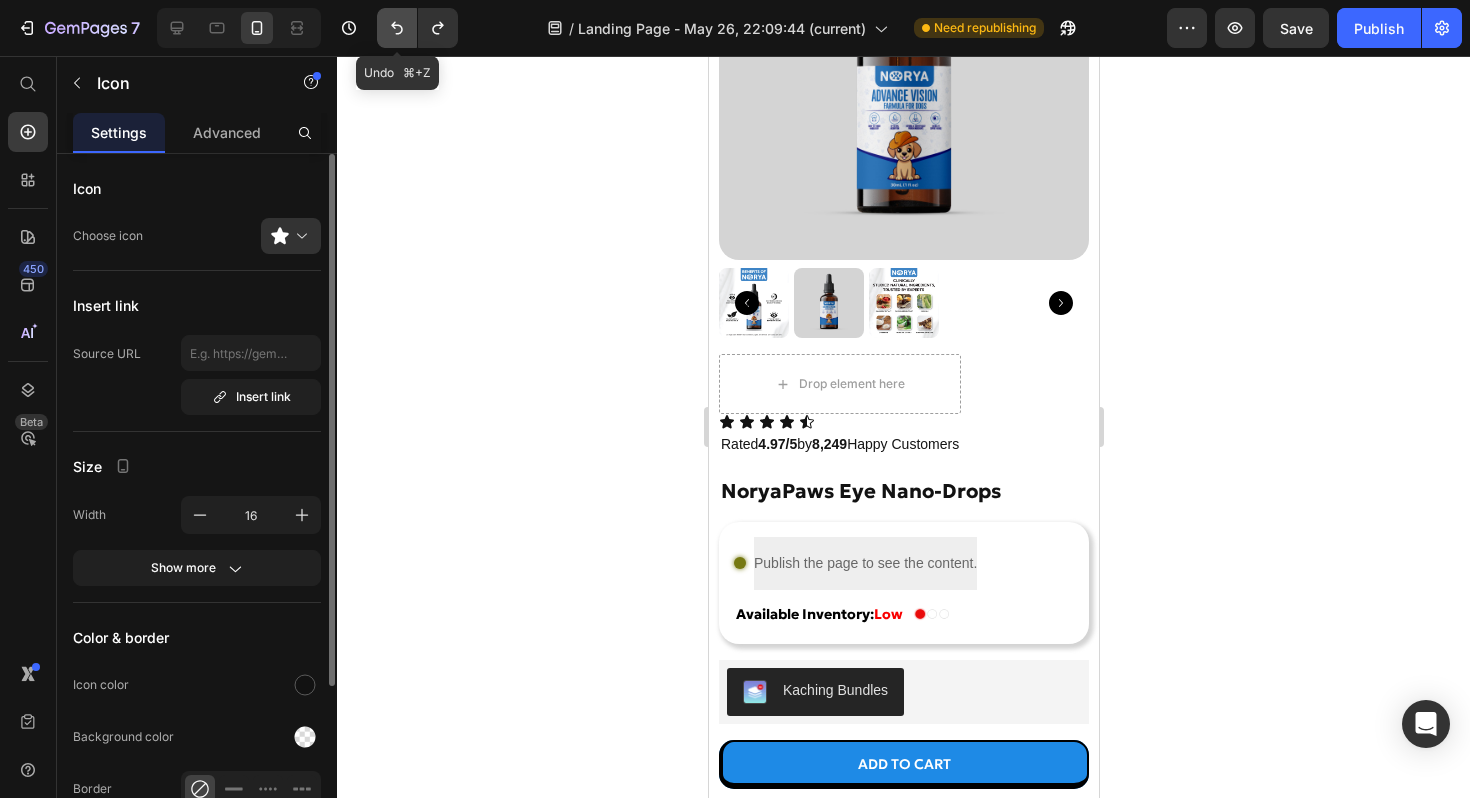 click 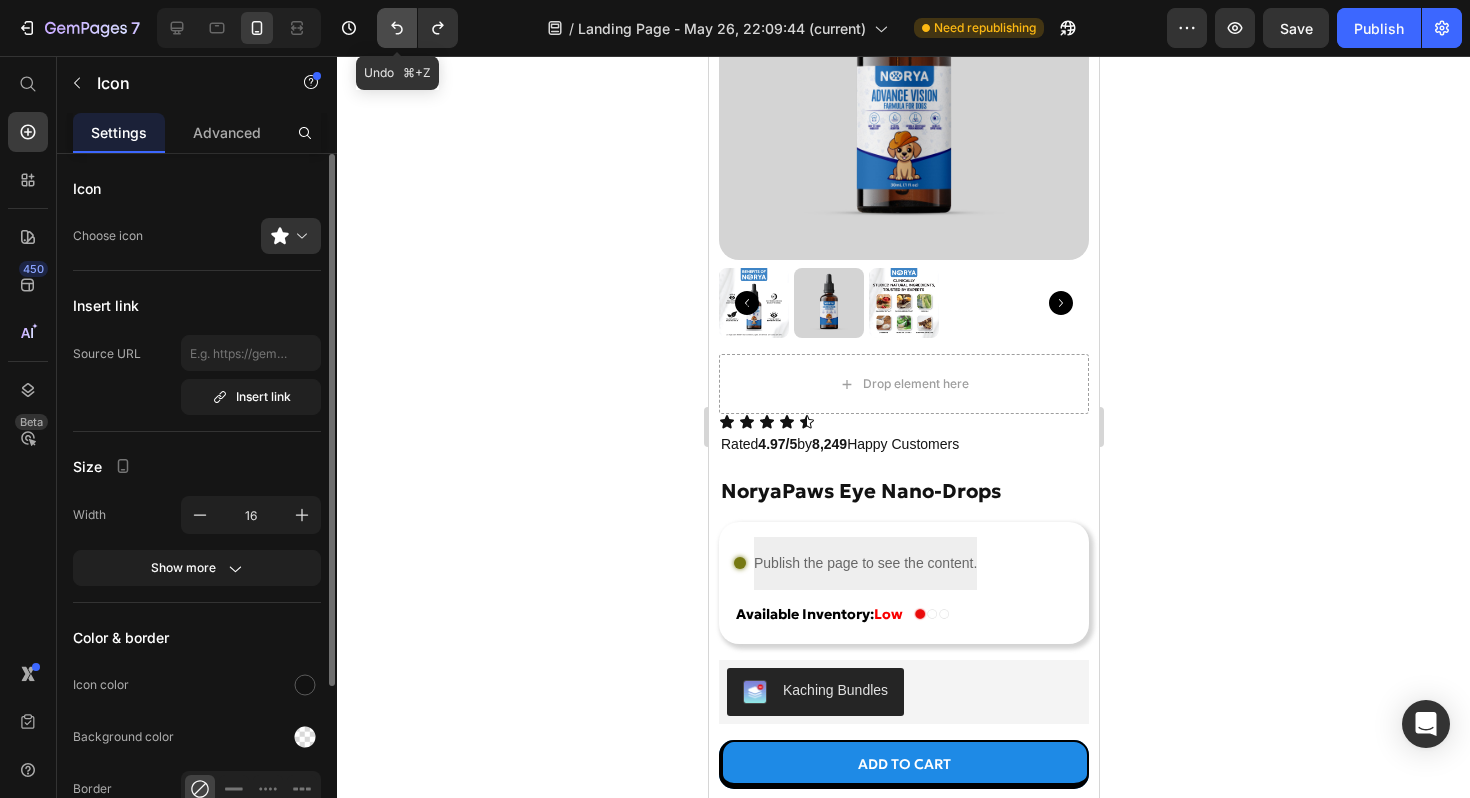 click 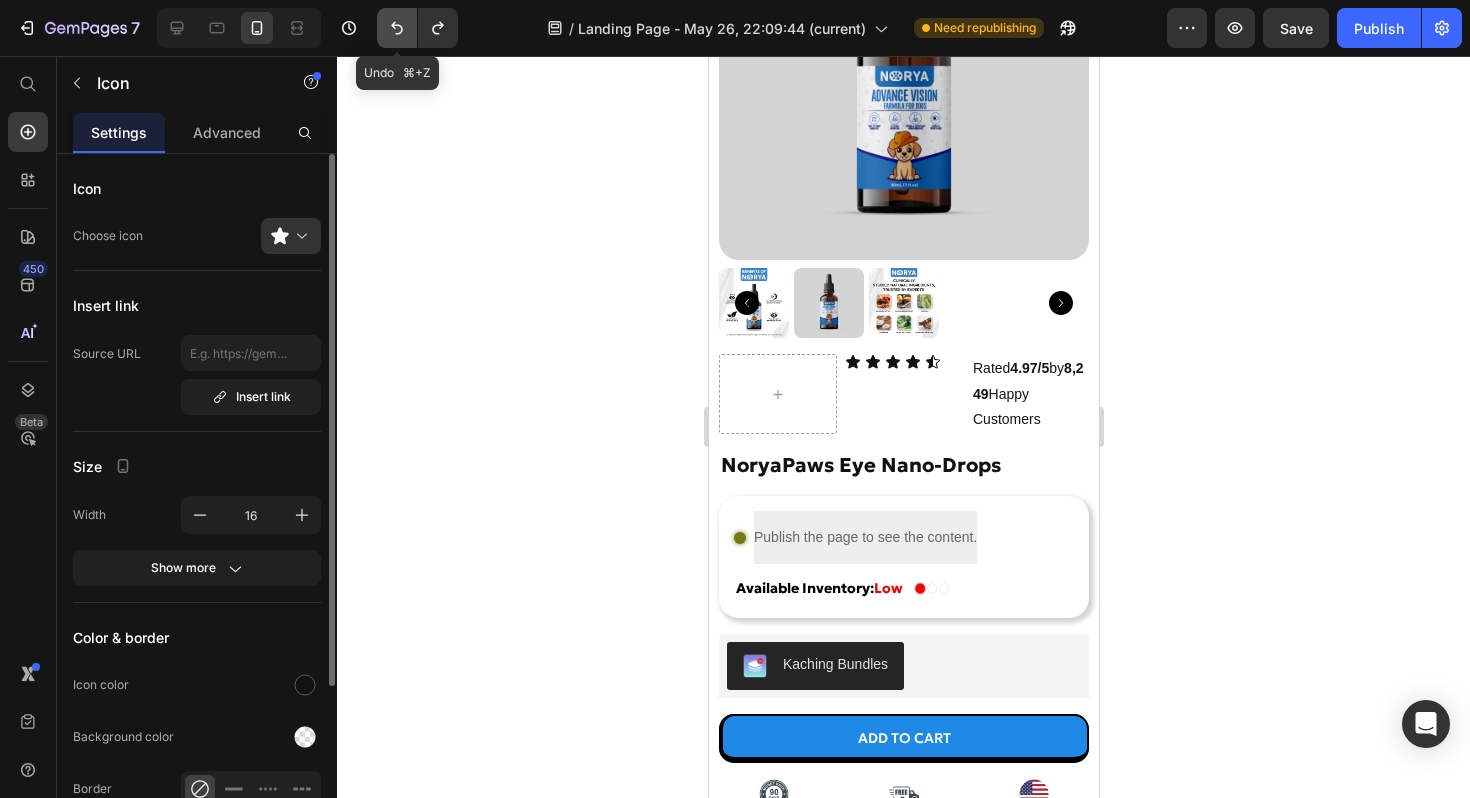 click 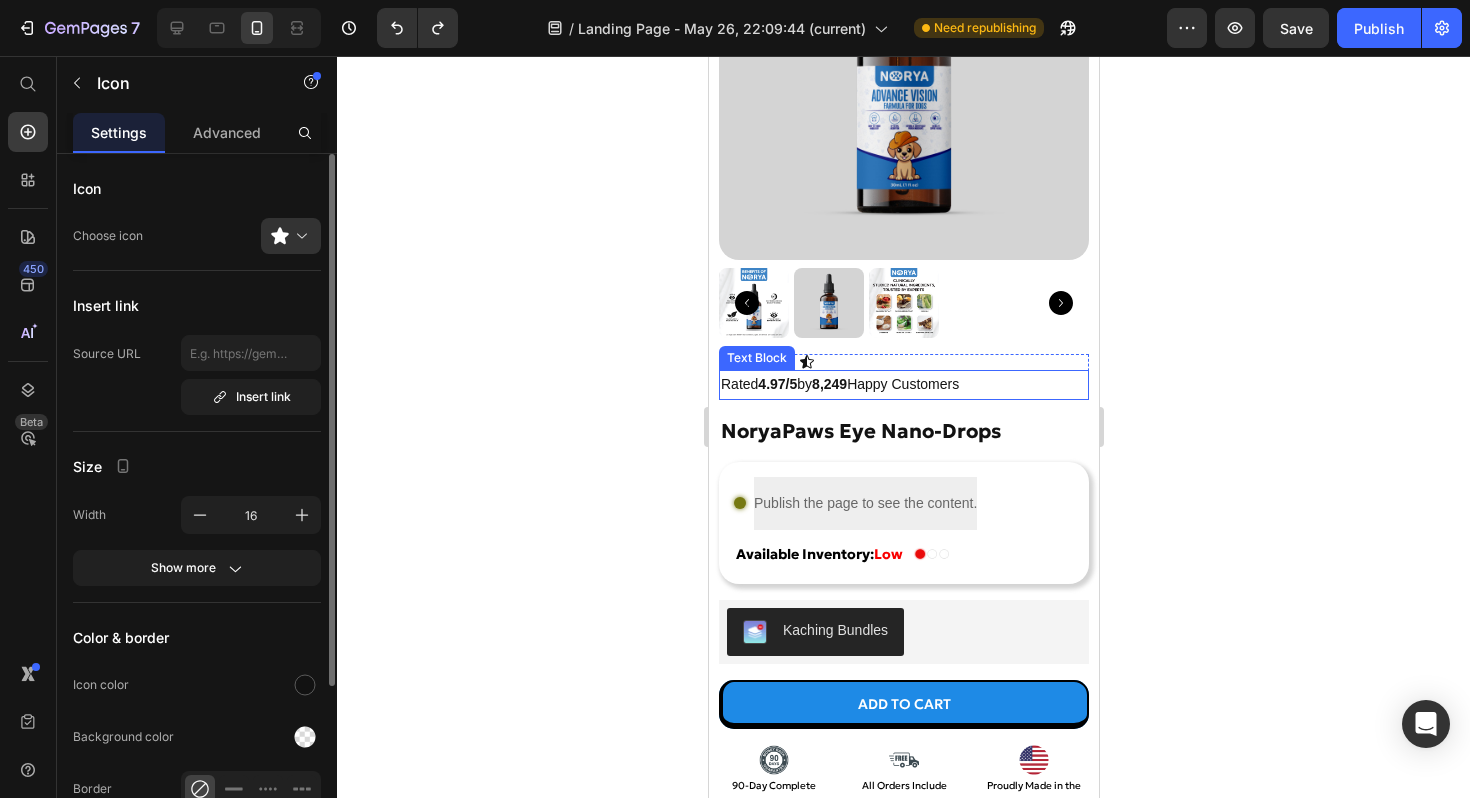 click on "Rated  4.97/5  by  8,249  Happy Customers" at bounding box center [903, 384] 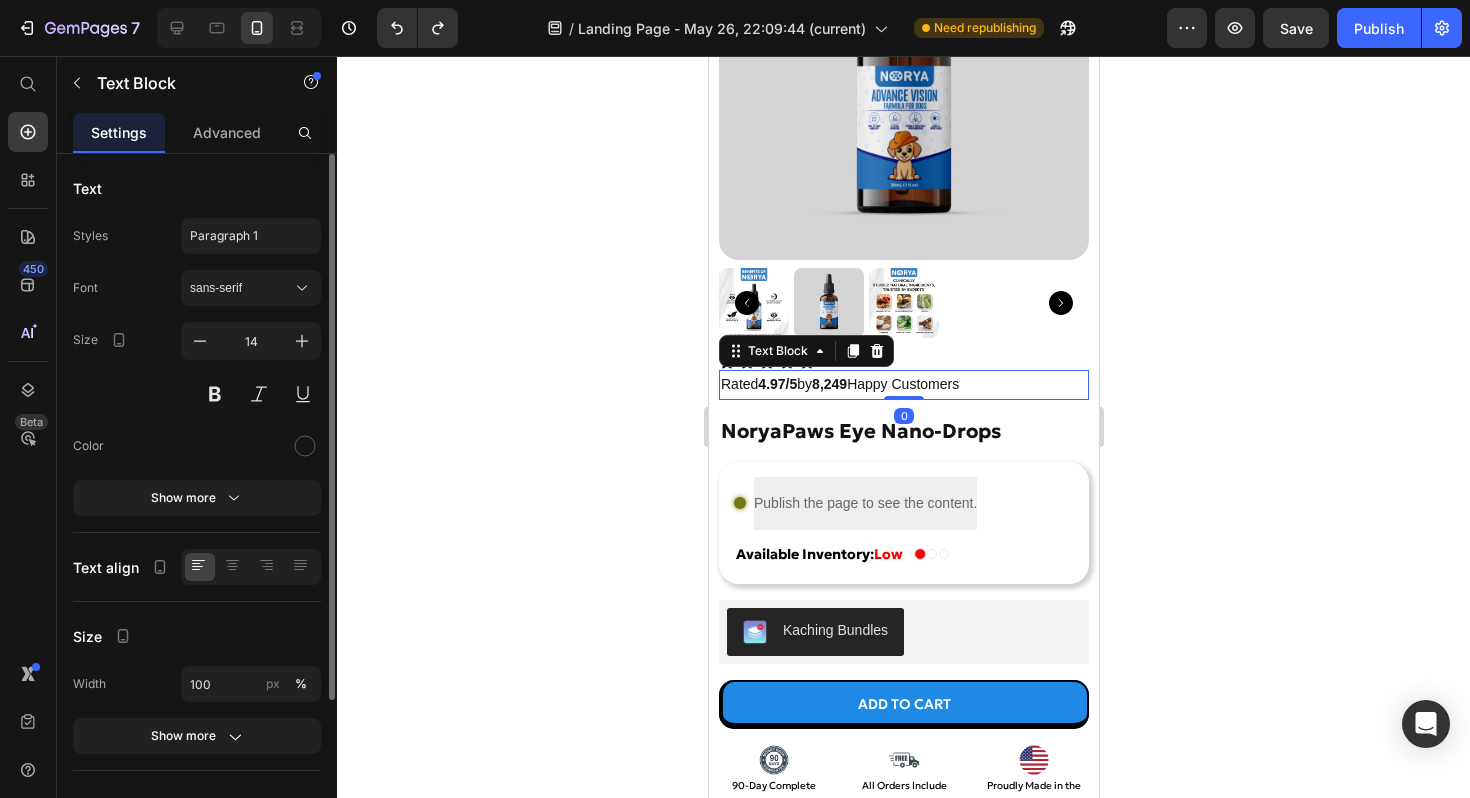 click on "Rated  4.97/5  by  8,249  Happy Customers" at bounding box center (903, 384) 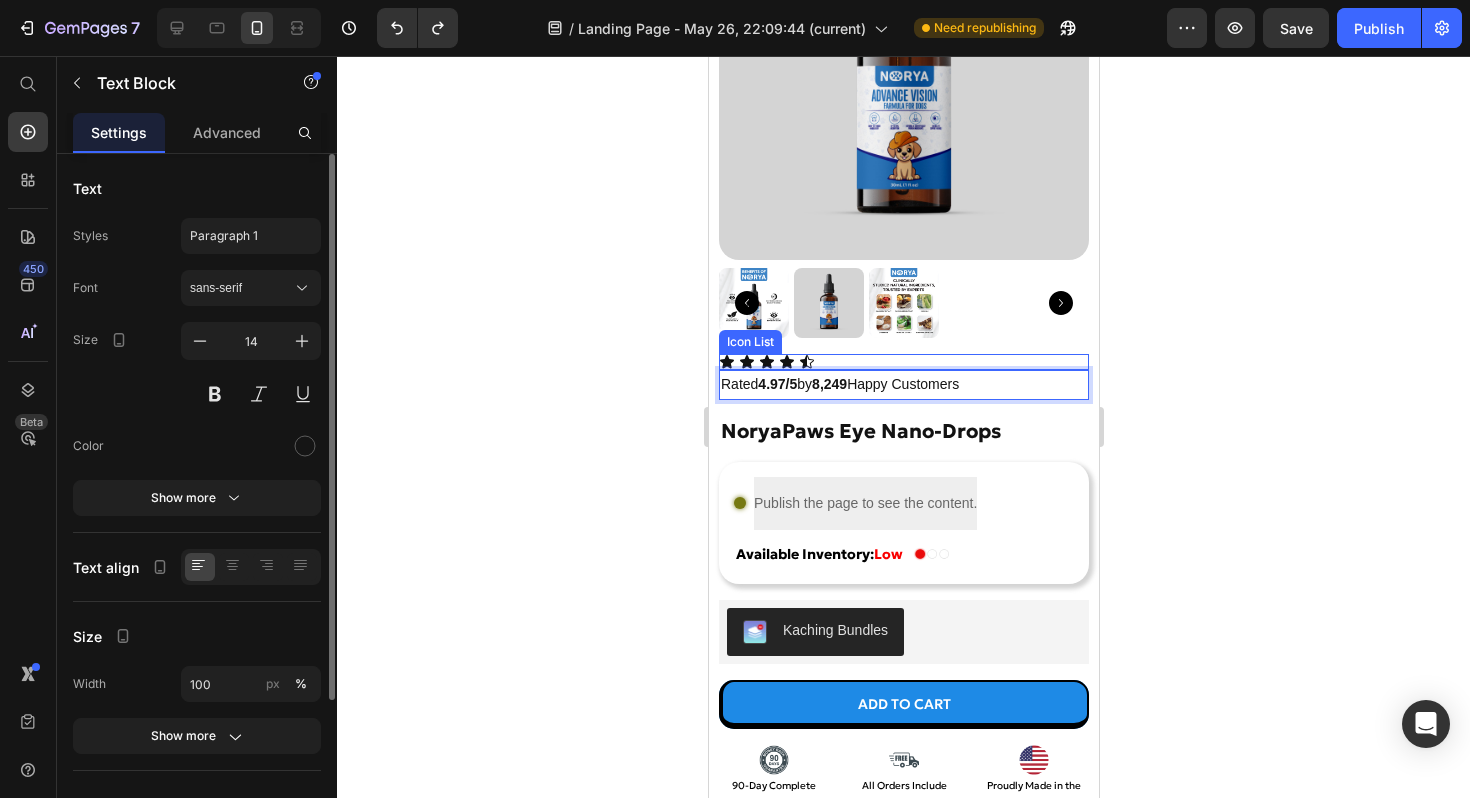 click on "Icon Icon Icon Icon Icon" at bounding box center [903, 362] 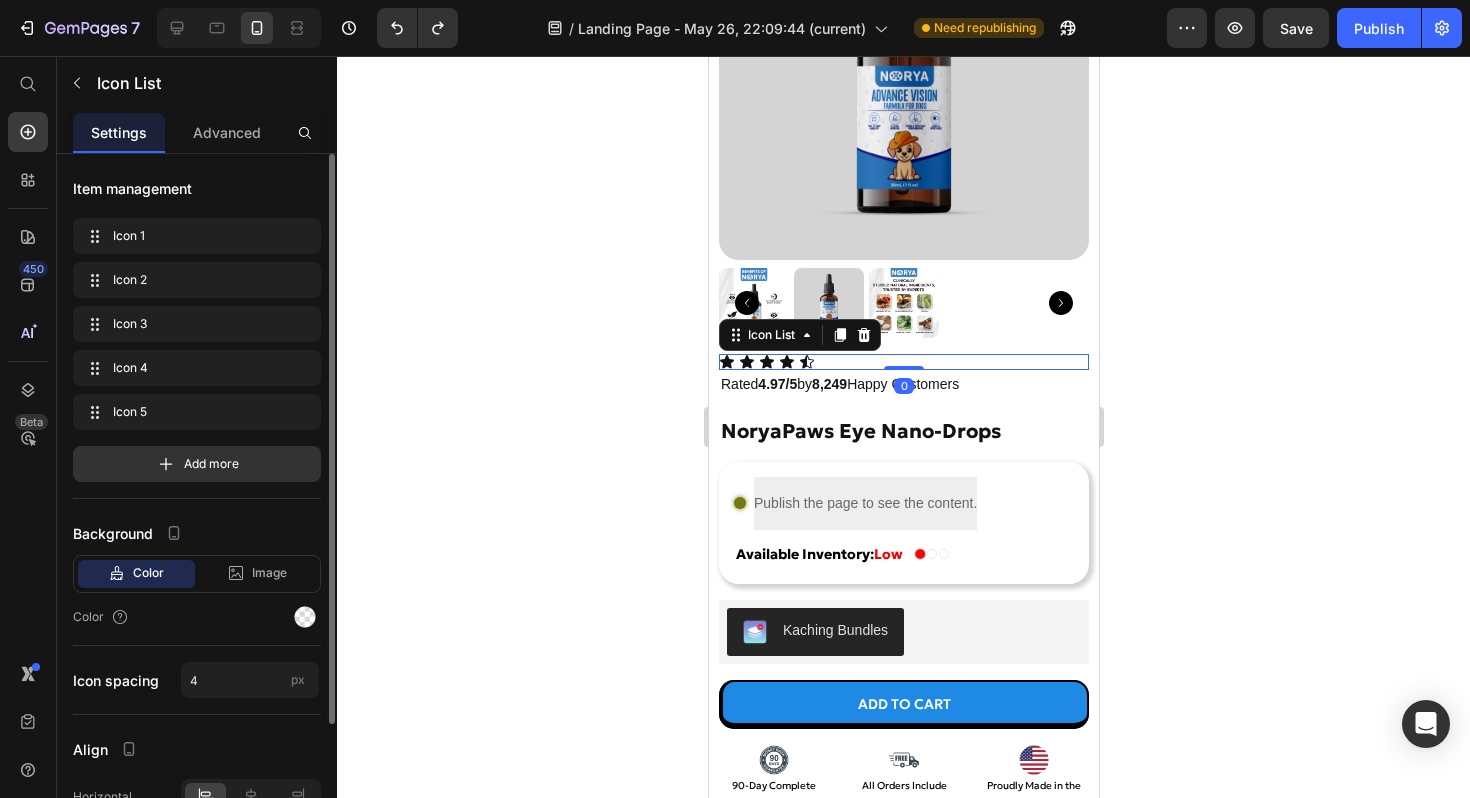 click on "Icon Icon Icon Icon Icon" at bounding box center [903, 362] 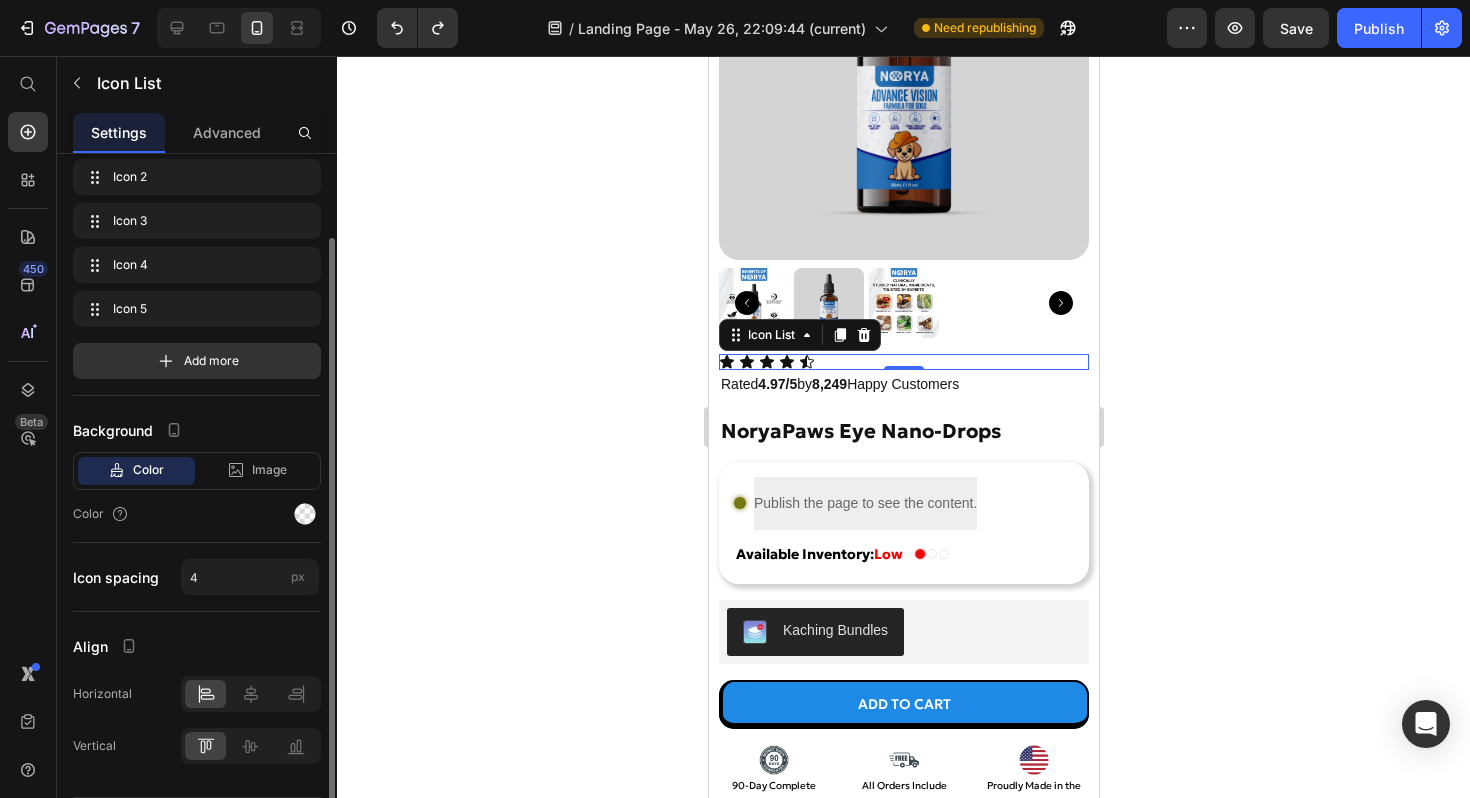 scroll, scrollTop: 0, scrollLeft: 0, axis: both 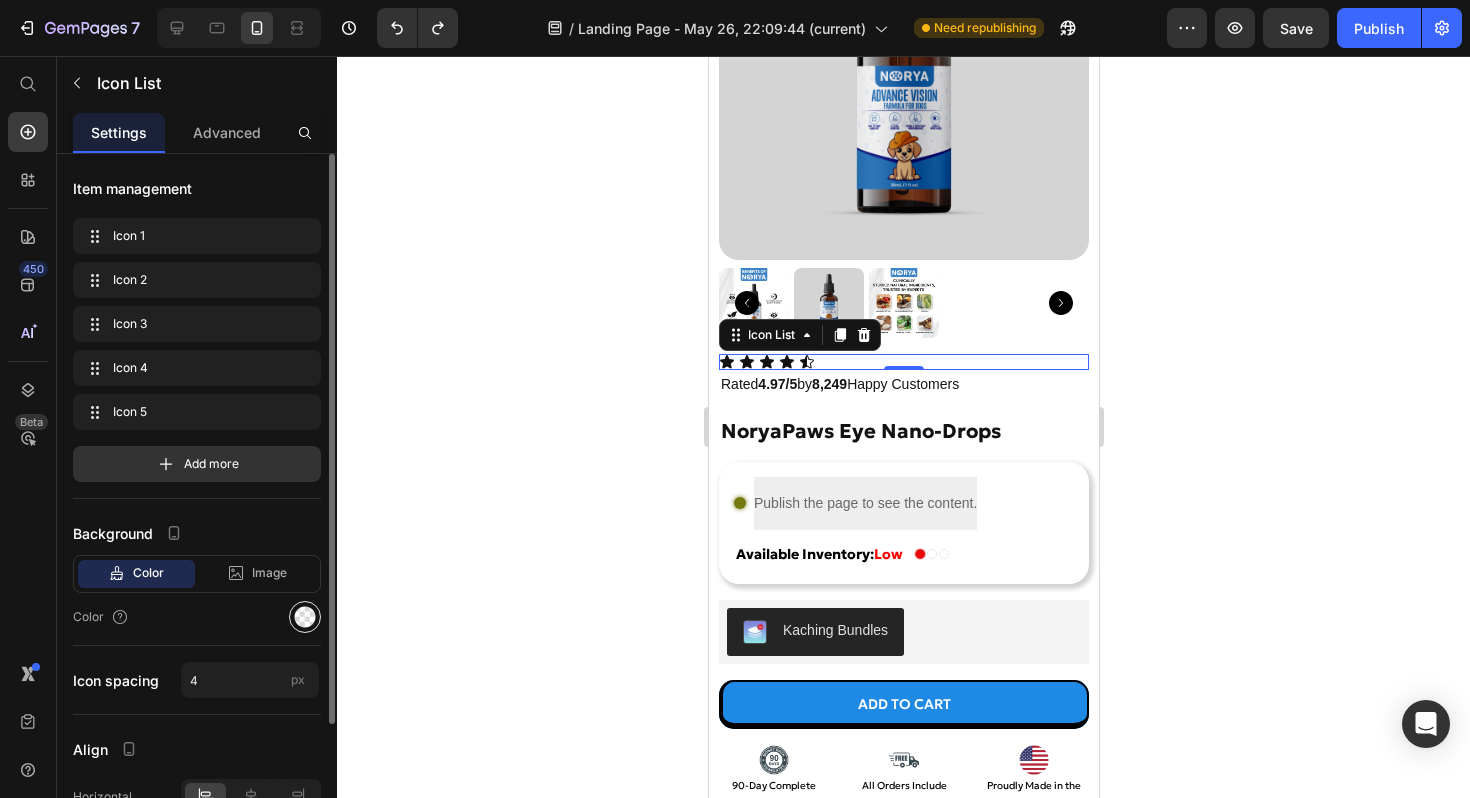 click at bounding box center (305, 617) 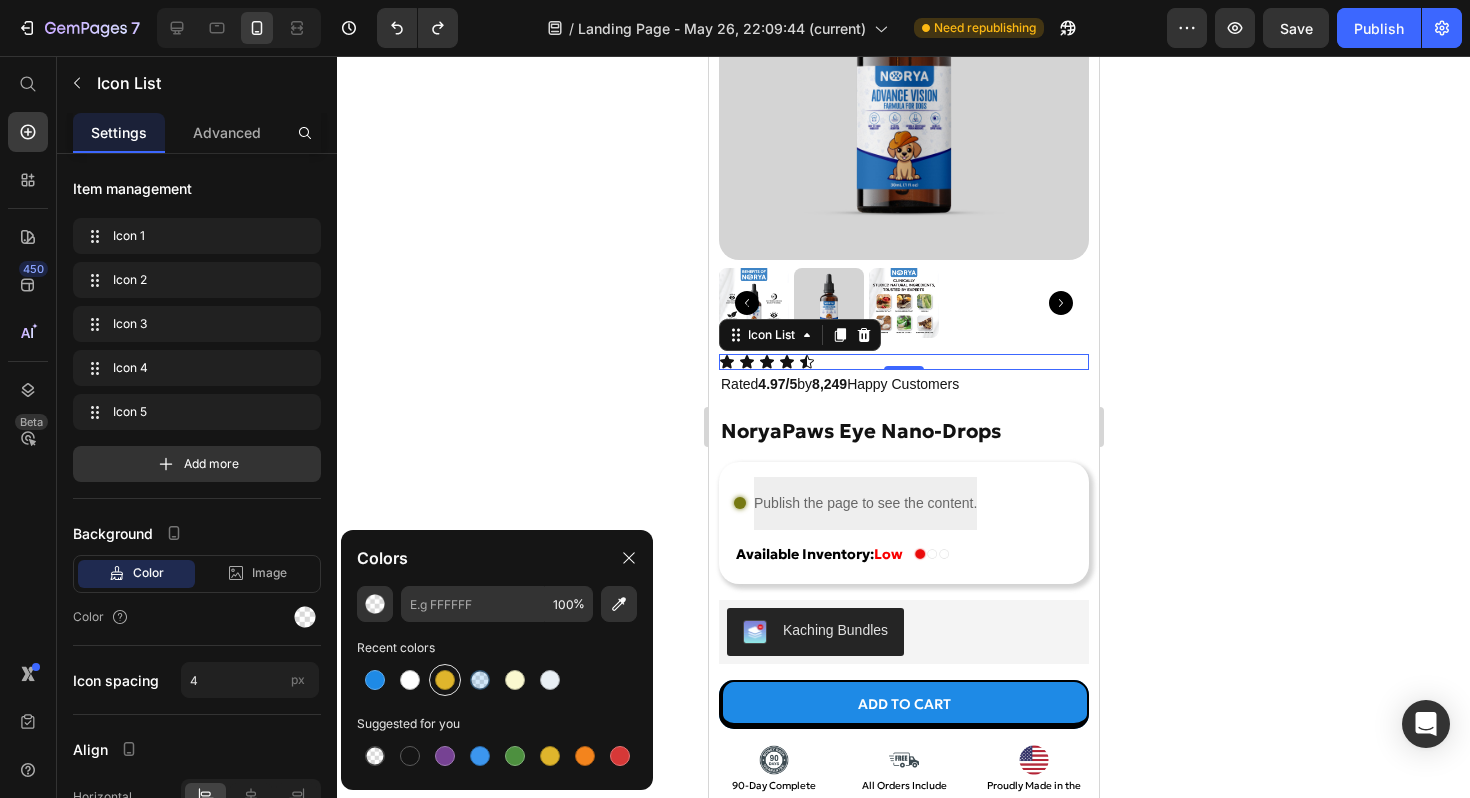 click at bounding box center (445, 680) 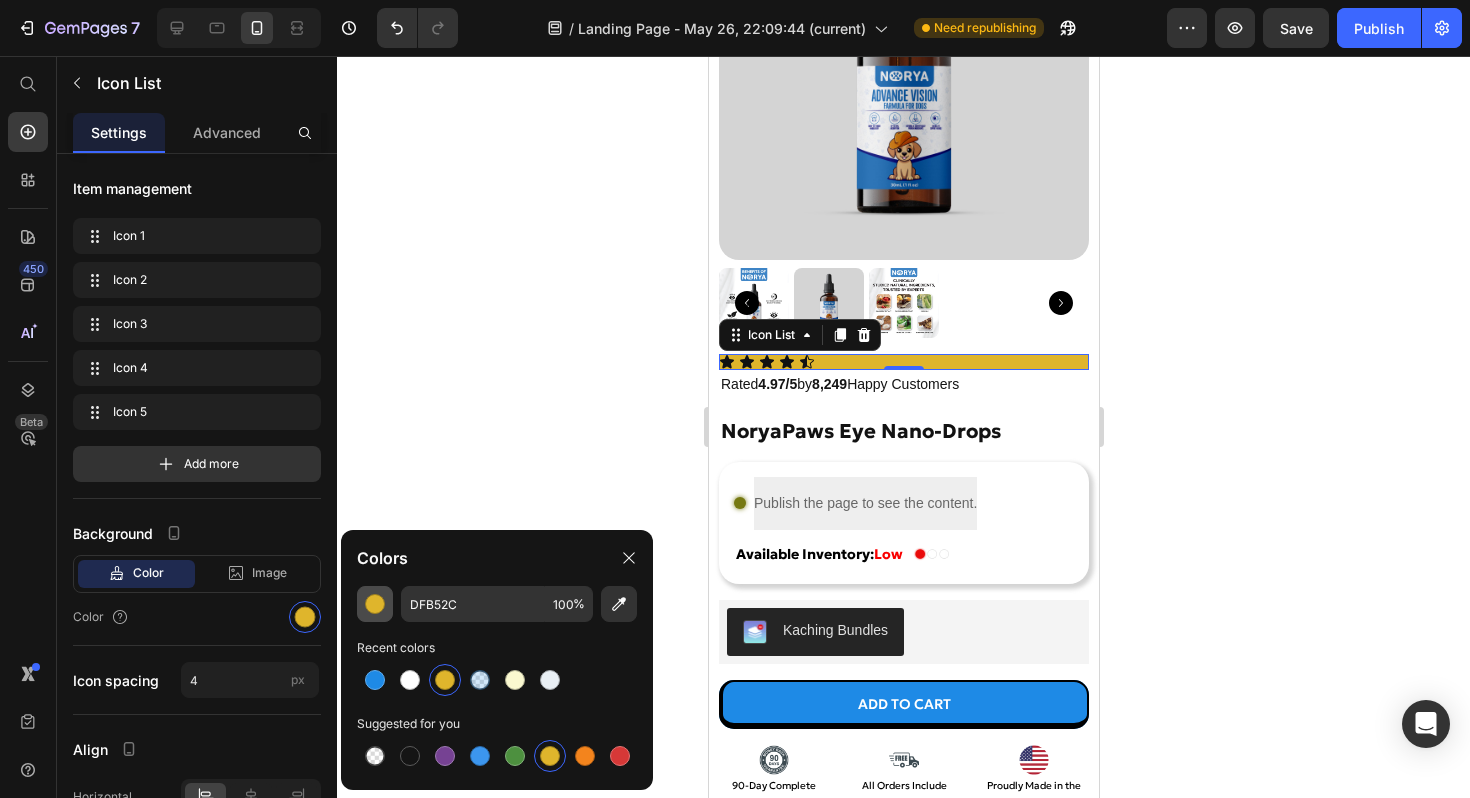 click at bounding box center [375, 604] 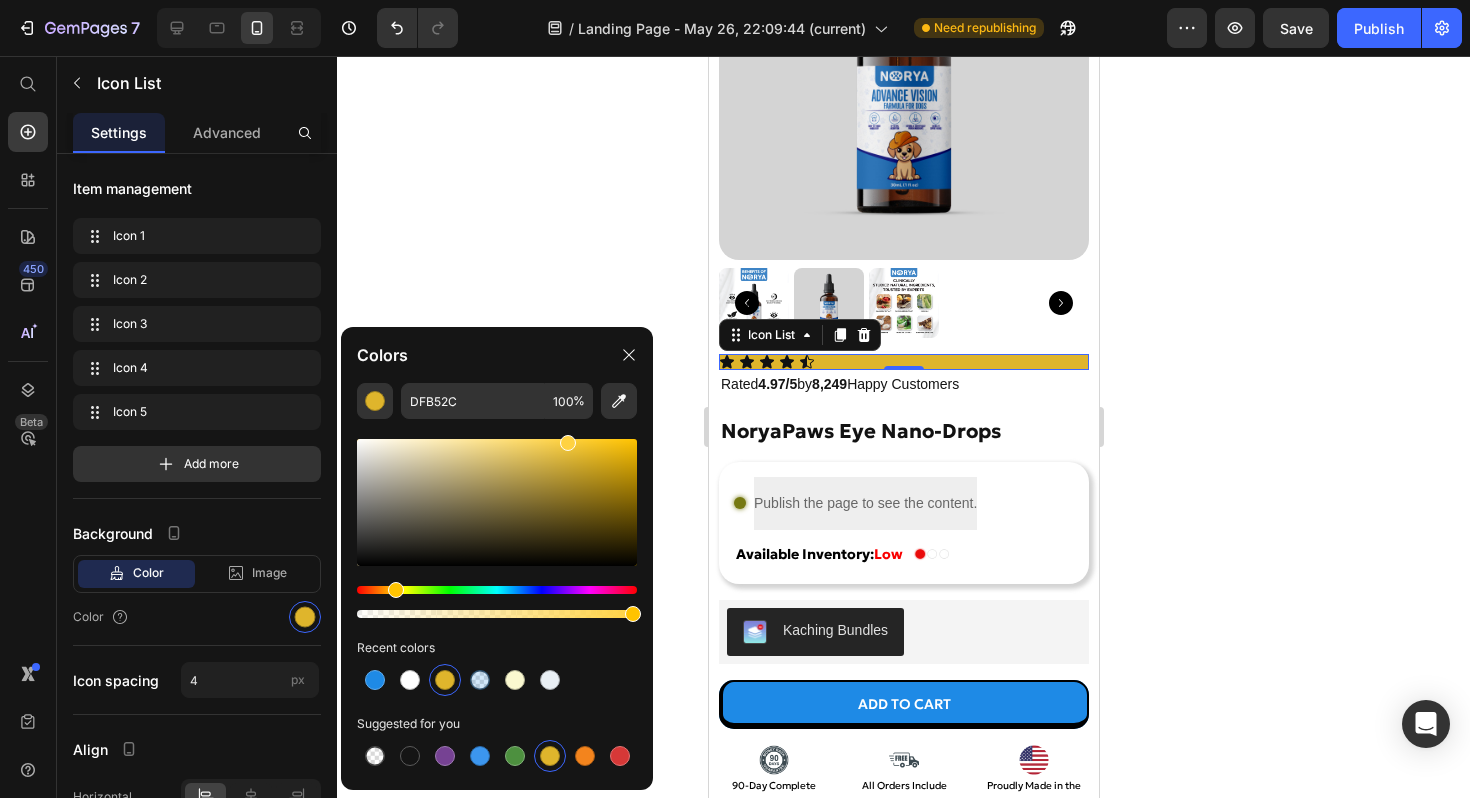 type on "FFD242" 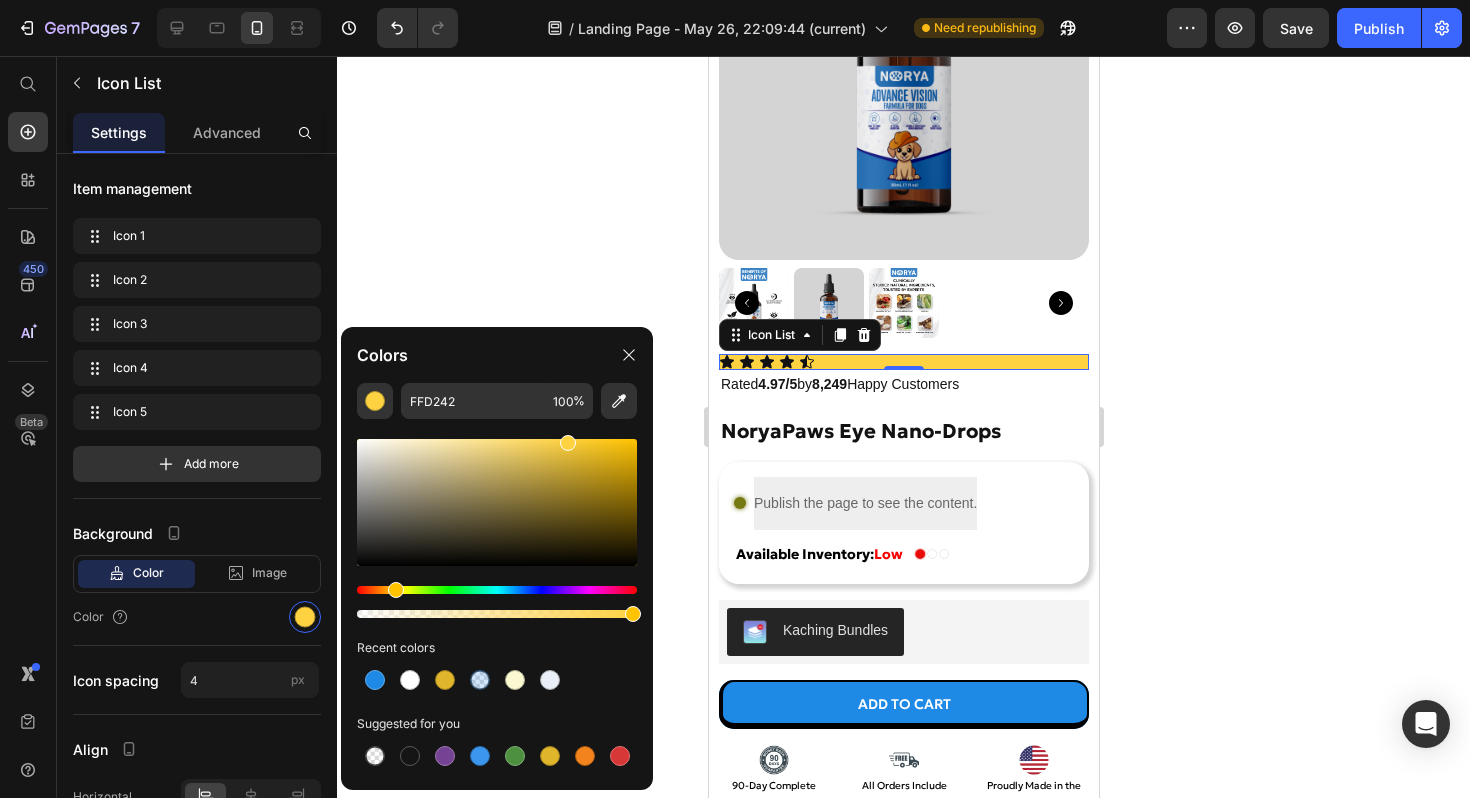 drag, startPoint x: 590, startPoint y: 459, endPoint x: 566, endPoint y: 428, distance: 39.20459 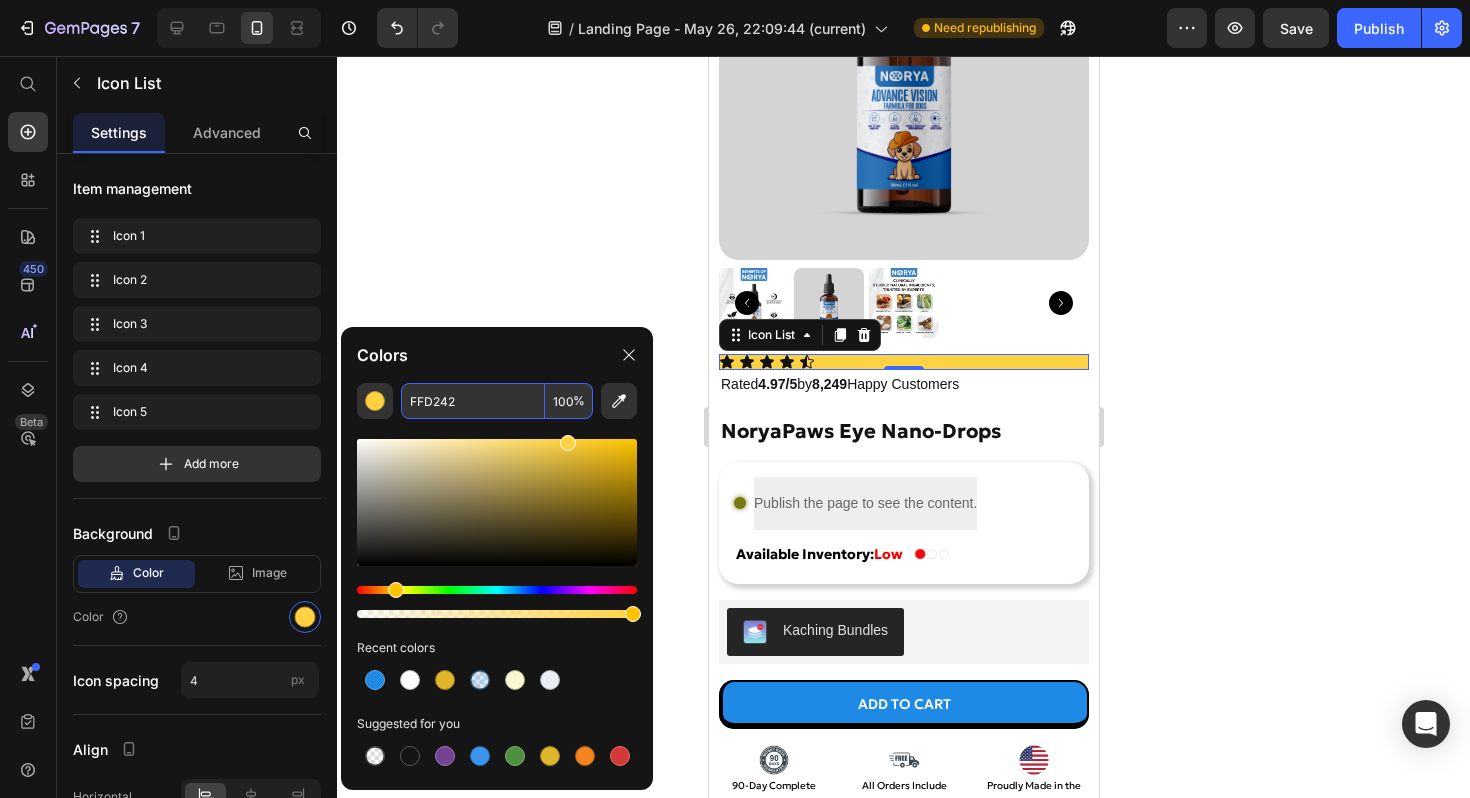 click on "FFD242" at bounding box center [473, 401] 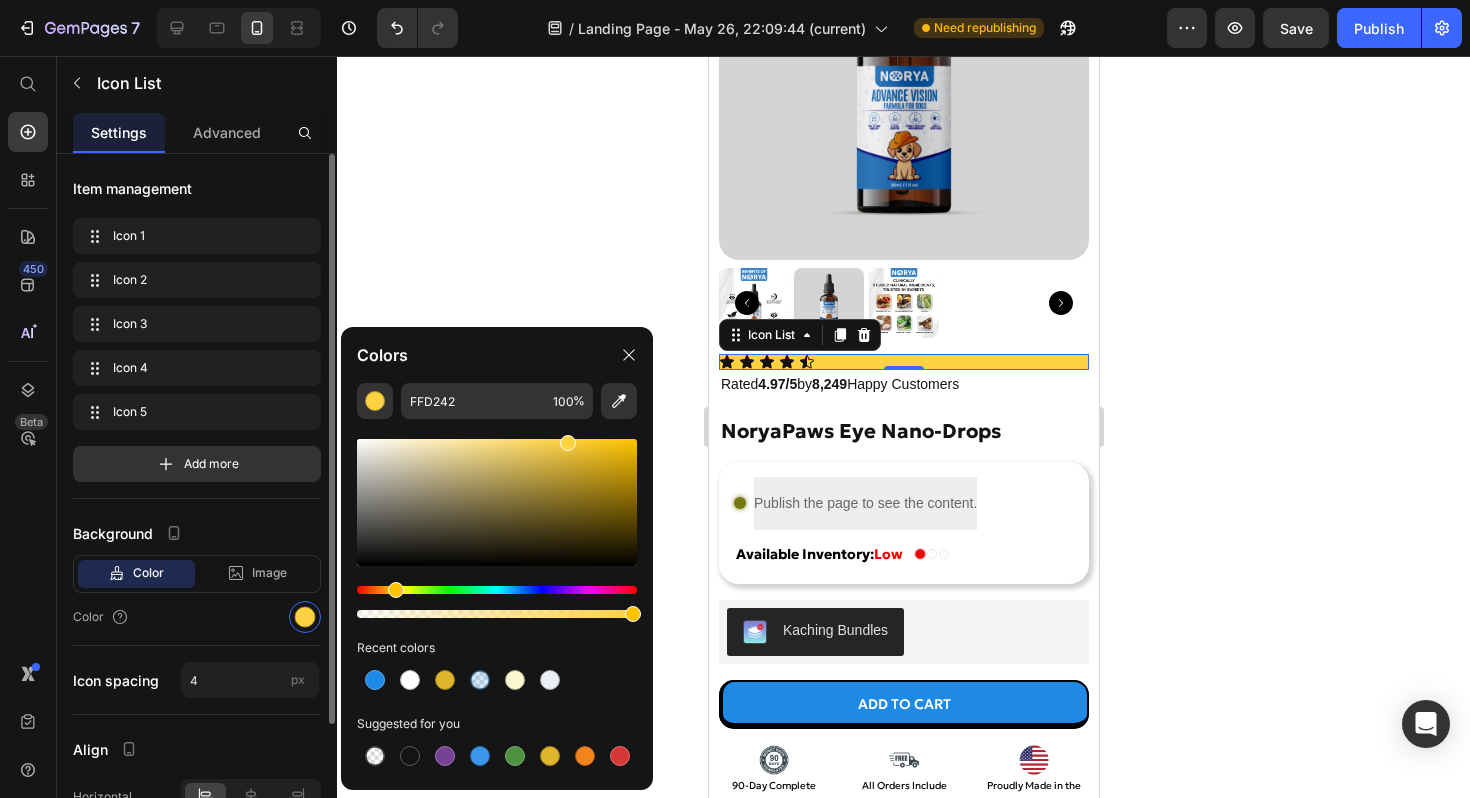 click on "Background" at bounding box center [197, 533] 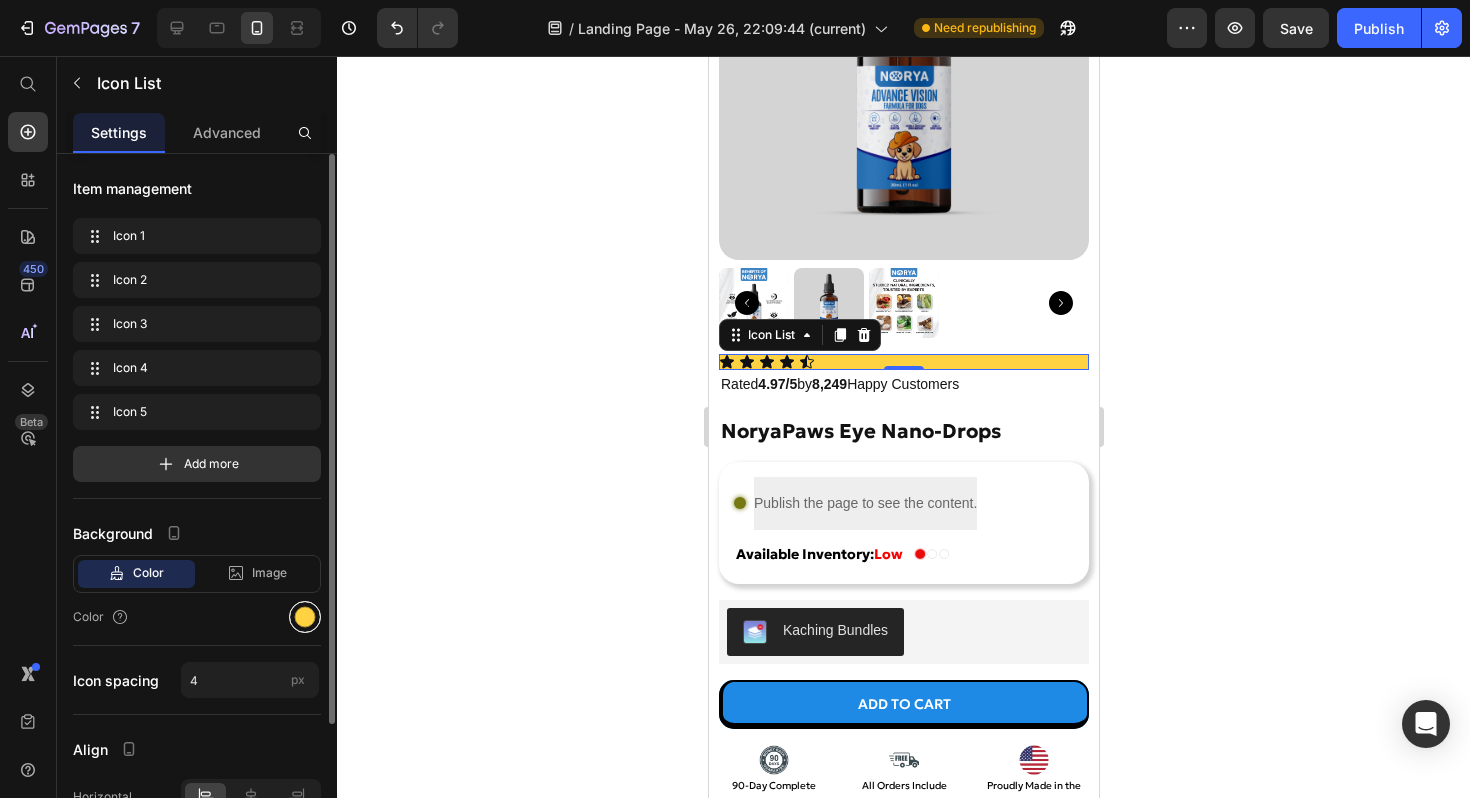click at bounding box center (305, 617) 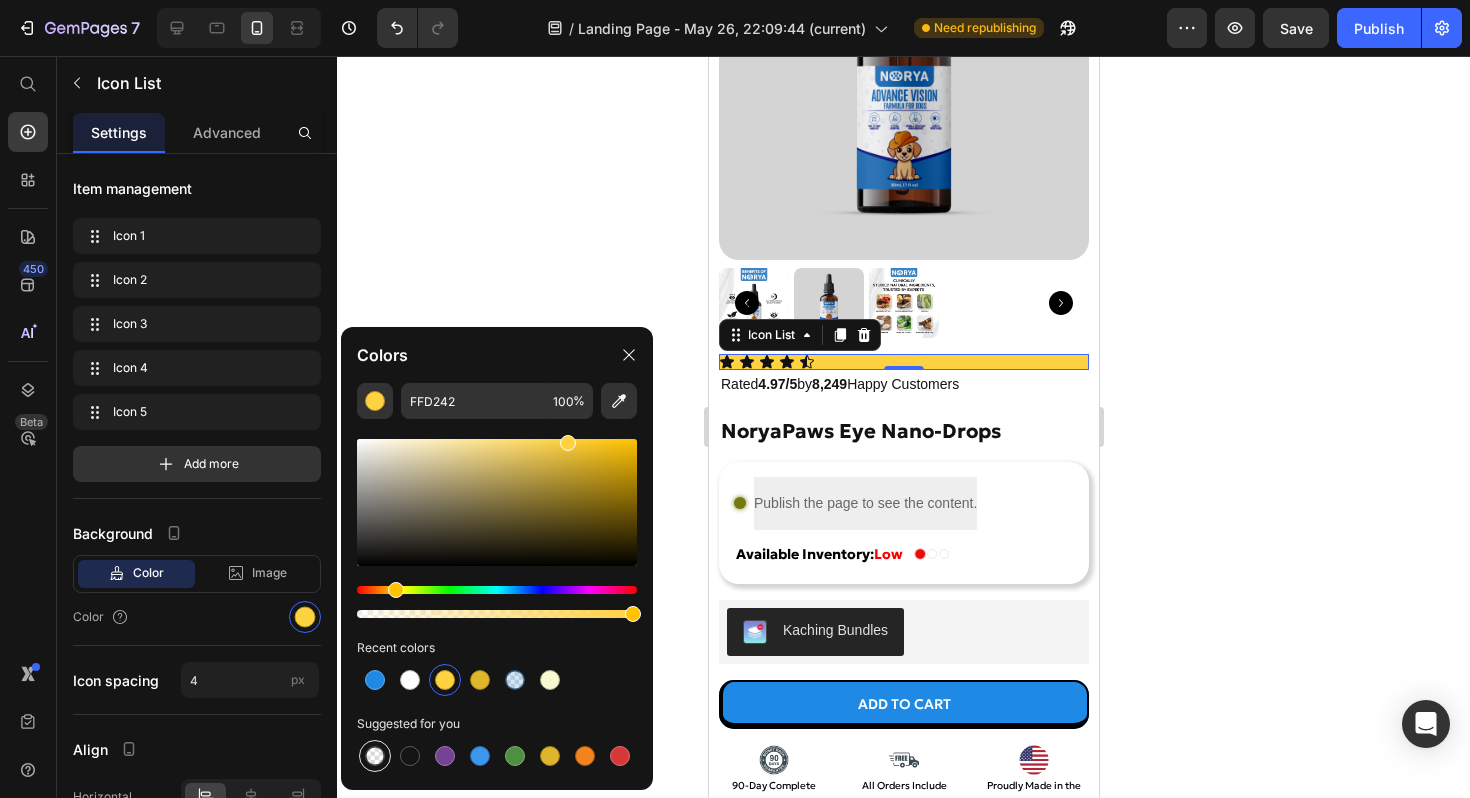 click at bounding box center (375, 756) 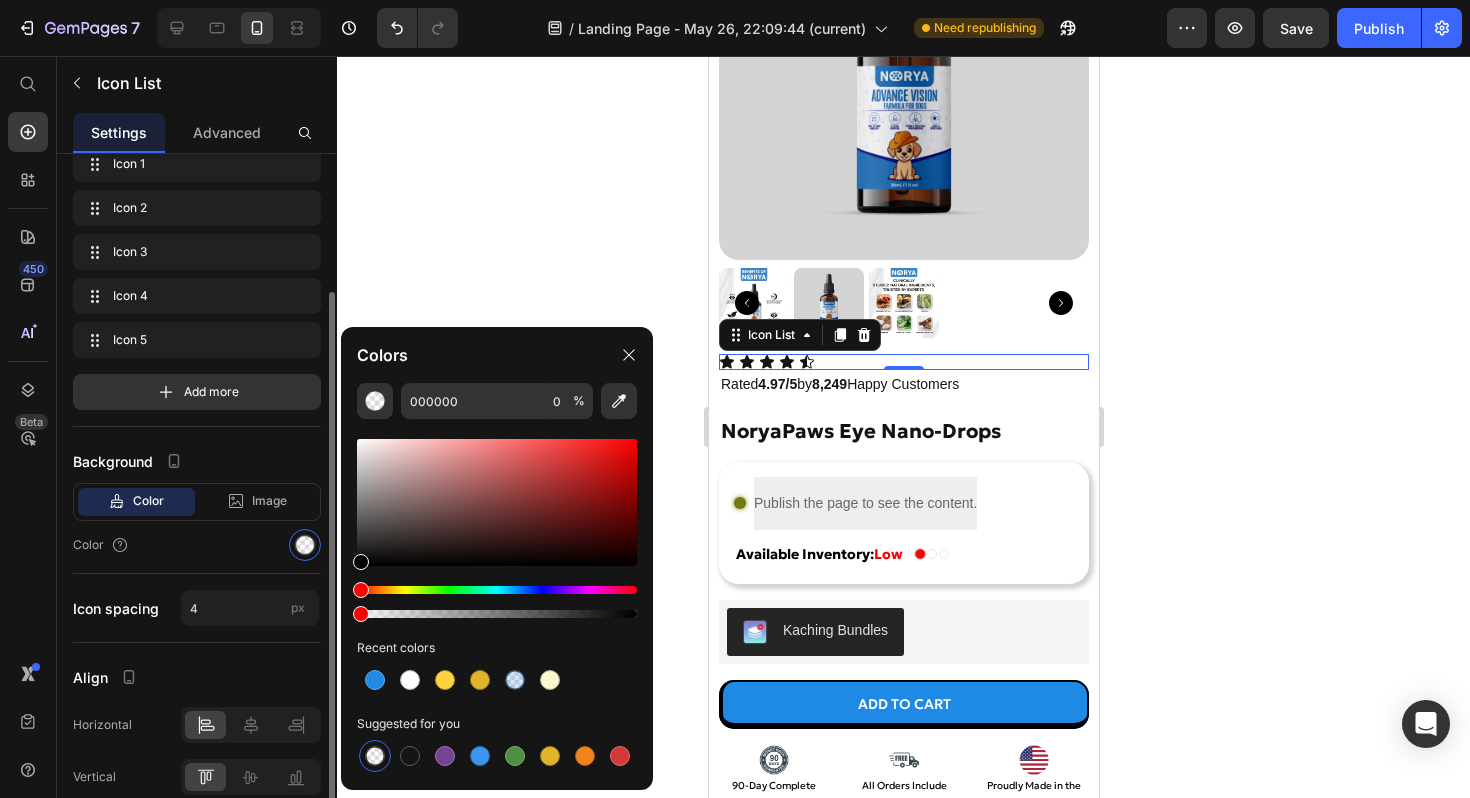 scroll, scrollTop: 160, scrollLeft: 0, axis: vertical 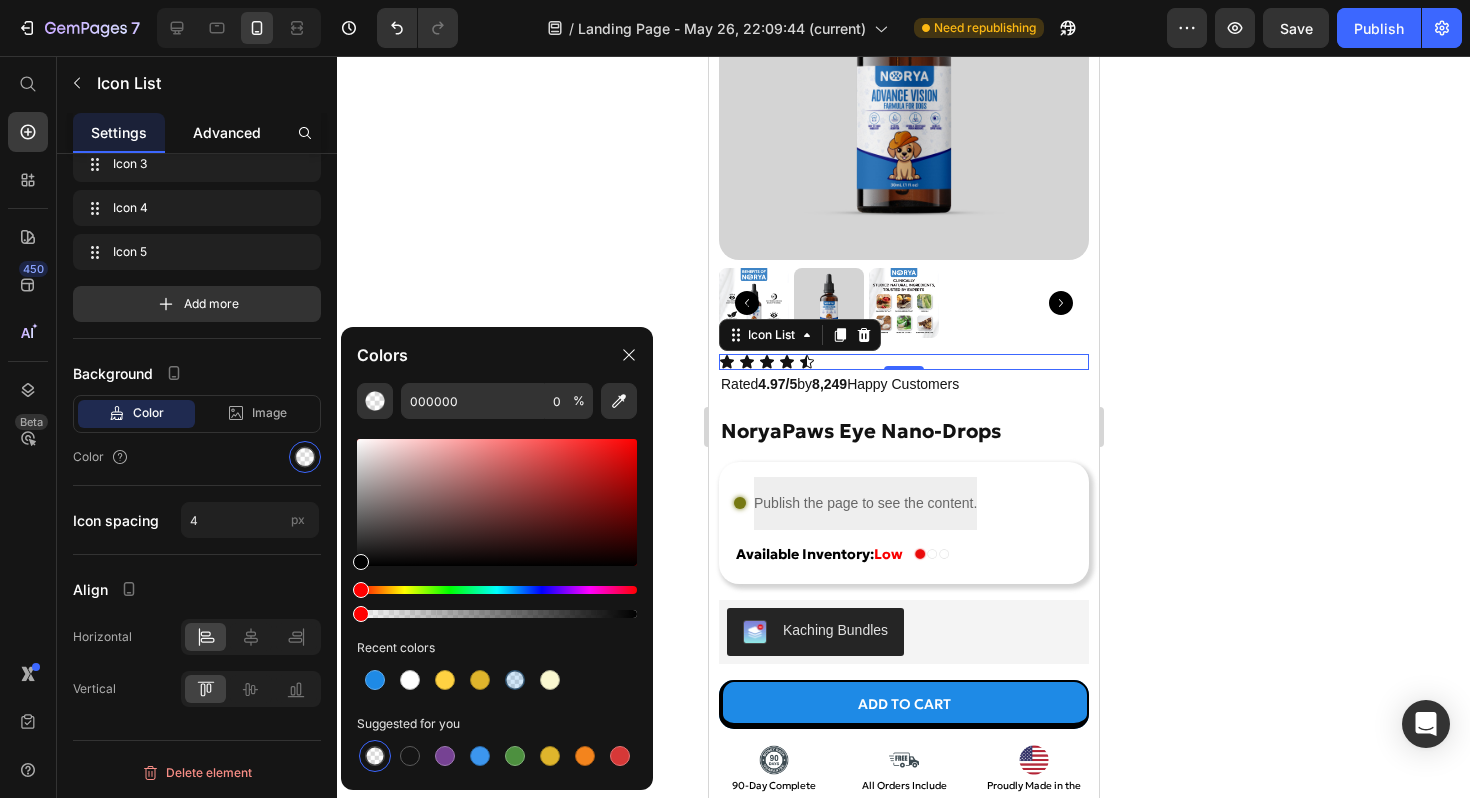 click on "Advanced" at bounding box center (227, 132) 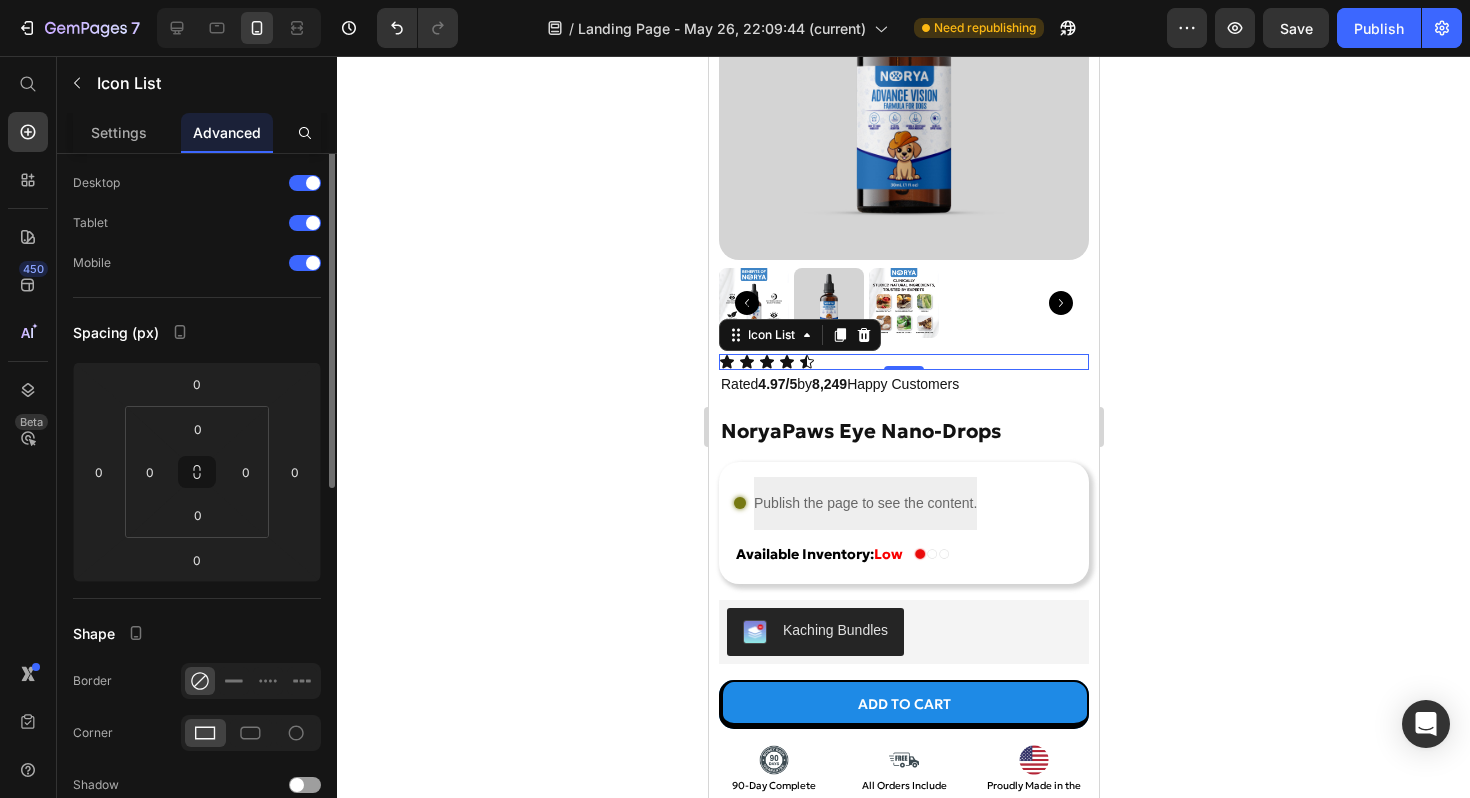 scroll, scrollTop: 0, scrollLeft: 0, axis: both 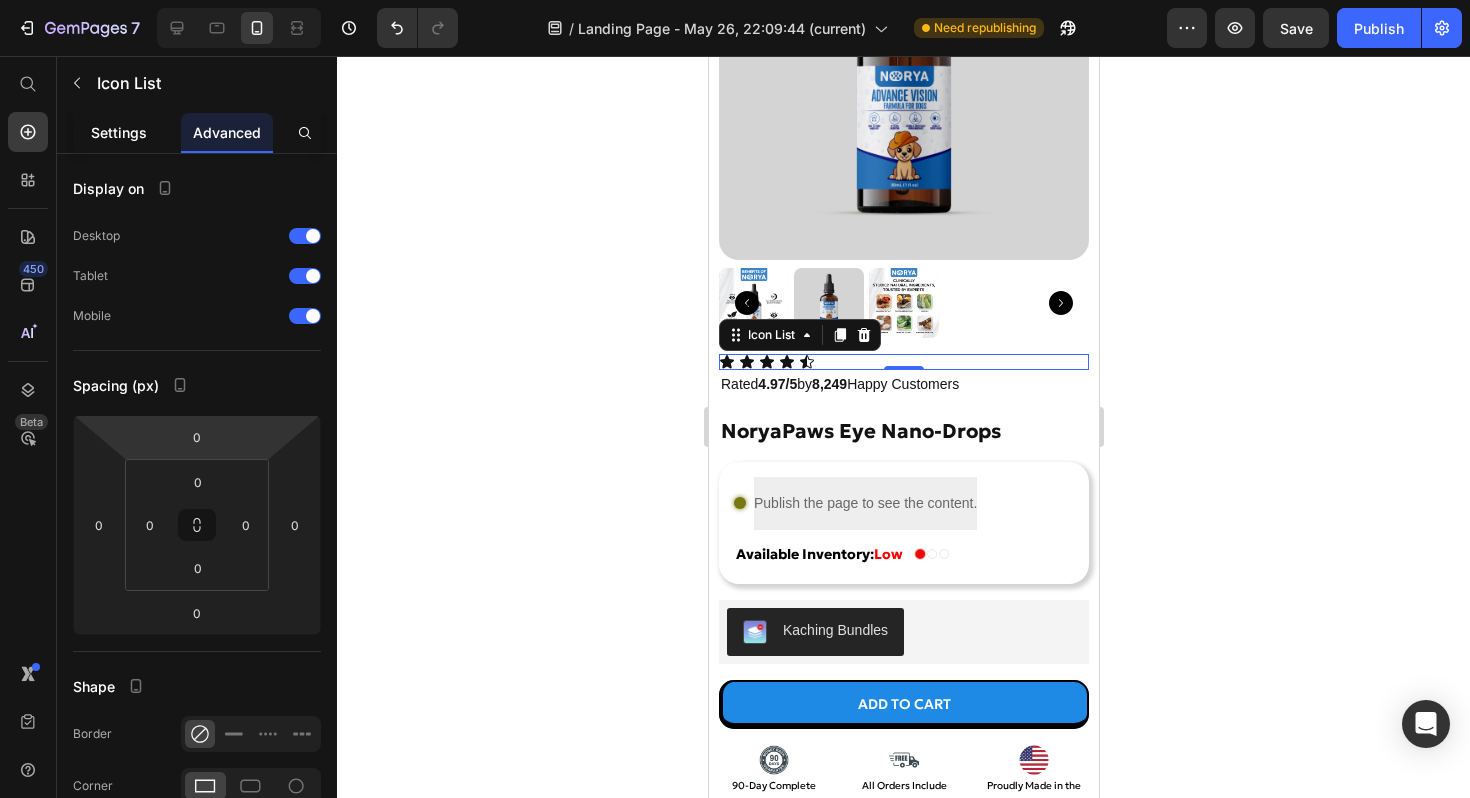 click on "Settings" at bounding box center [119, 132] 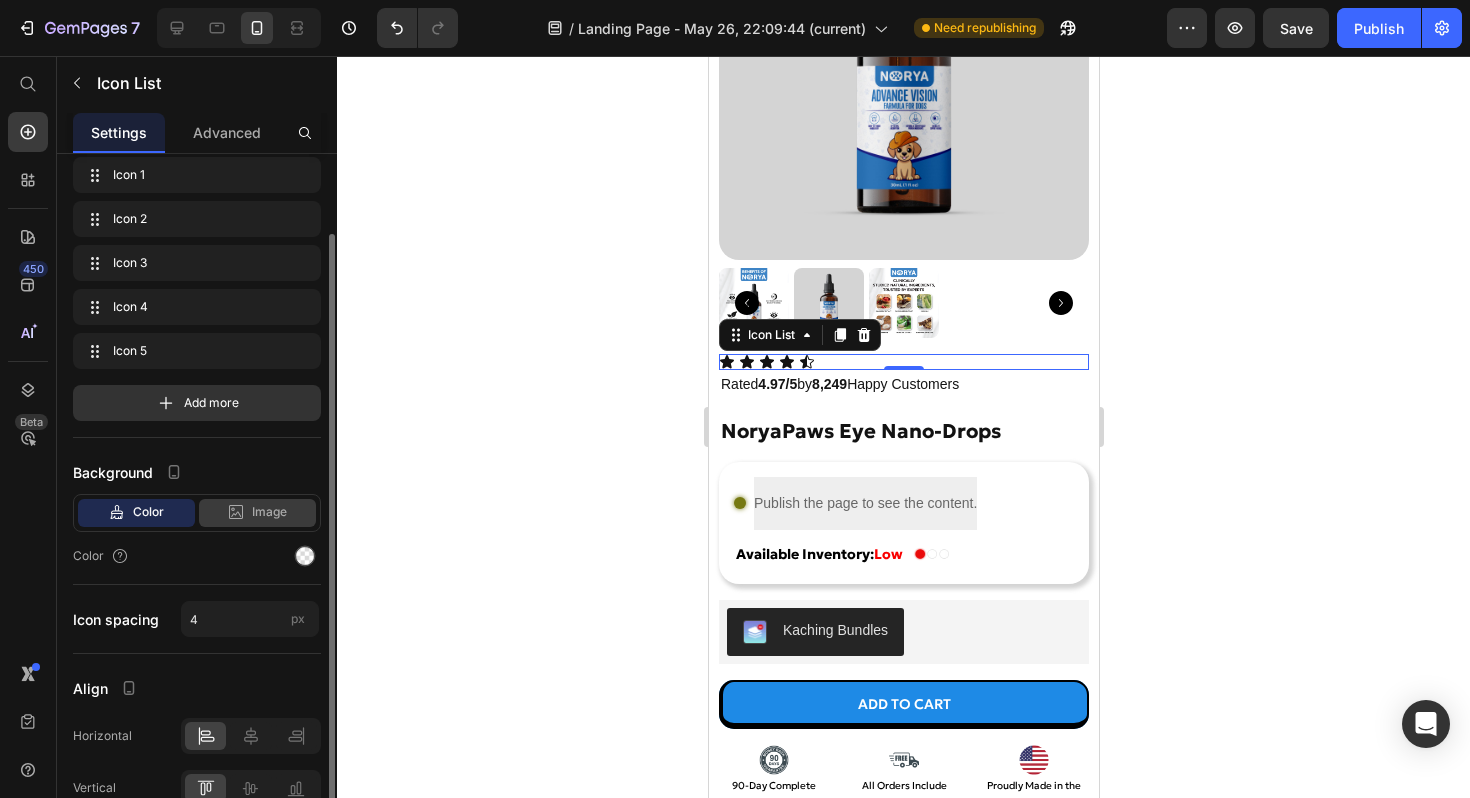scroll, scrollTop: 110, scrollLeft: 0, axis: vertical 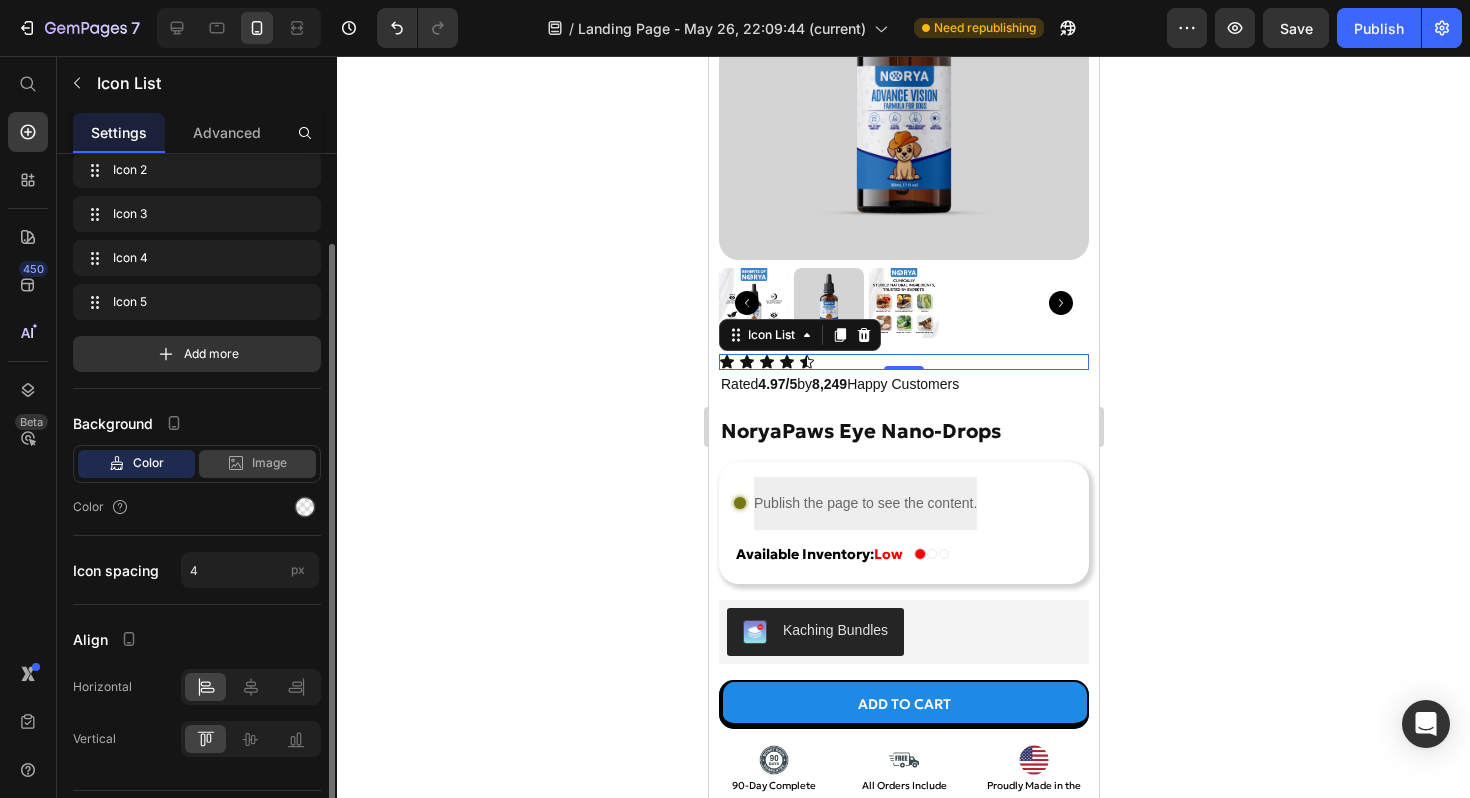 click on "Image" 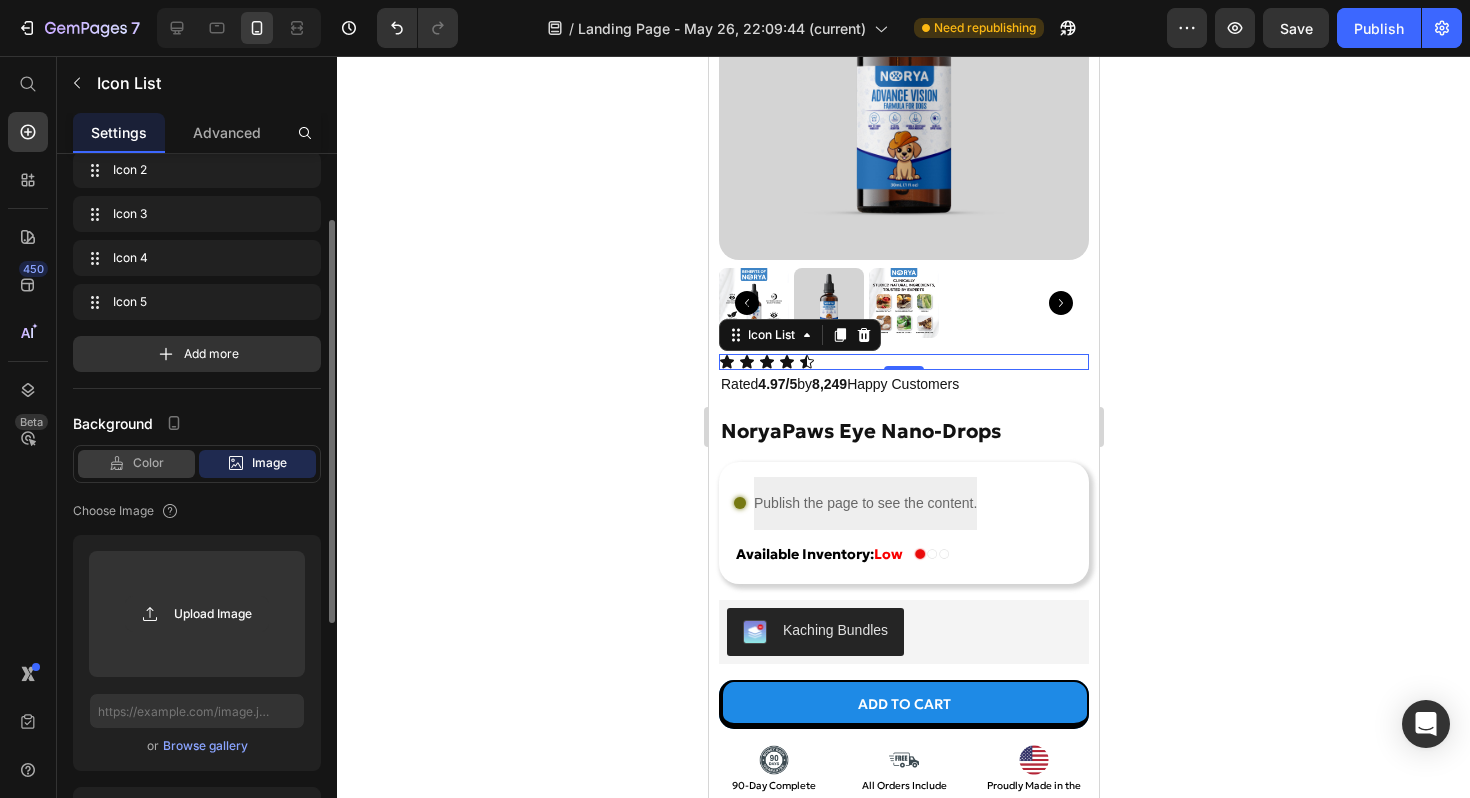 scroll, scrollTop: 150, scrollLeft: 0, axis: vertical 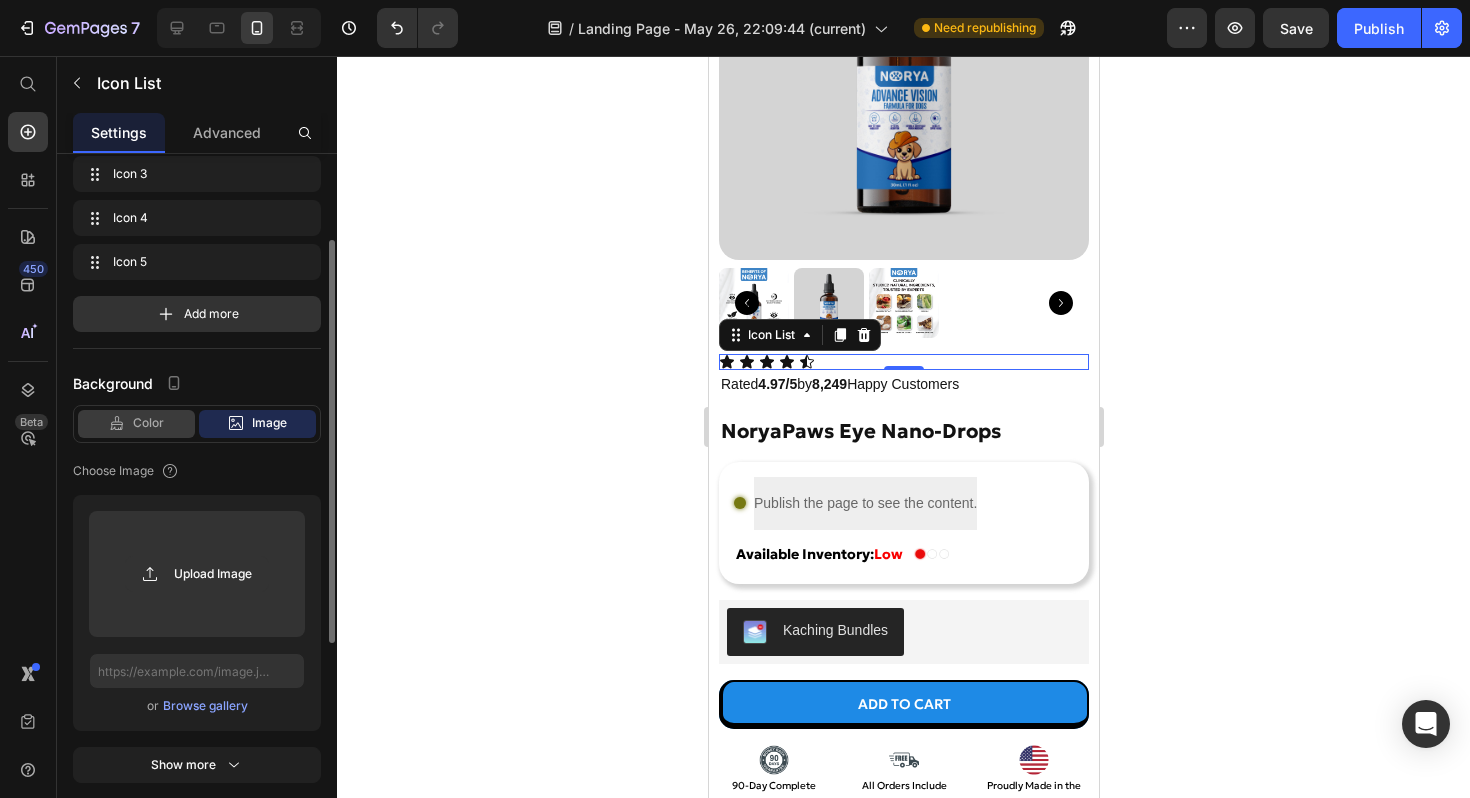 click on "Color" at bounding box center (148, 423) 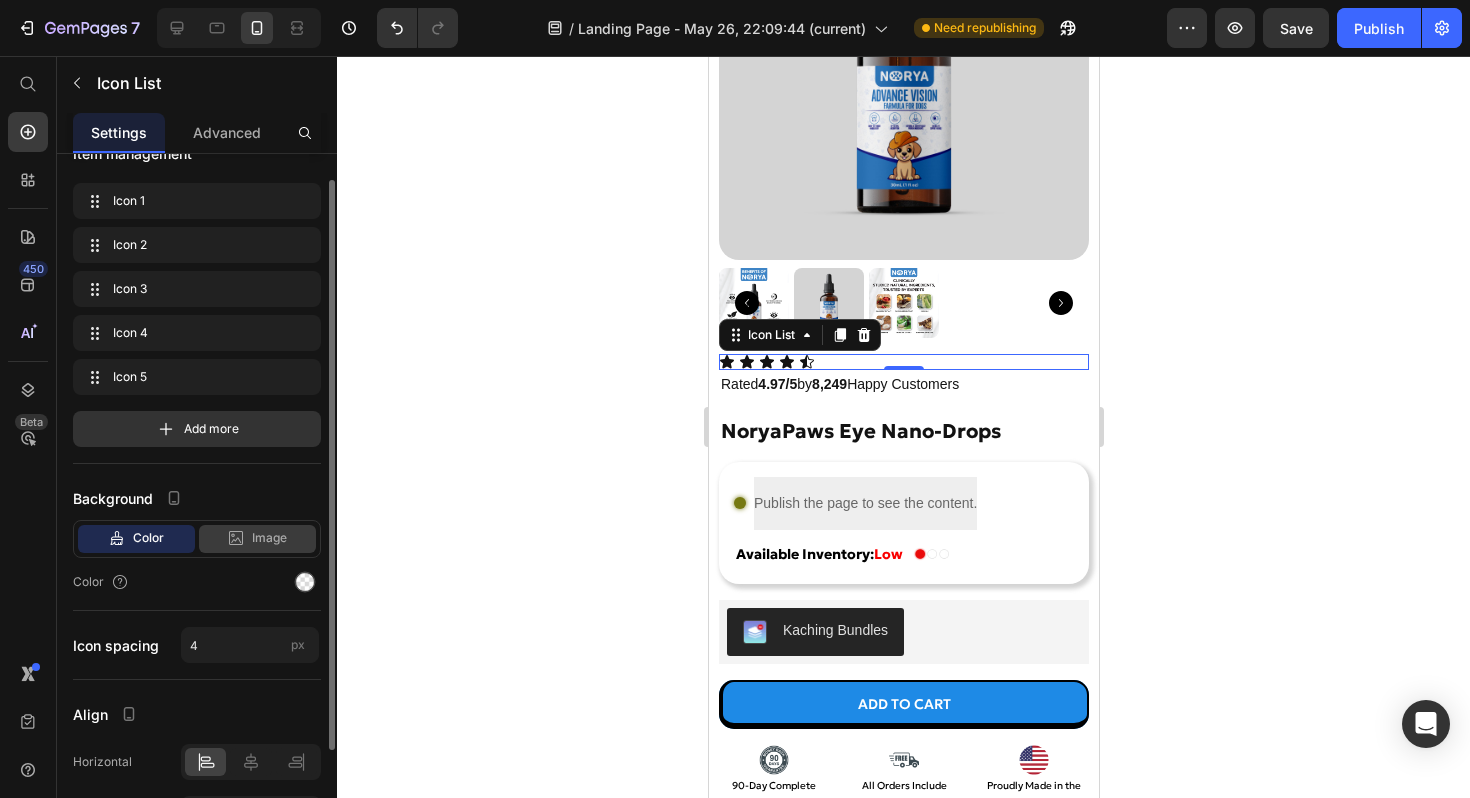 scroll, scrollTop: 0, scrollLeft: 0, axis: both 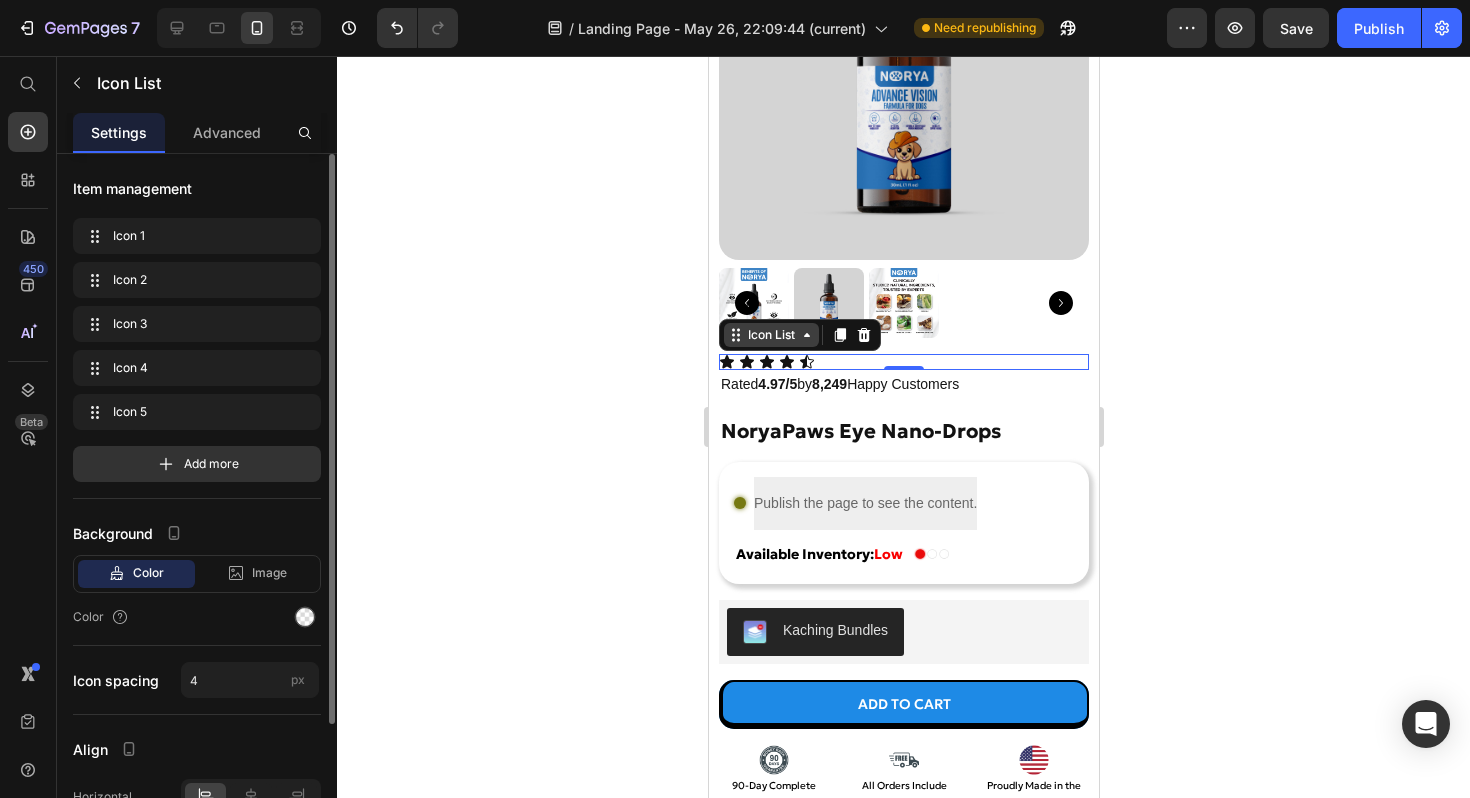click on "Icon List" at bounding box center (770, 335) 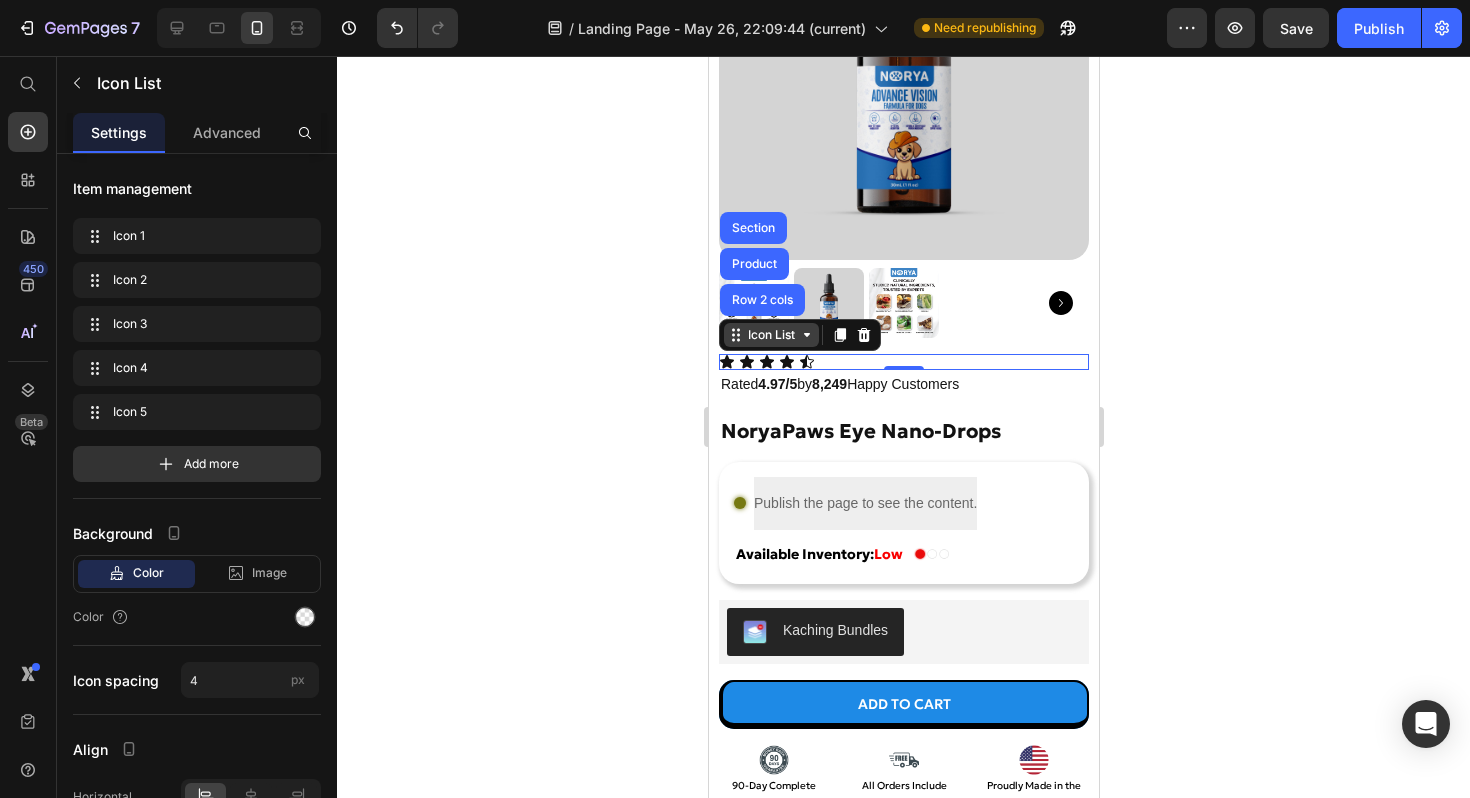 click on "Icon List" at bounding box center [770, 335] 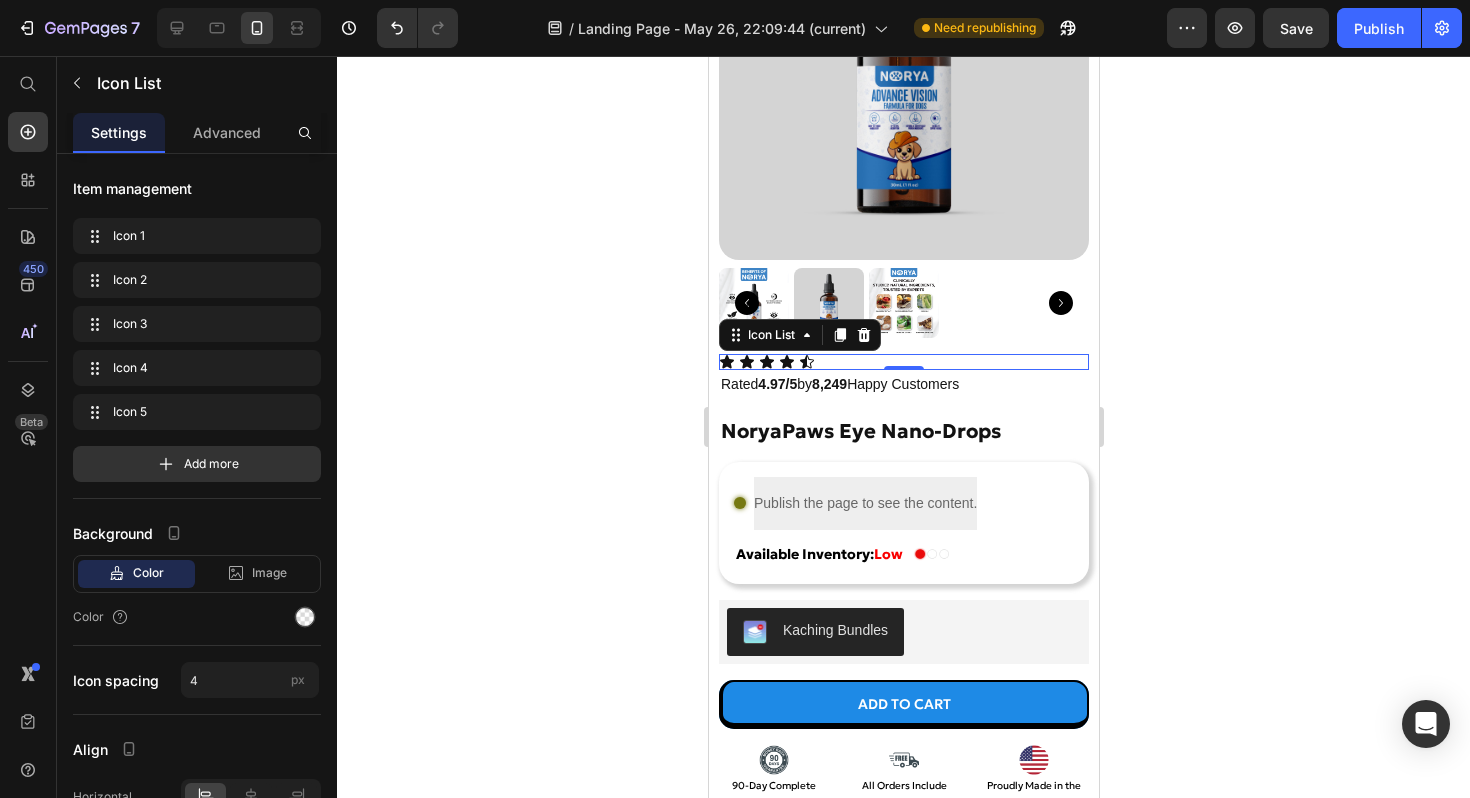 click on "Icon Icon Icon Icon Icon" at bounding box center (903, 362) 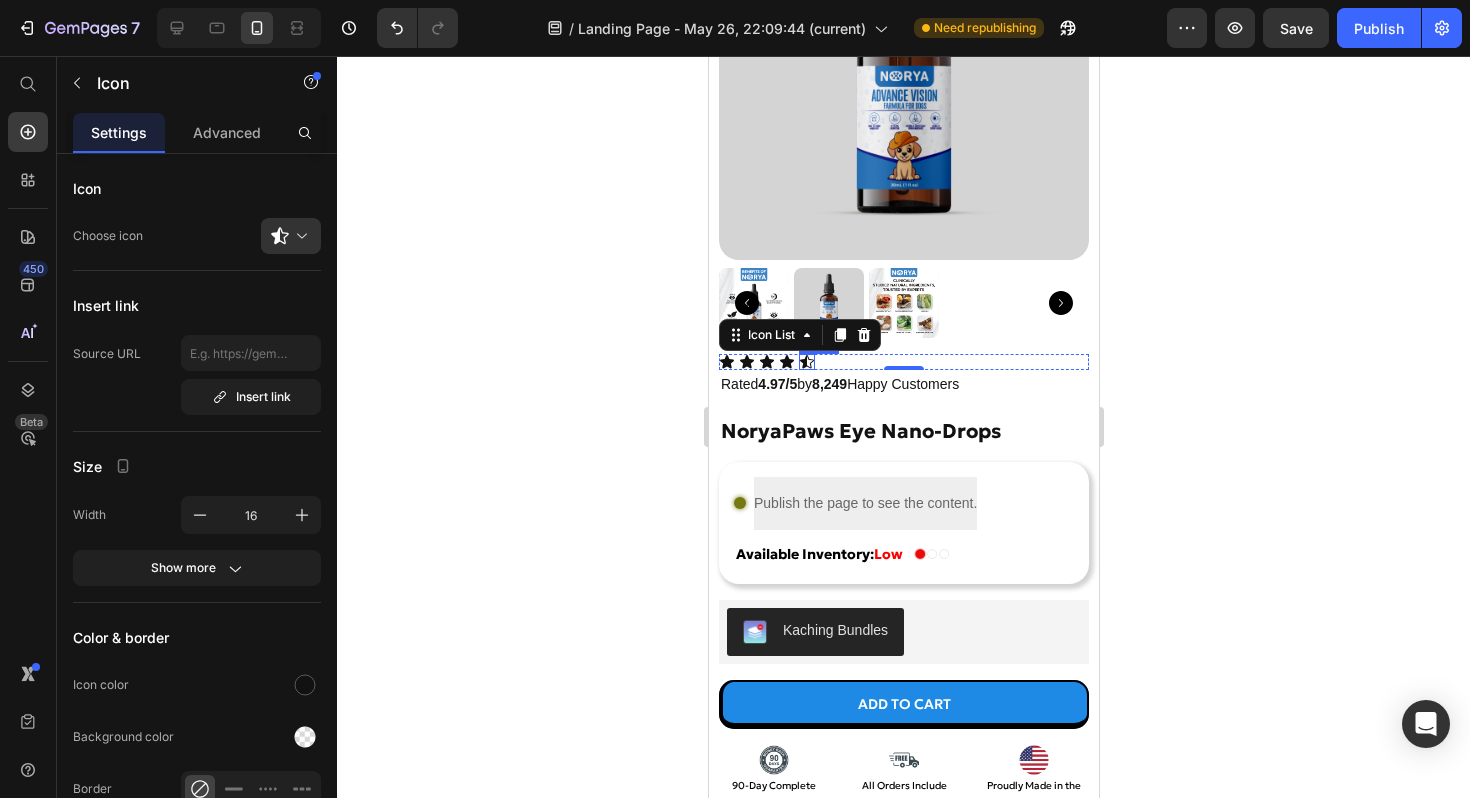 click on "Icon" at bounding box center (806, 362) 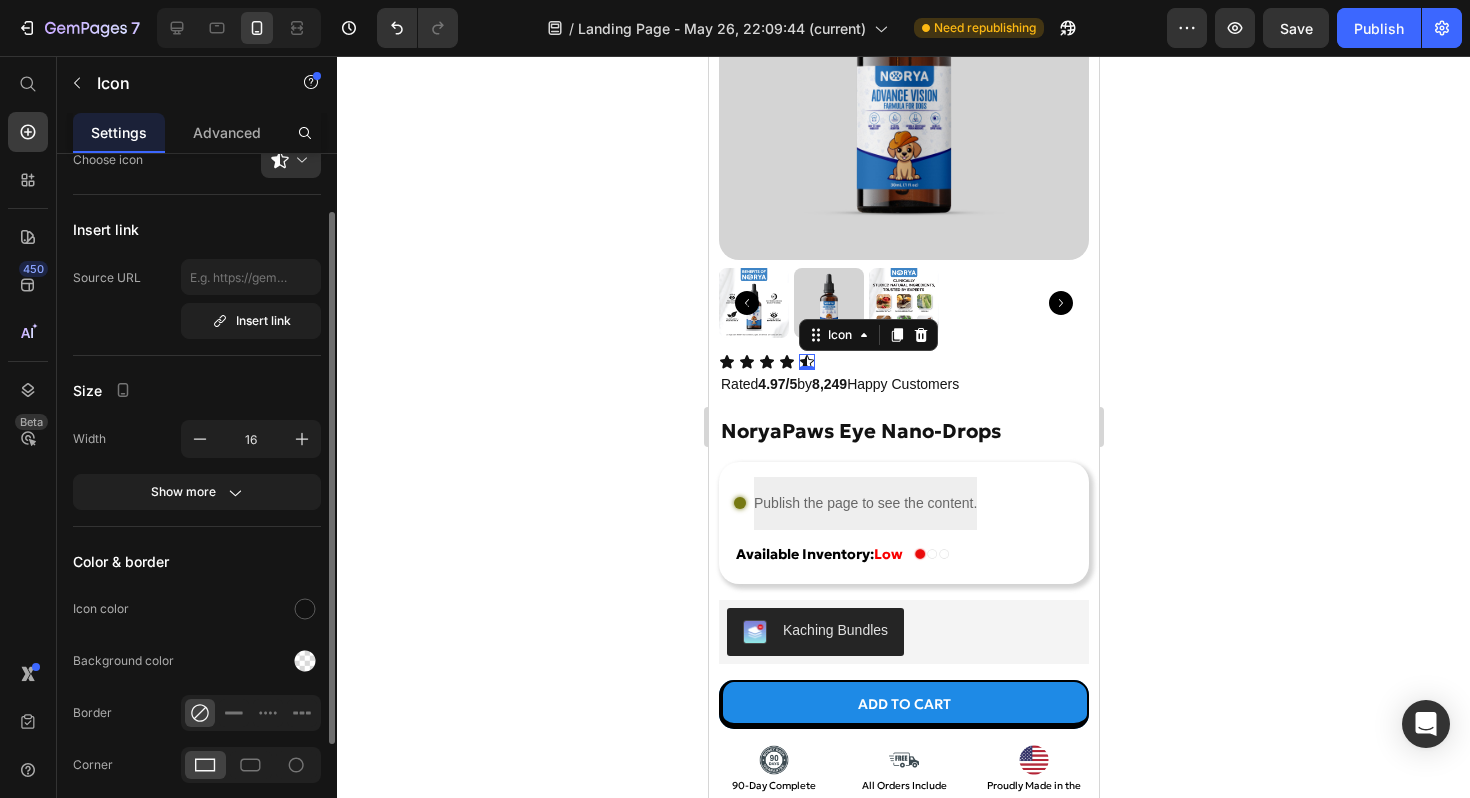 scroll, scrollTop: 77, scrollLeft: 0, axis: vertical 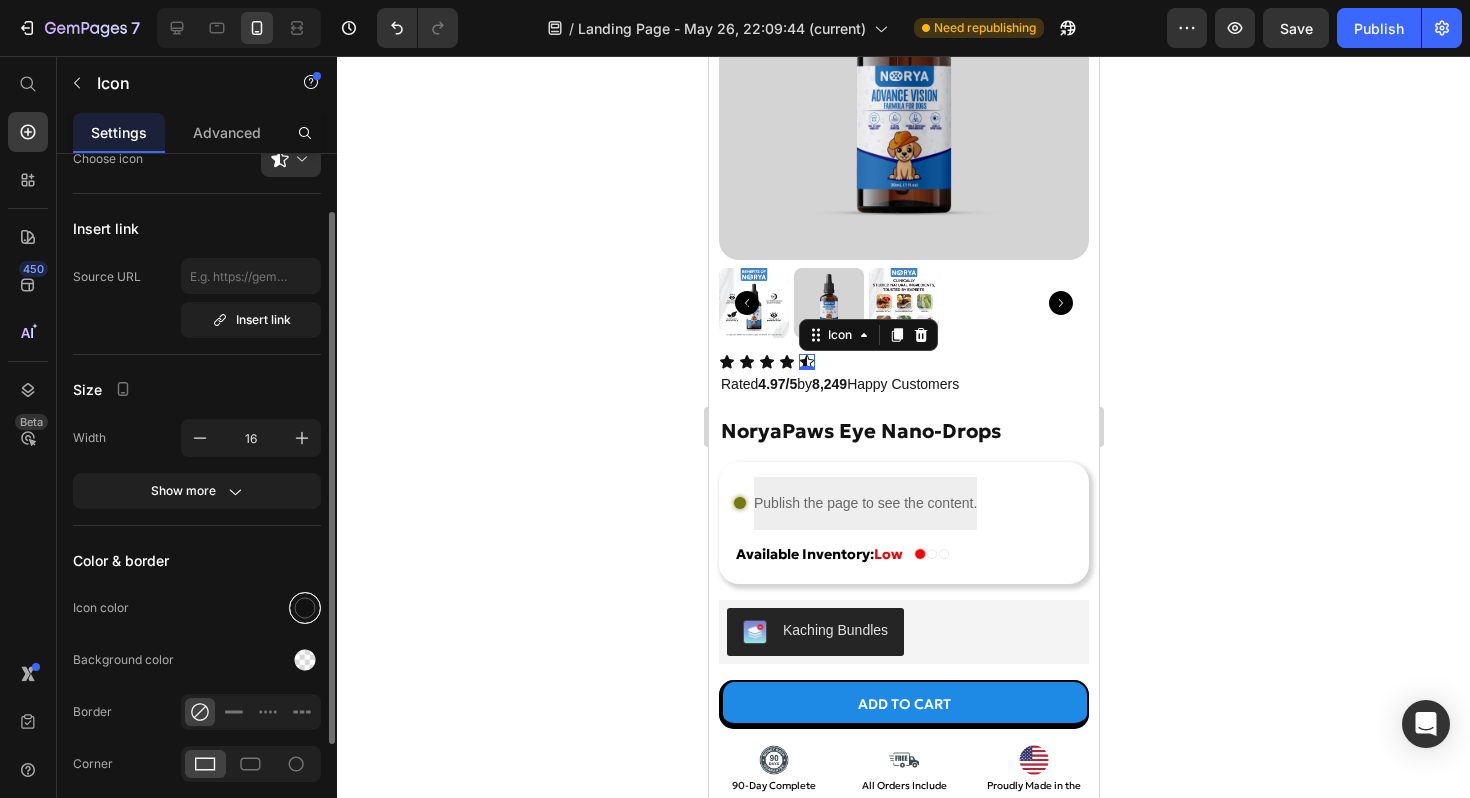 click at bounding box center [305, 608] 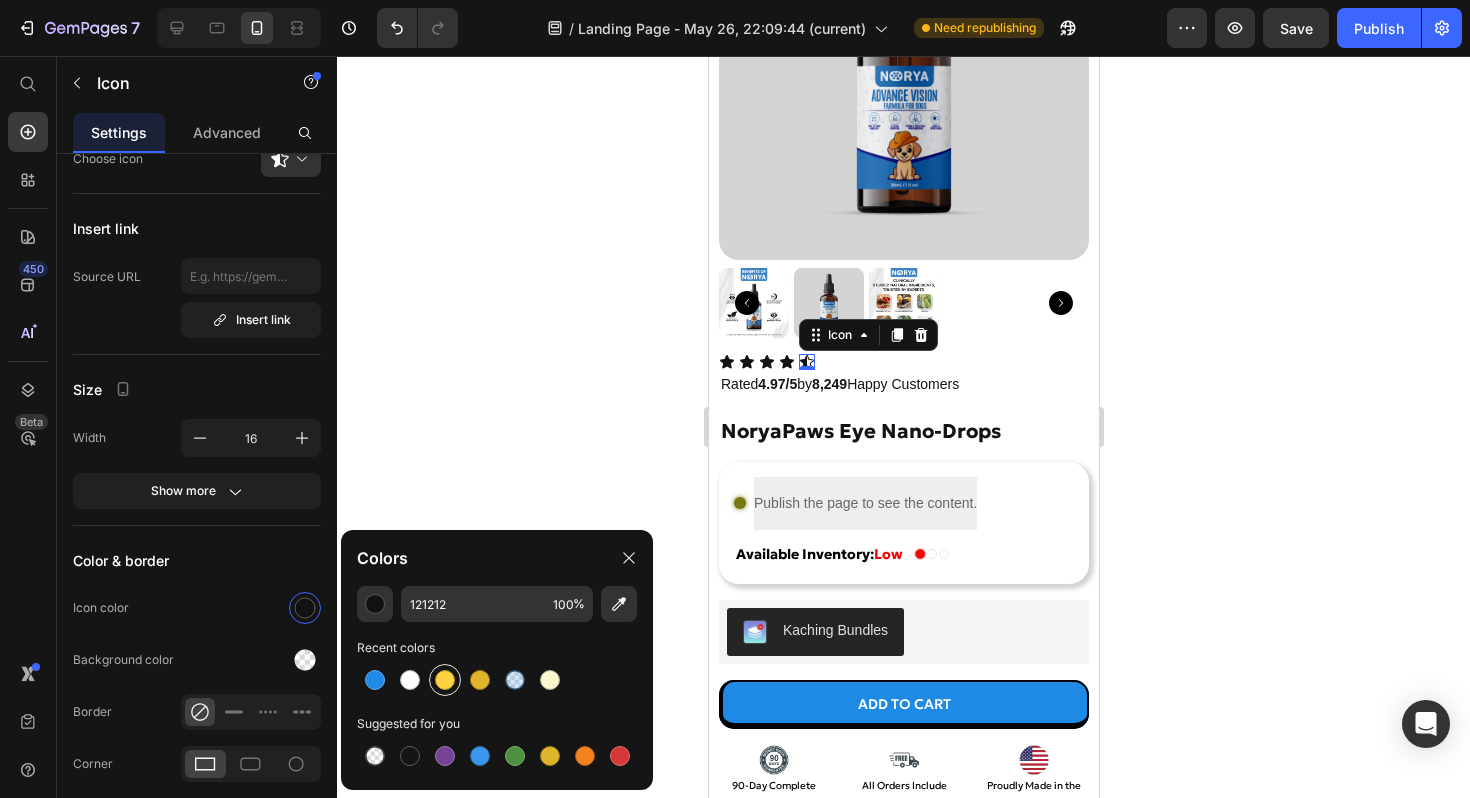 click at bounding box center (445, 680) 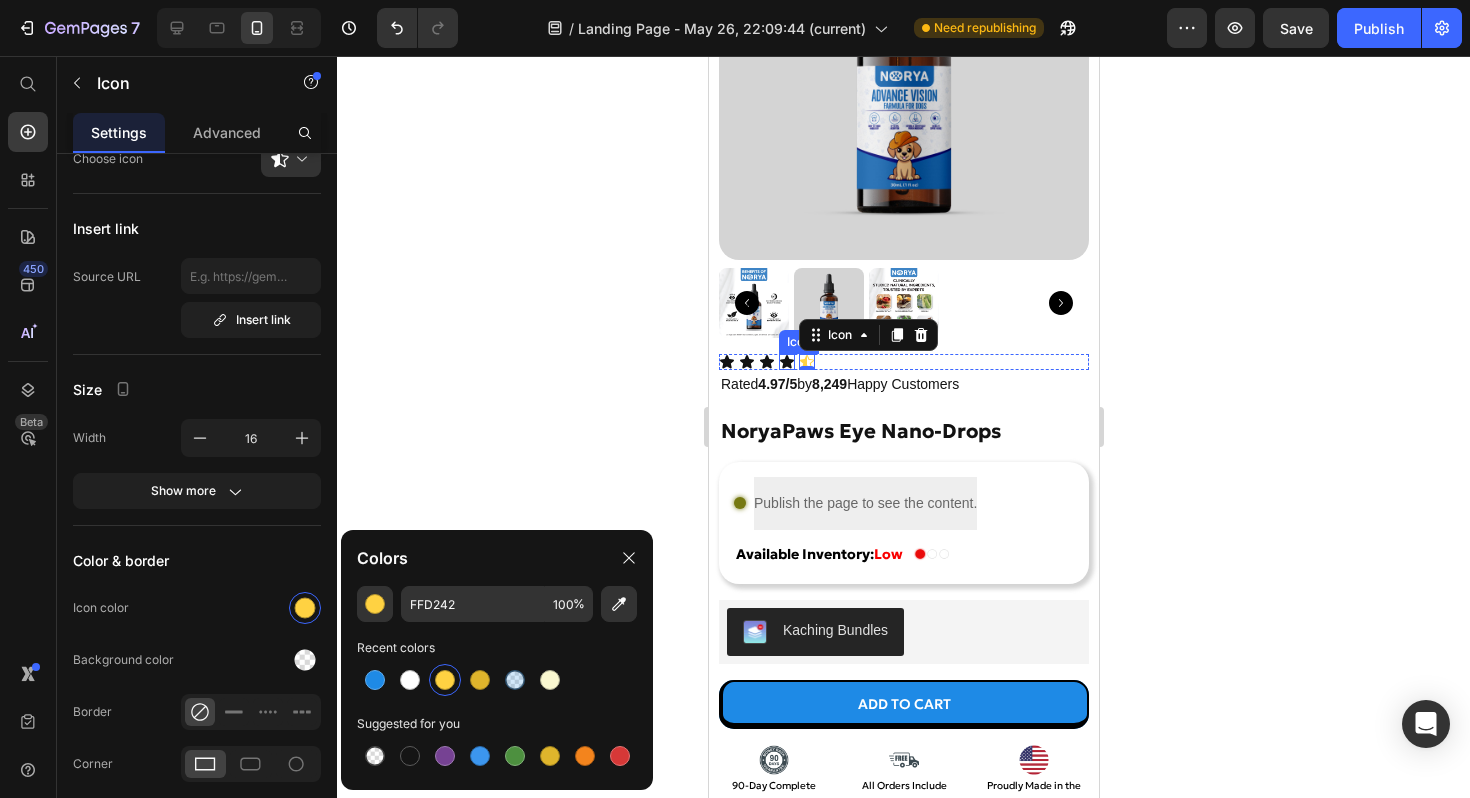 click on "Icon" at bounding box center [786, 362] 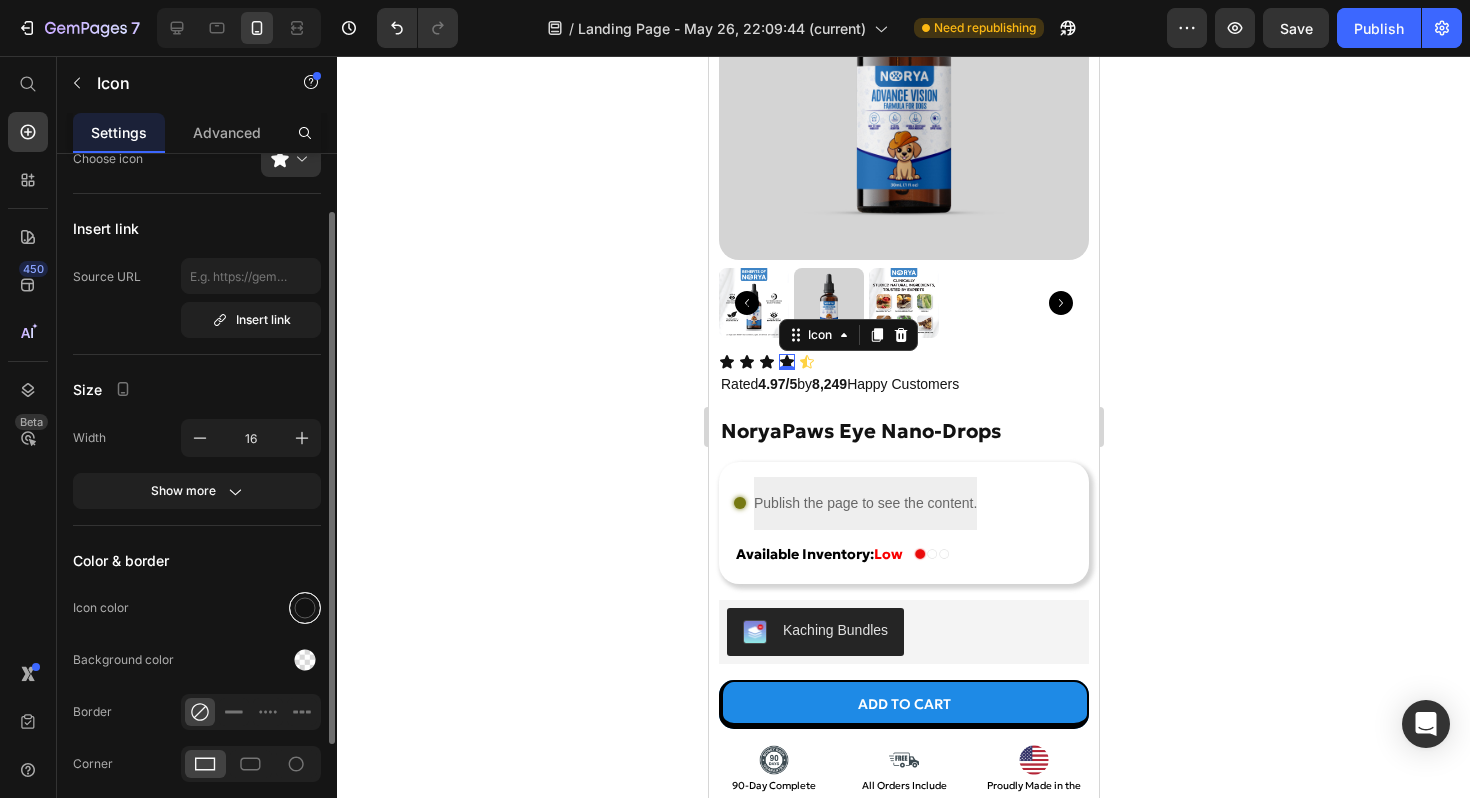 click at bounding box center (305, 608) 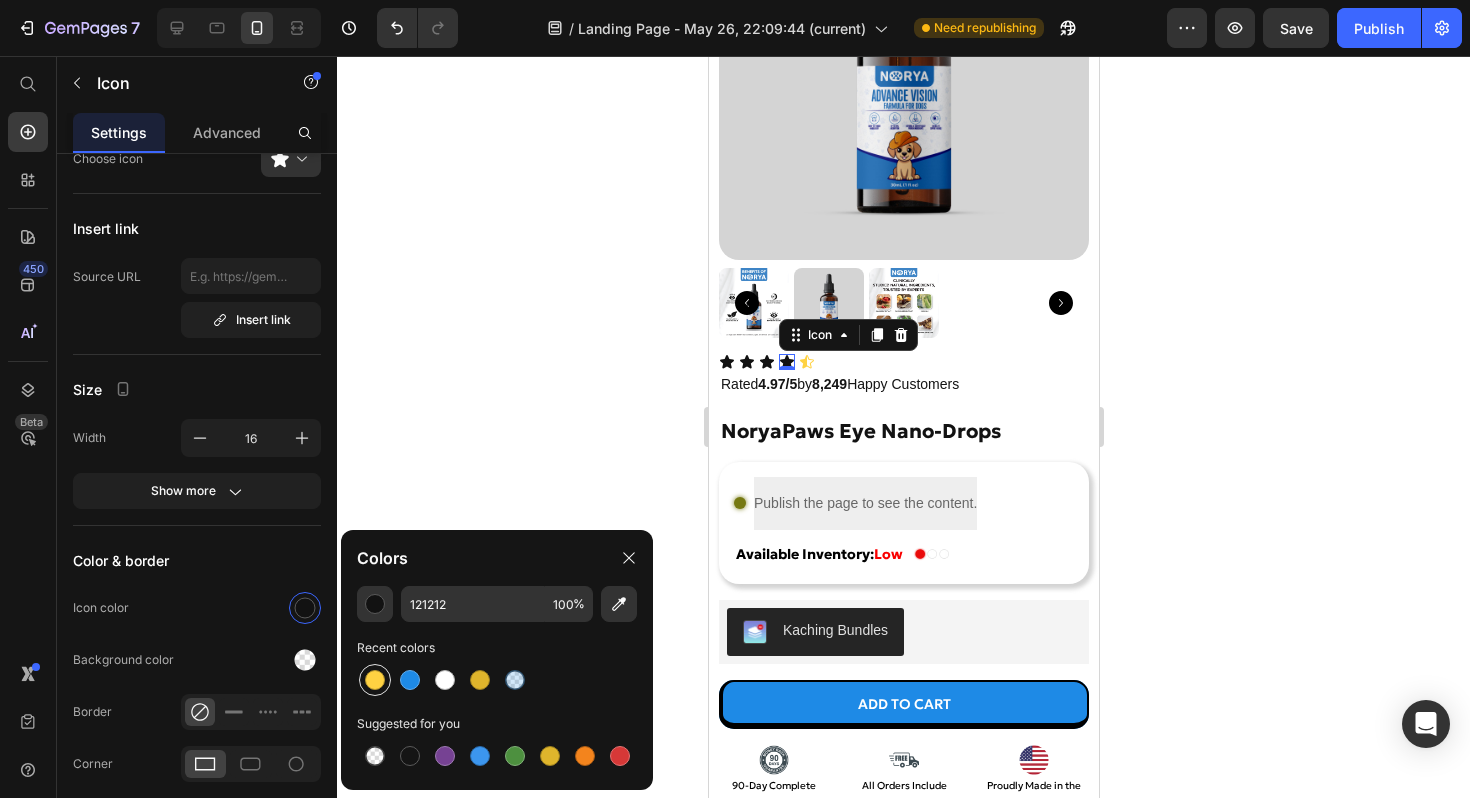 click at bounding box center (375, 680) 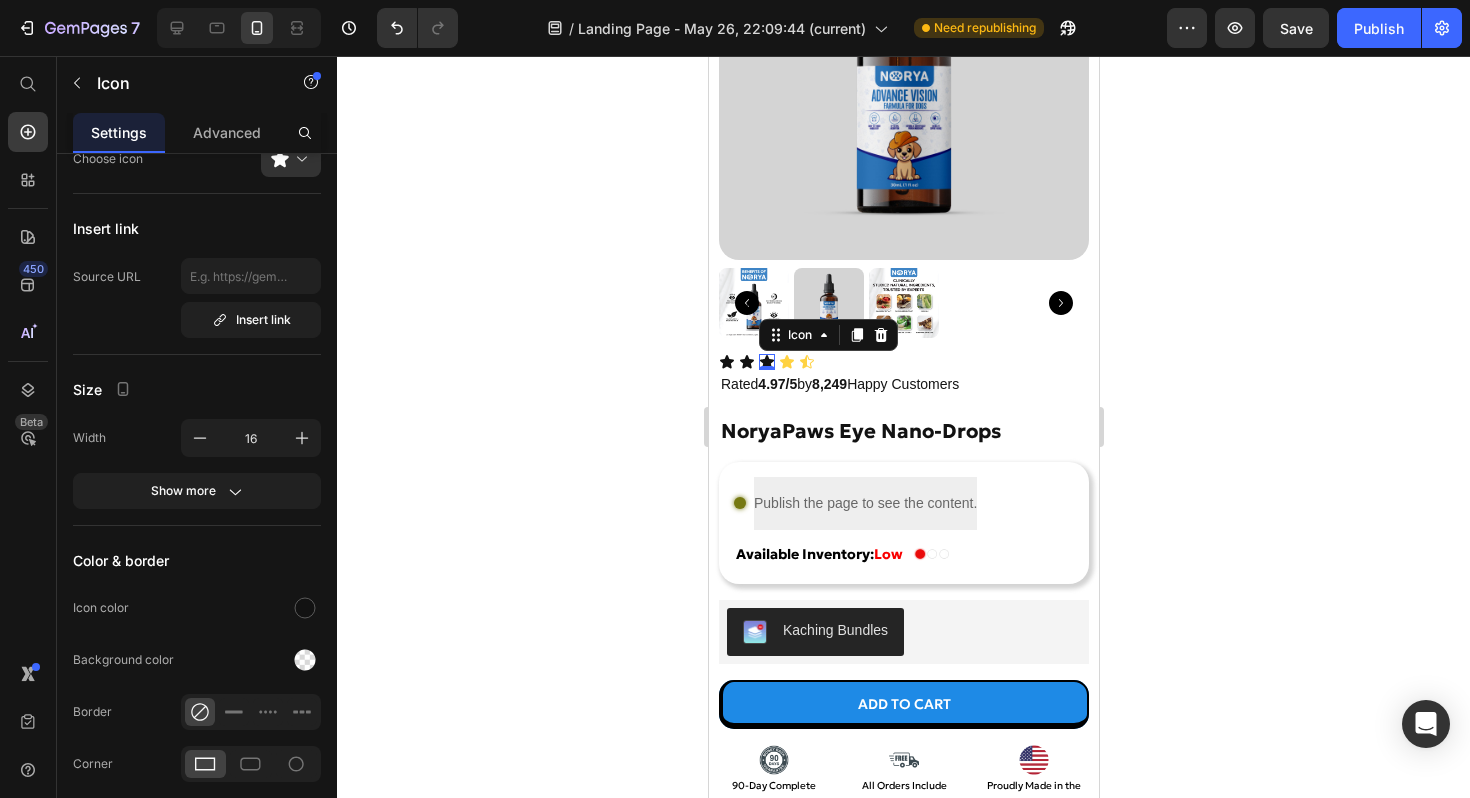 click on "Icon   0" at bounding box center (766, 362) 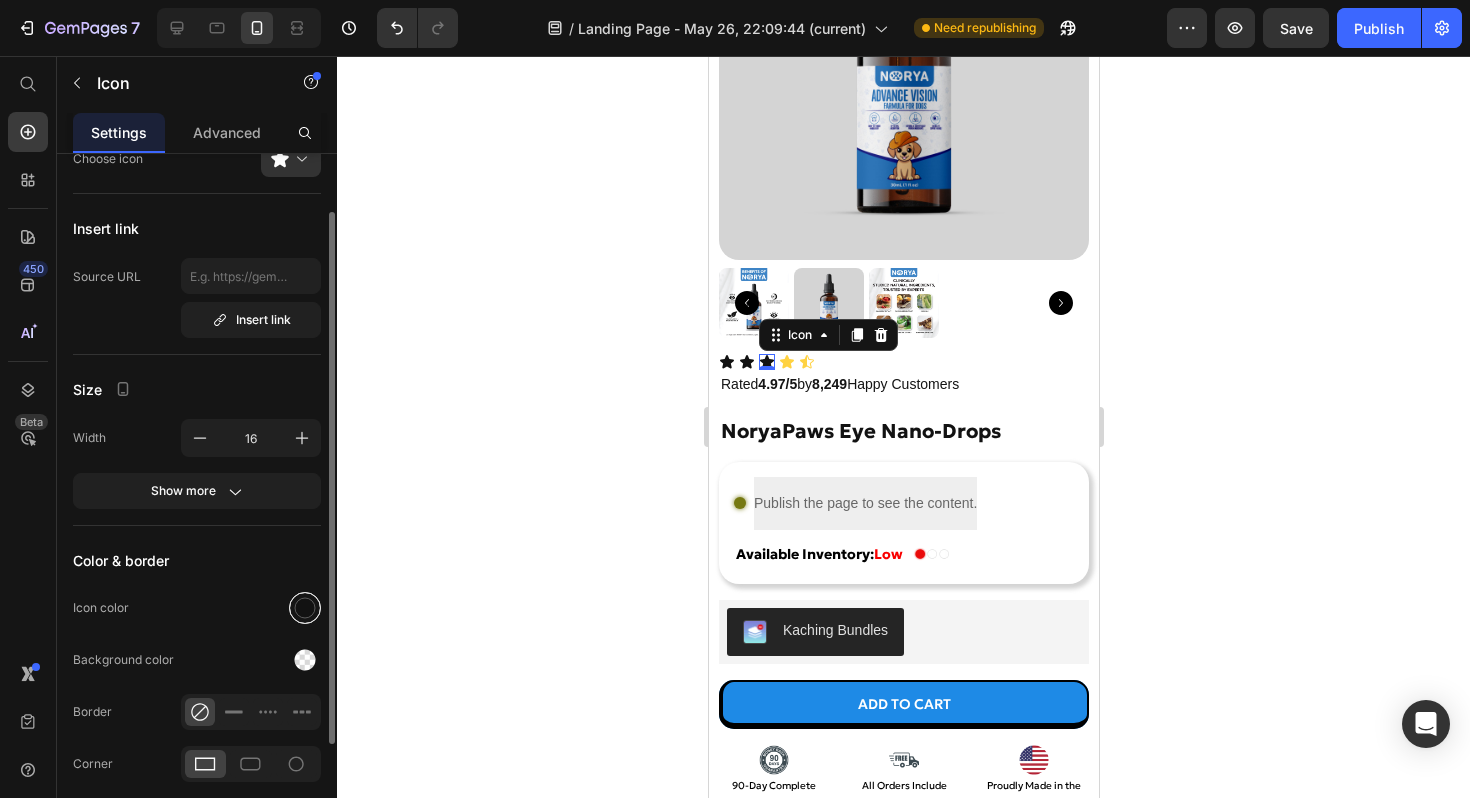 click at bounding box center [305, 608] 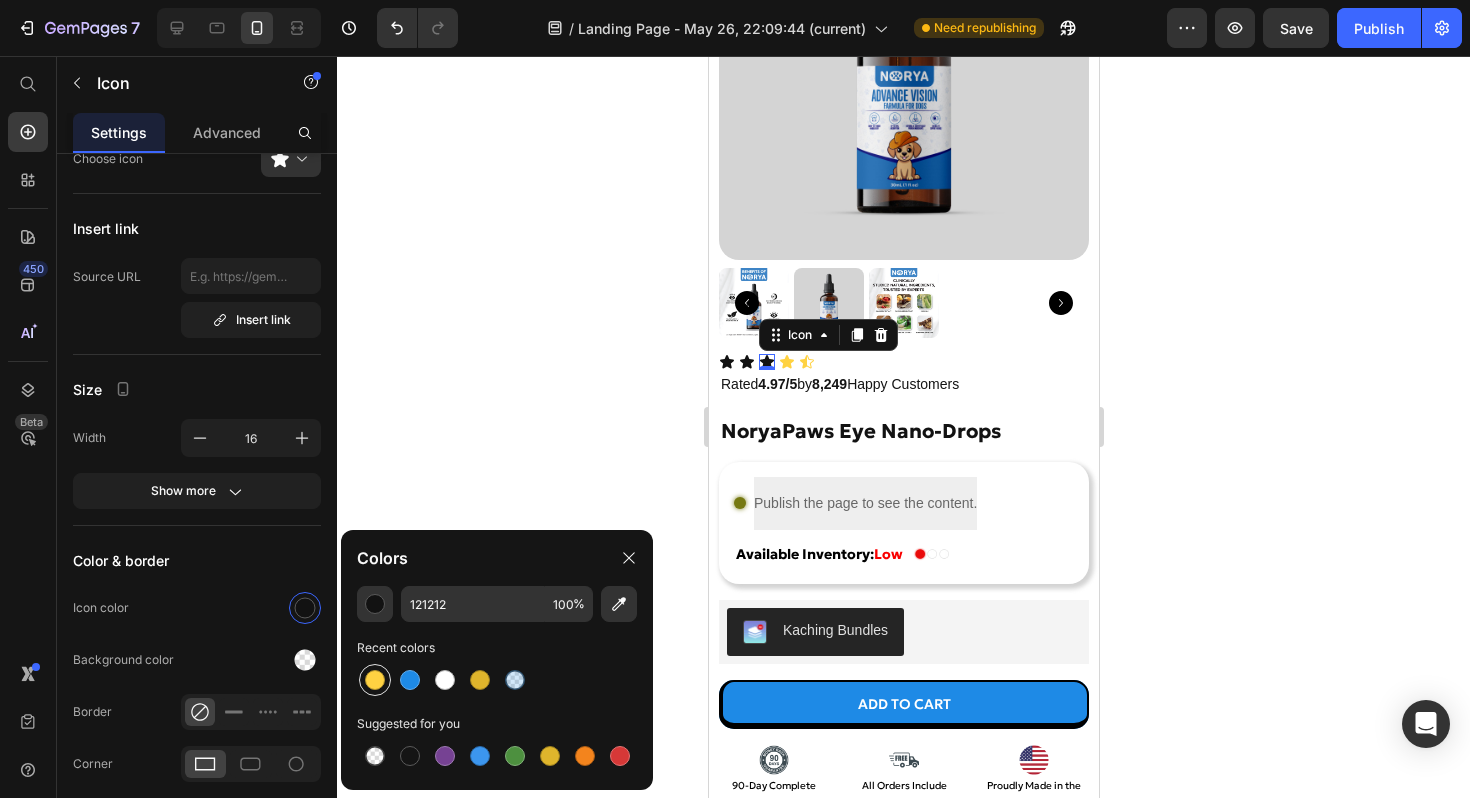 click at bounding box center (375, 680) 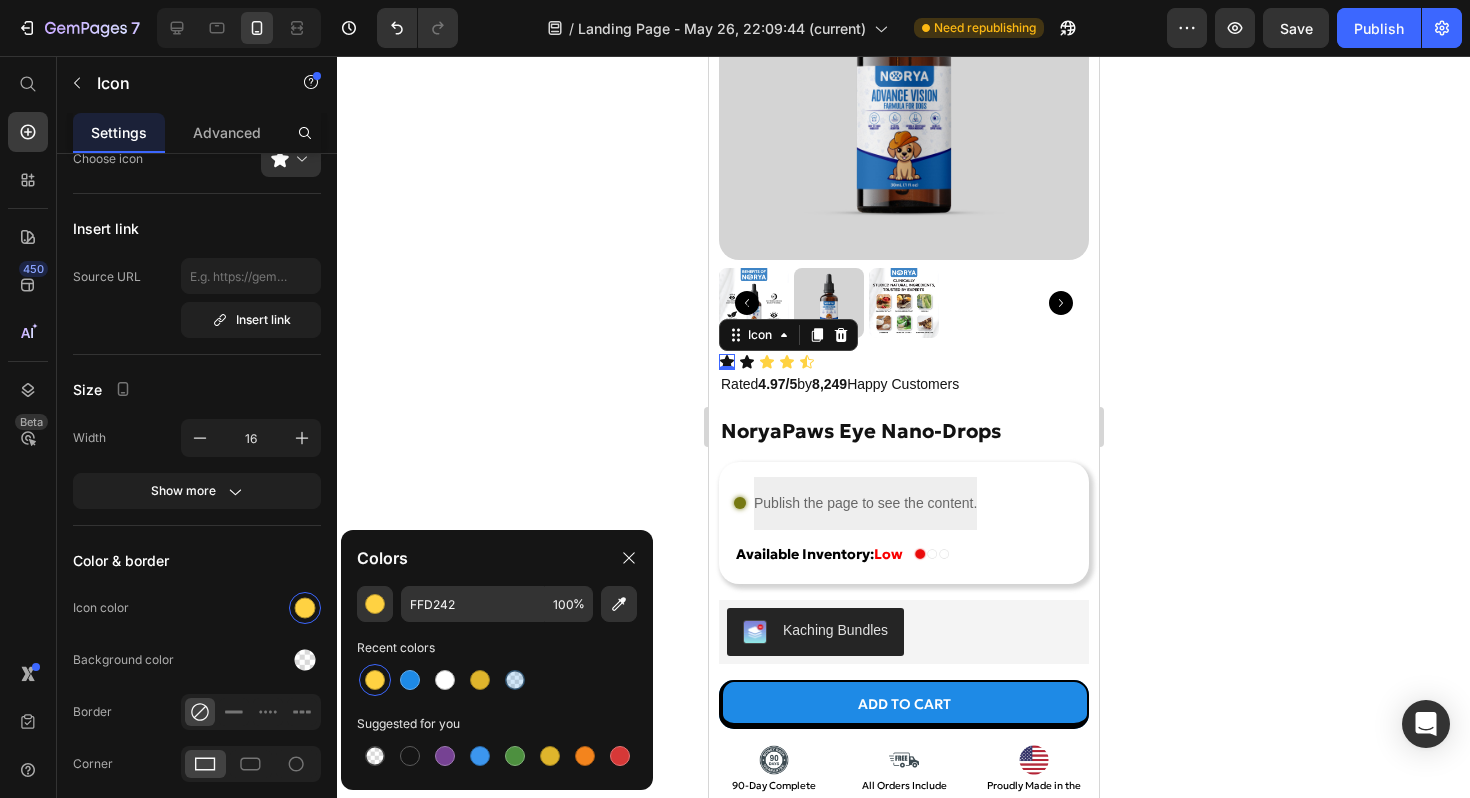 click 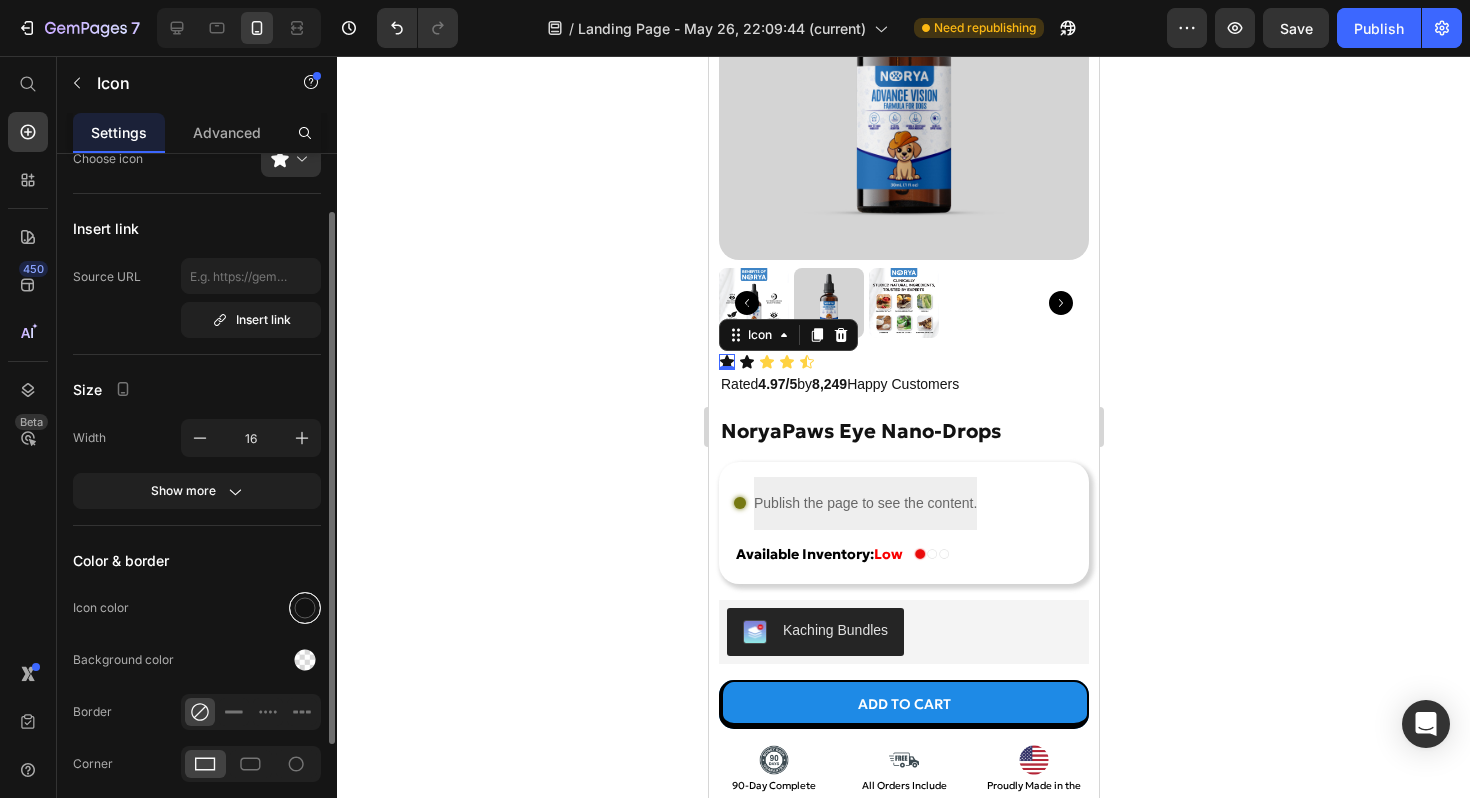 click at bounding box center (305, 608) 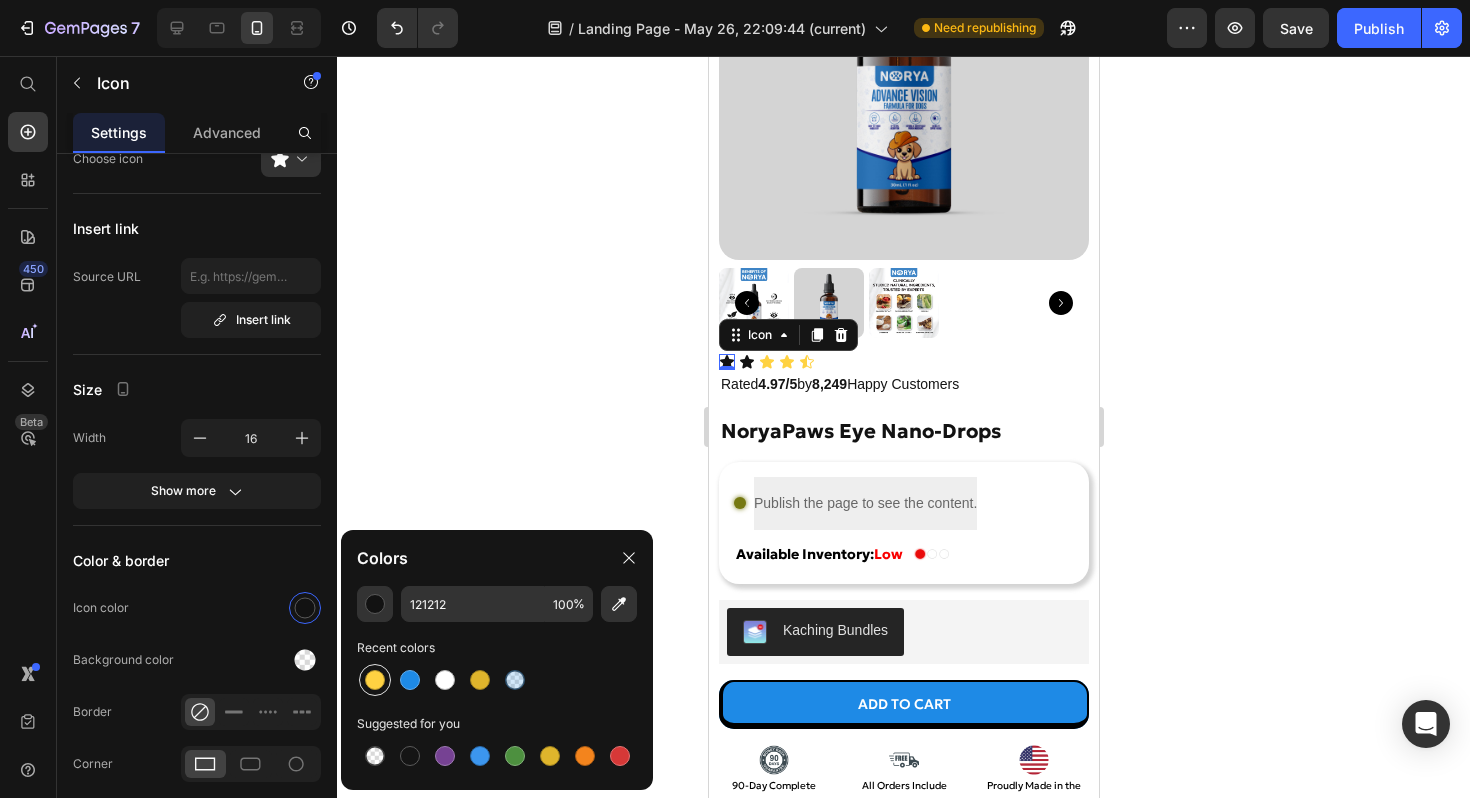 click at bounding box center (375, 680) 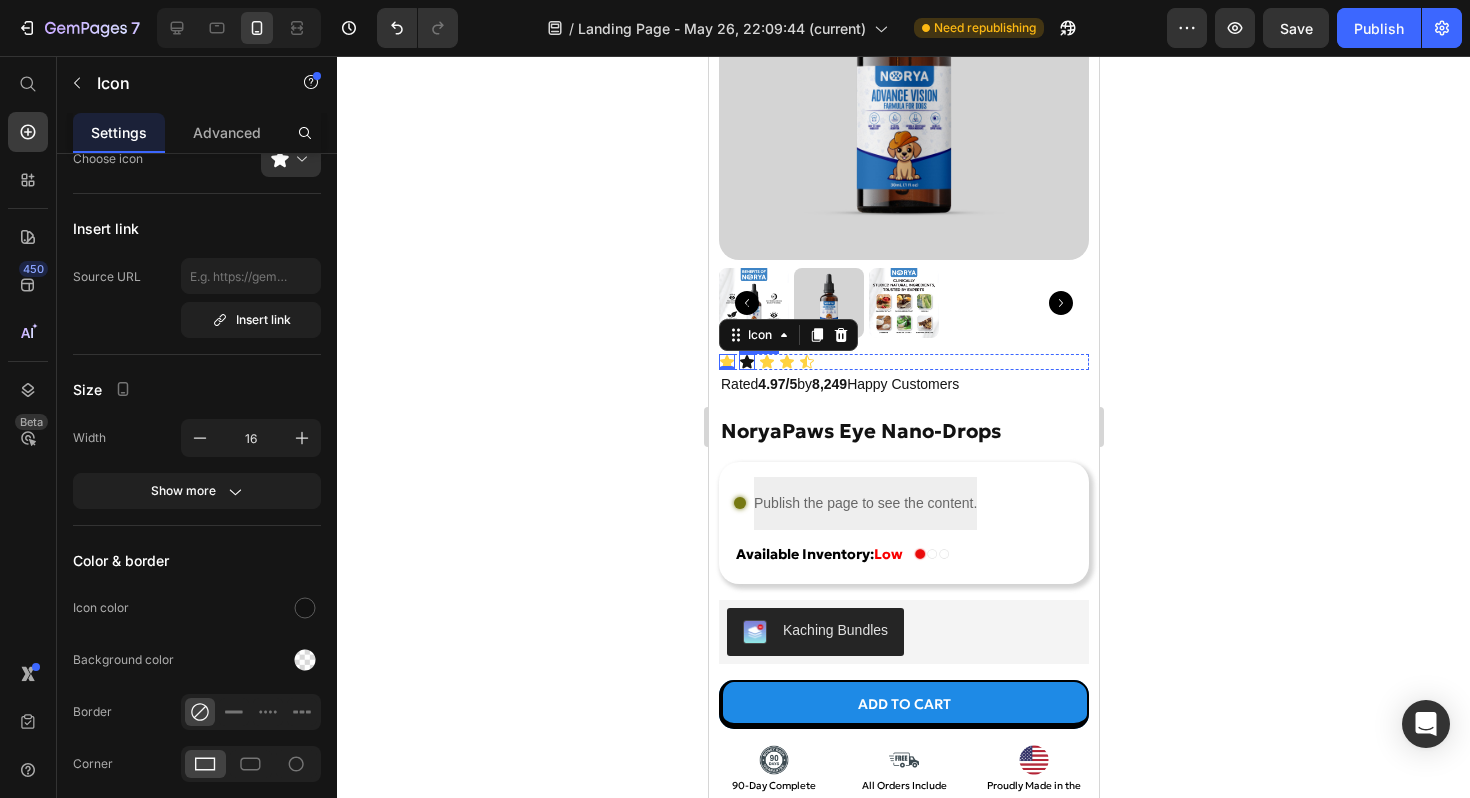 click 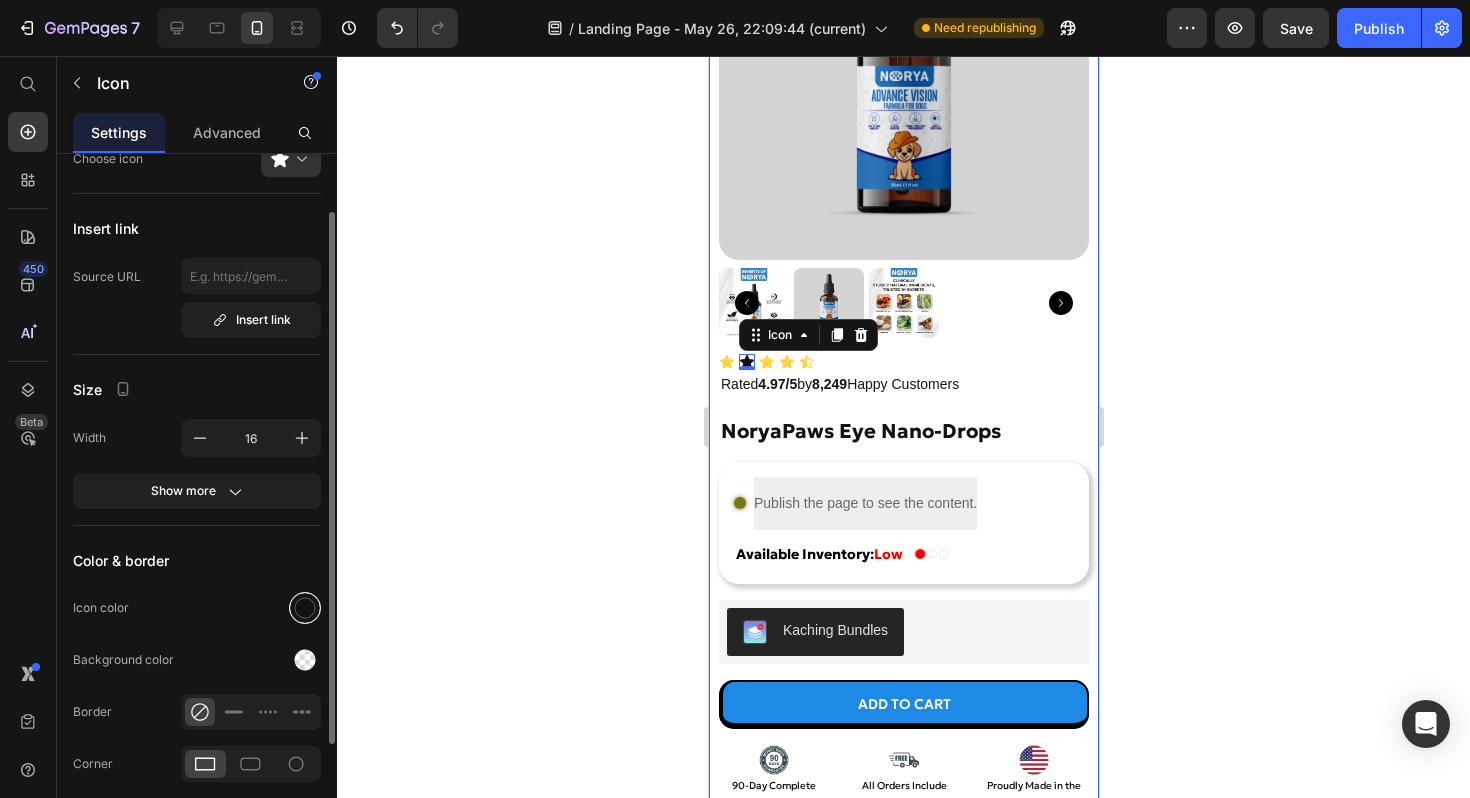click at bounding box center [305, 608] 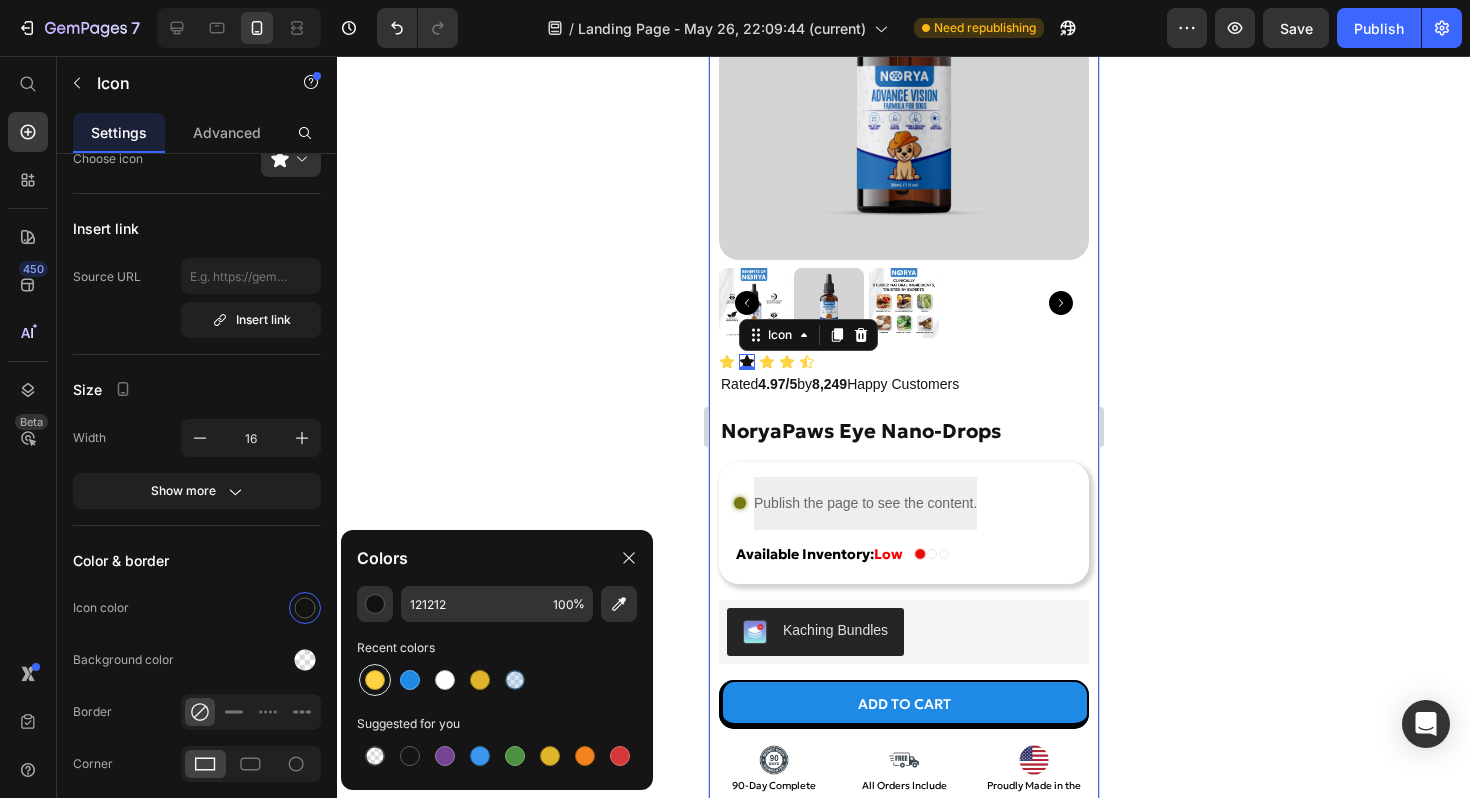 click at bounding box center (375, 680) 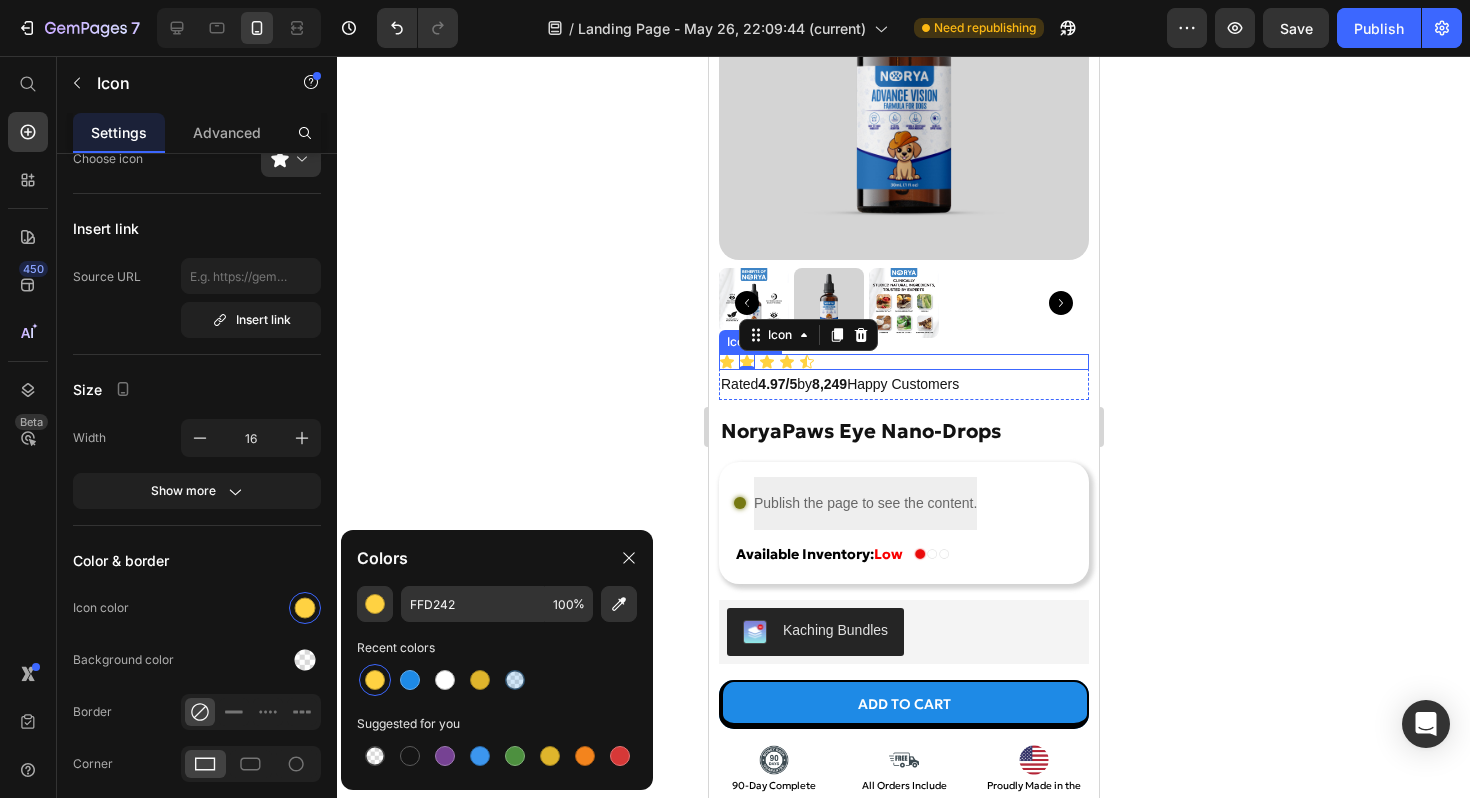 click on "Icon Icon   0 Icon Icon Icon" at bounding box center (903, 362) 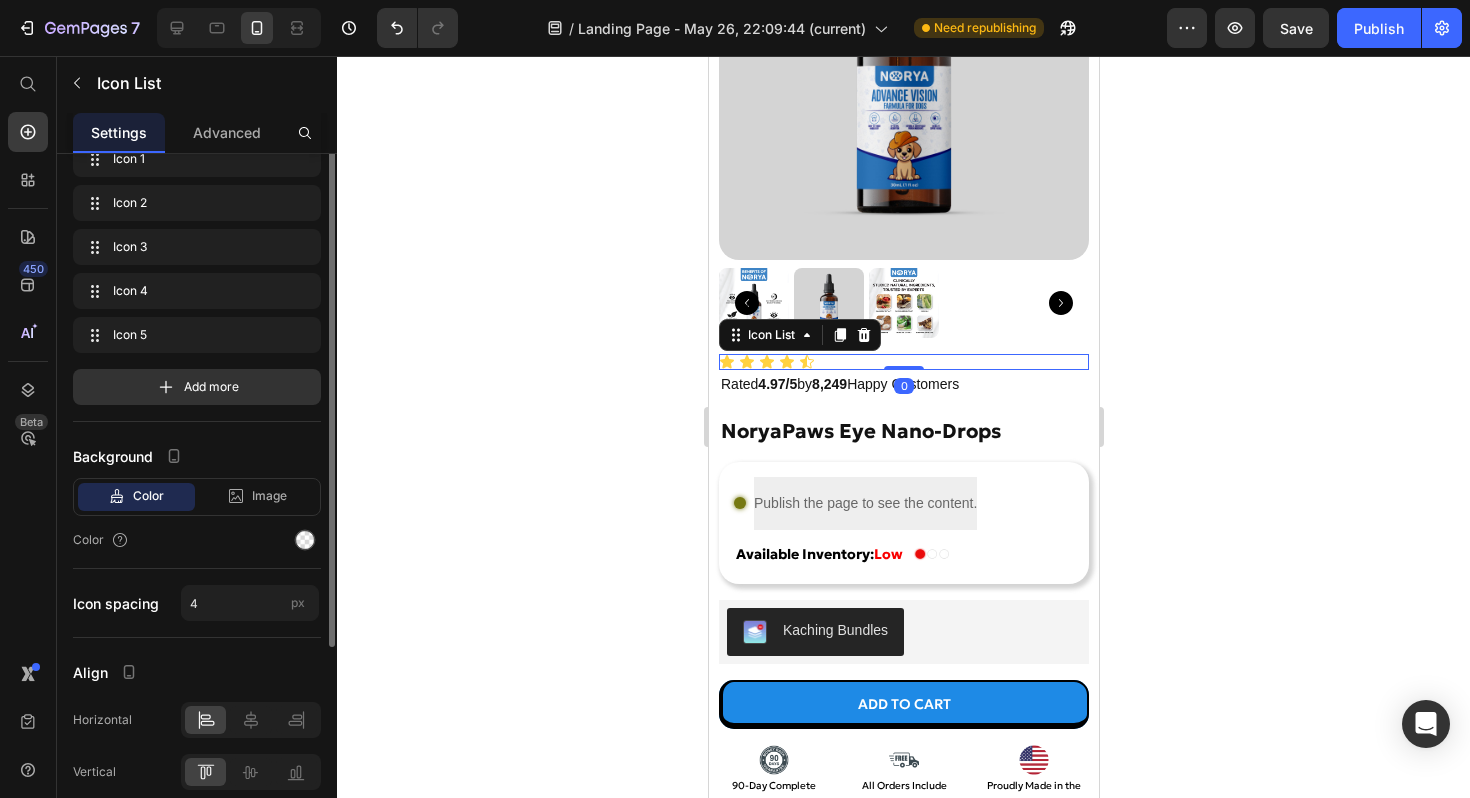 scroll, scrollTop: 0, scrollLeft: 0, axis: both 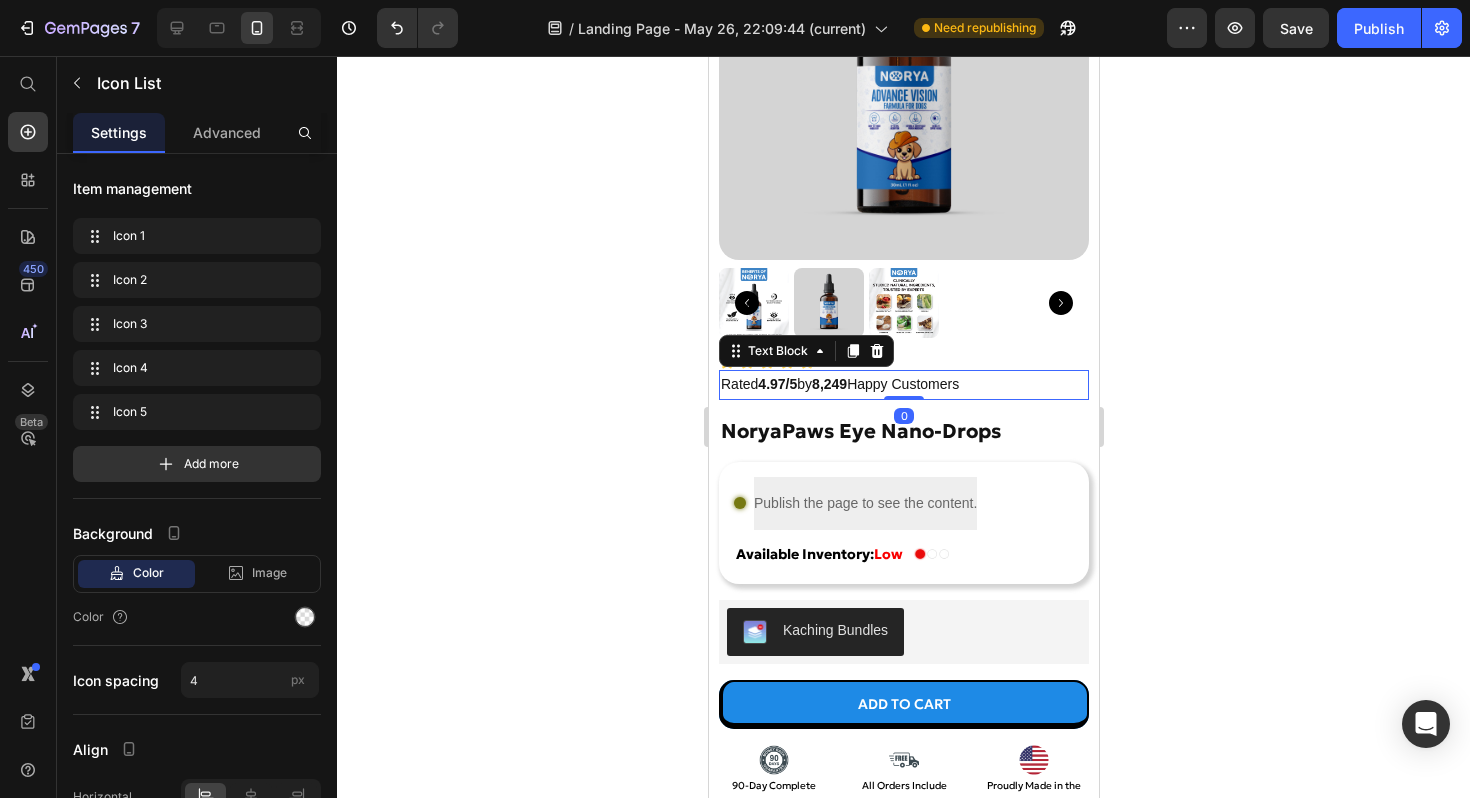 click on "Rated  4.97/5  by  8,249  Happy Customers" at bounding box center [903, 384] 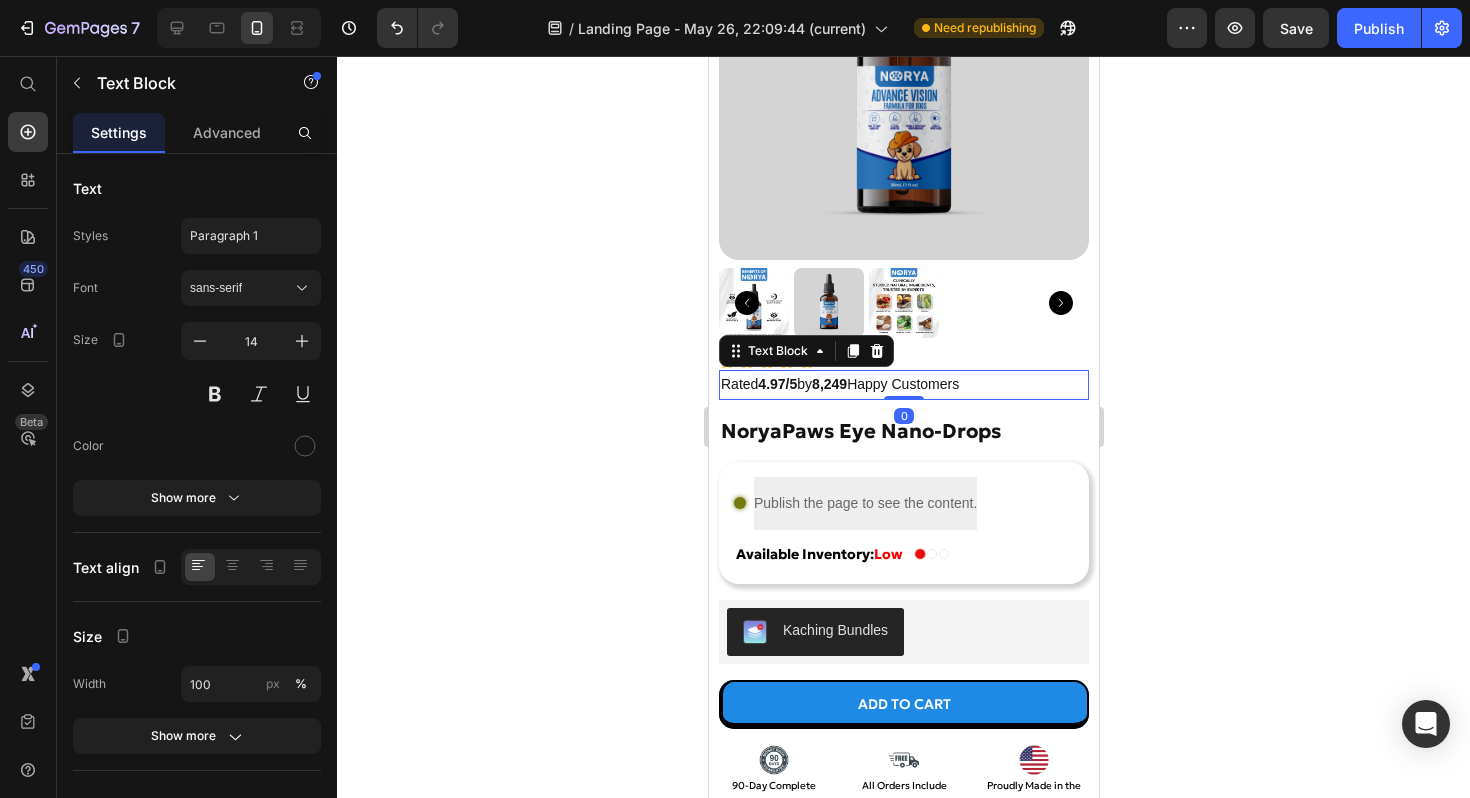 click on "Rated  4.97/5  by  8,249  Happy Customers" at bounding box center [903, 384] 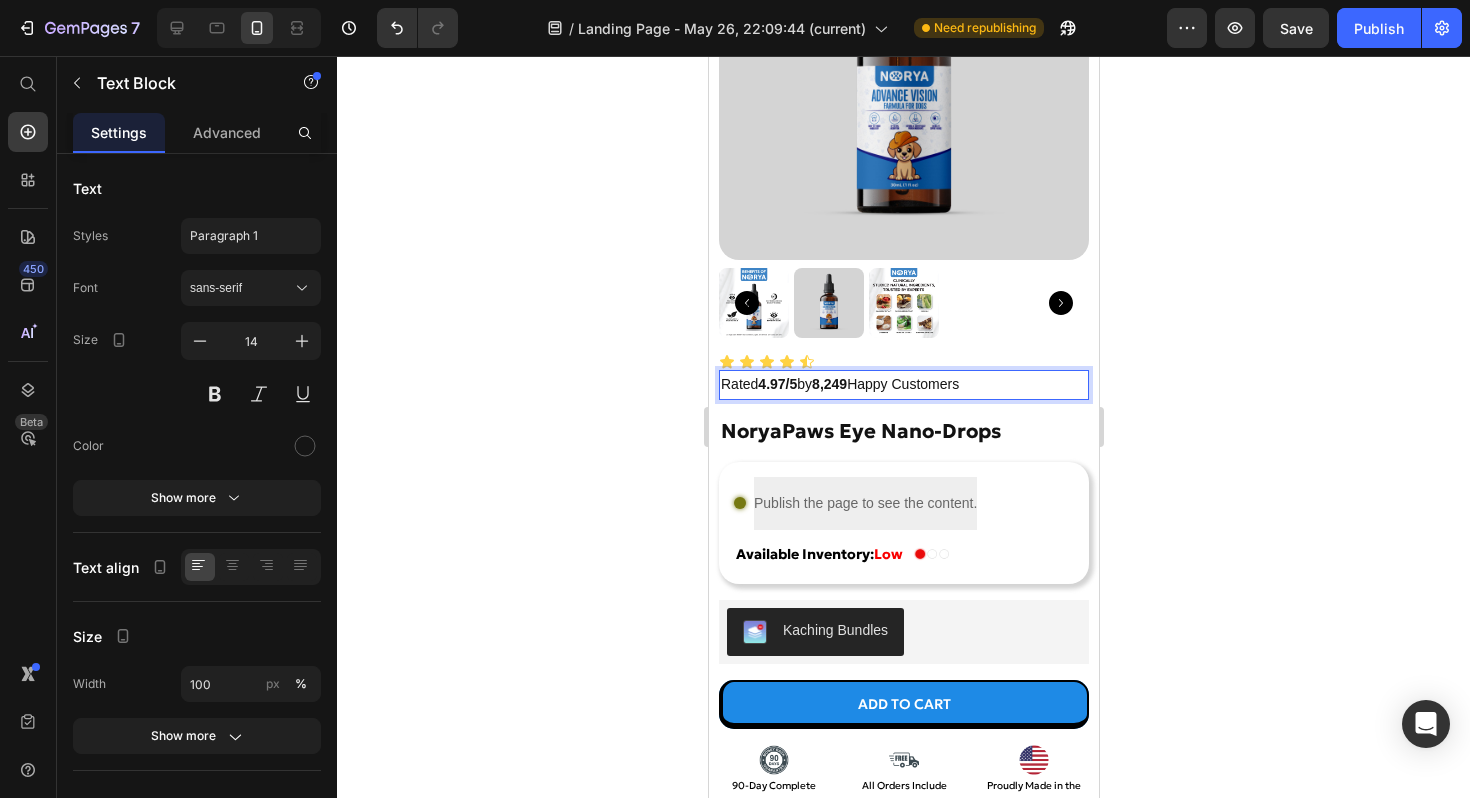 click on "Rated  4.97/5  by  8,249  Happy Customers" at bounding box center (903, 384) 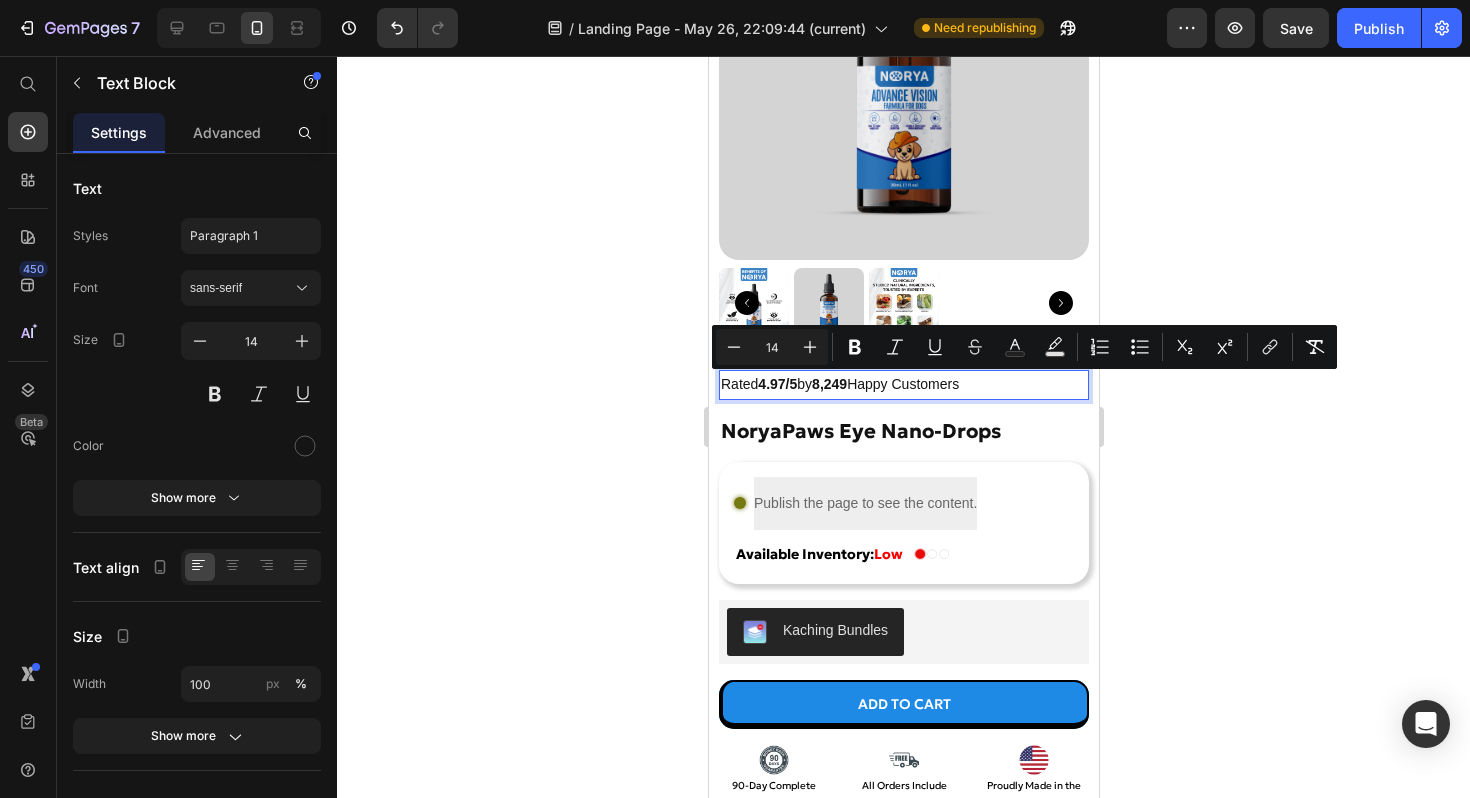 copy on "Rated  4.97/5  by  8,249  Happy Customers" 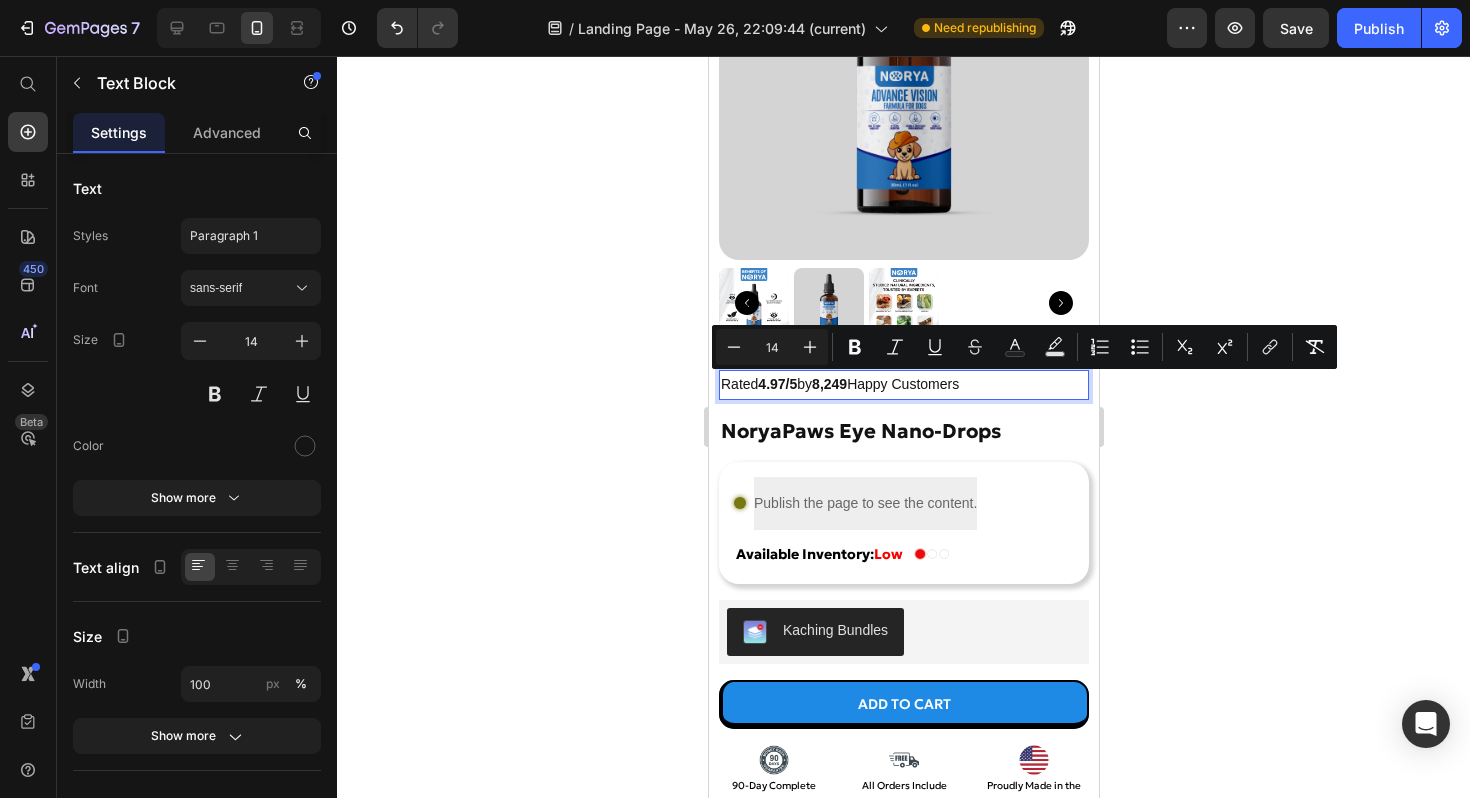 click on "Rated  4.97/5  by  8,249  Happy Customers" at bounding box center (903, 384) 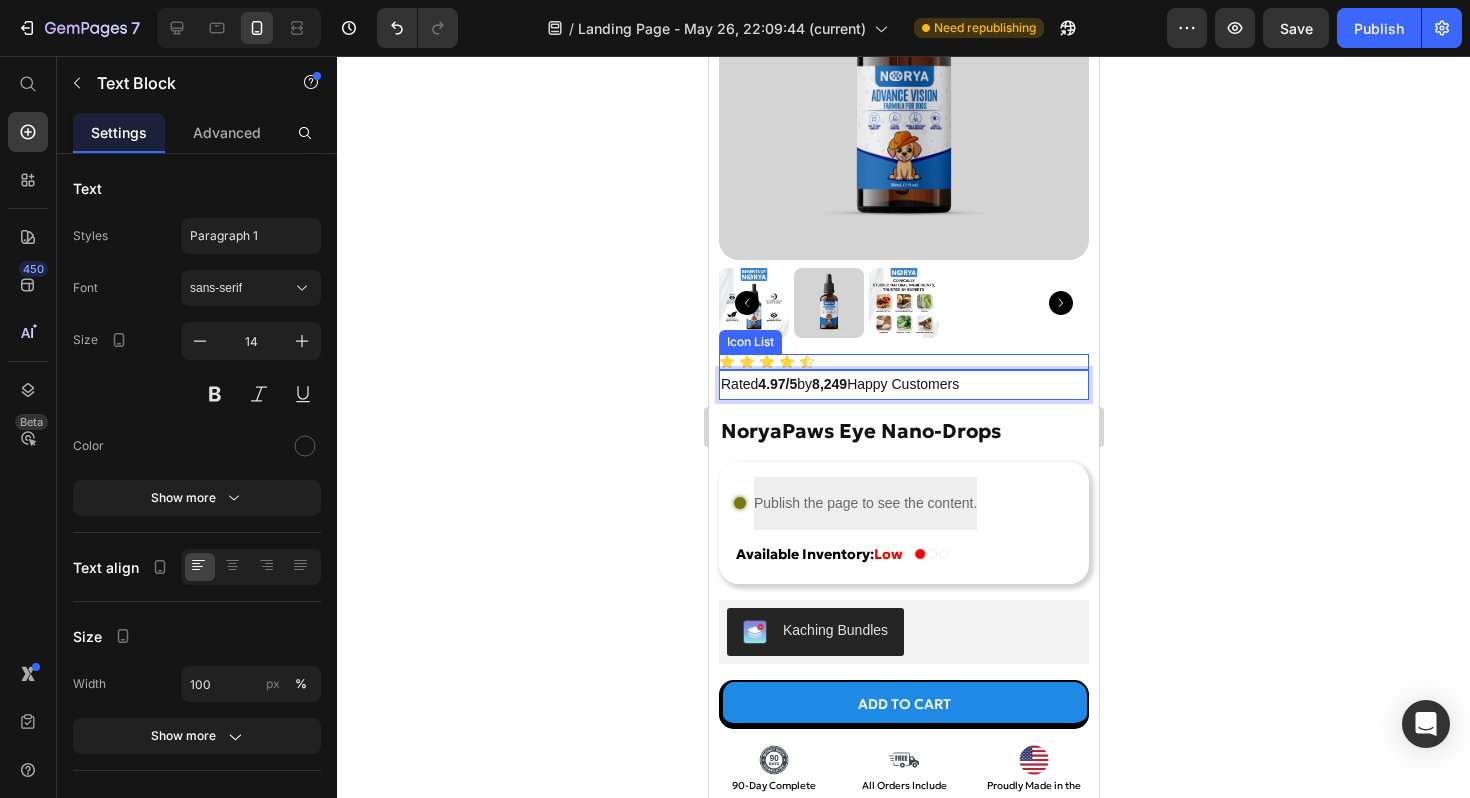click 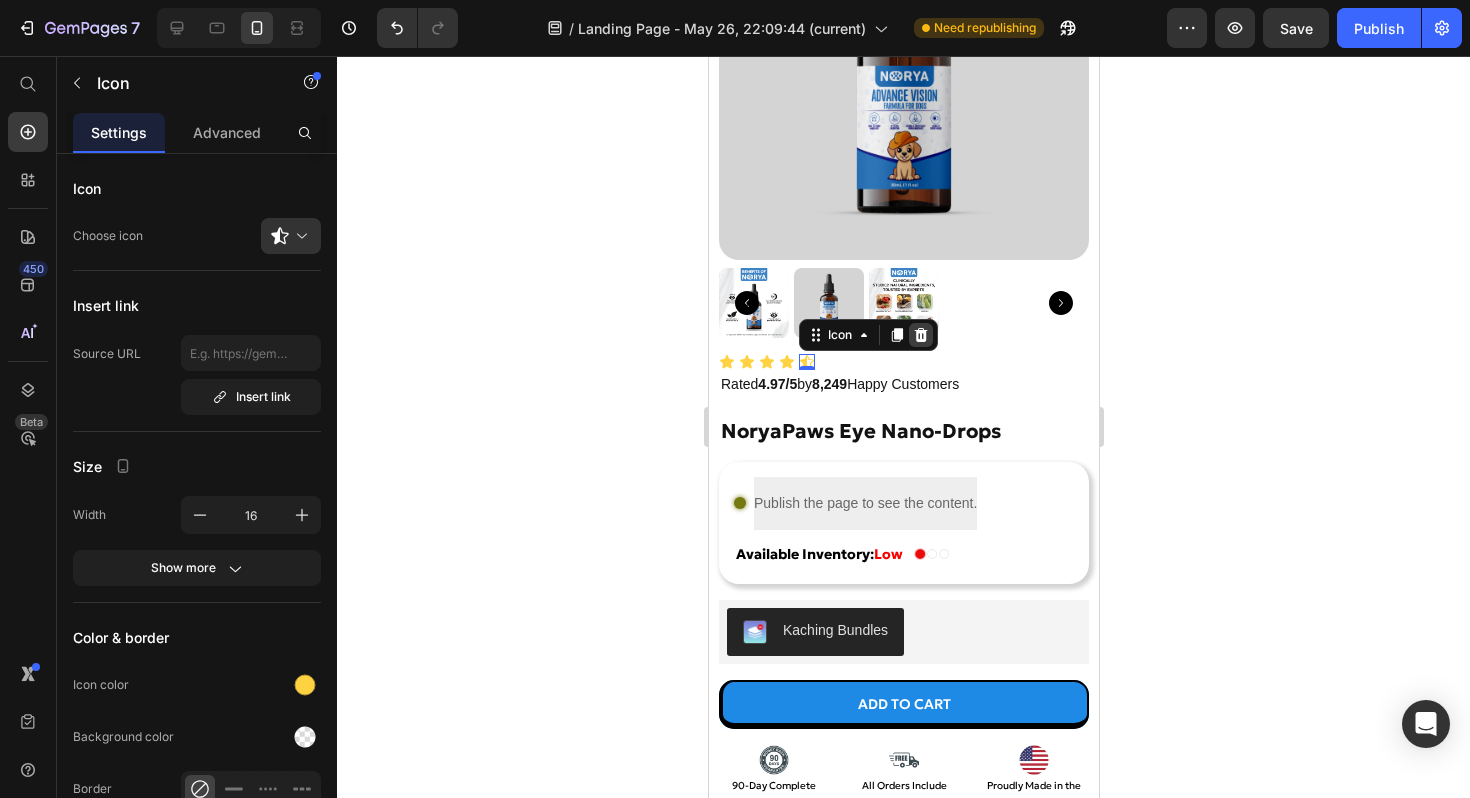 click 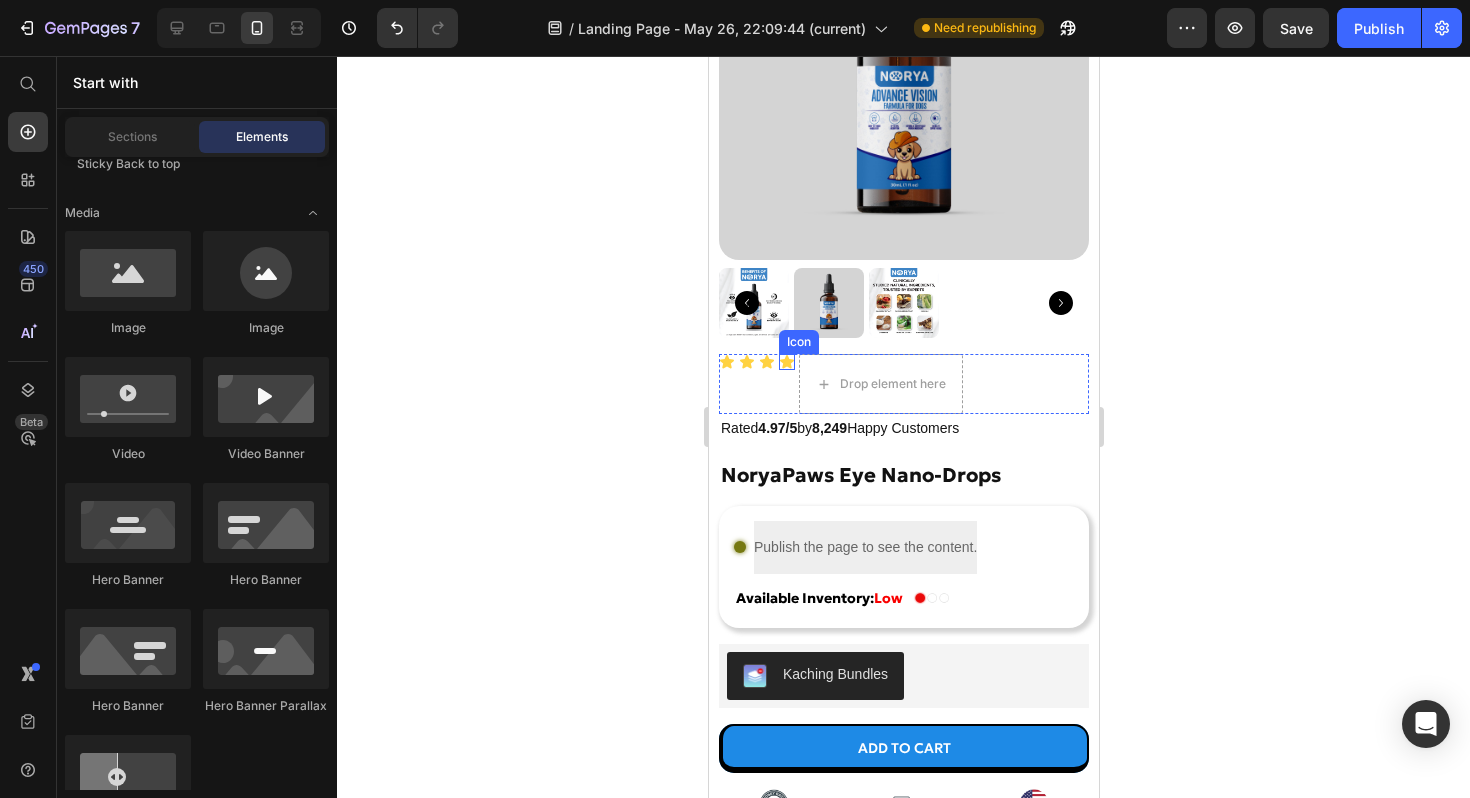click on "Icon" at bounding box center [786, 362] 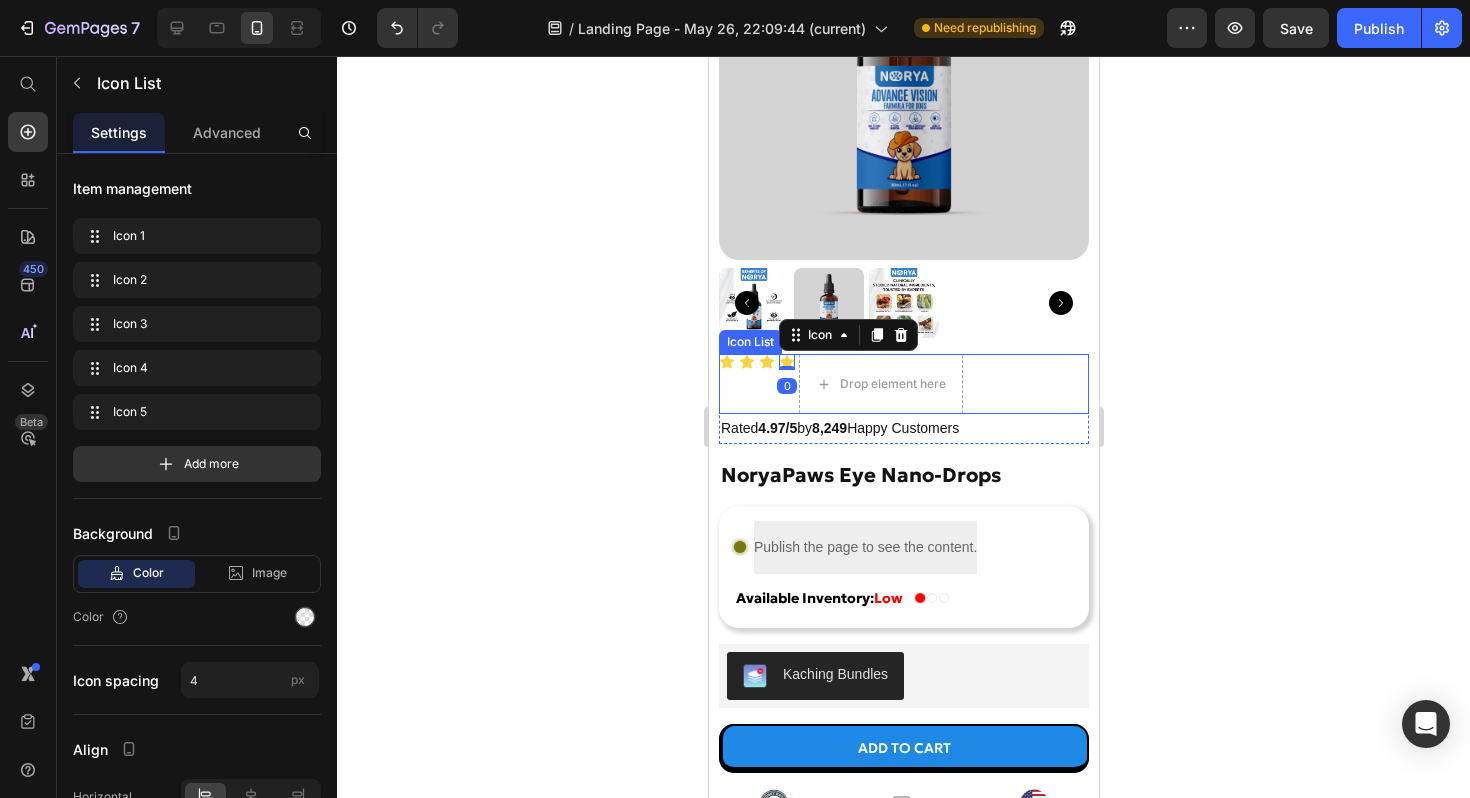 click on "Icon Icon Icon Icon   0
Drop element here" at bounding box center (903, 384) 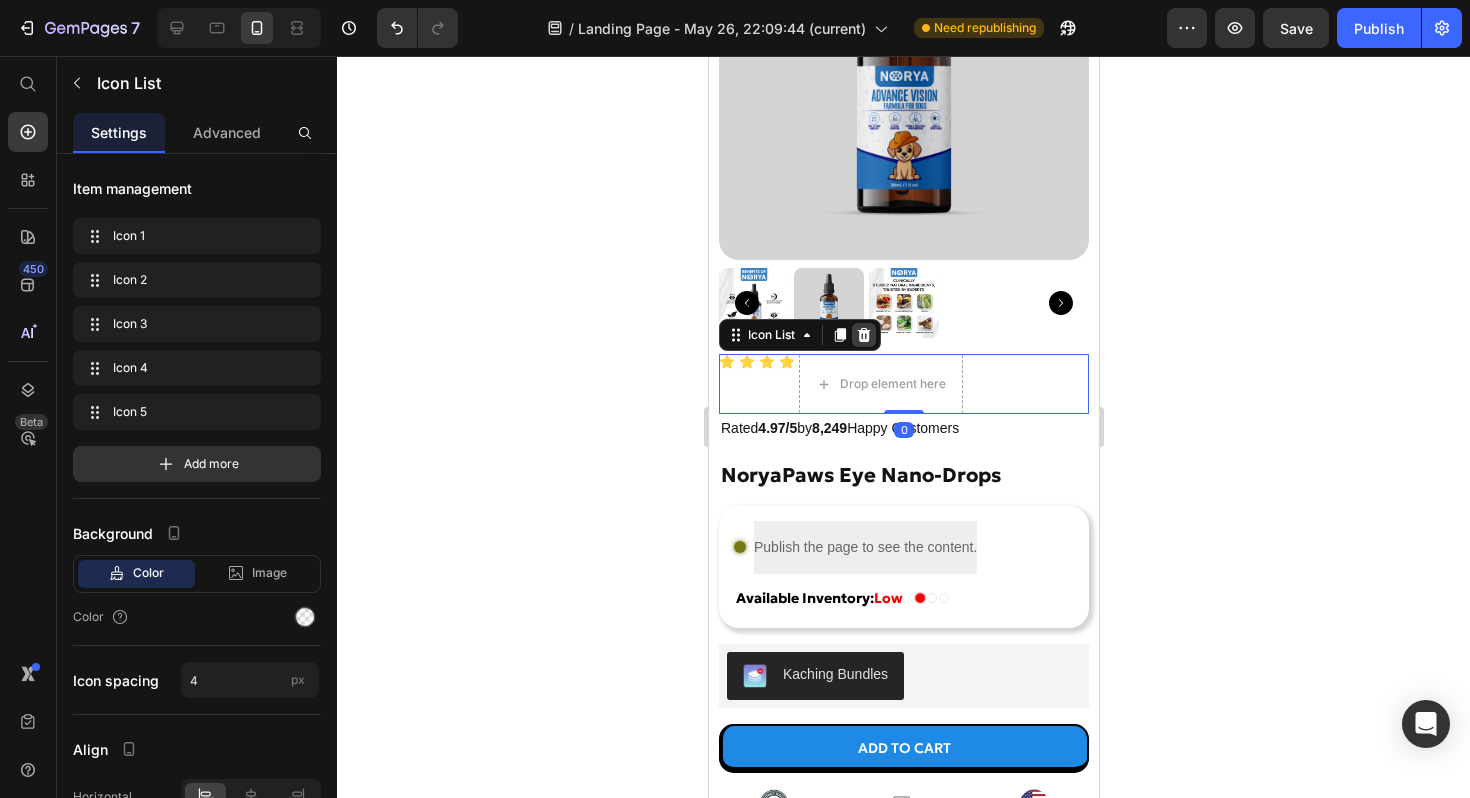 click 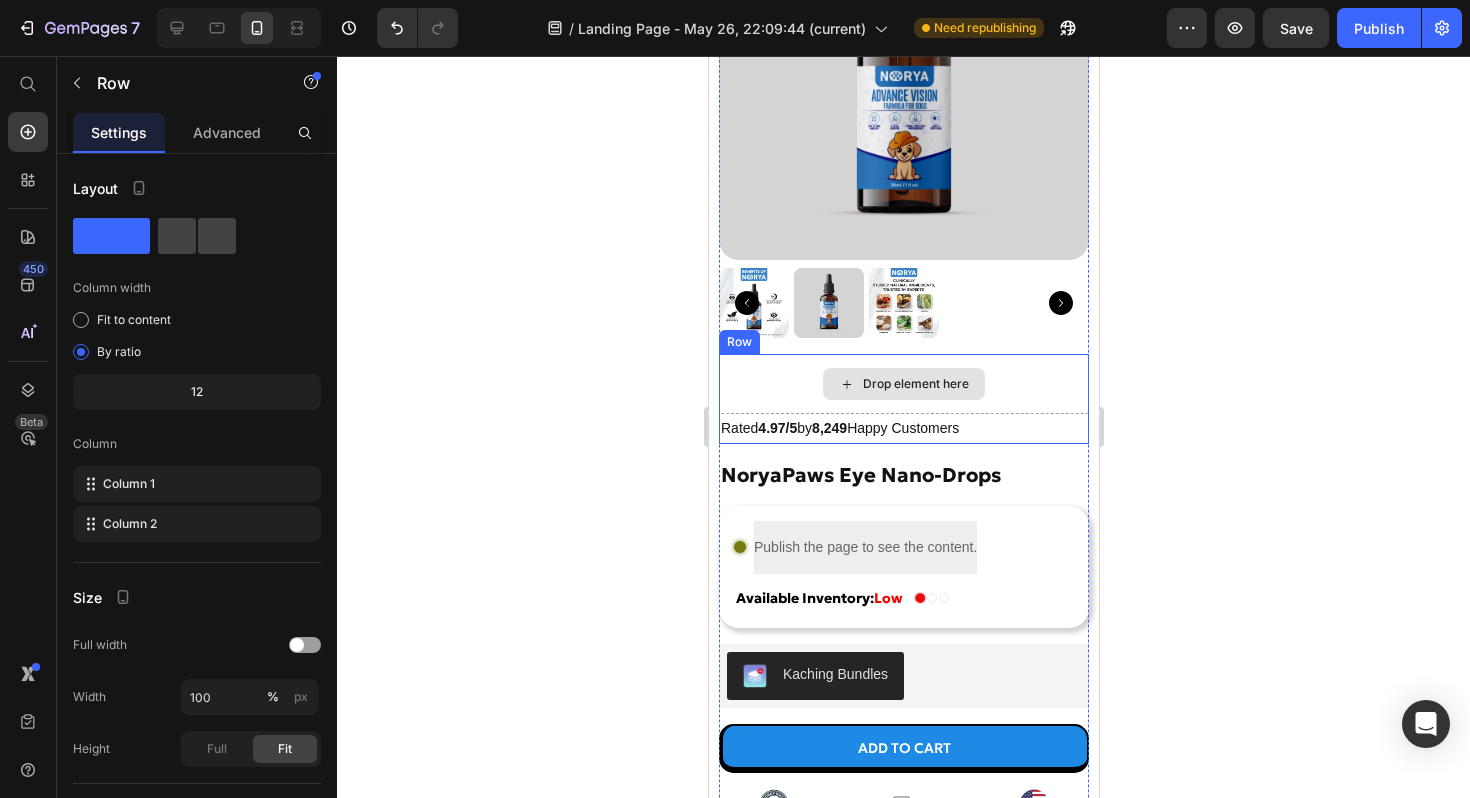 click on "Drop element here" at bounding box center (903, 384) 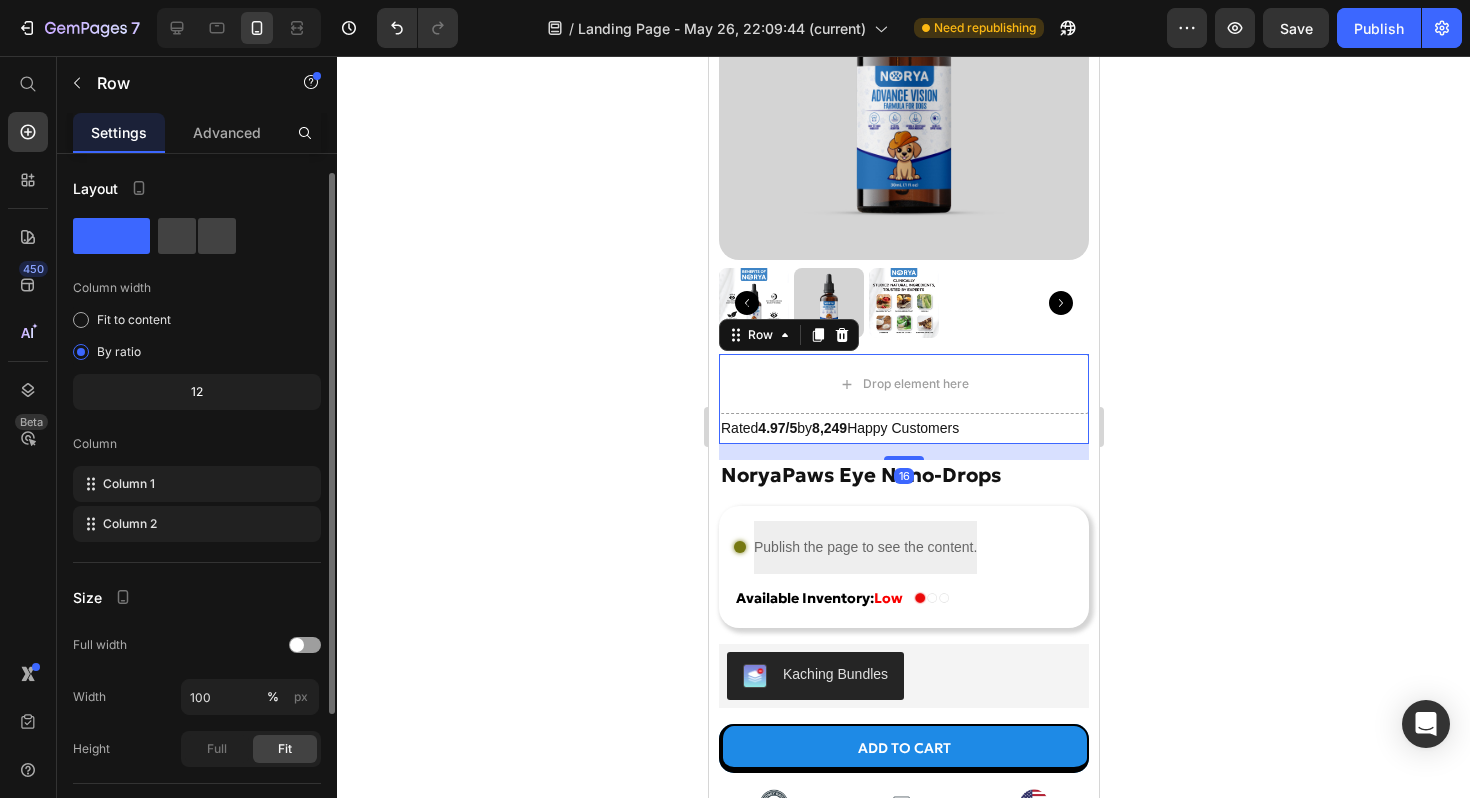 scroll, scrollTop: 57, scrollLeft: 0, axis: vertical 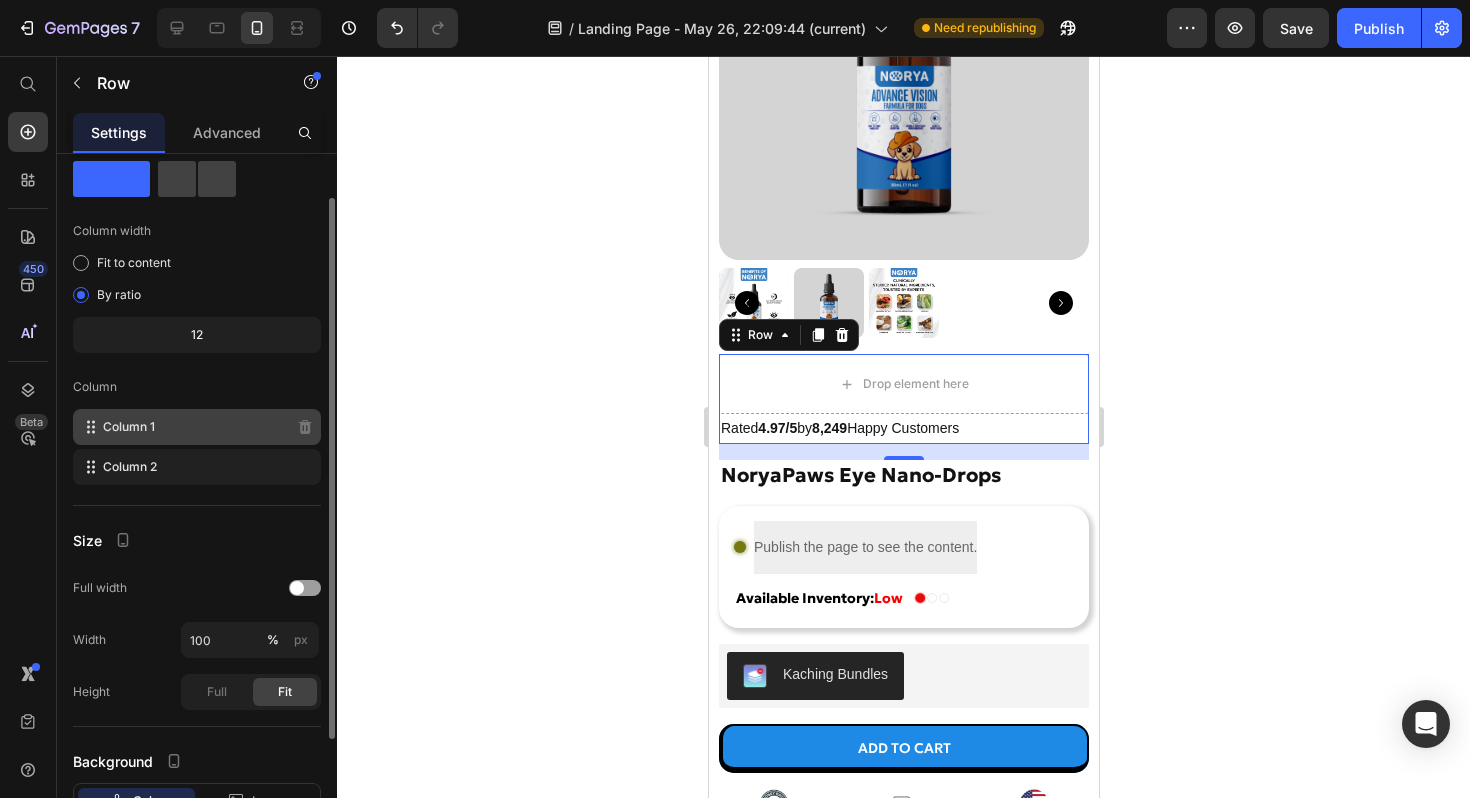 click on "Column 1" 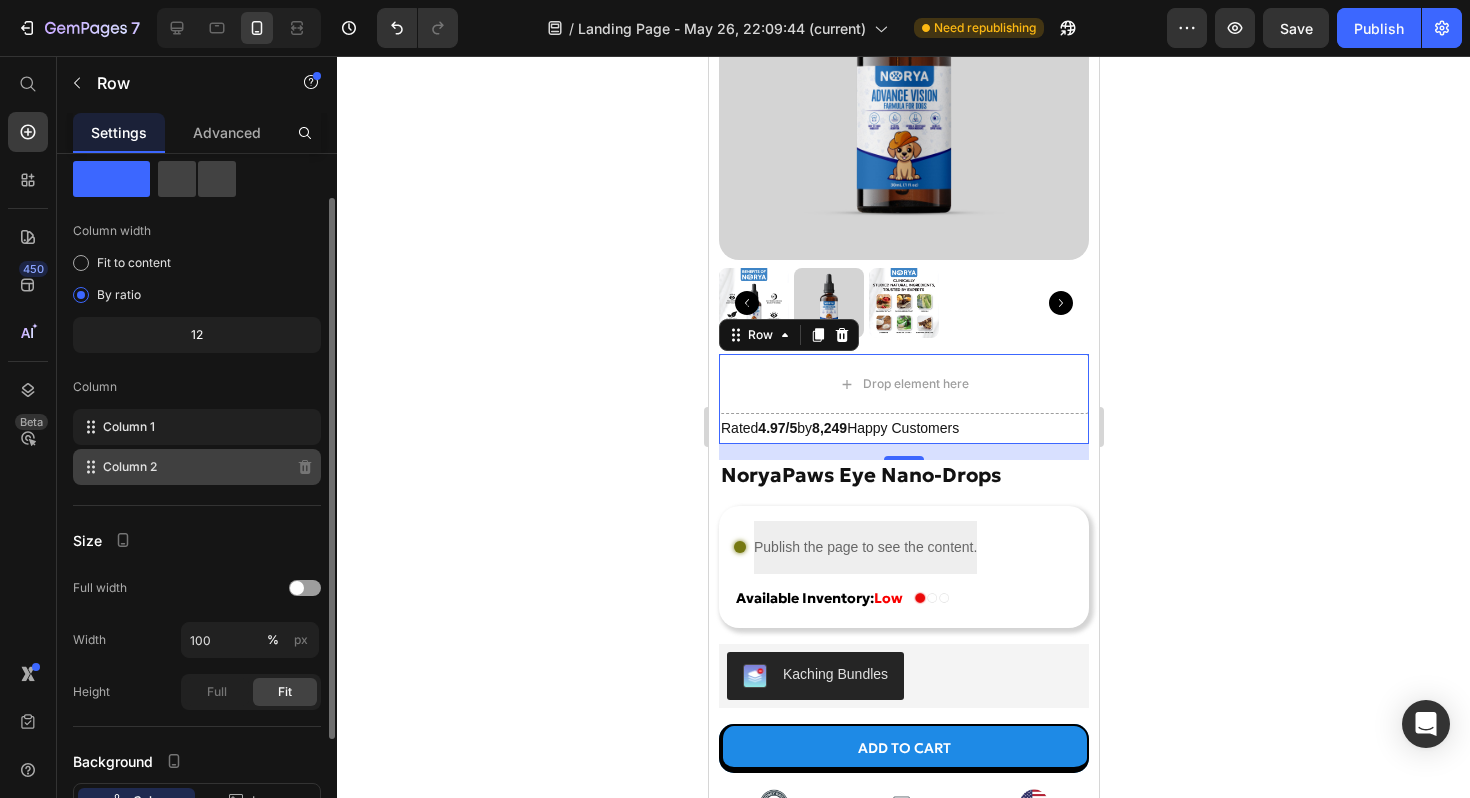 click on "Column 2" 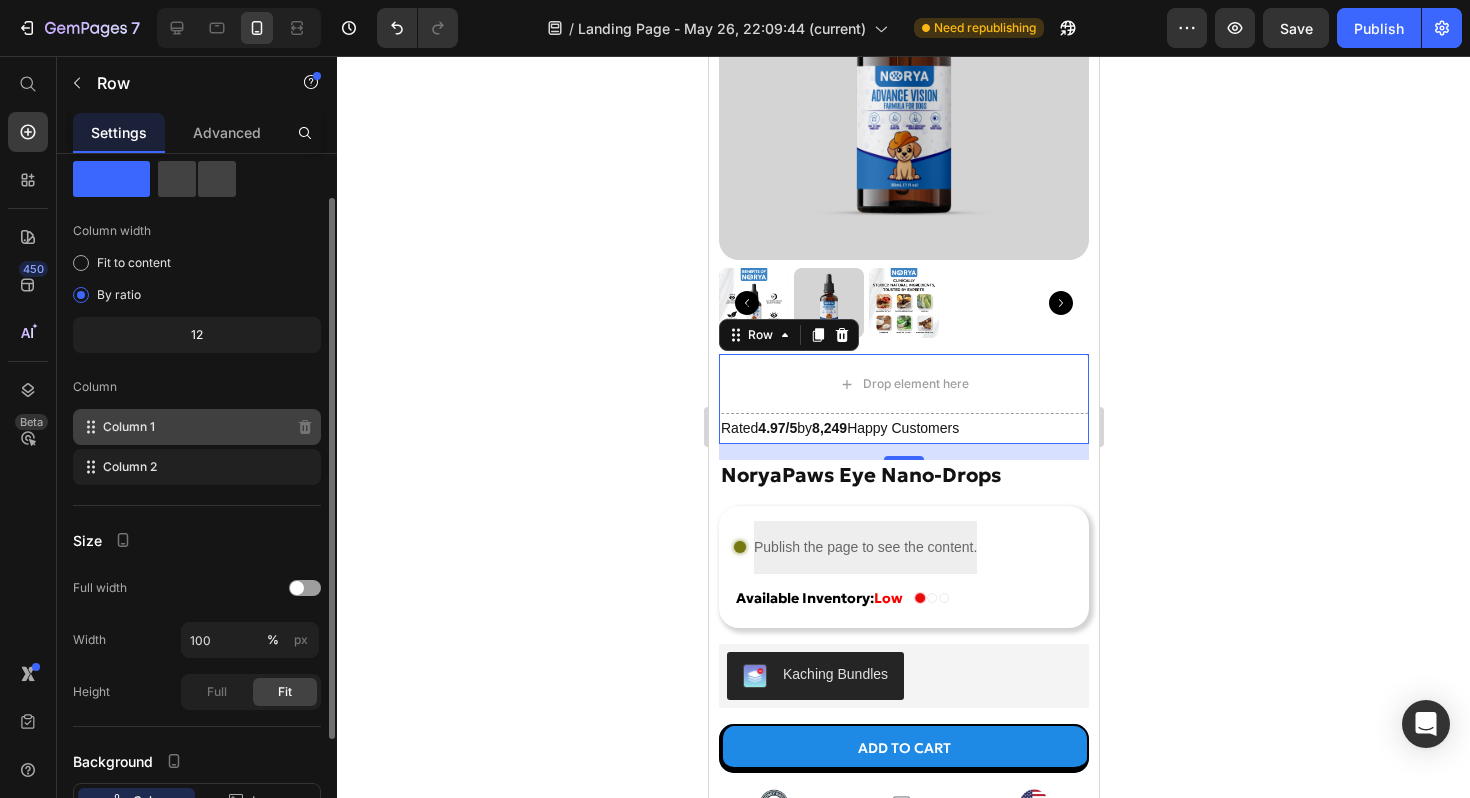 click on "Column 1" 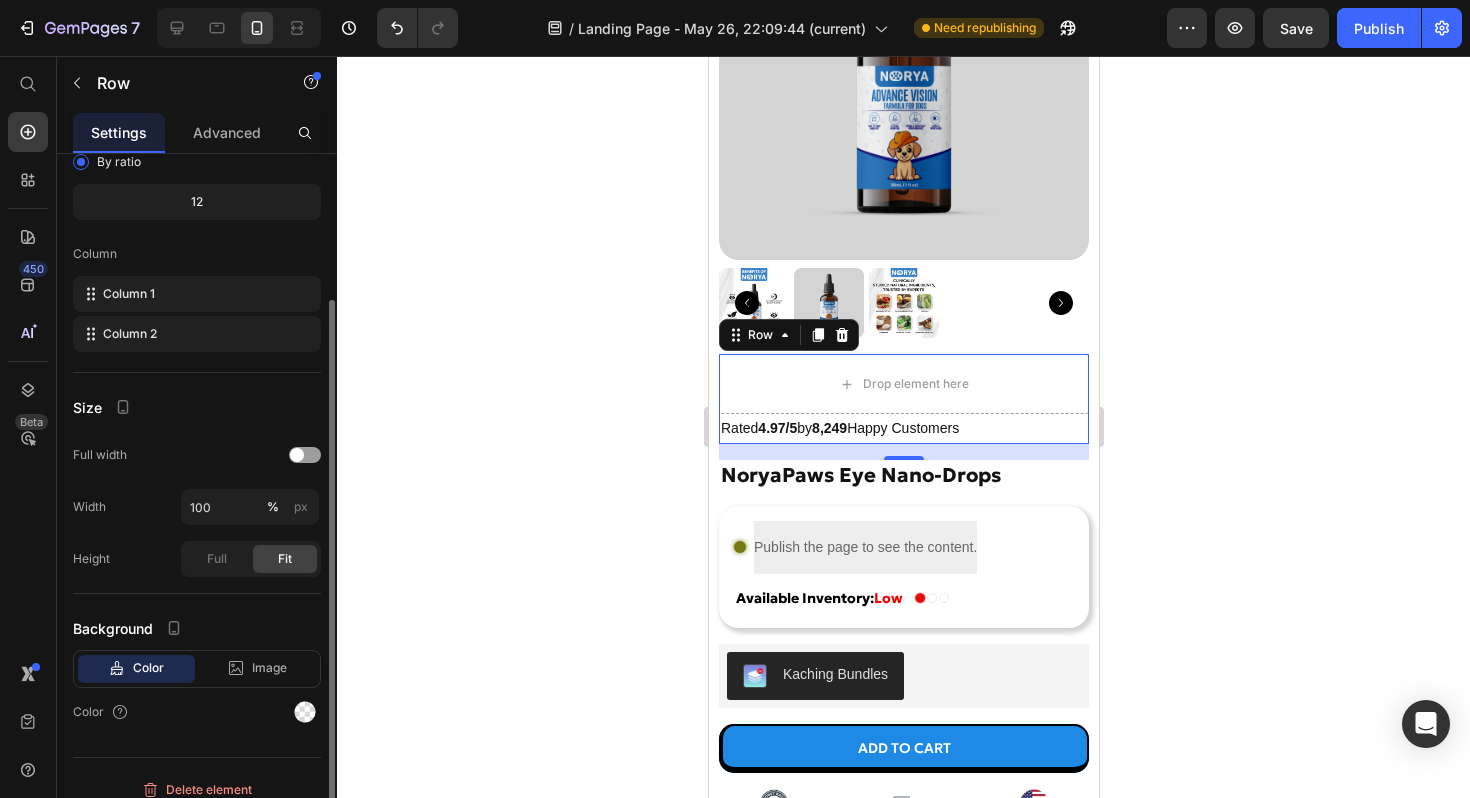 scroll, scrollTop: 185, scrollLeft: 0, axis: vertical 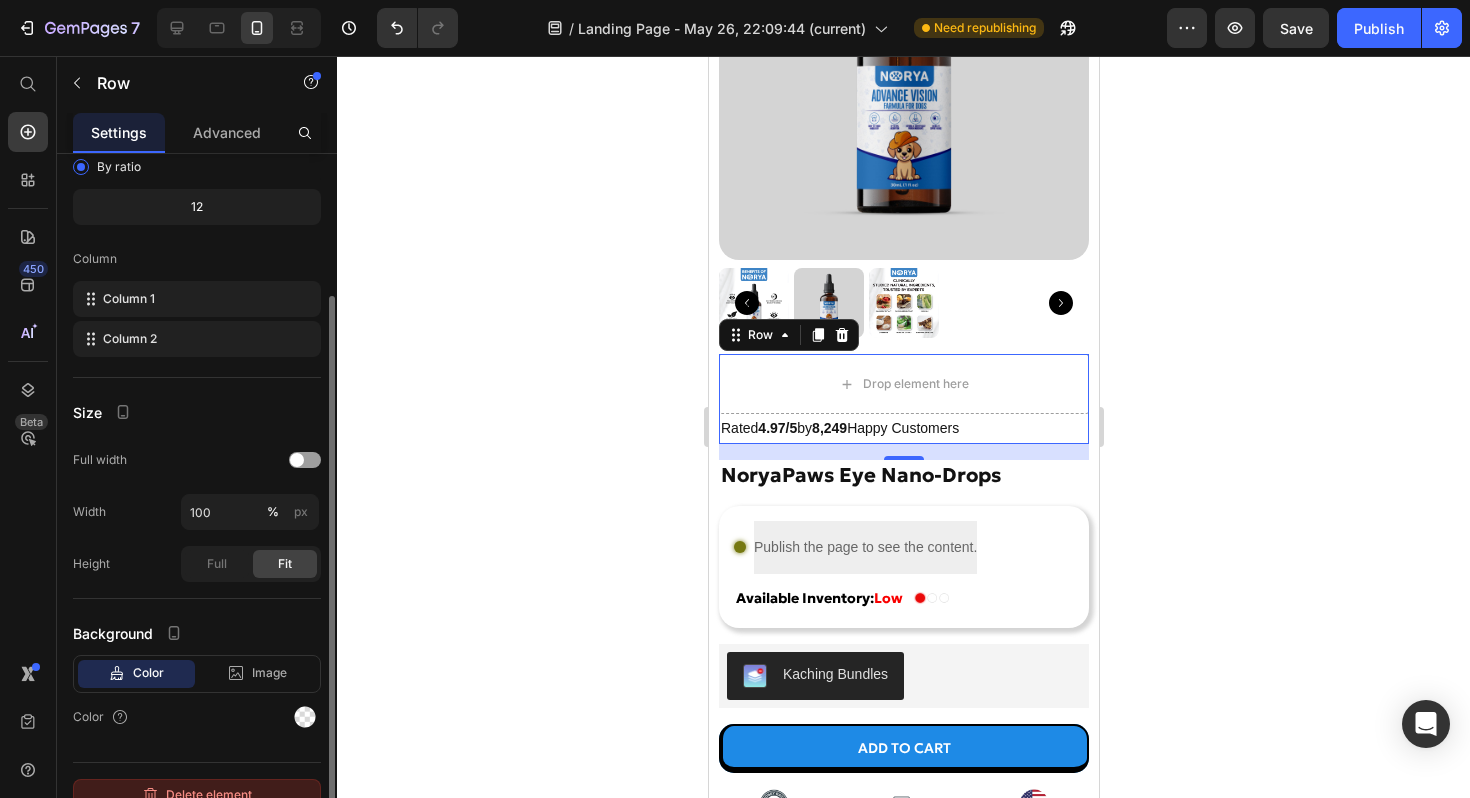 click on "Delete element" at bounding box center (197, 795) 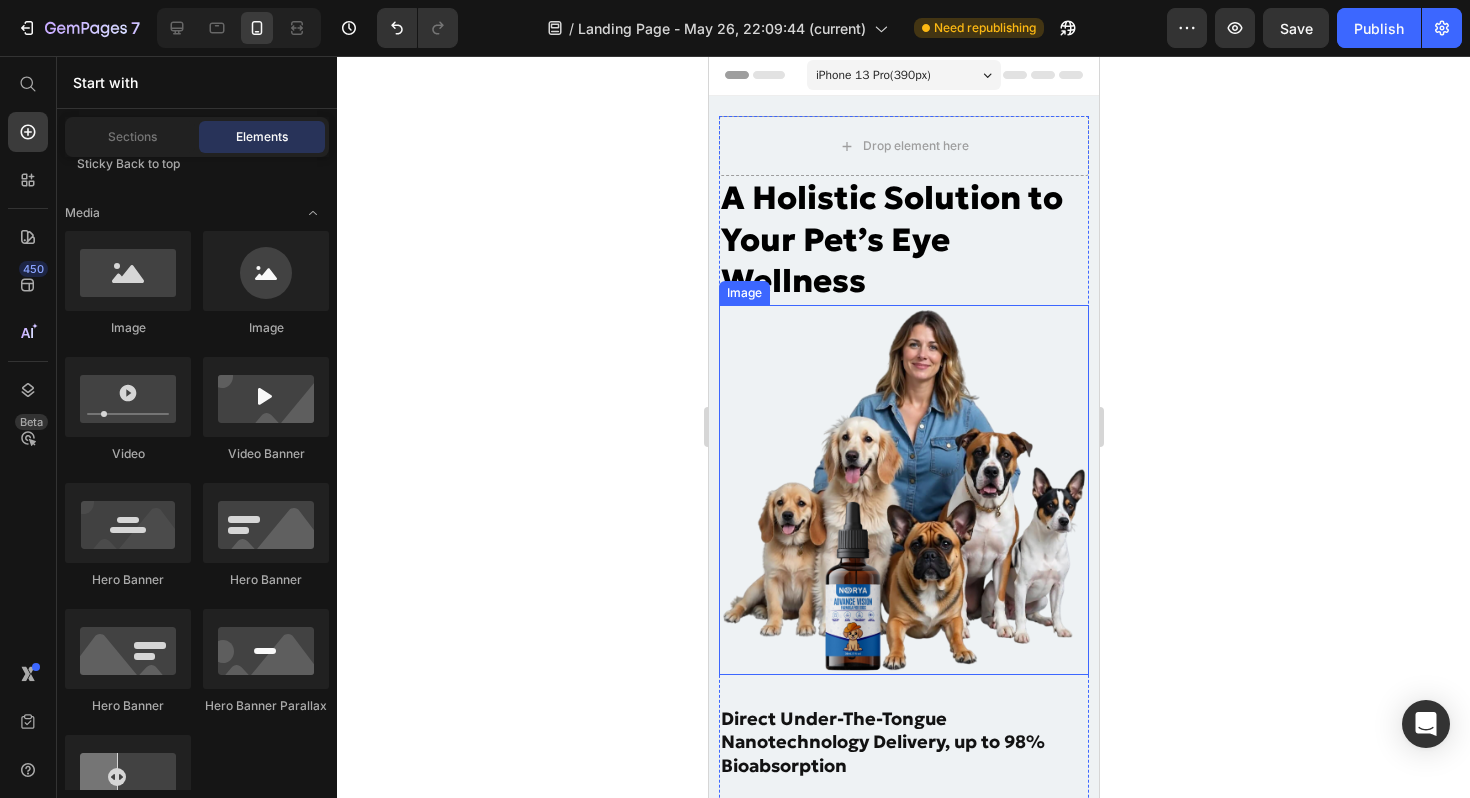 scroll, scrollTop: 2, scrollLeft: 0, axis: vertical 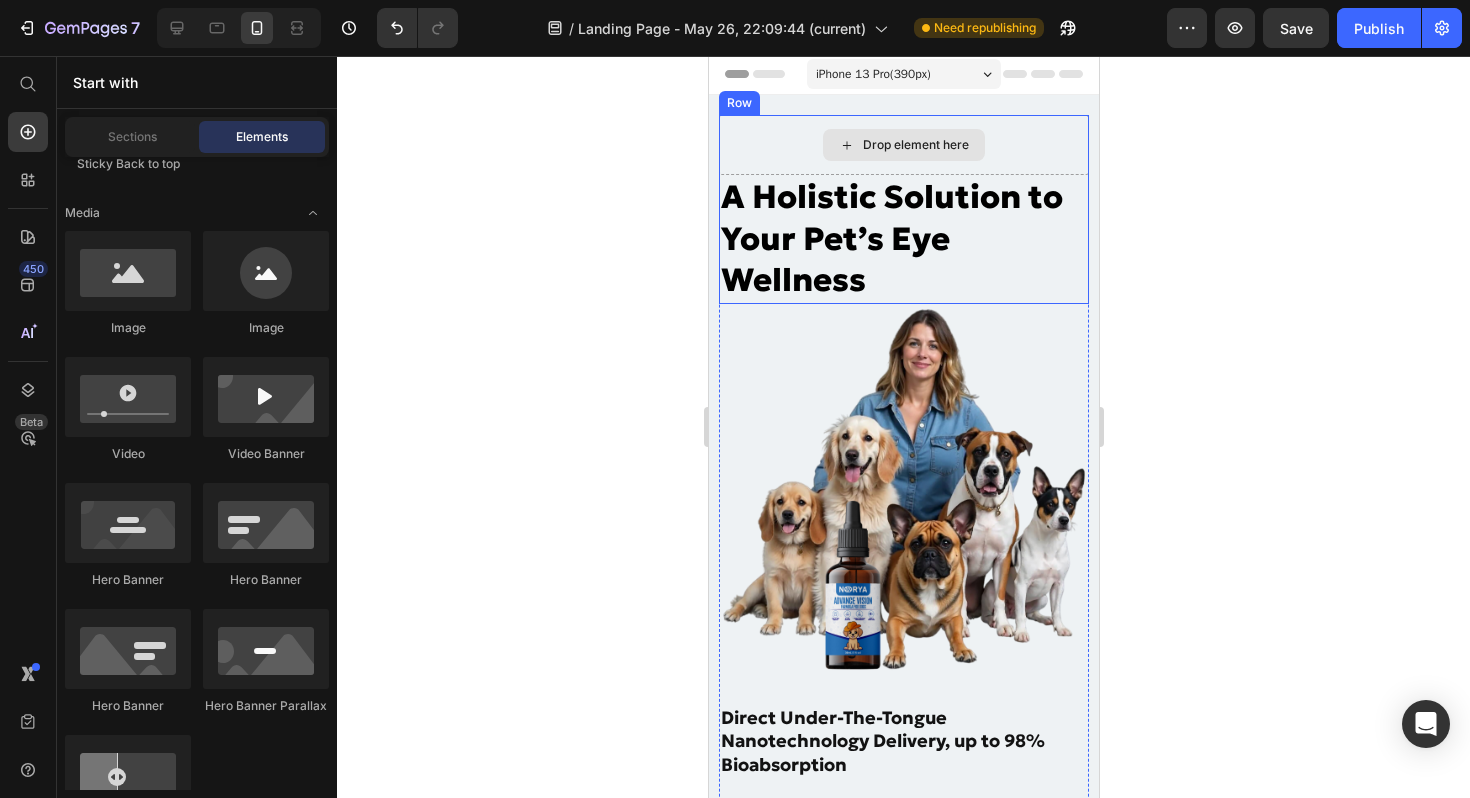 click on "Drop element here A Holistic Solution to Your Pet’s Eye Wellness Heading Row" at bounding box center [903, 209] 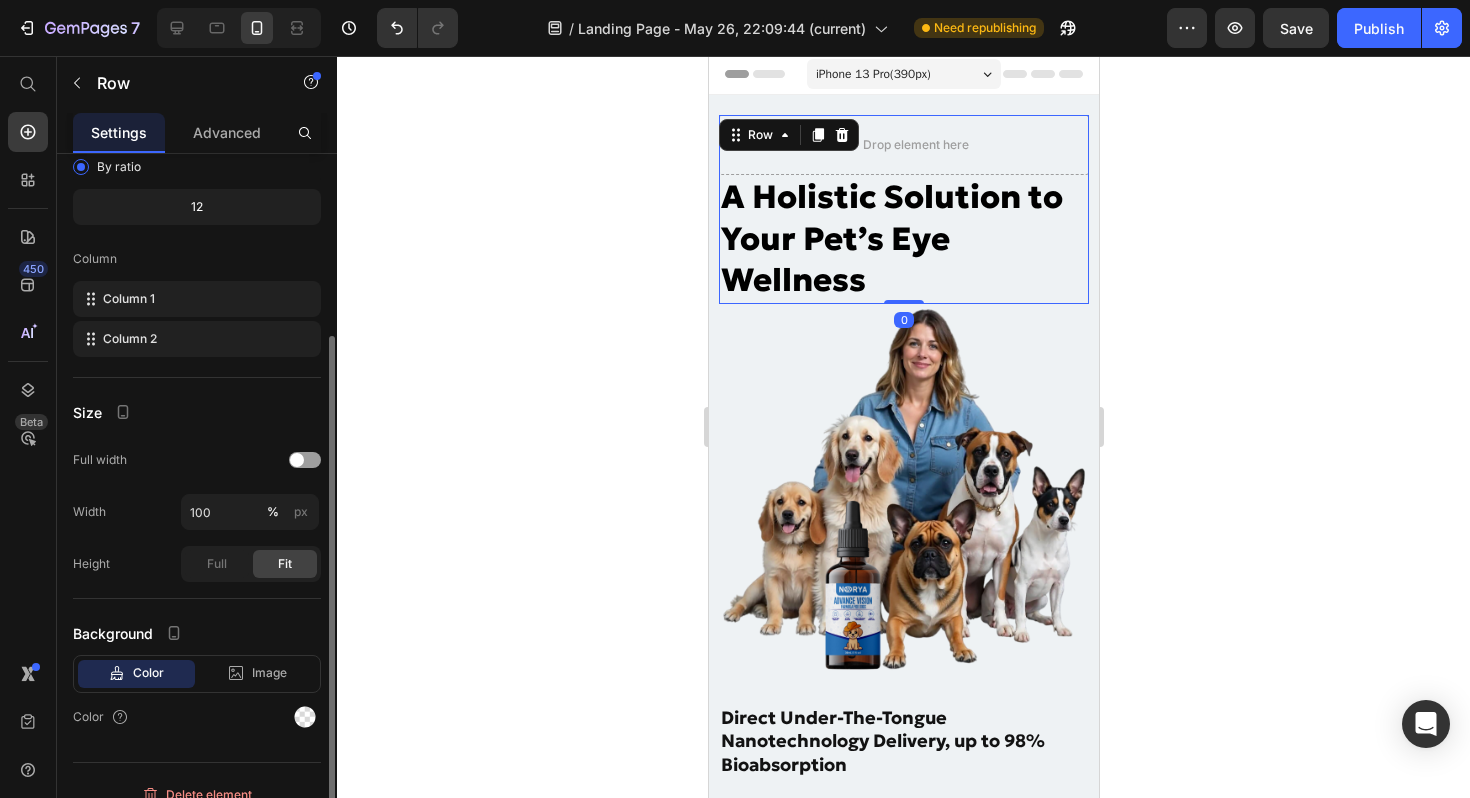 scroll, scrollTop: 207, scrollLeft: 0, axis: vertical 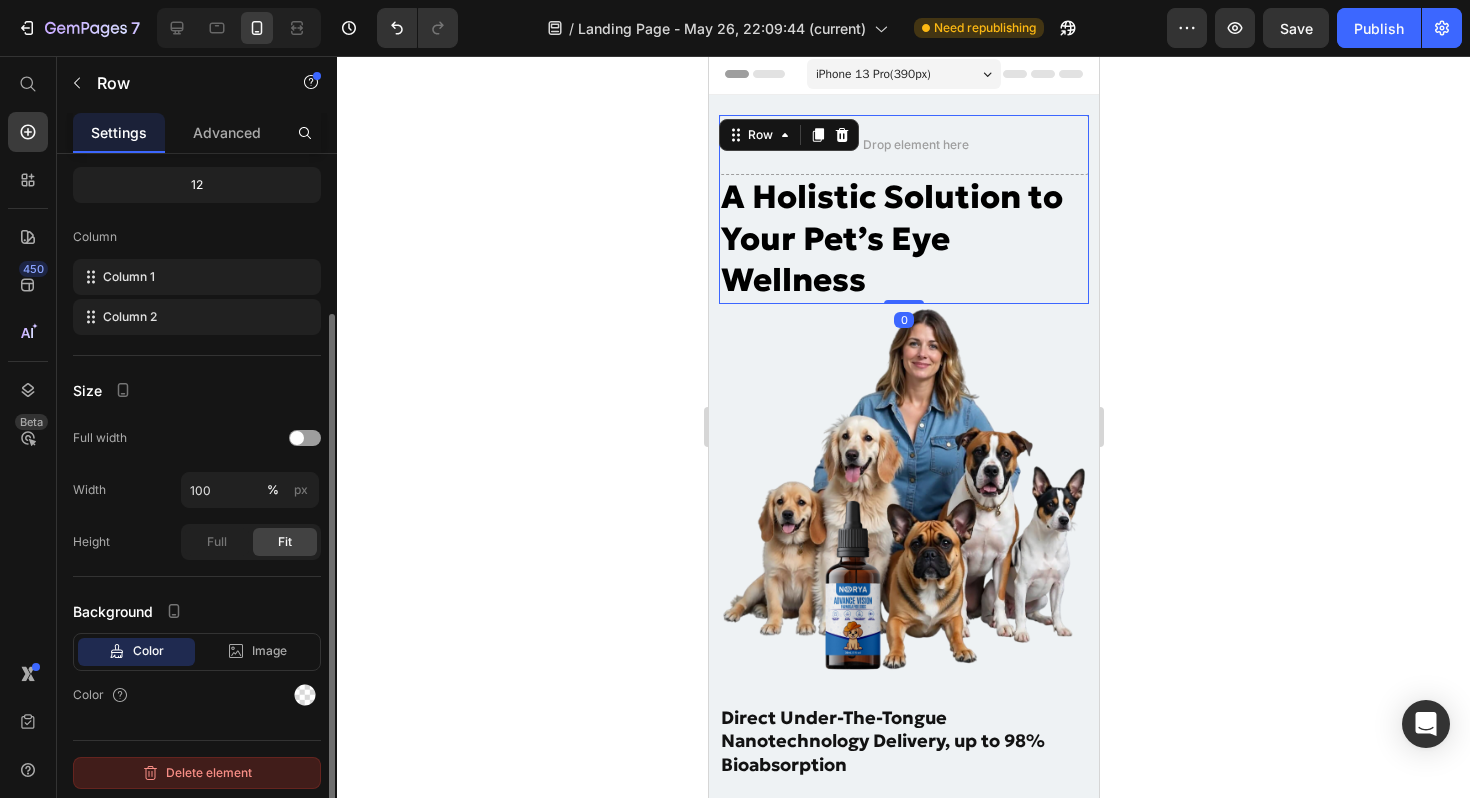 click on "Delete element" at bounding box center [197, 773] 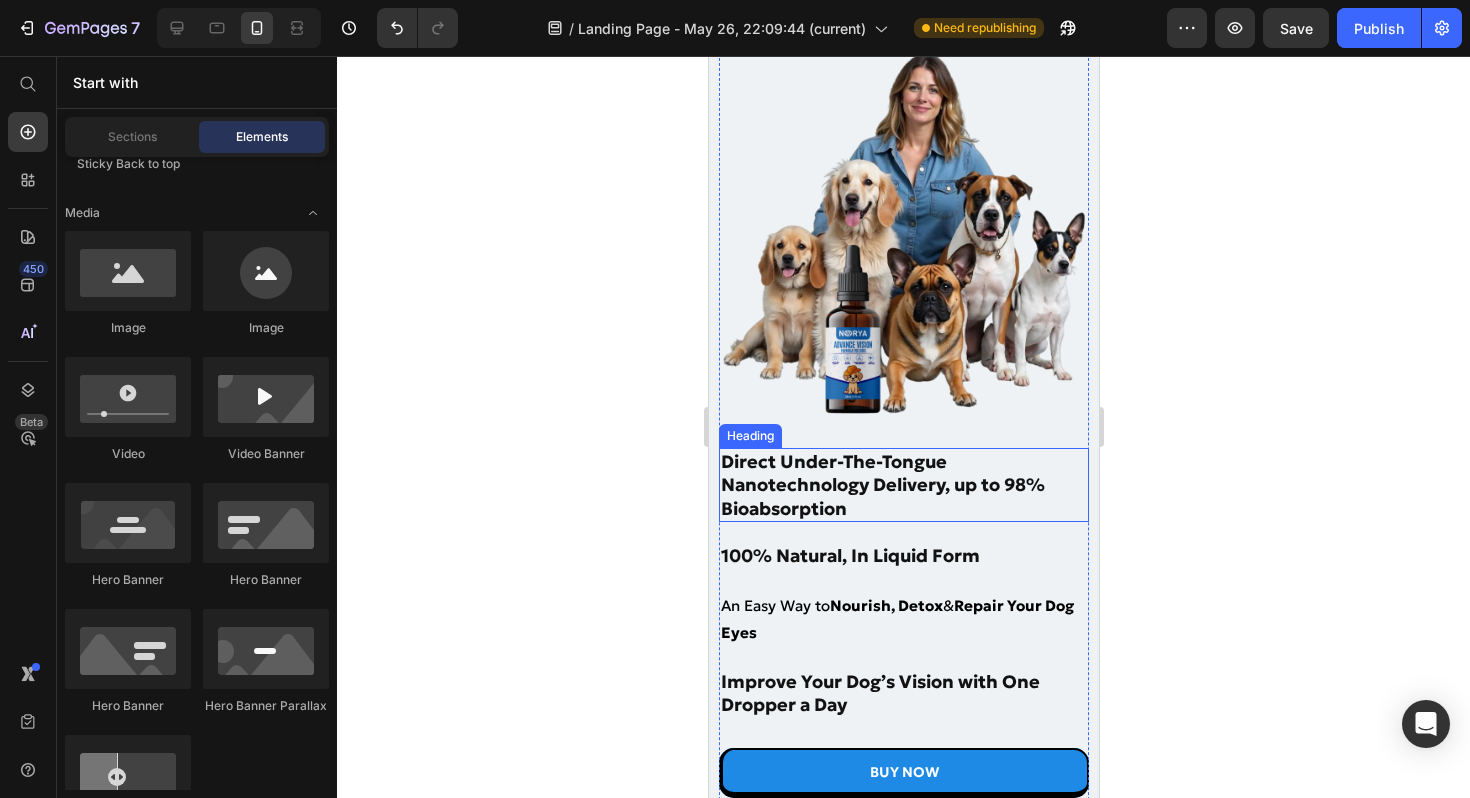 scroll, scrollTop: 0, scrollLeft: 0, axis: both 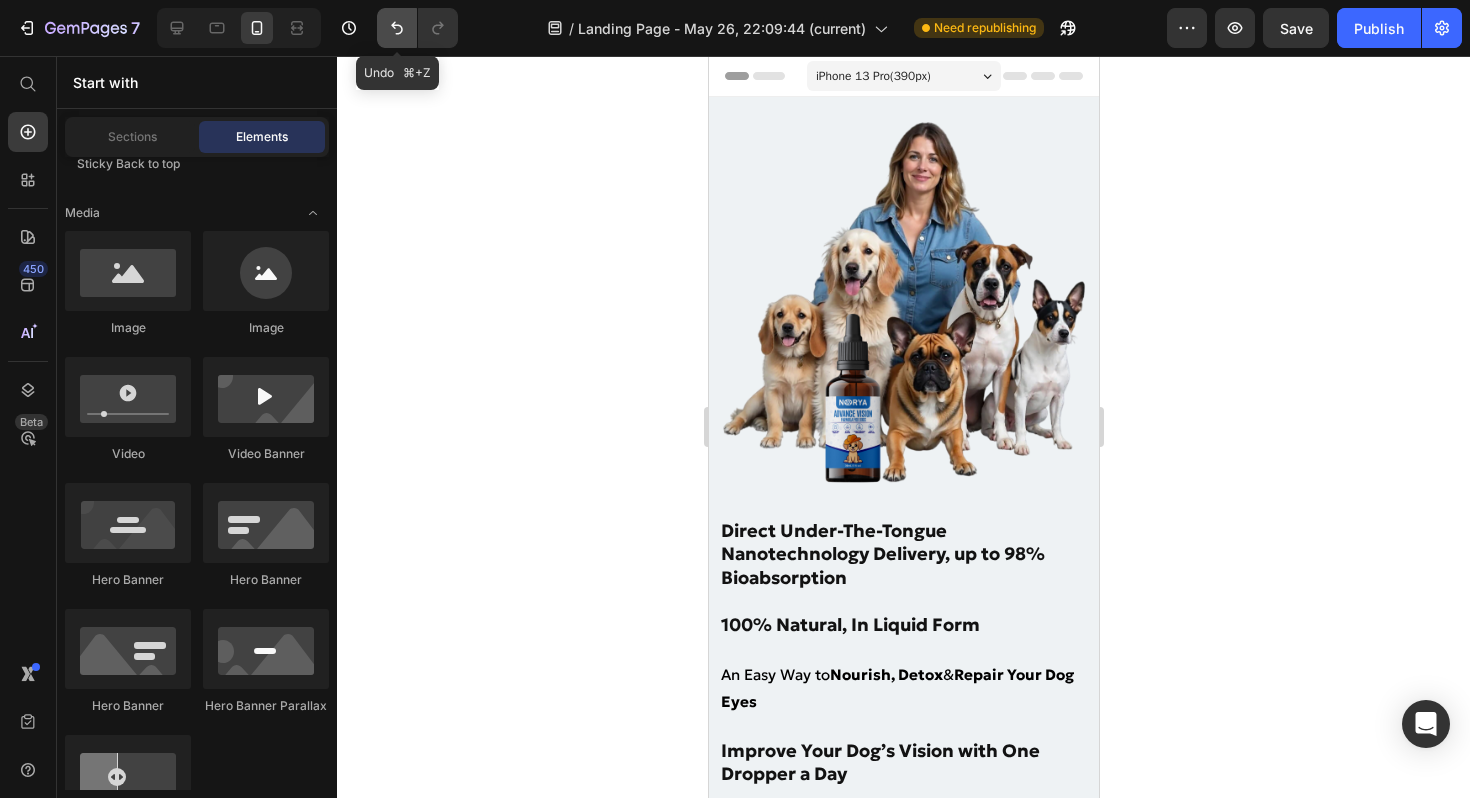click 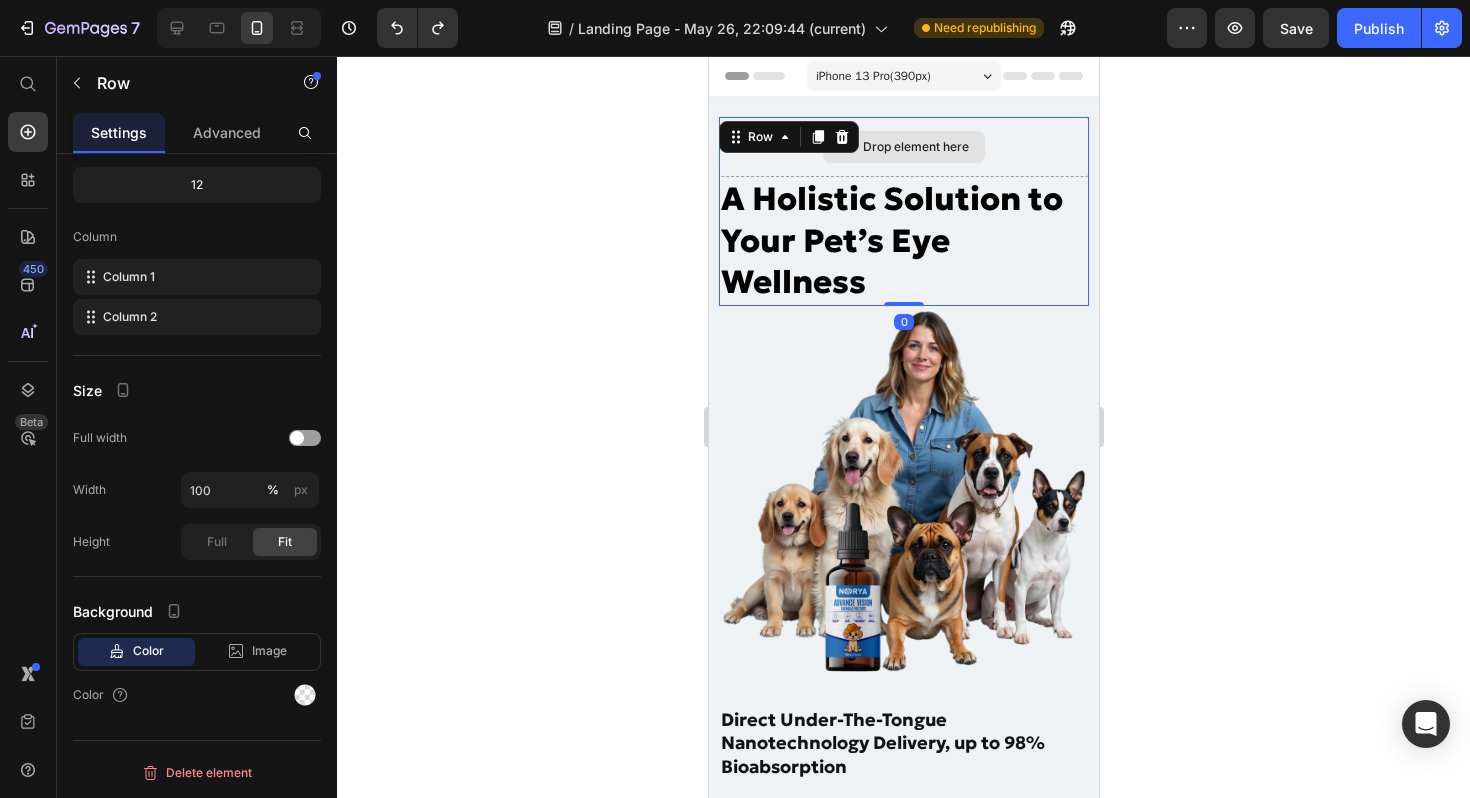 click on "Drop element here A Holistic Solution to Your Pet’s Eye Wellness Heading Row   0" at bounding box center (903, 211) 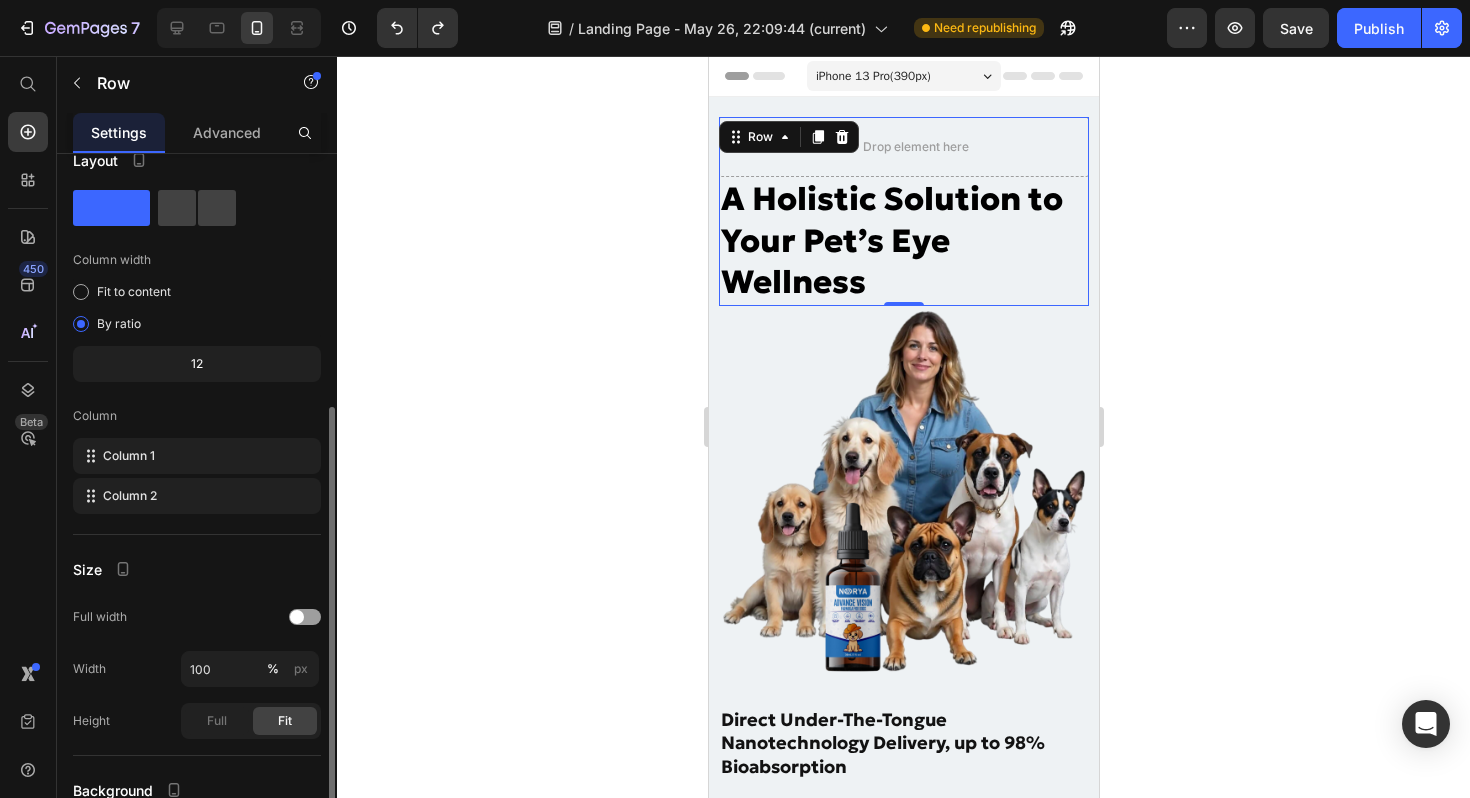 scroll, scrollTop: 0, scrollLeft: 0, axis: both 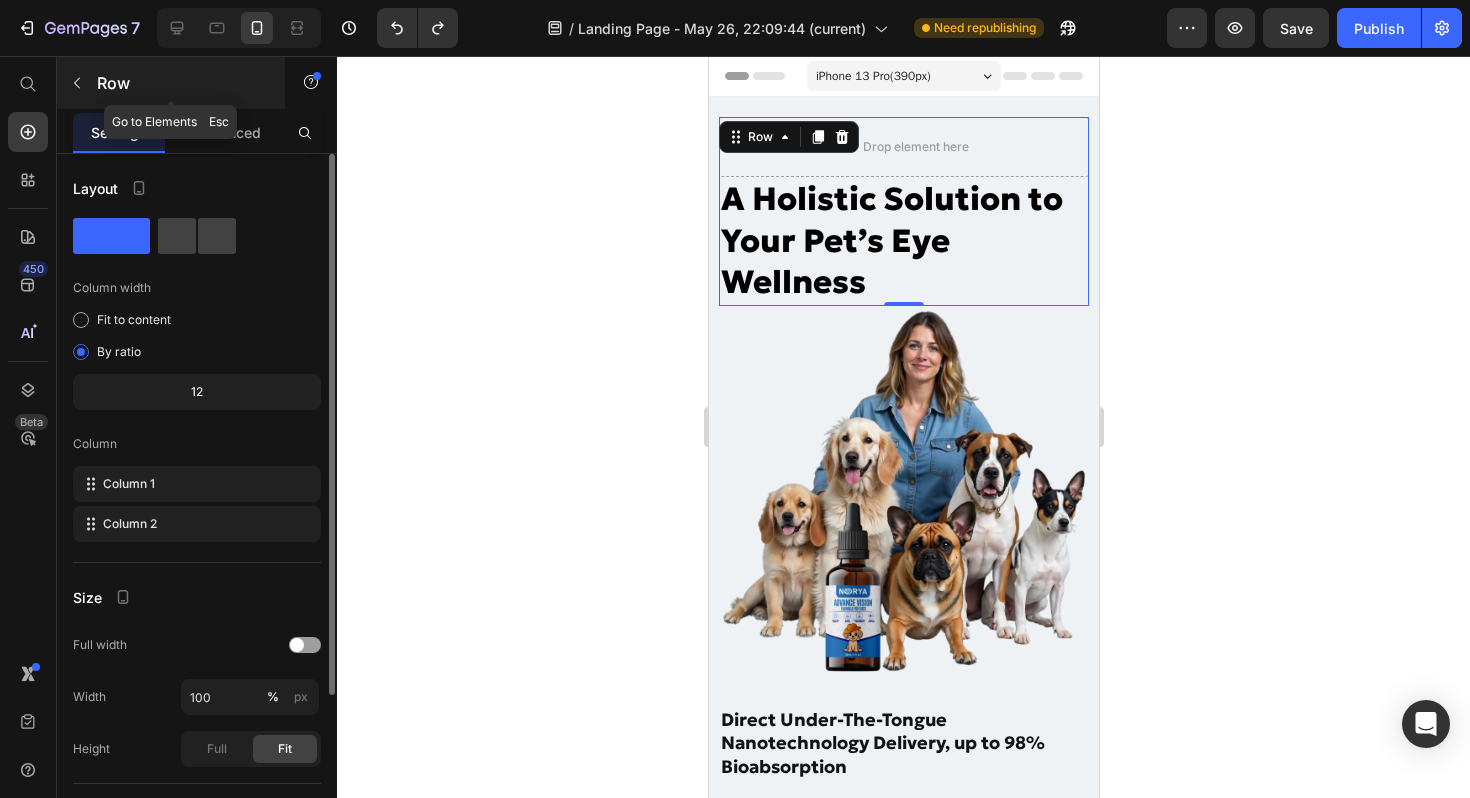 click 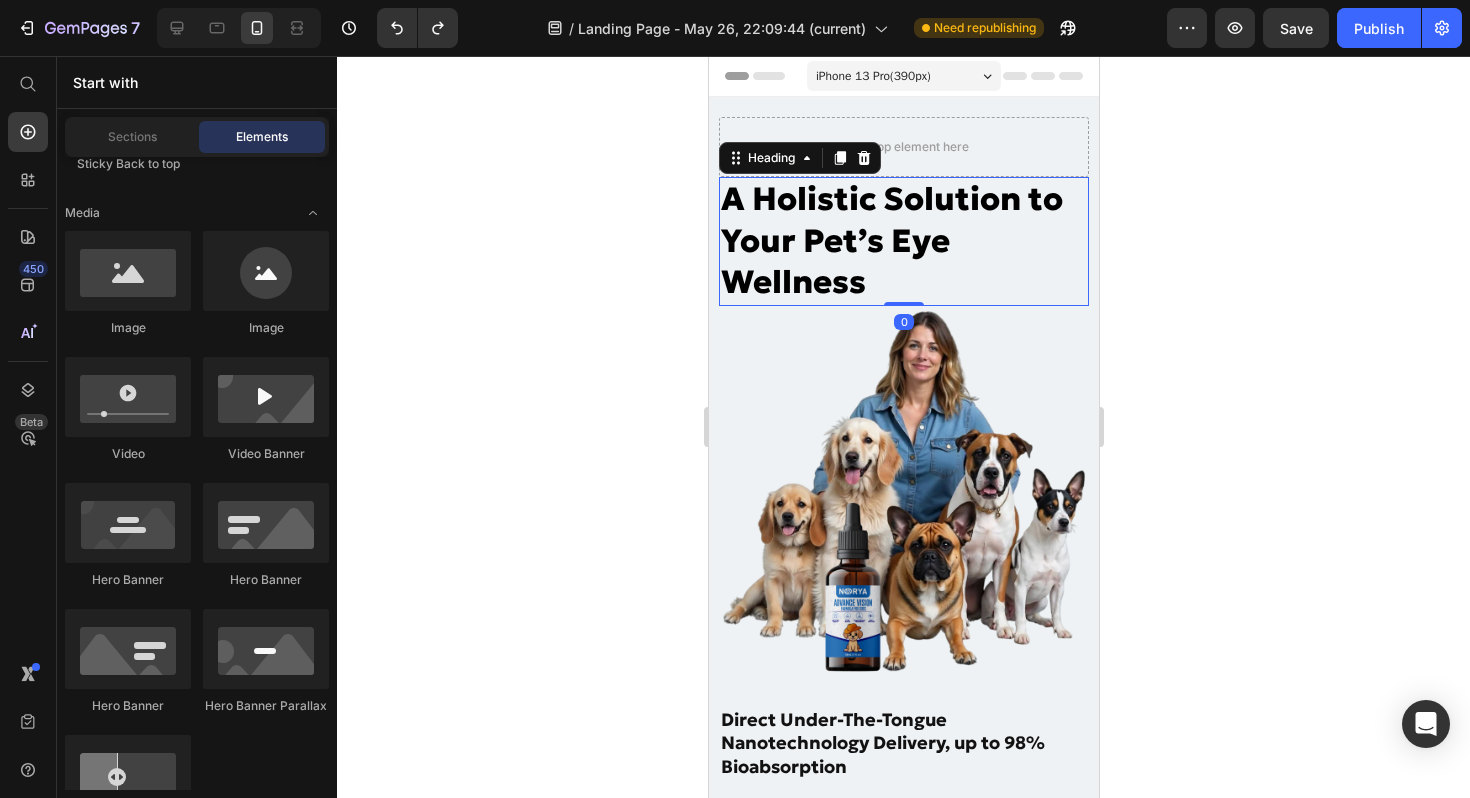 click on "A Holistic Solution to Your Pet’s Eye Wellness" at bounding box center (903, 241) 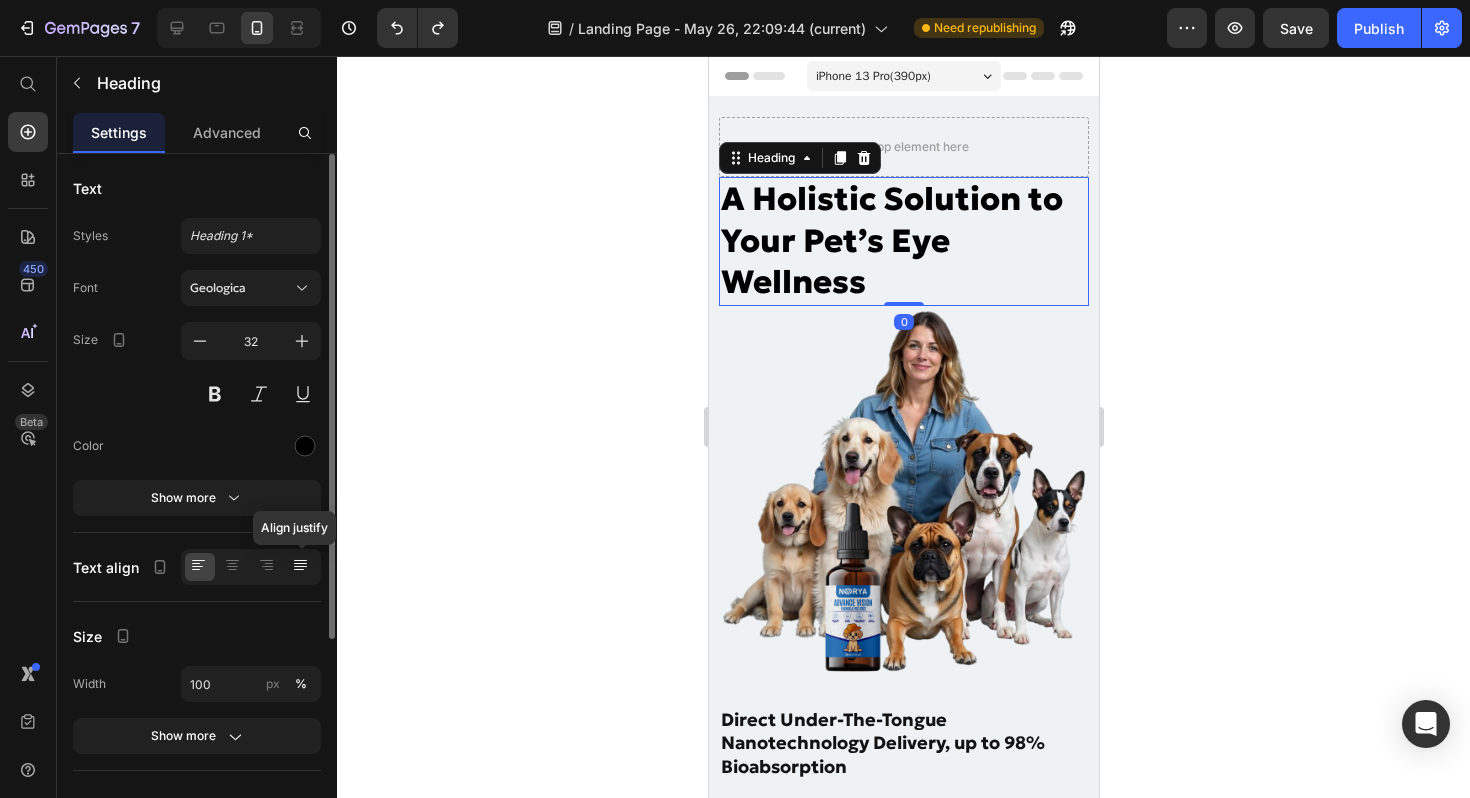 scroll, scrollTop: 311, scrollLeft: 0, axis: vertical 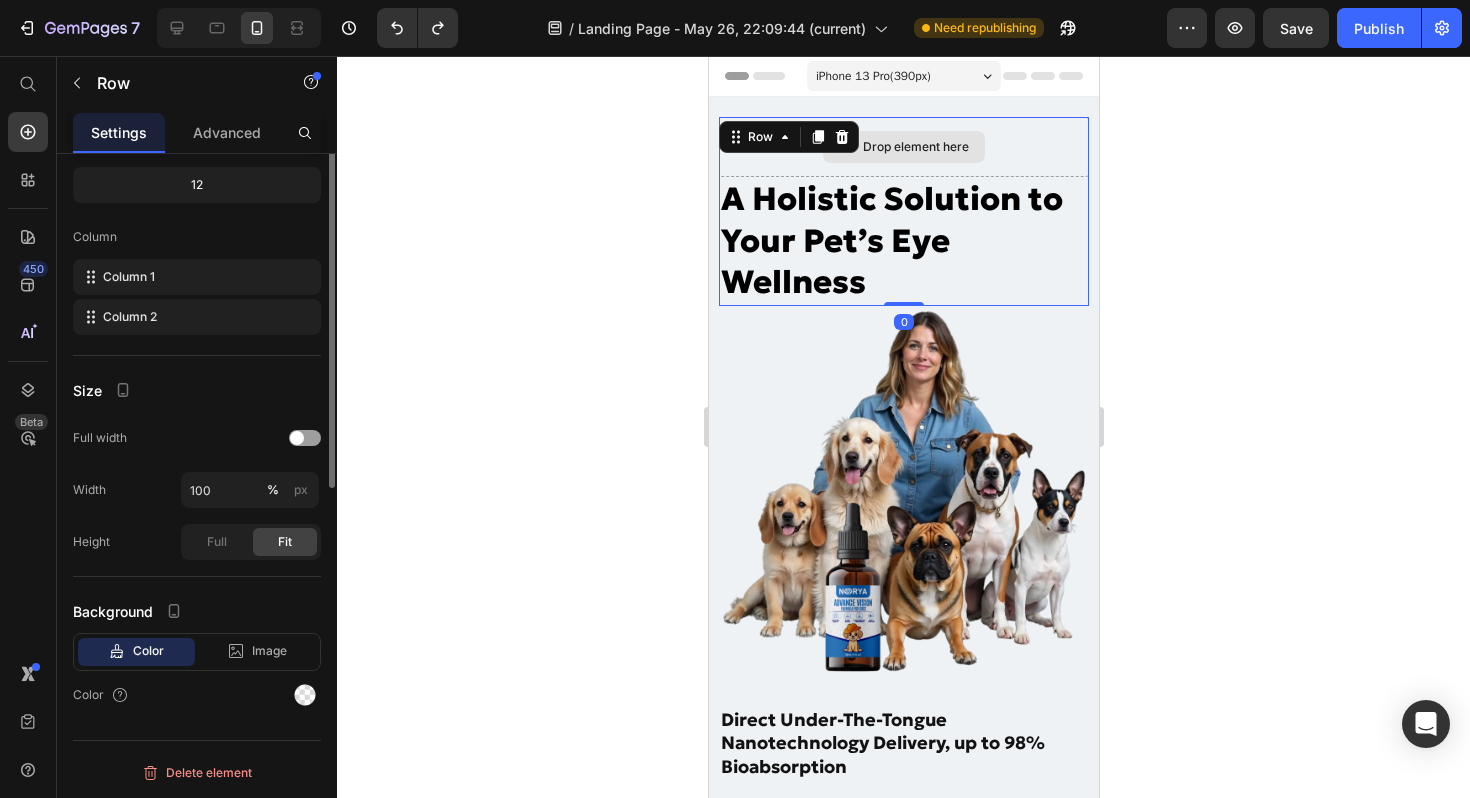 click on "Drop element here" at bounding box center [903, 147] 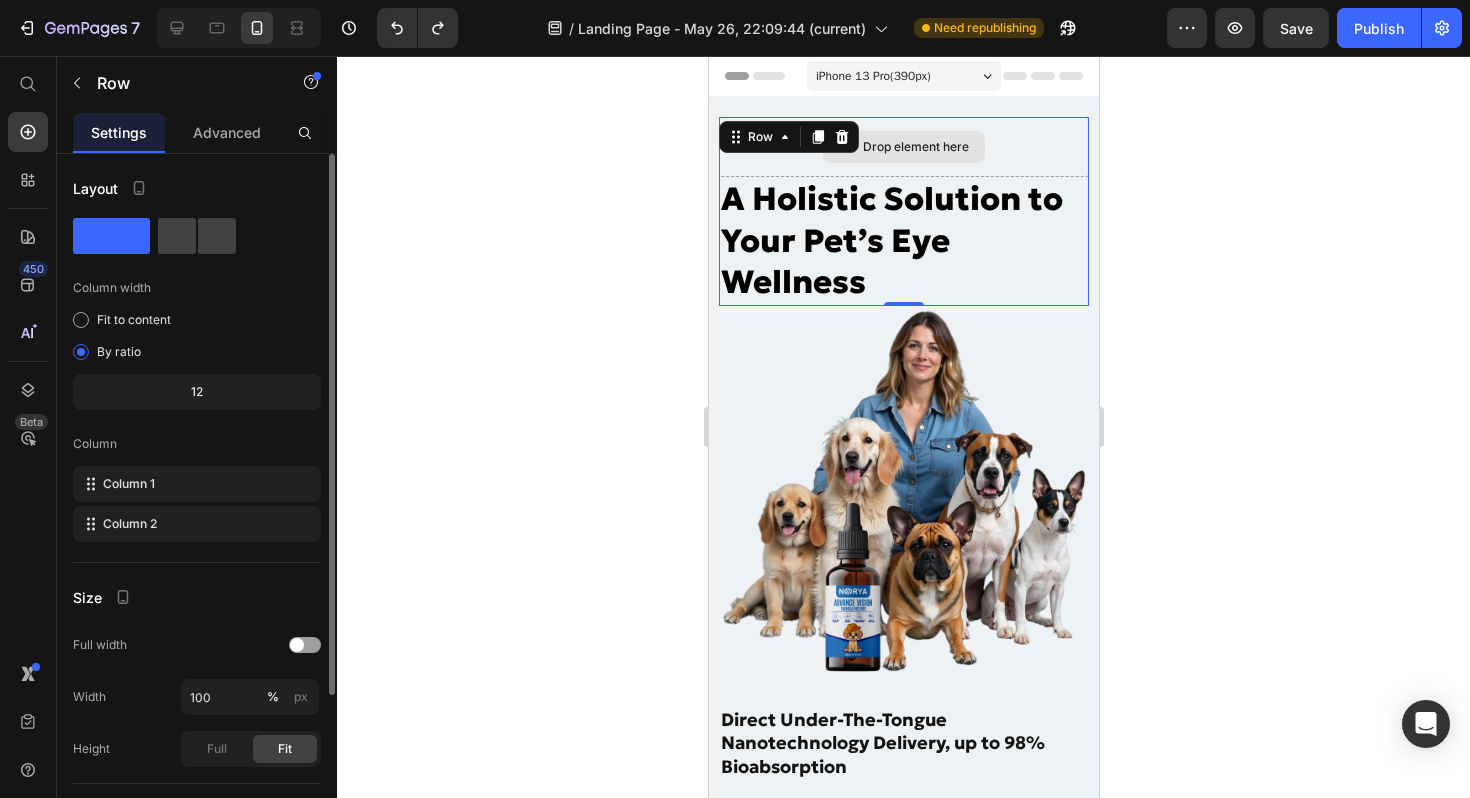 click on "Drop element here" at bounding box center (903, 147) 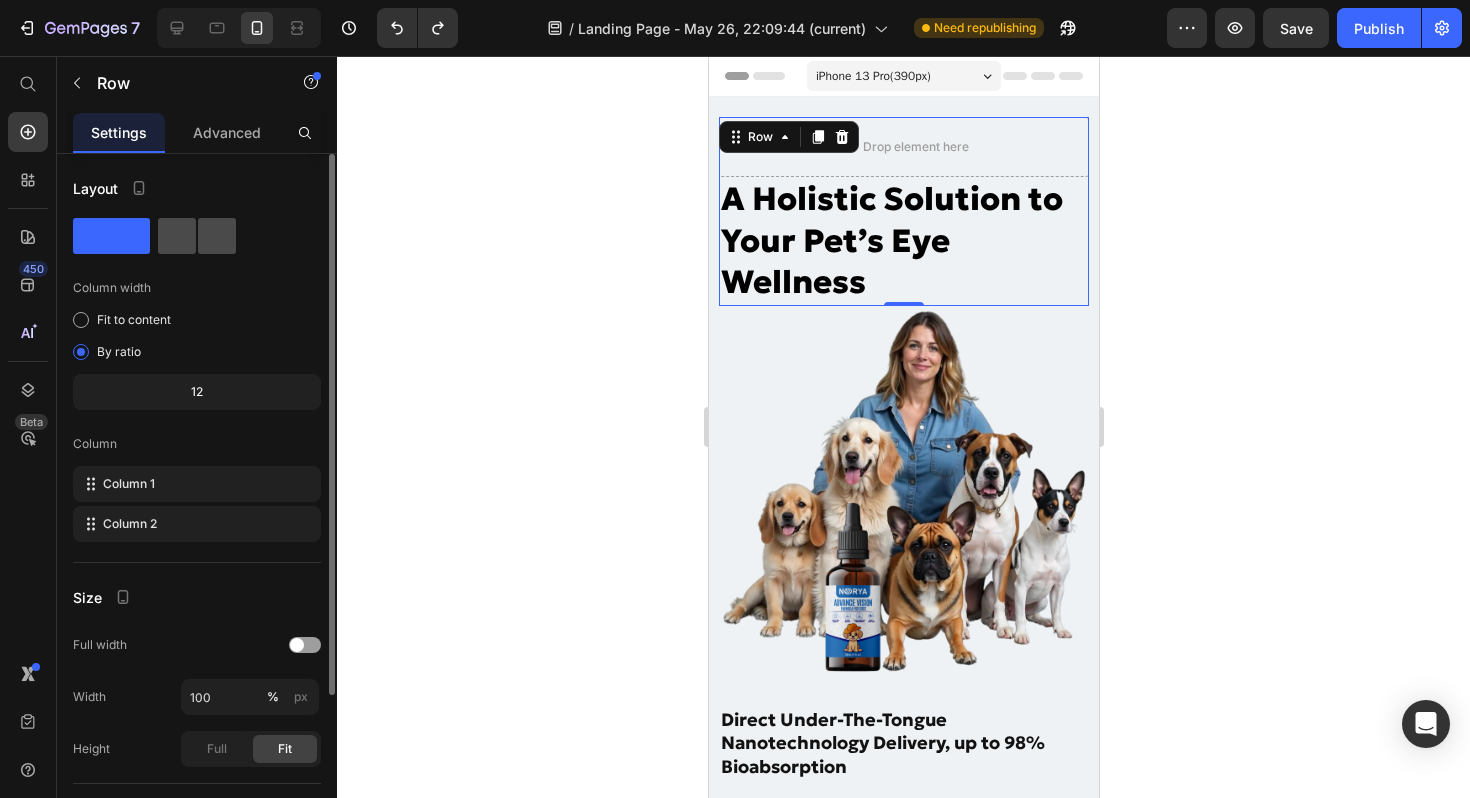 click 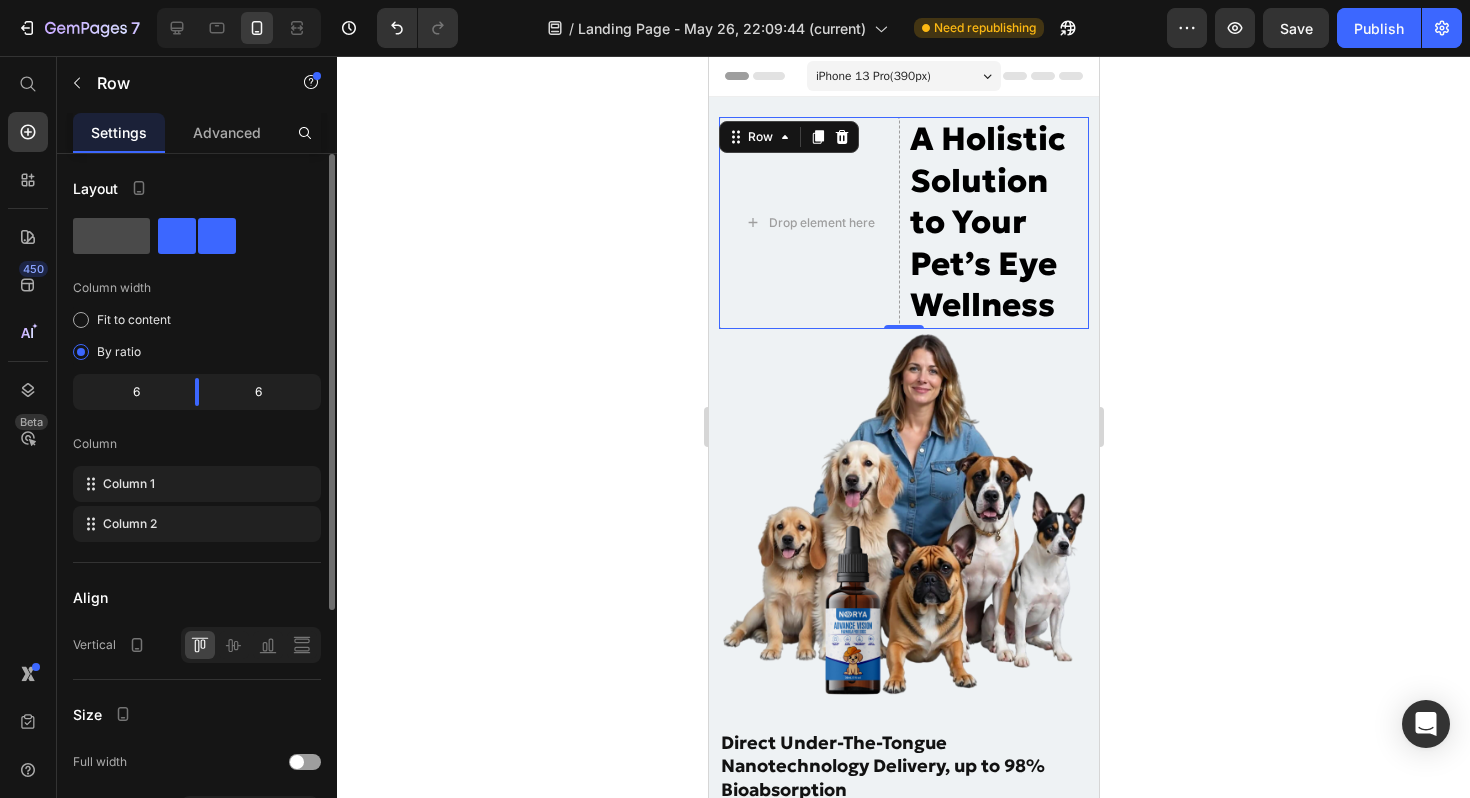 click 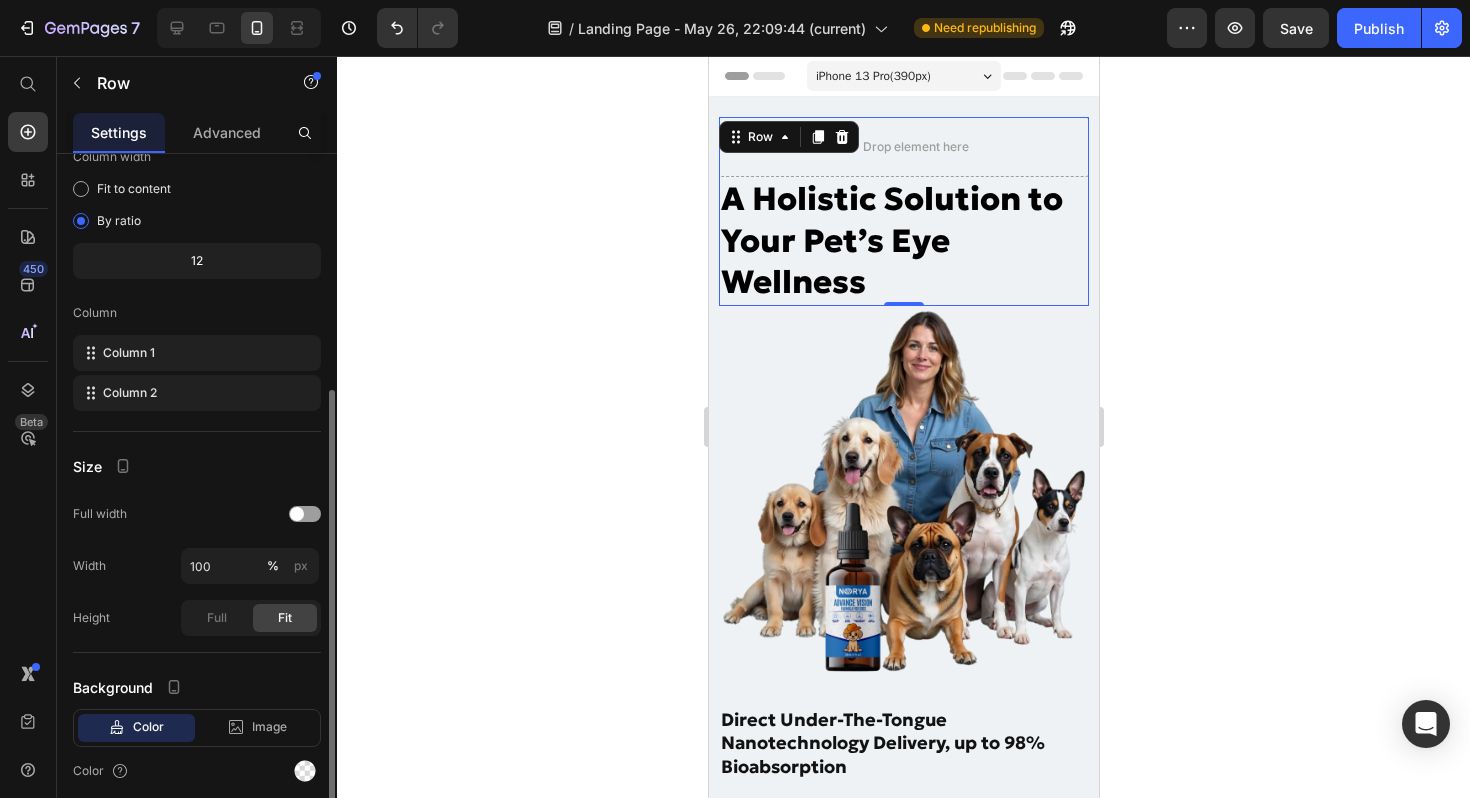 scroll, scrollTop: 207, scrollLeft: 0, axis: vertical 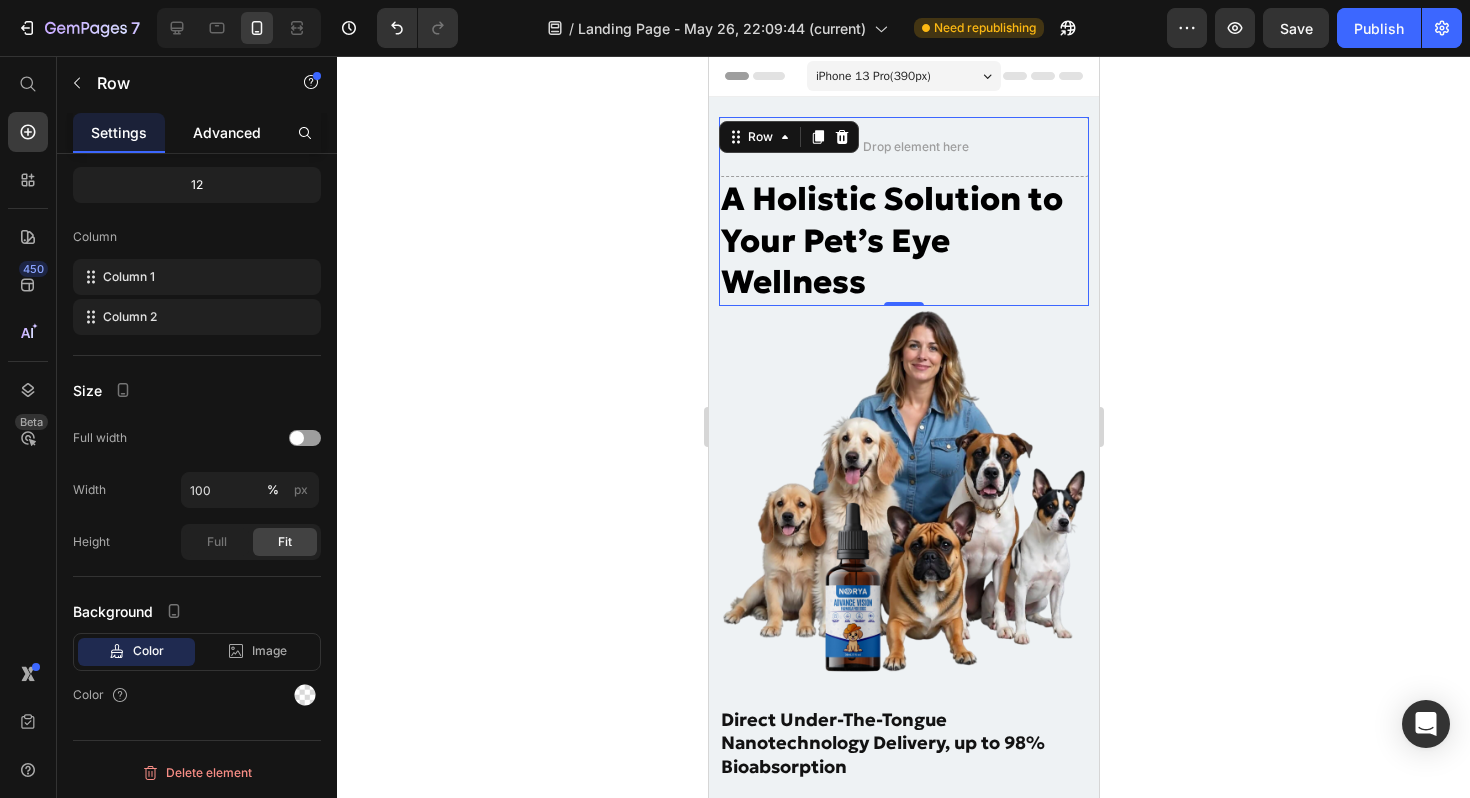 click on "Advanced" 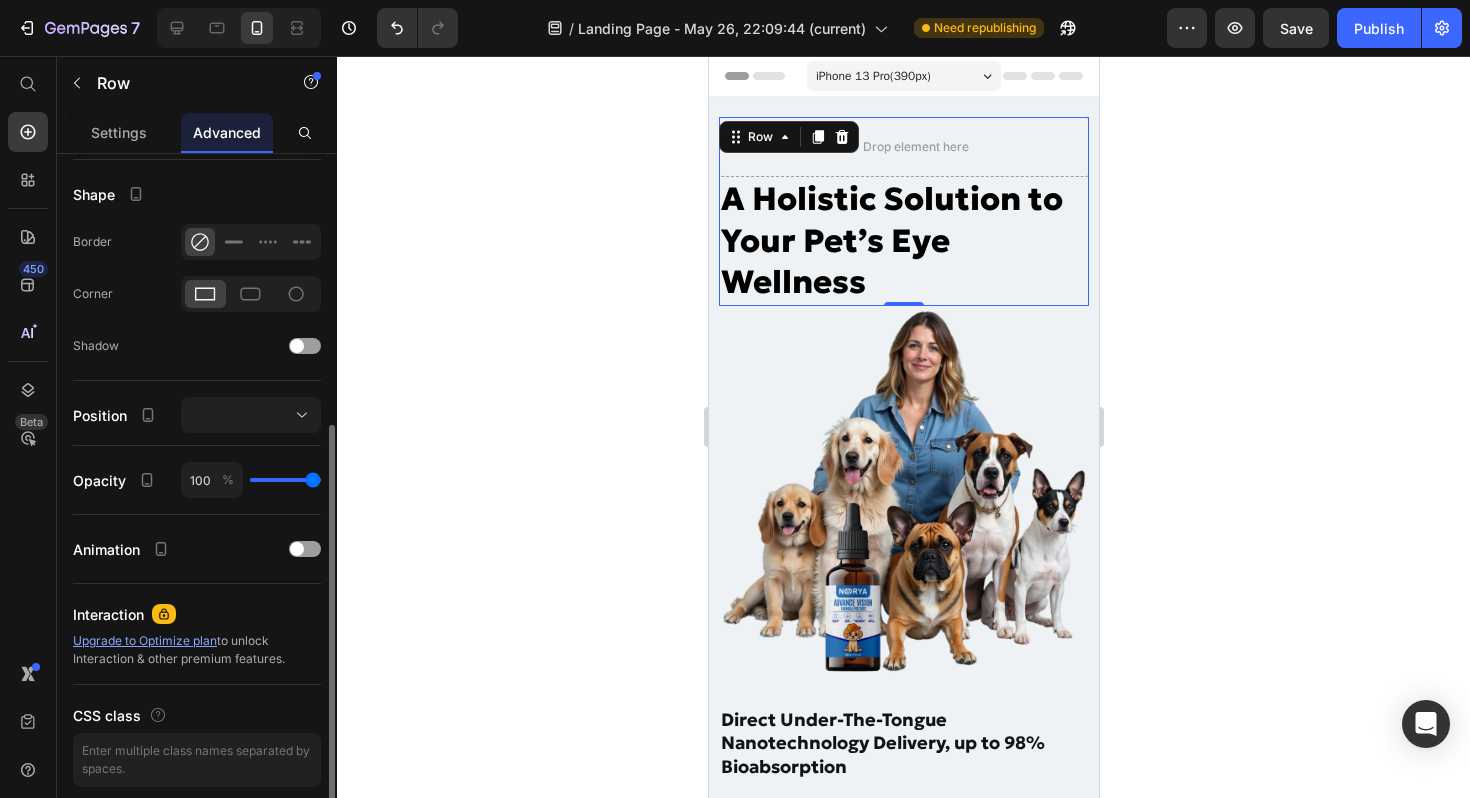 scroll, scrollTop: 568, scrollLeft: 0, axis: vertical 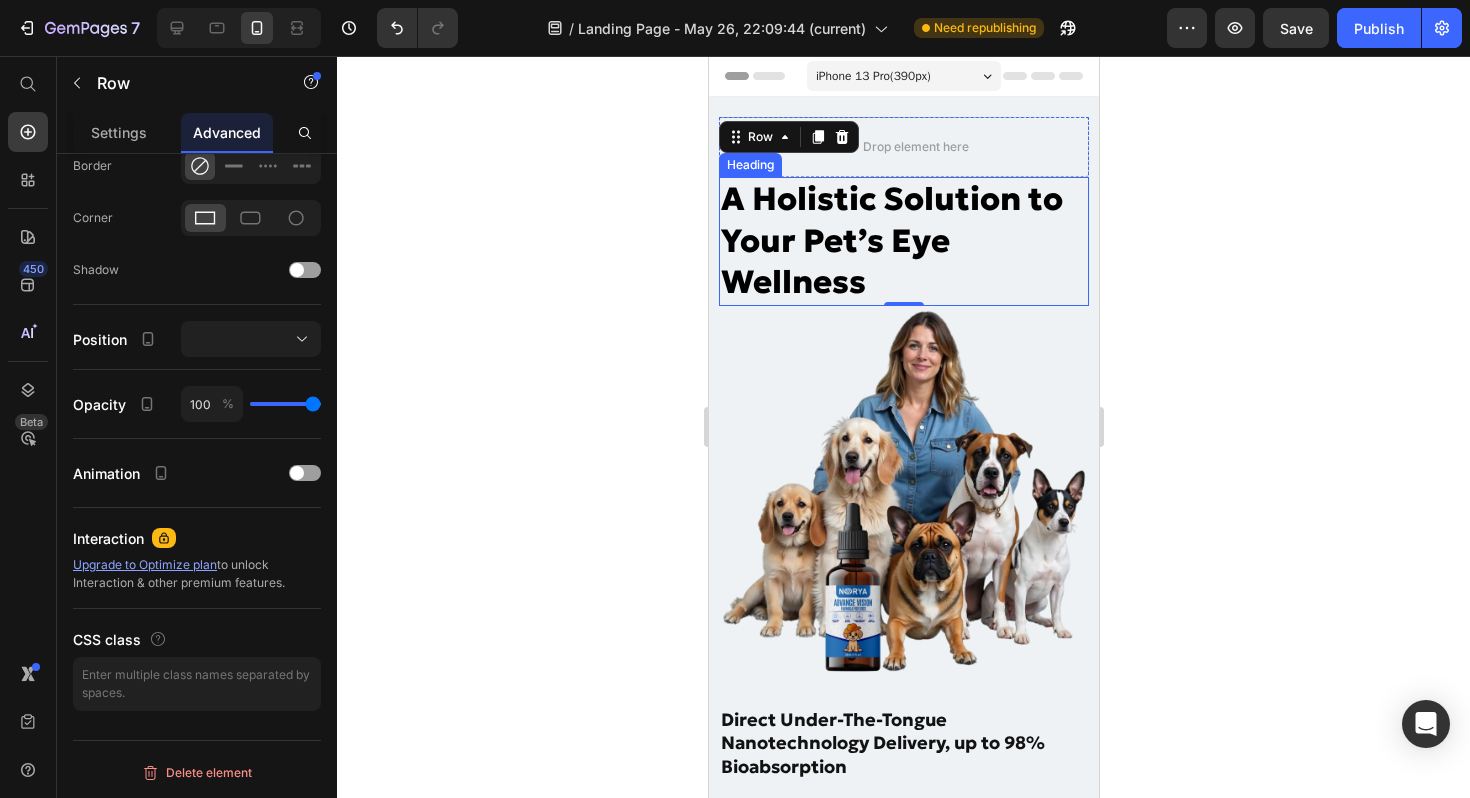click on "A Holistic Solution to Your Pet’s Eye Wellness" at bounding box center [903, 241] 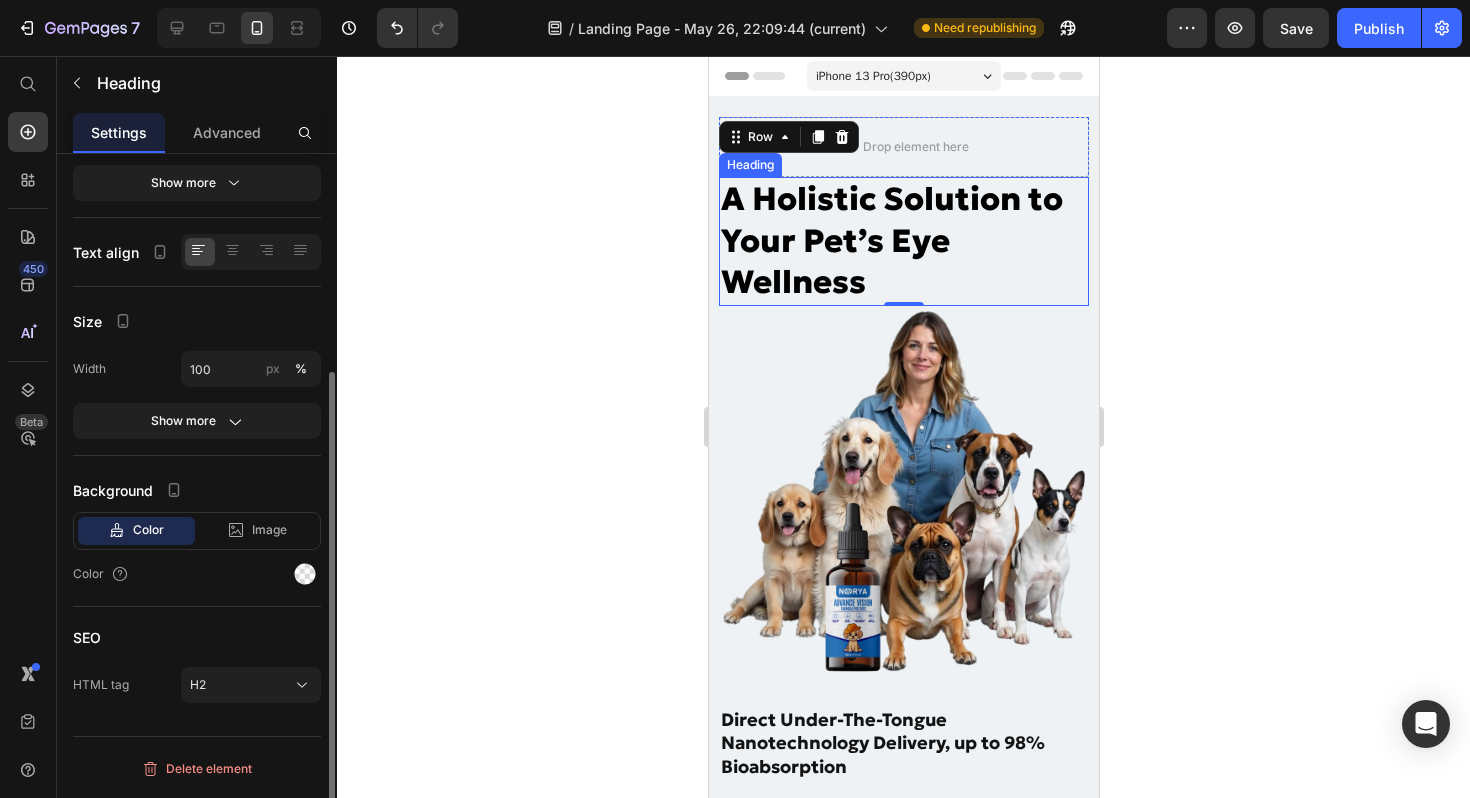 scroll, scrollTop: 0, scrollLeft: 0, axis: both 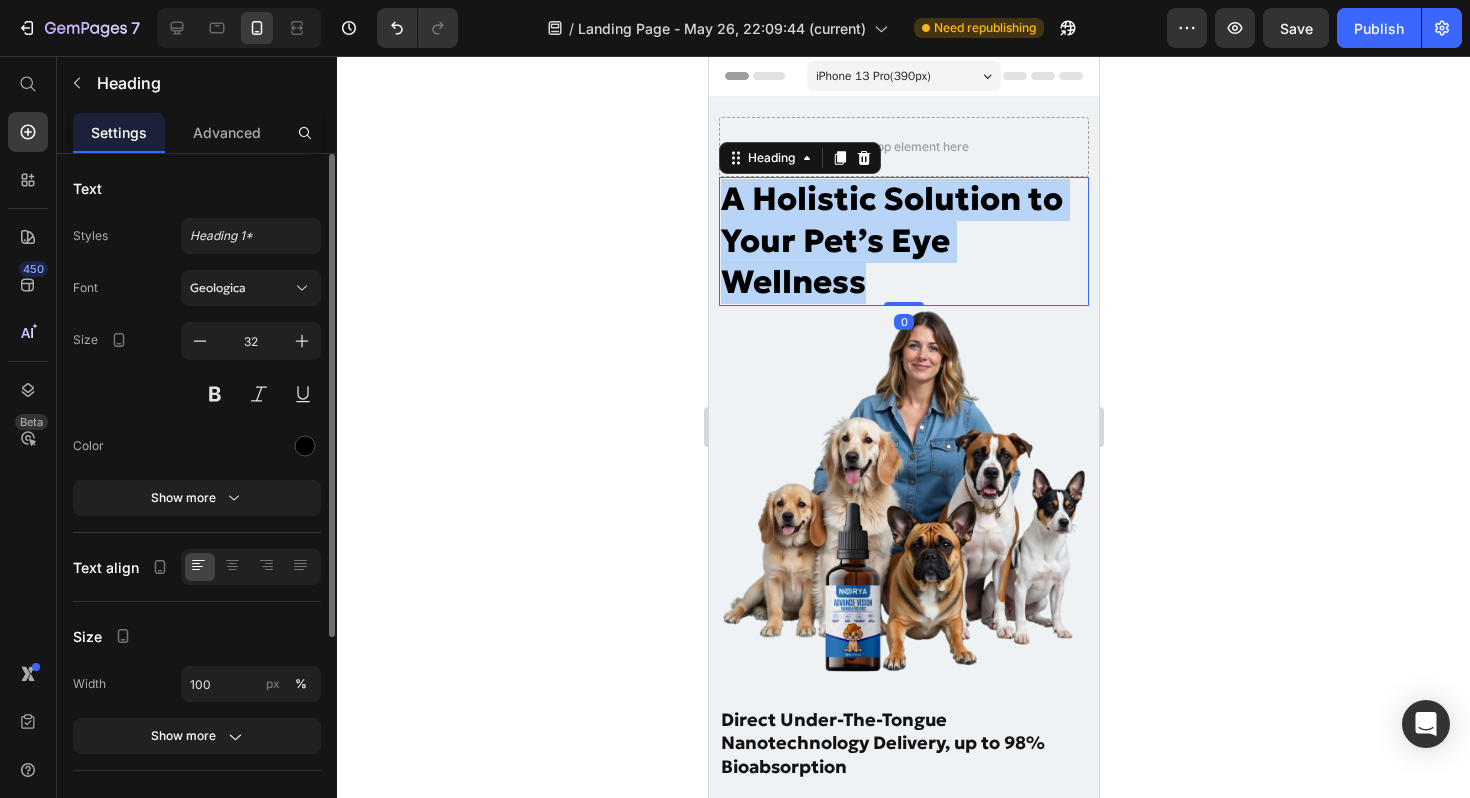 click on "A Holistic Solution to Your Pet’s Eye Wellness" at bounding box center [903, 241] 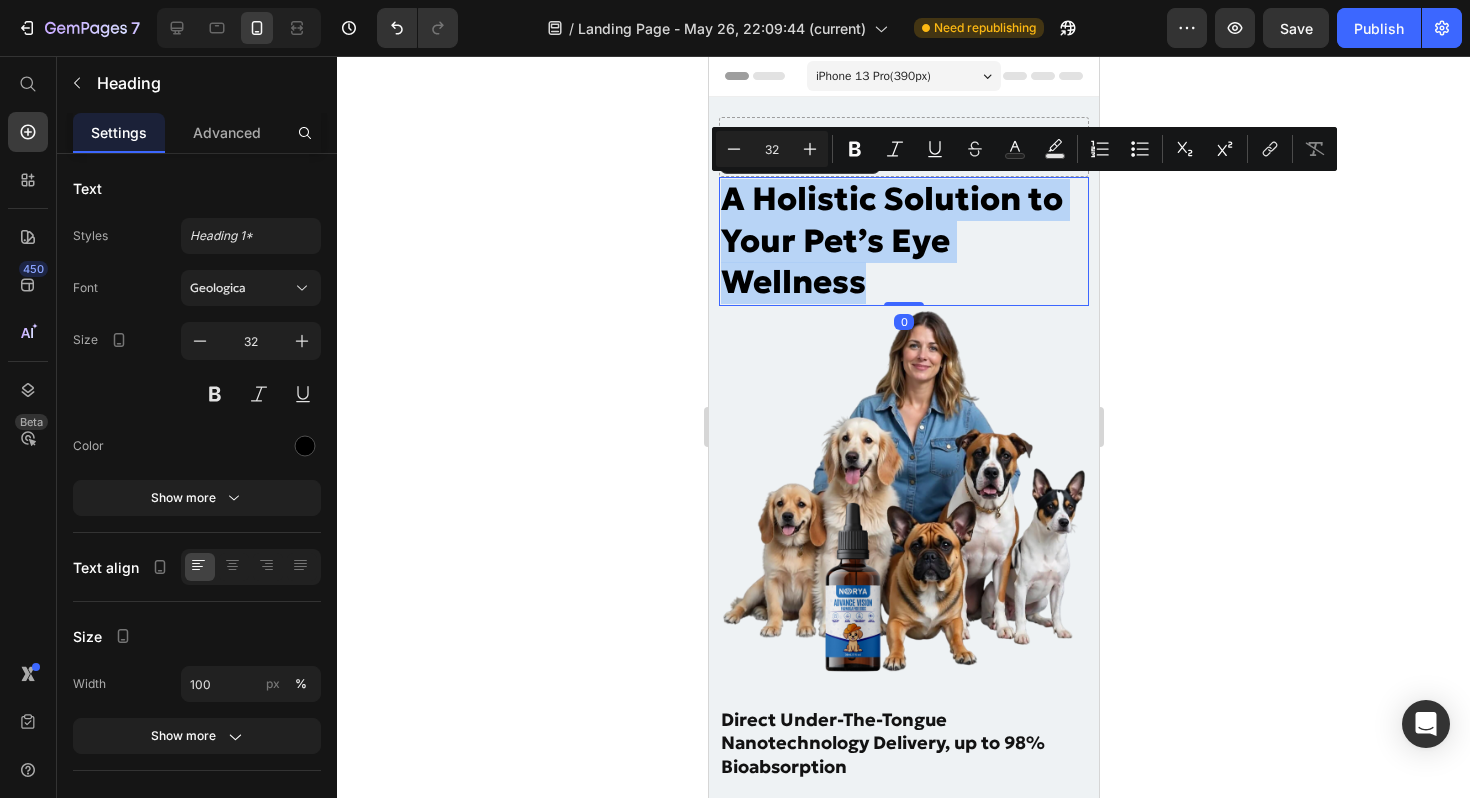 copy on "A Holistic Solution to Your Pet’s Eye Wellness" 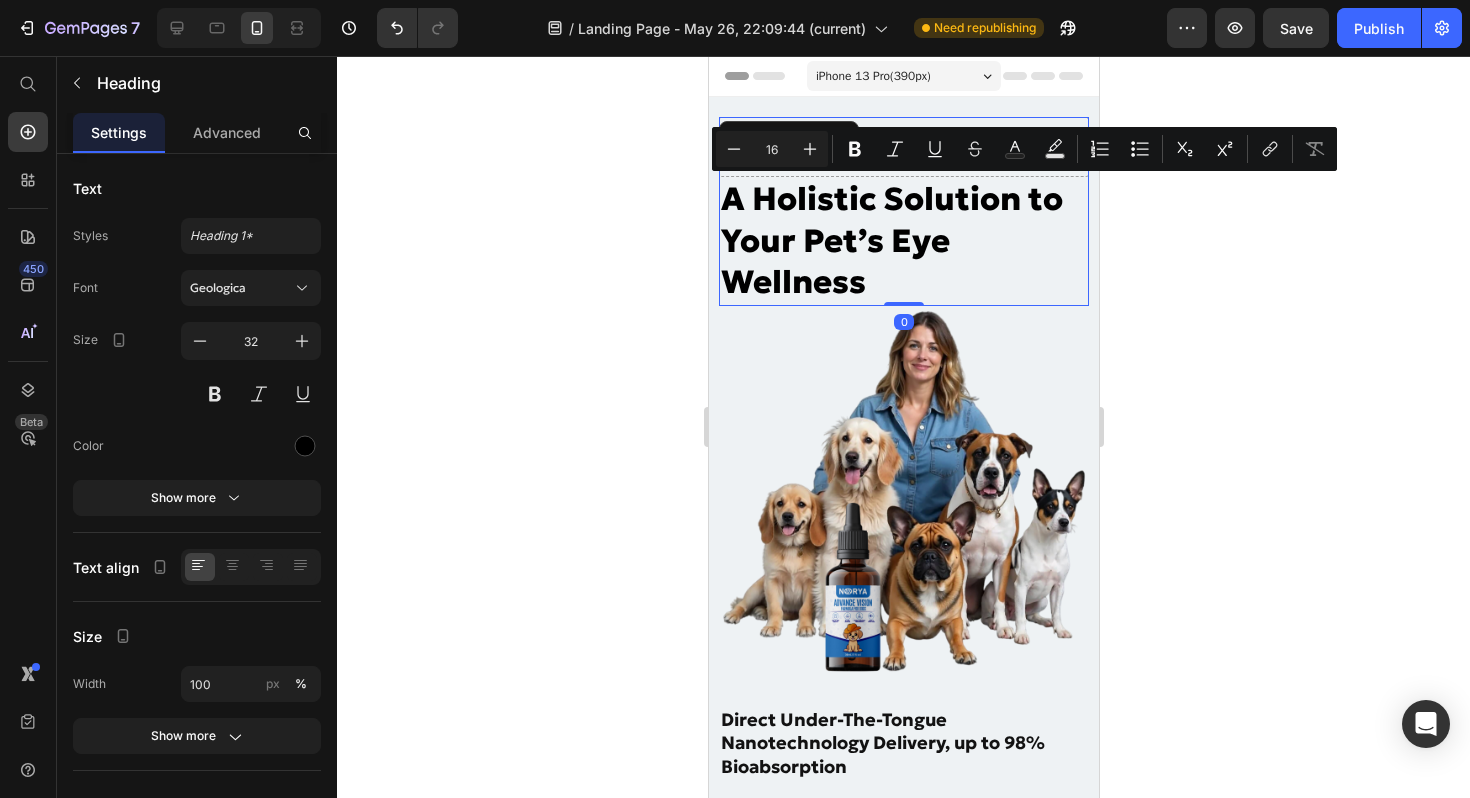 click on "Drop element here" at bounding box center (903, 147) 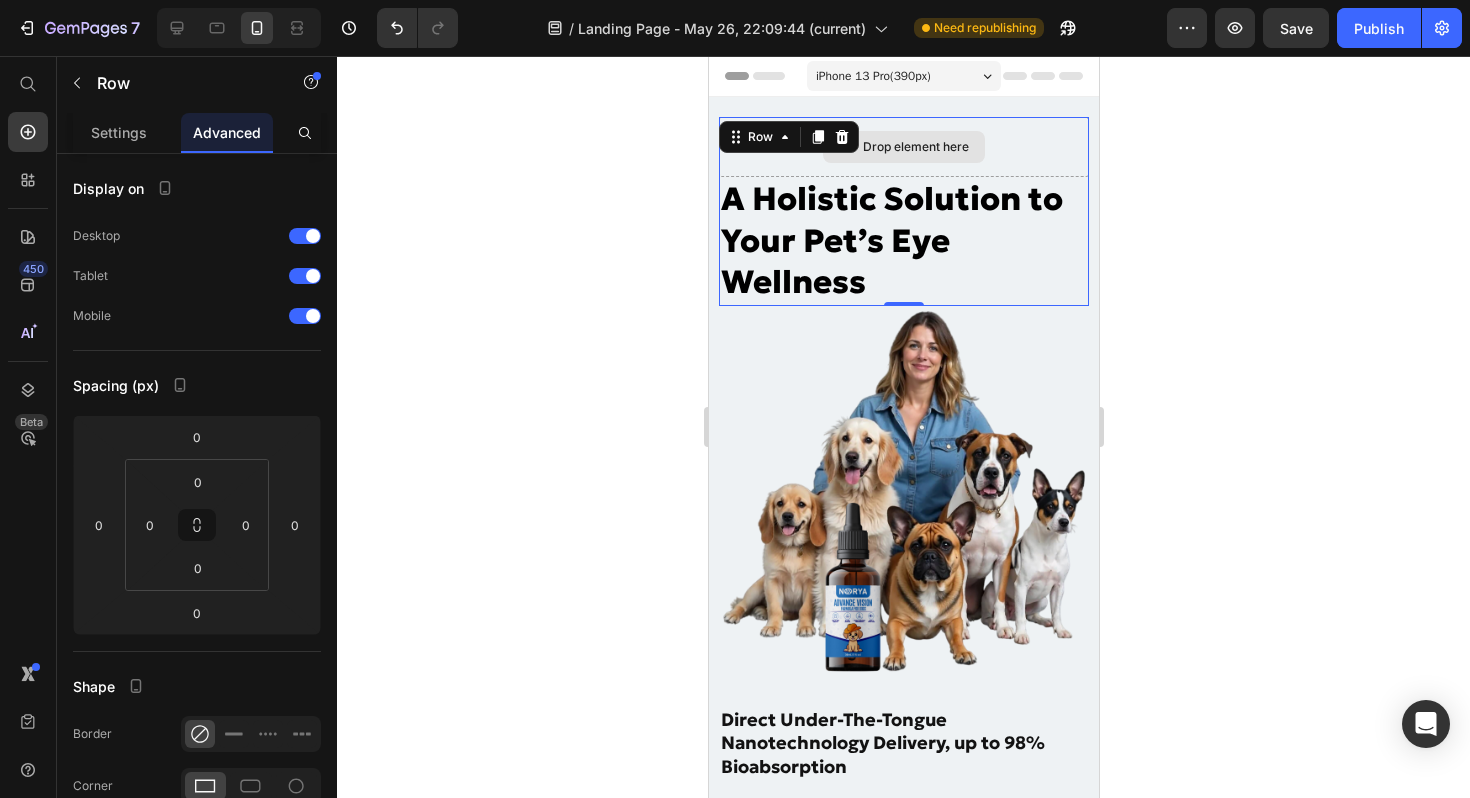 click on "Drop element here" at bounding box center [903, 147] 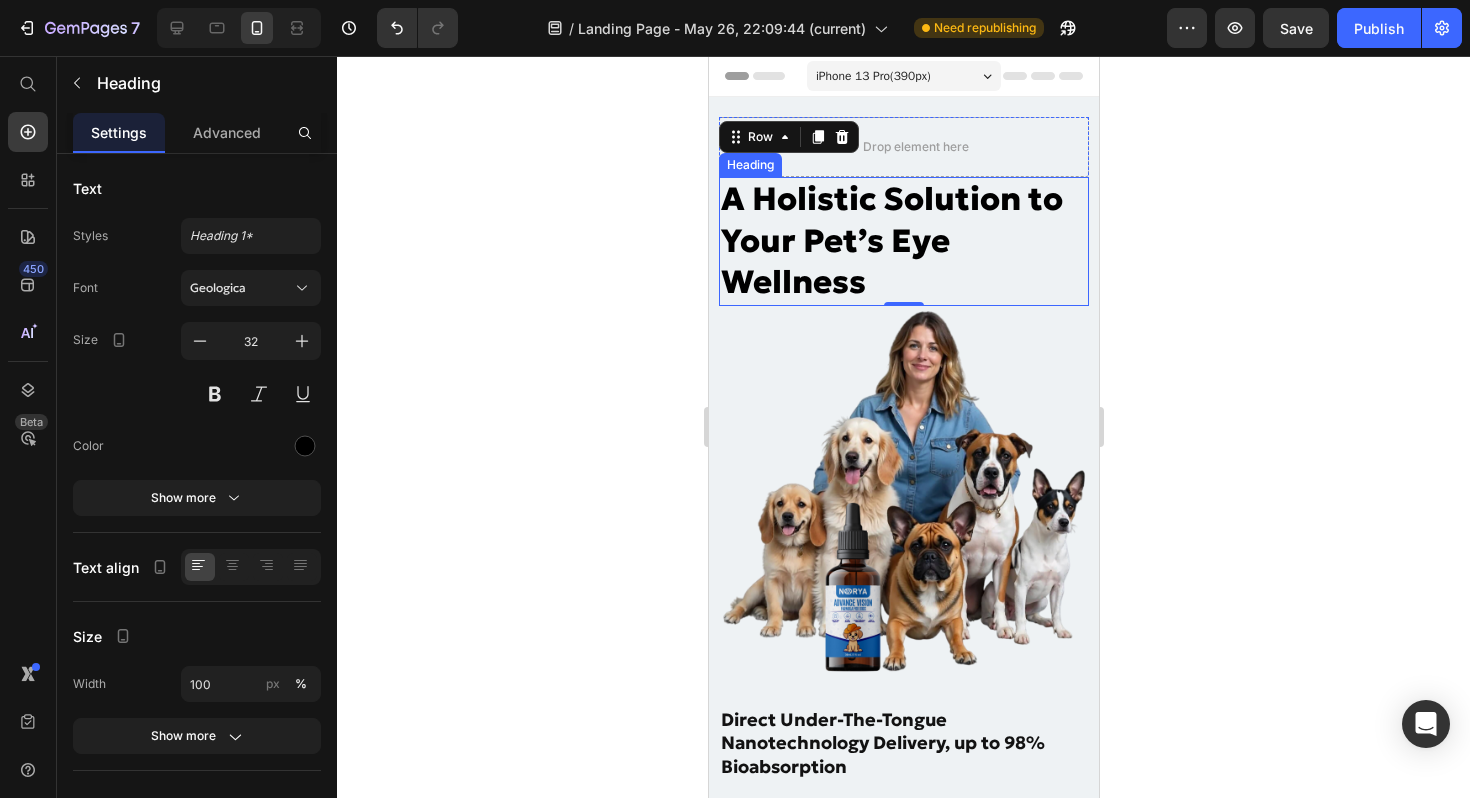 click on "A Holistic Solution to Your Pet’s Eye Wellness" at bounding box center [903, 241] 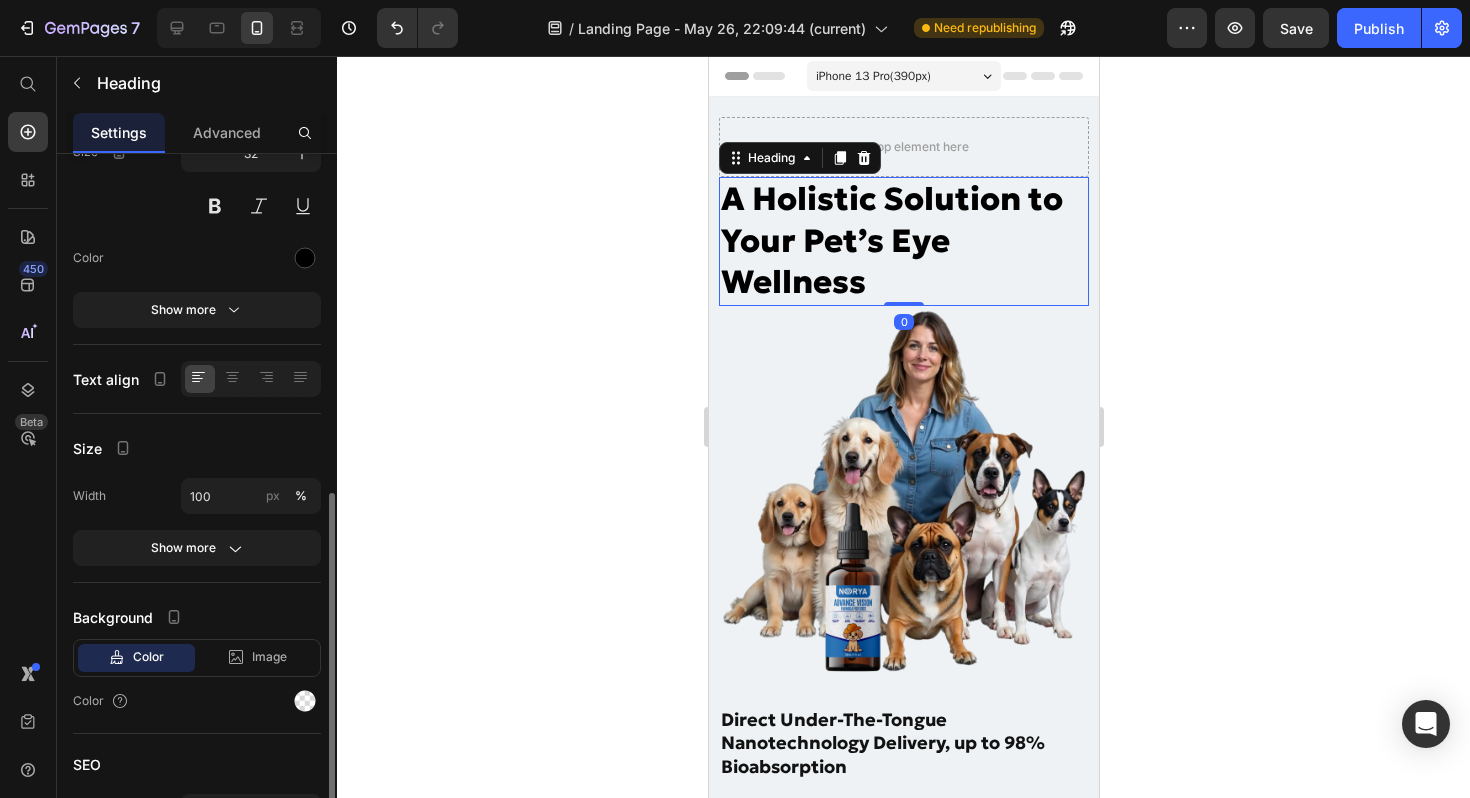 scroll, scrollTop: 311, scrollLeft: 0, axis: vertical 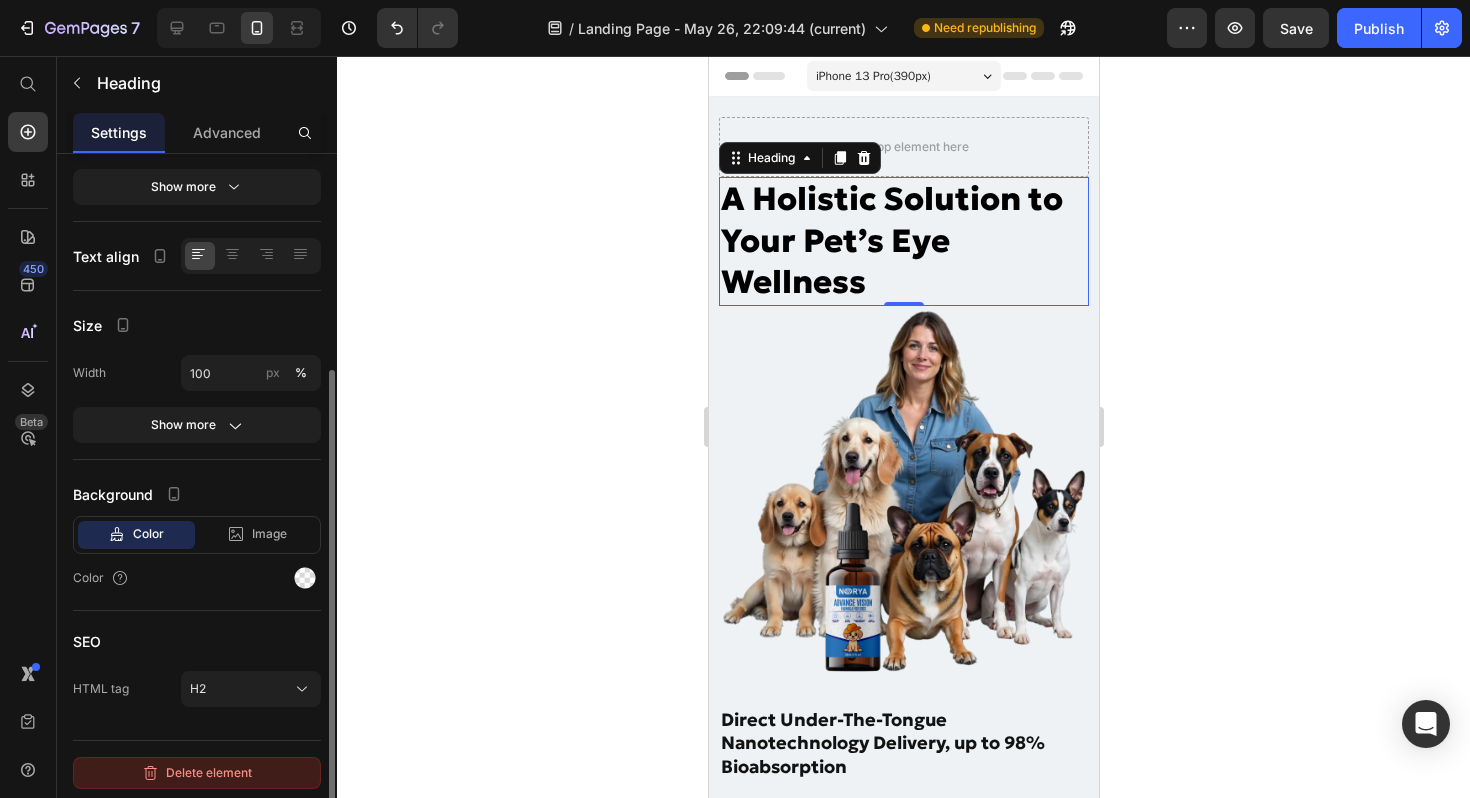 click on "Delete element" at bounding box center [197, 773] 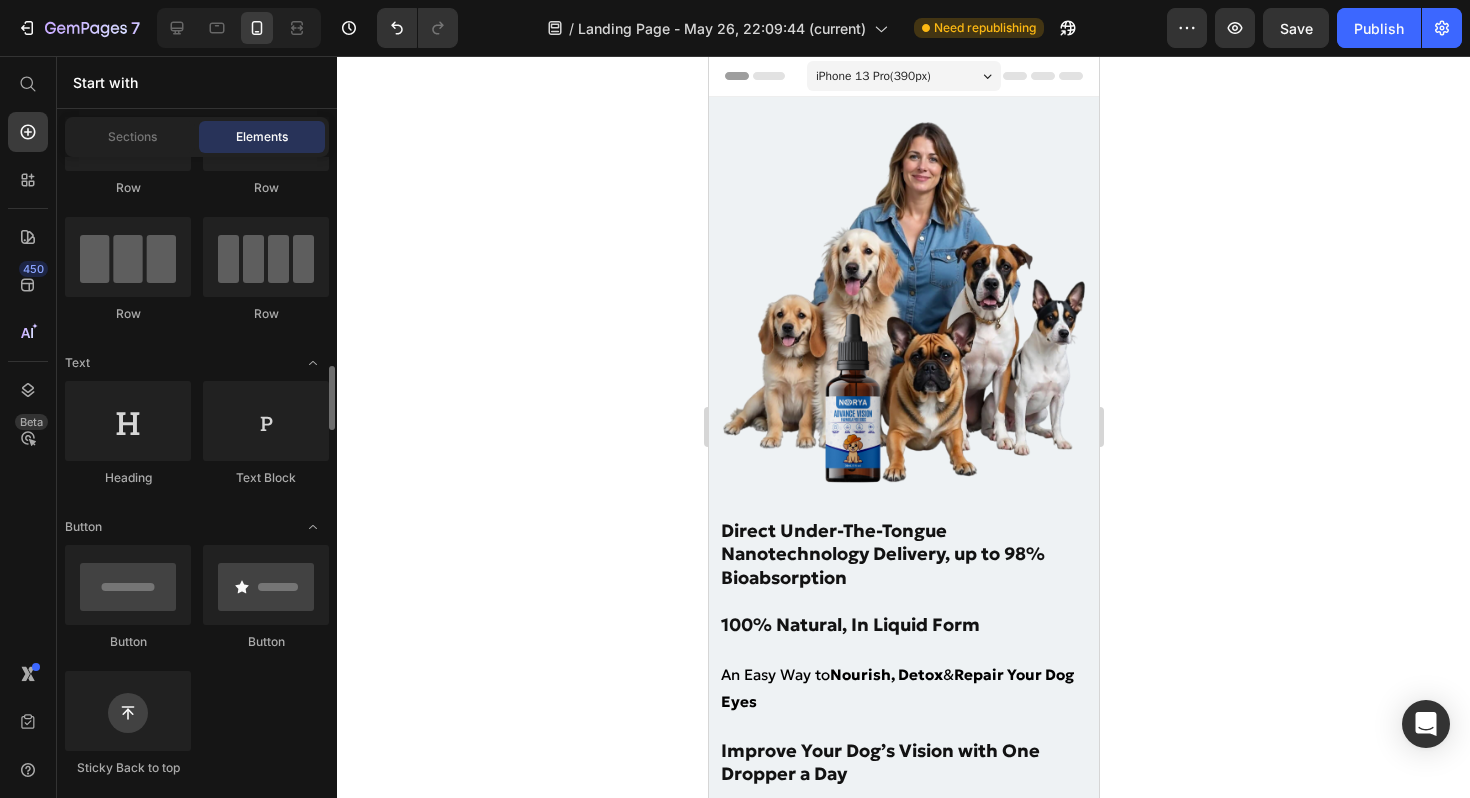 scroll, scrollTop: 0, scrollLeft: 0, axis: both 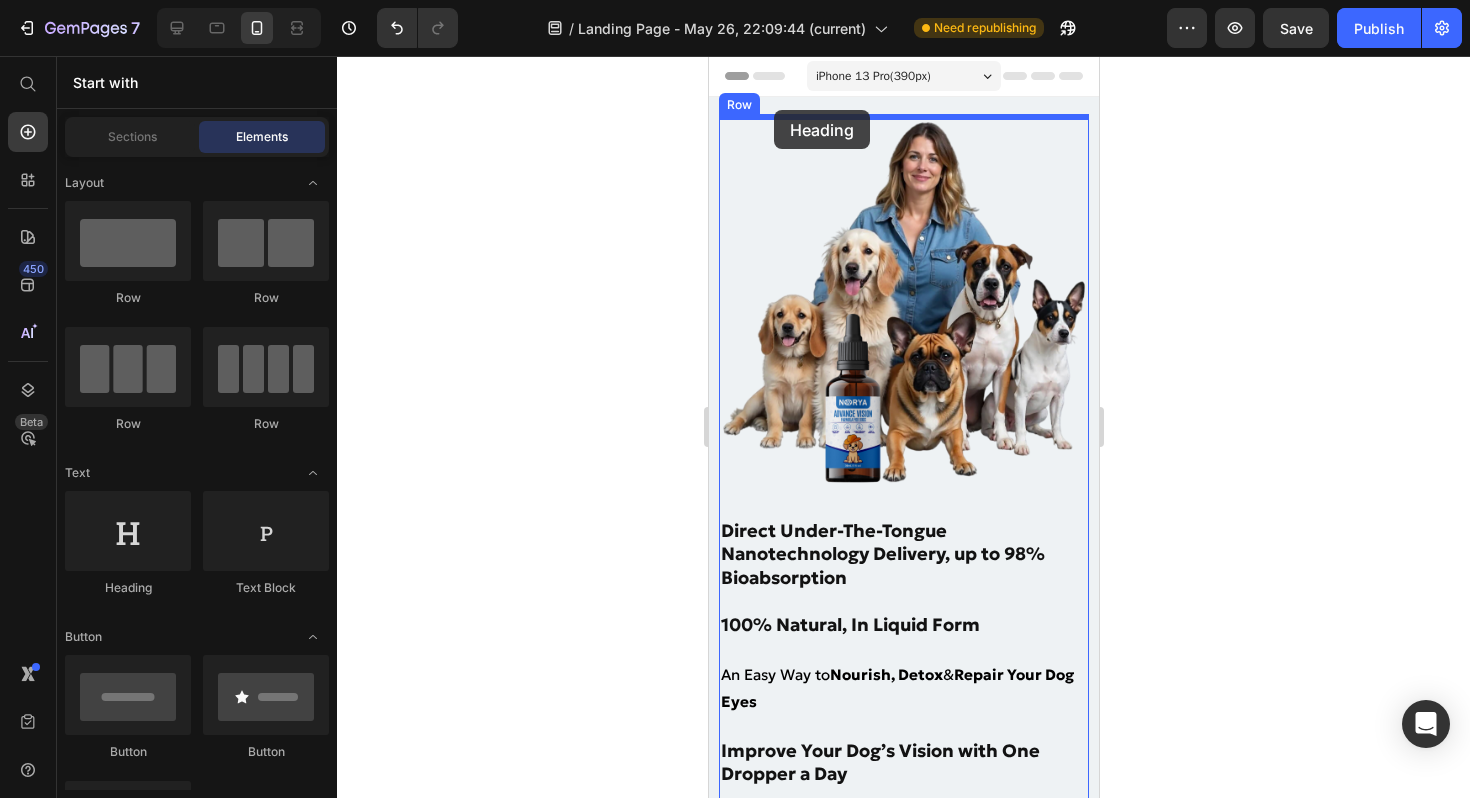 drag, startPoint x: 872, startPoint y: 602, endPoint x: 773, endPoint y: 110, distance: 501.86154 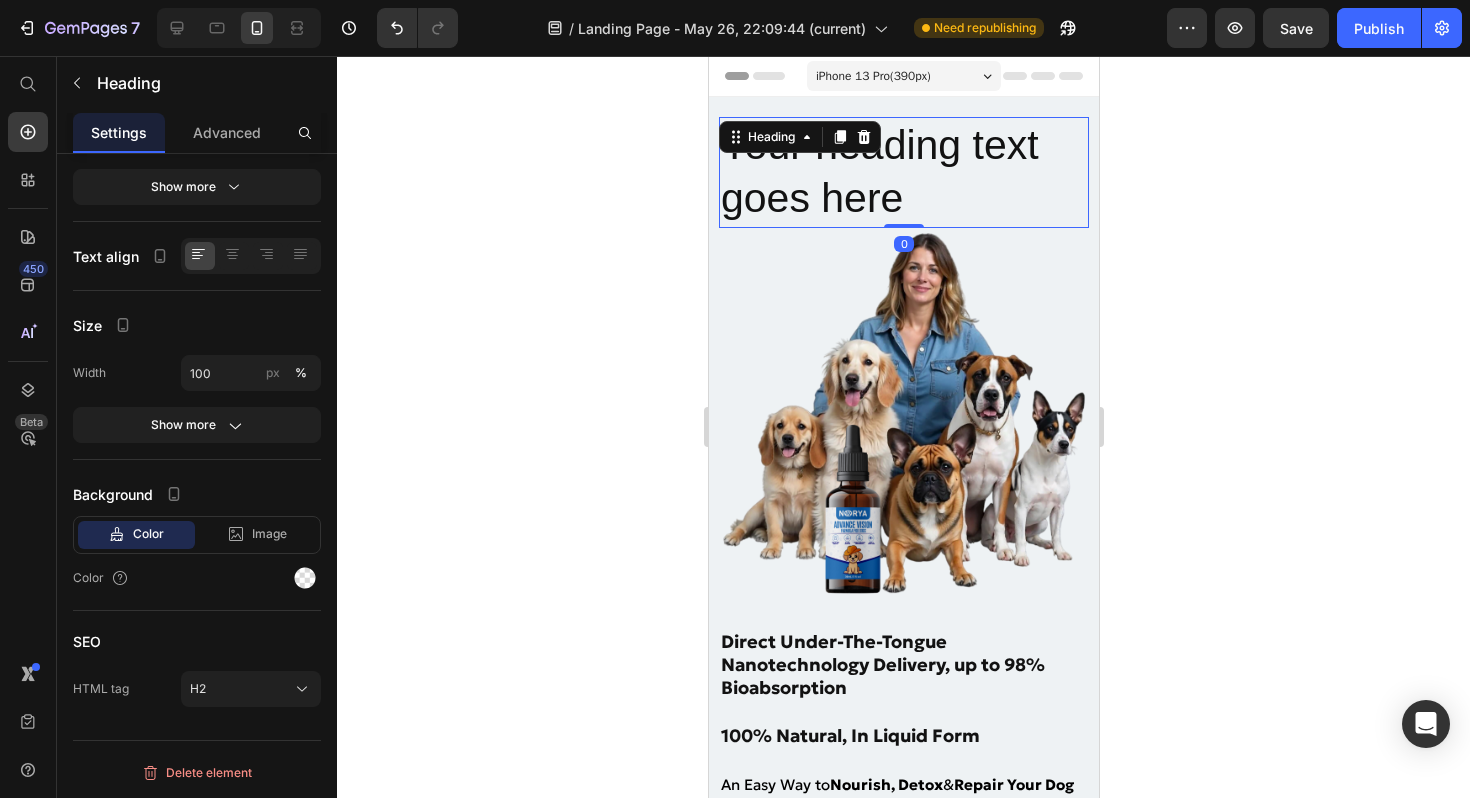 click on "Your heading text goes here" at bounding box center [903, 172] 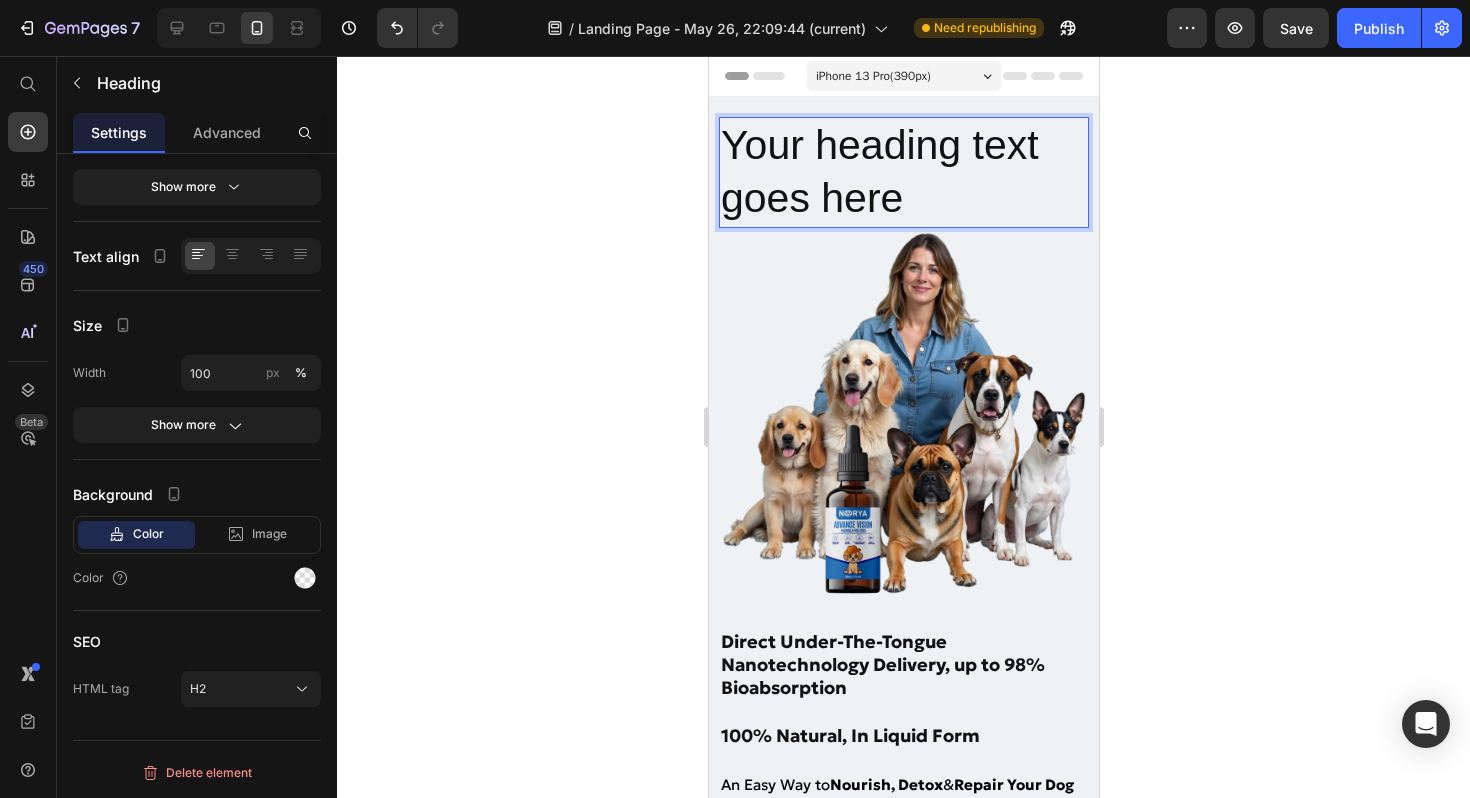 click on "Your heading text goes here" at bounding box center [903, 172] 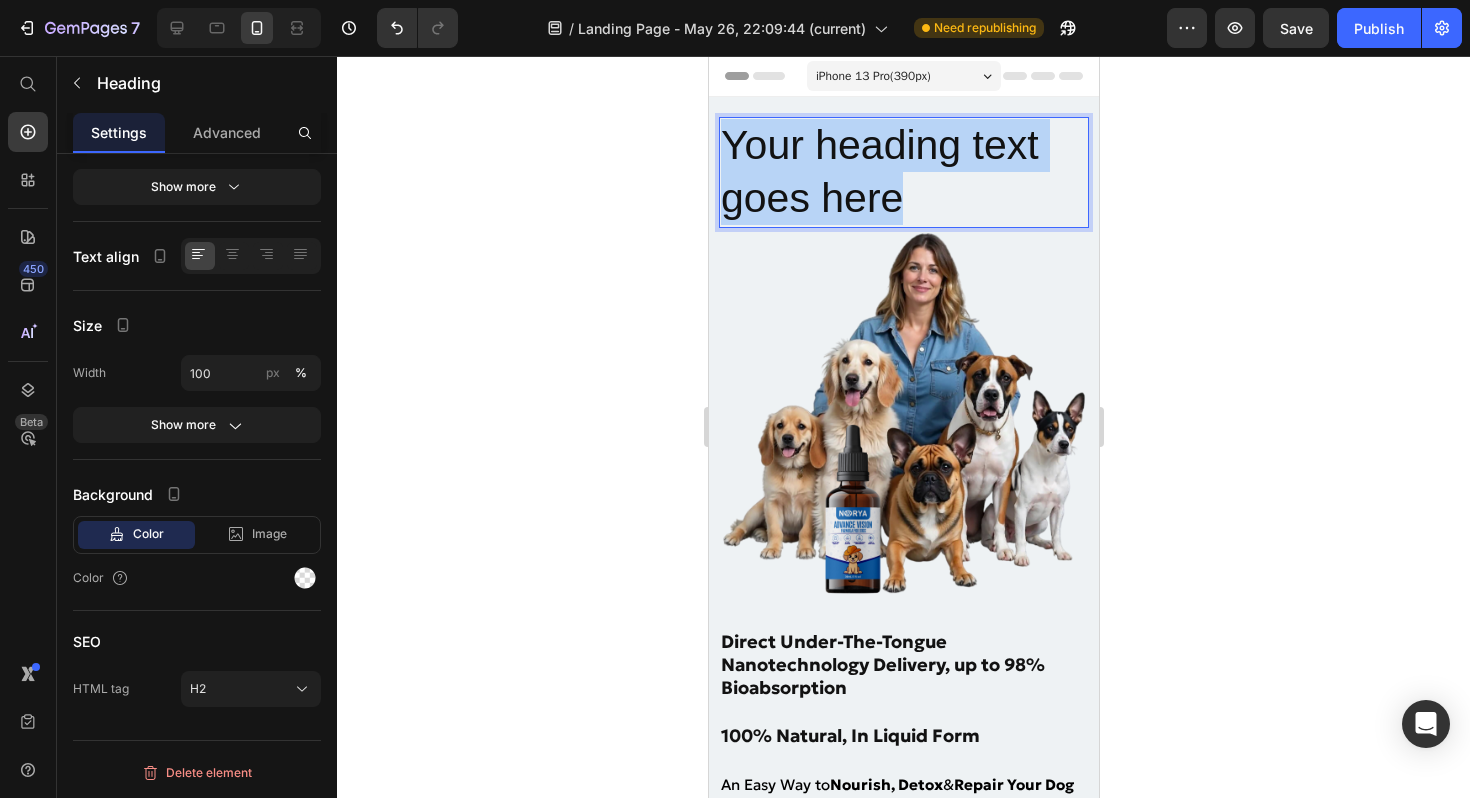 click on "Your heading text goes here" at bounding box center [903, 172] 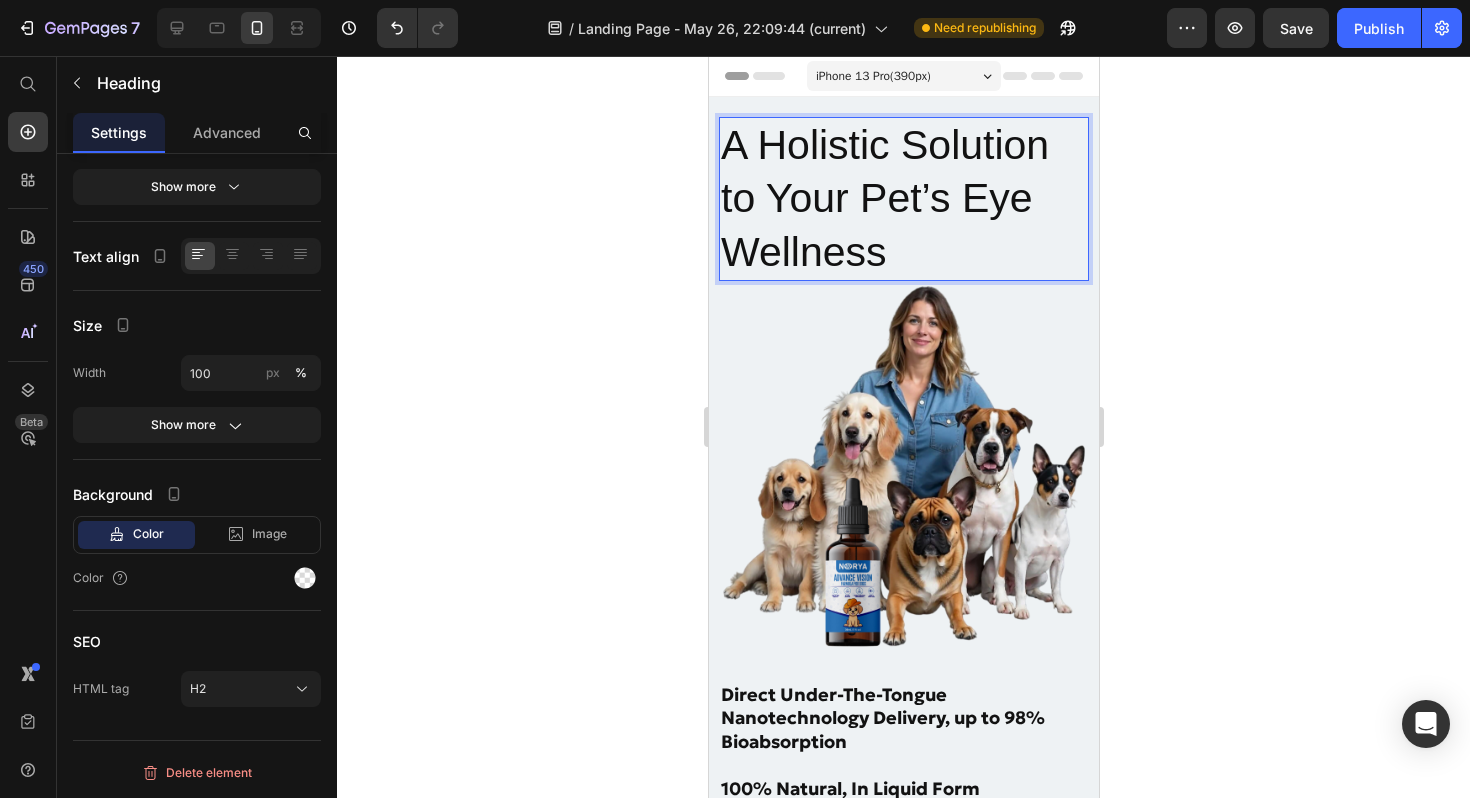 click on "A Holistic Solution to Your Pet’s Eye Wellness" at bounding box center [903, 199] 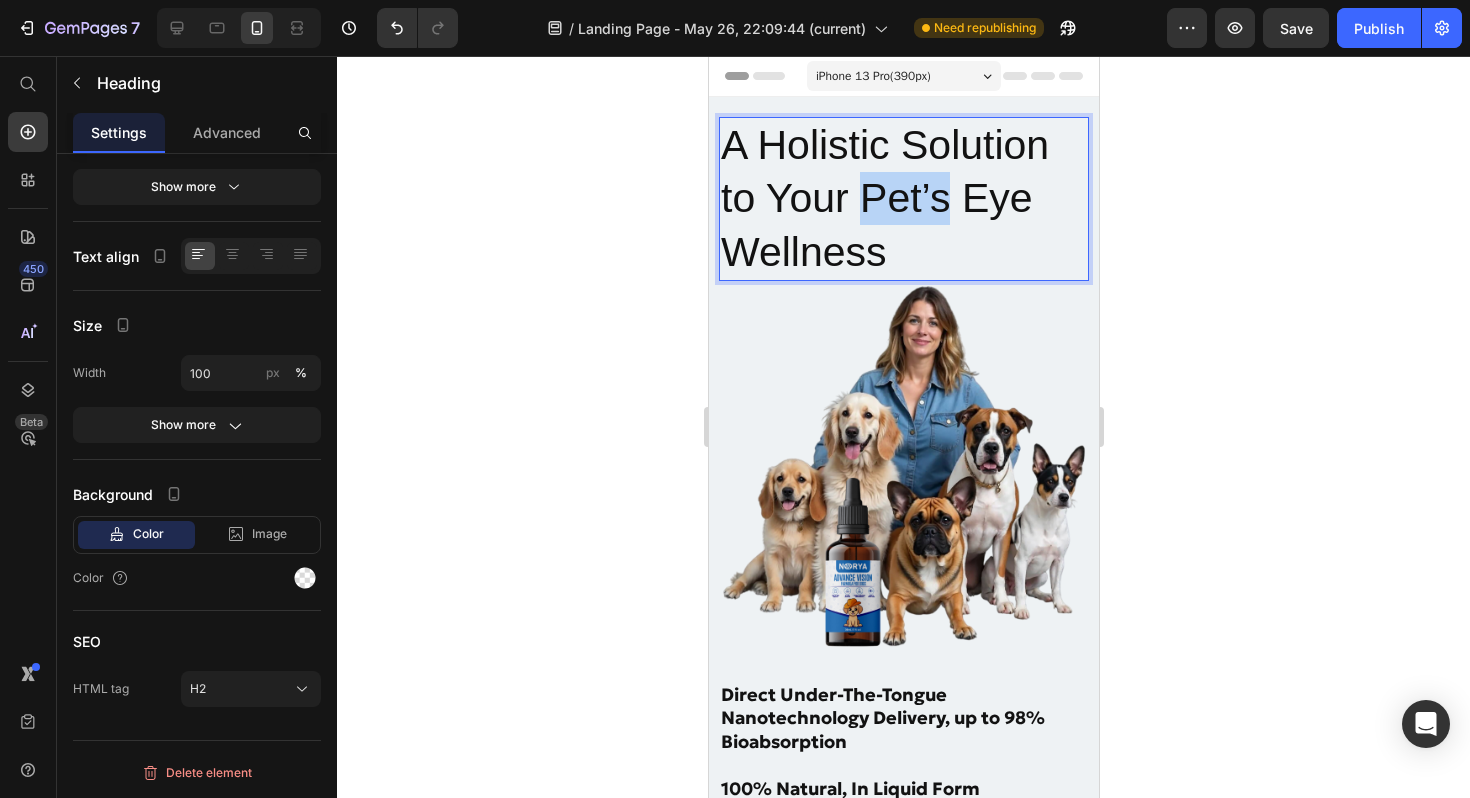click on "A Holistic Solution to Your Pet’s Eye Wellness" at bounding box center (903, 199) 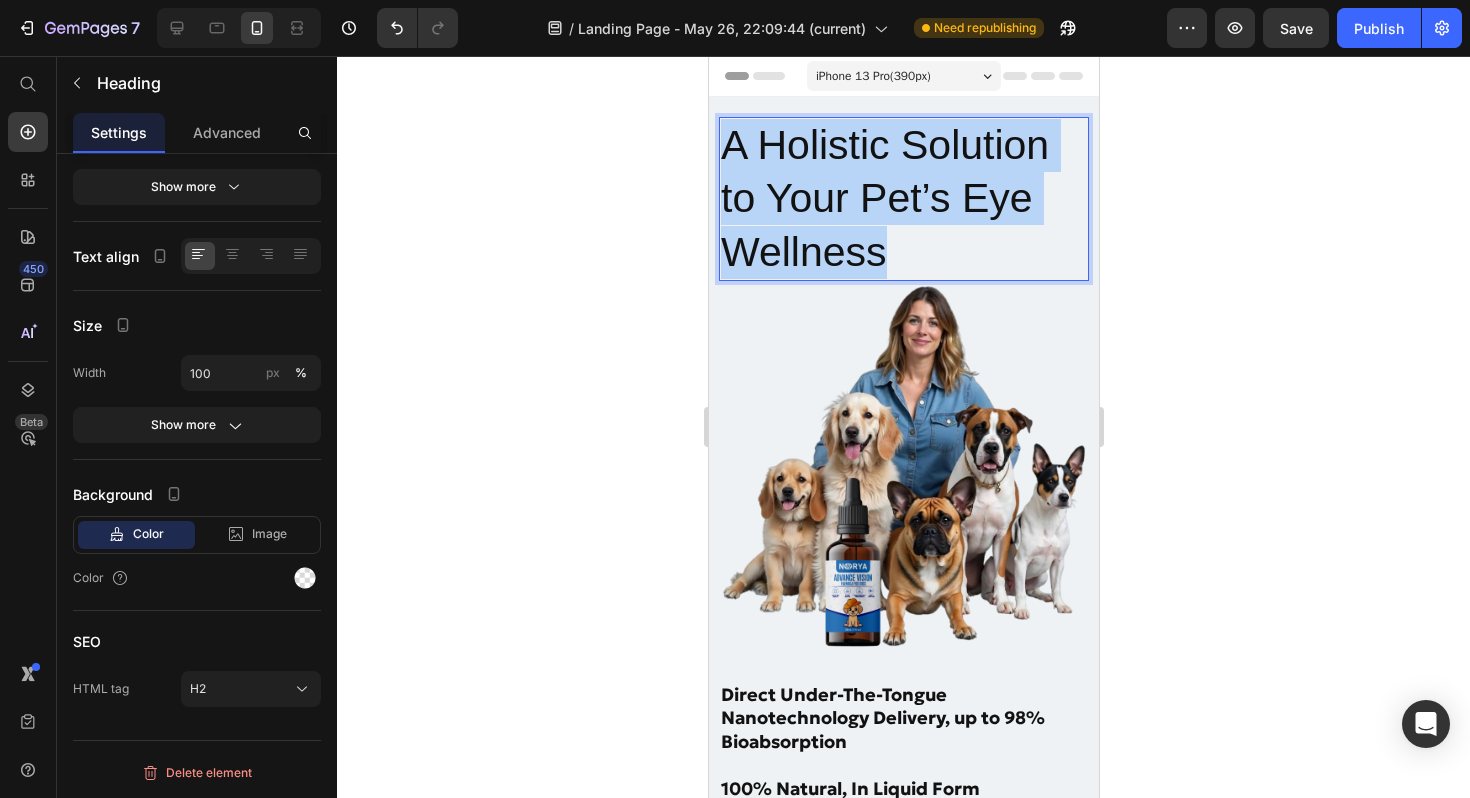 click on "A Holistic Solution to Your Pet’s Eye Wellness" at bounding box center [903, 199] 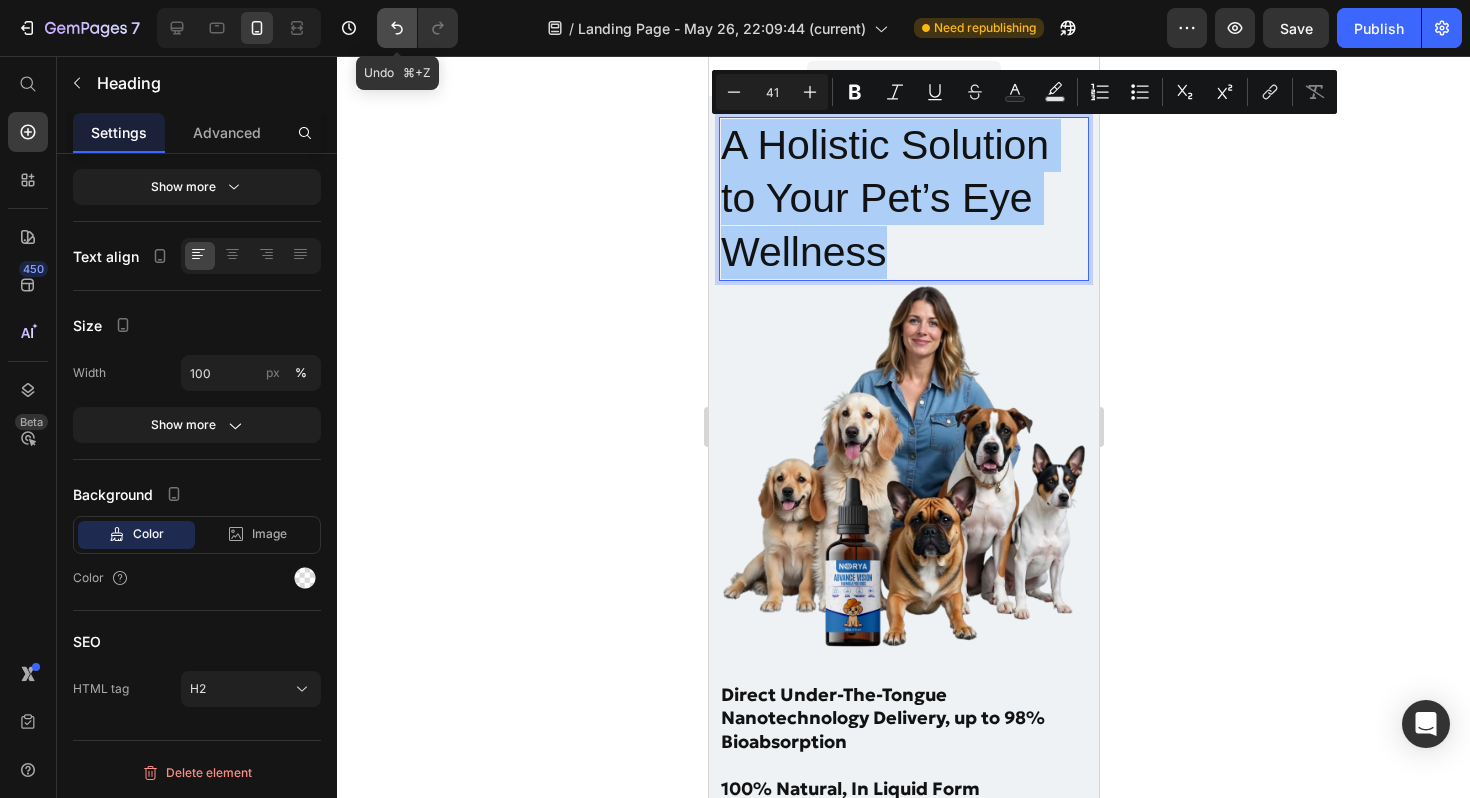 click 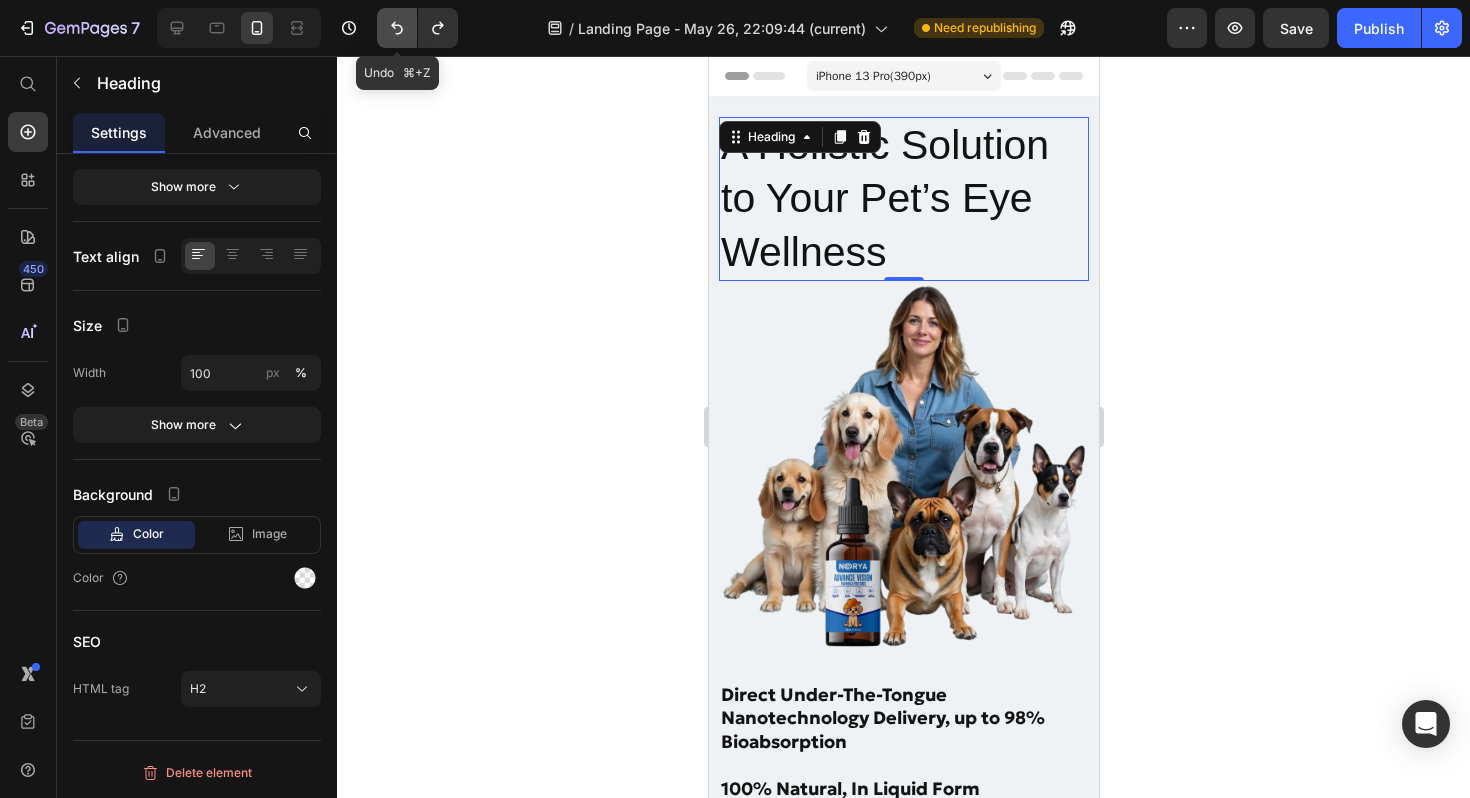 click 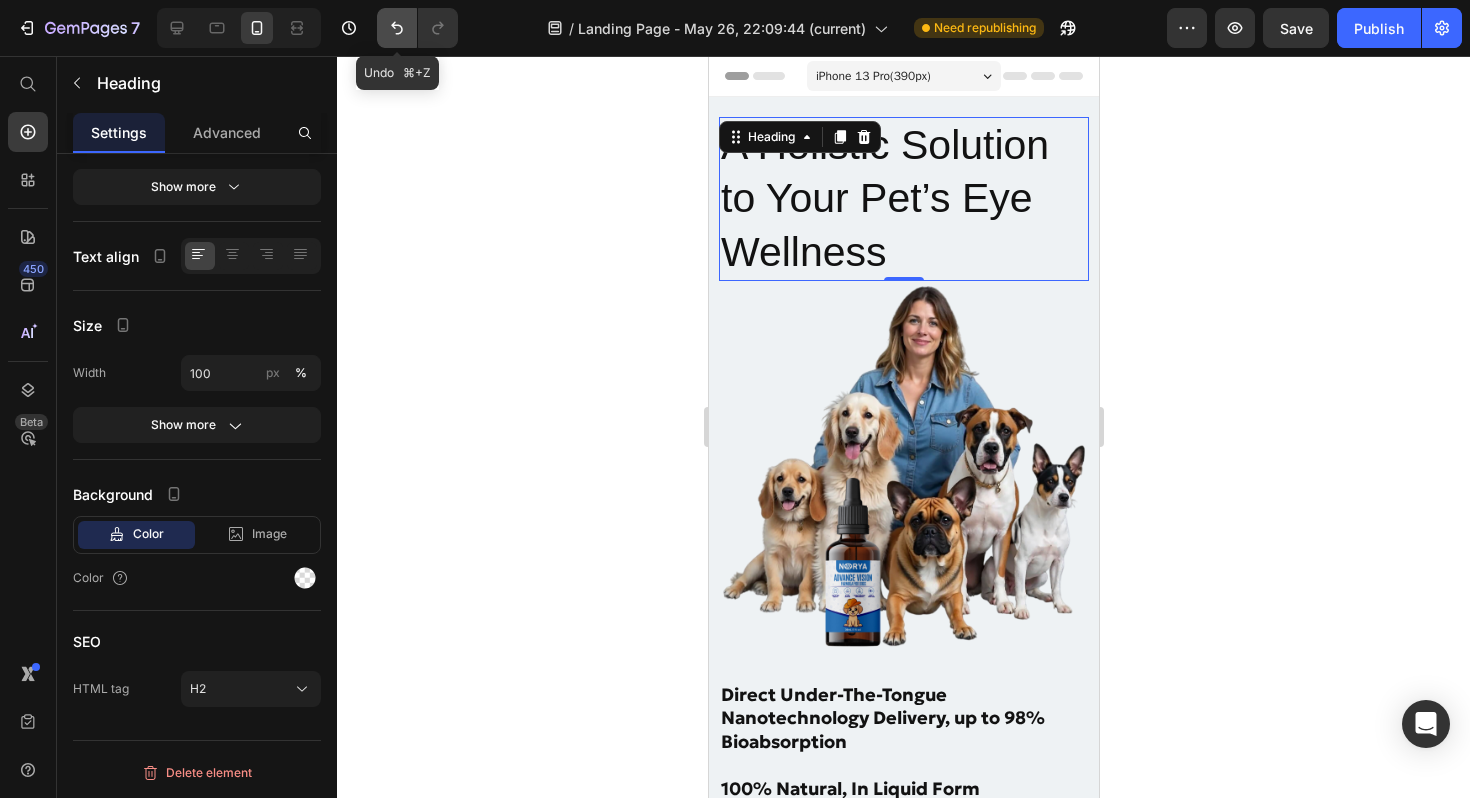 click 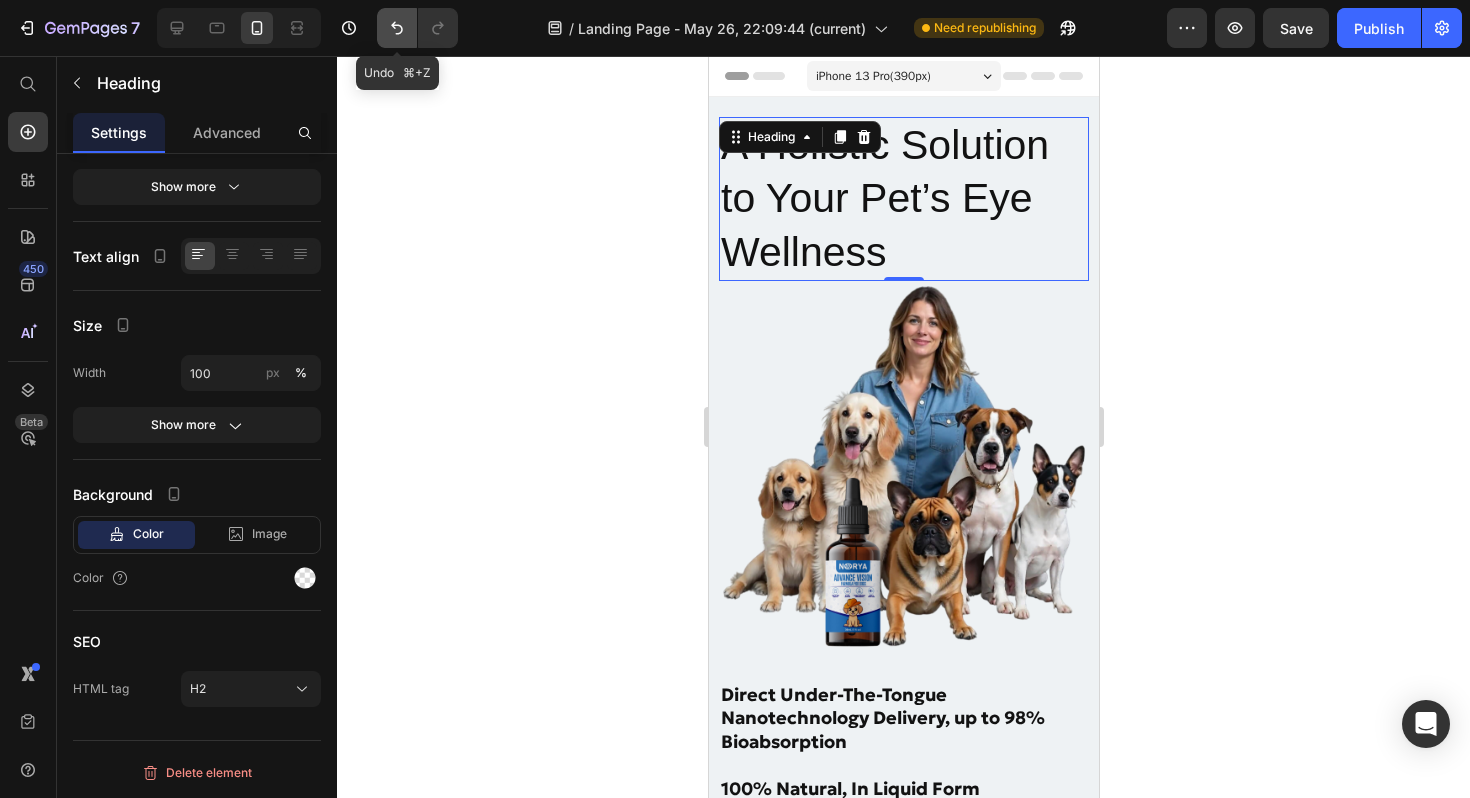 click 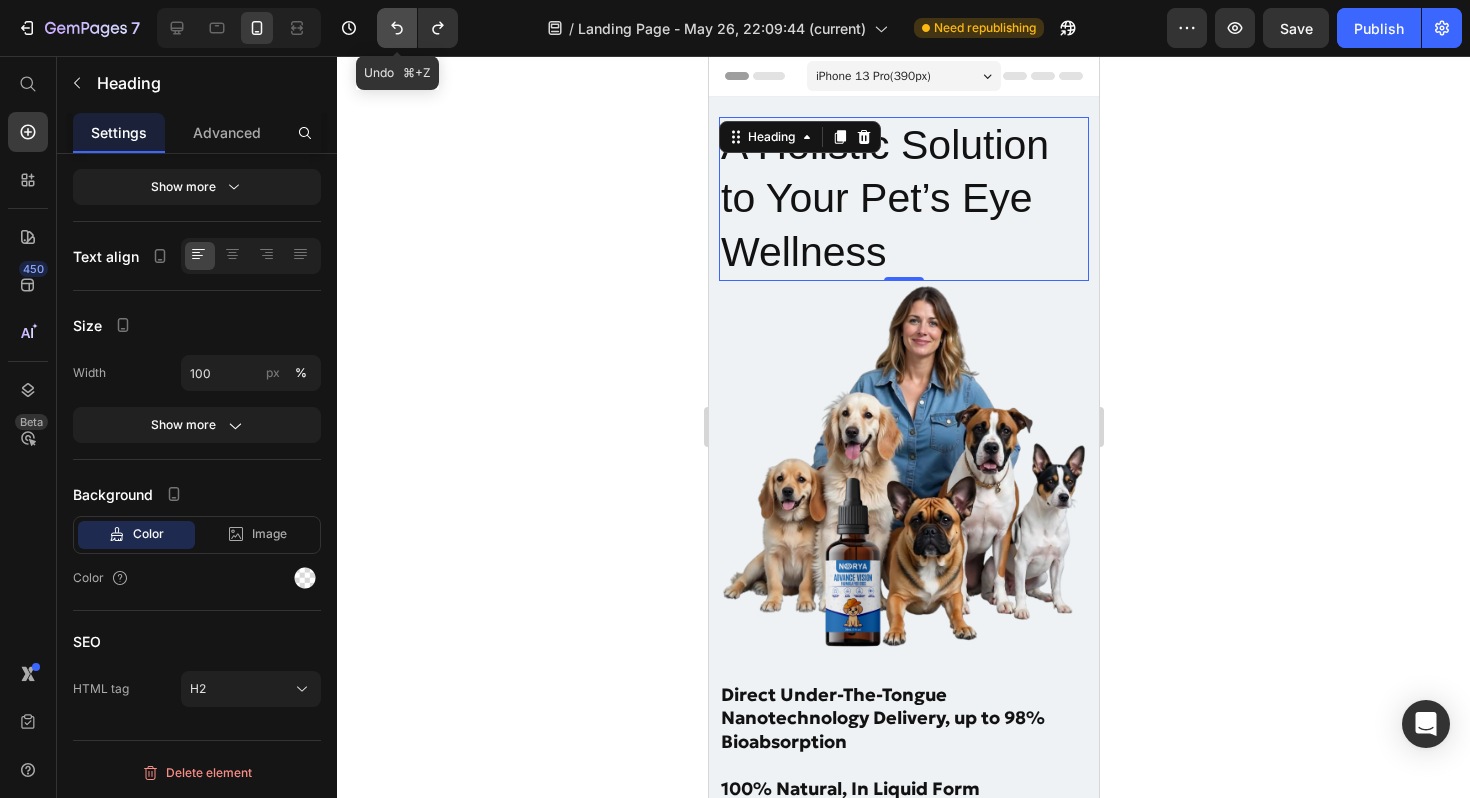 click 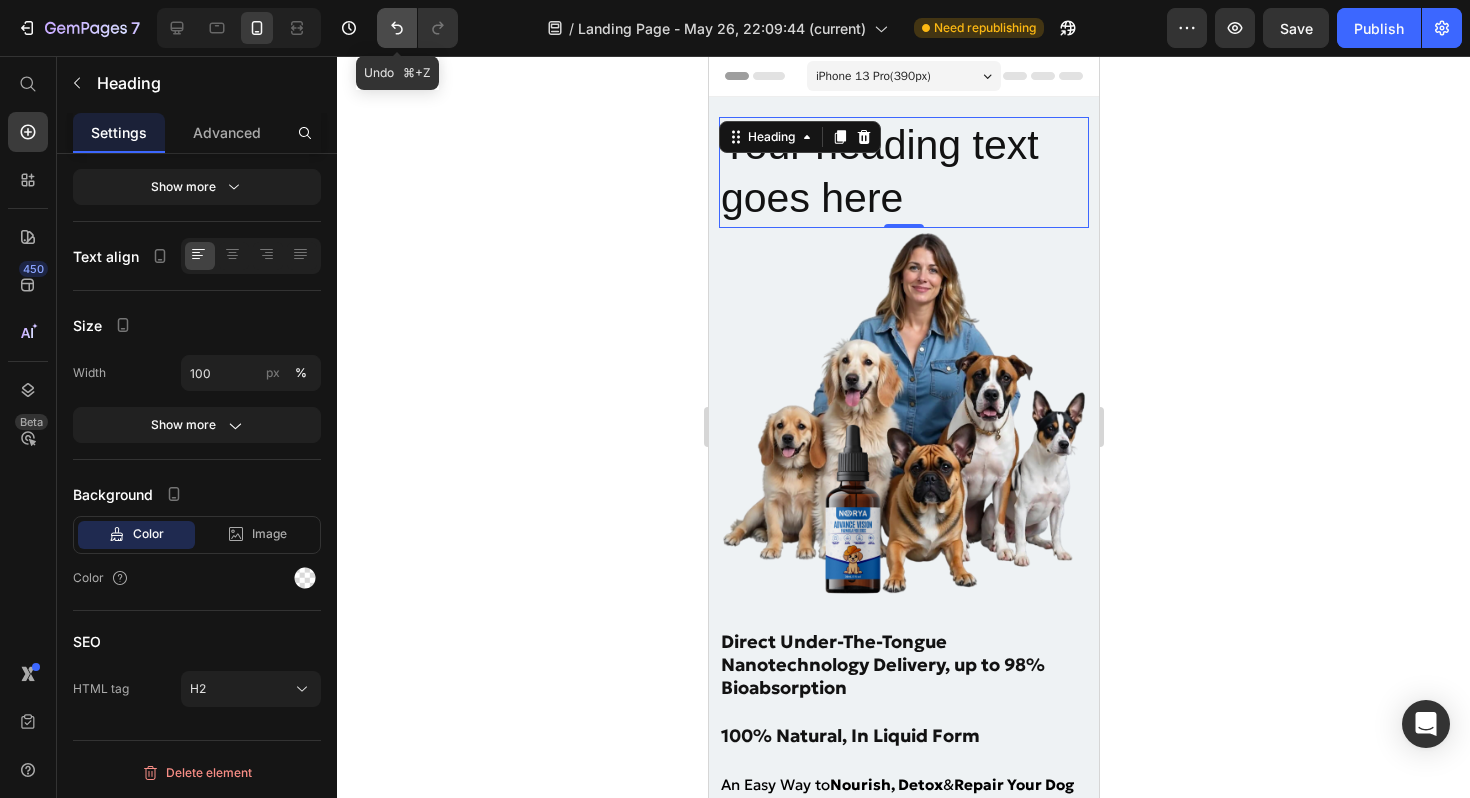 click 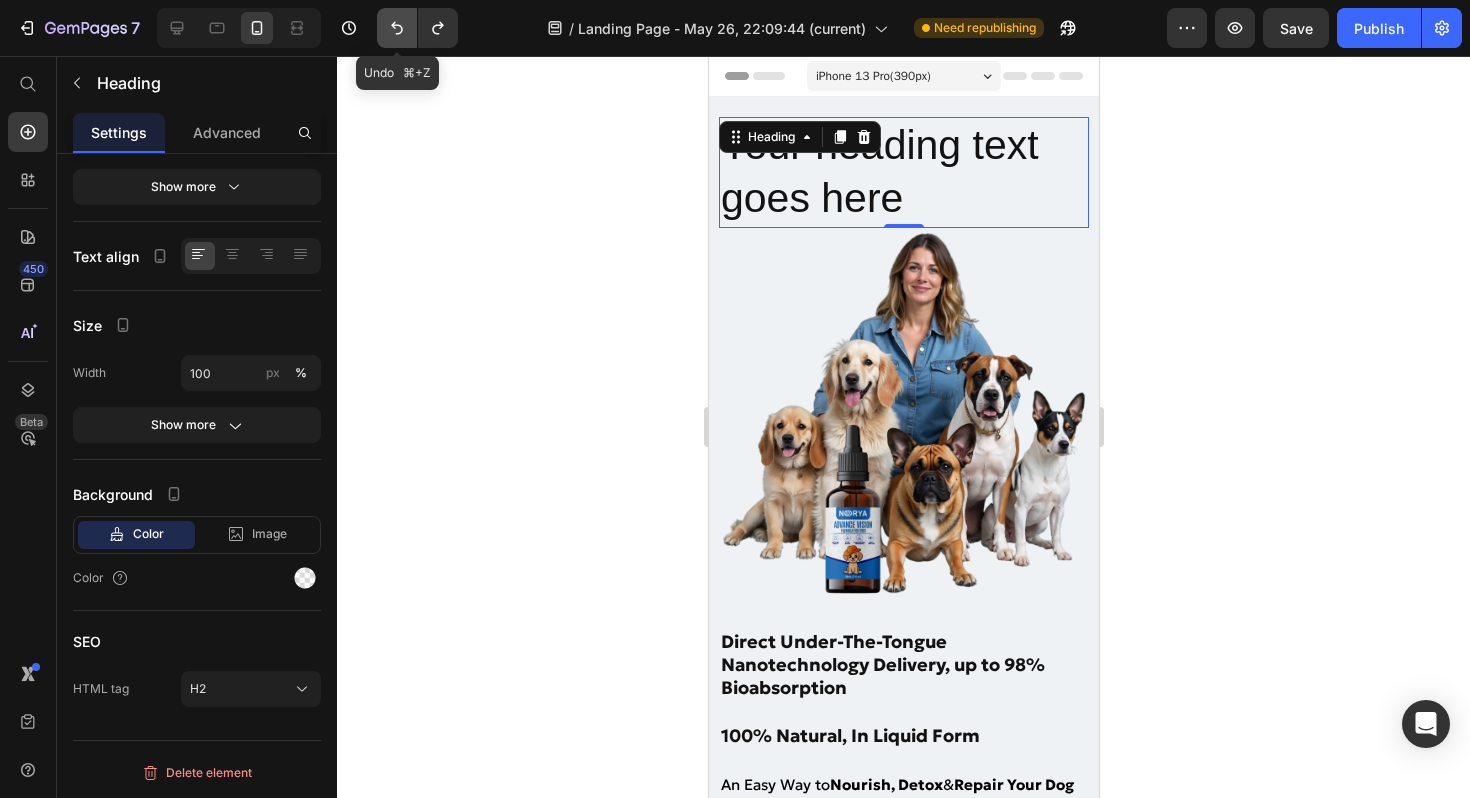 click 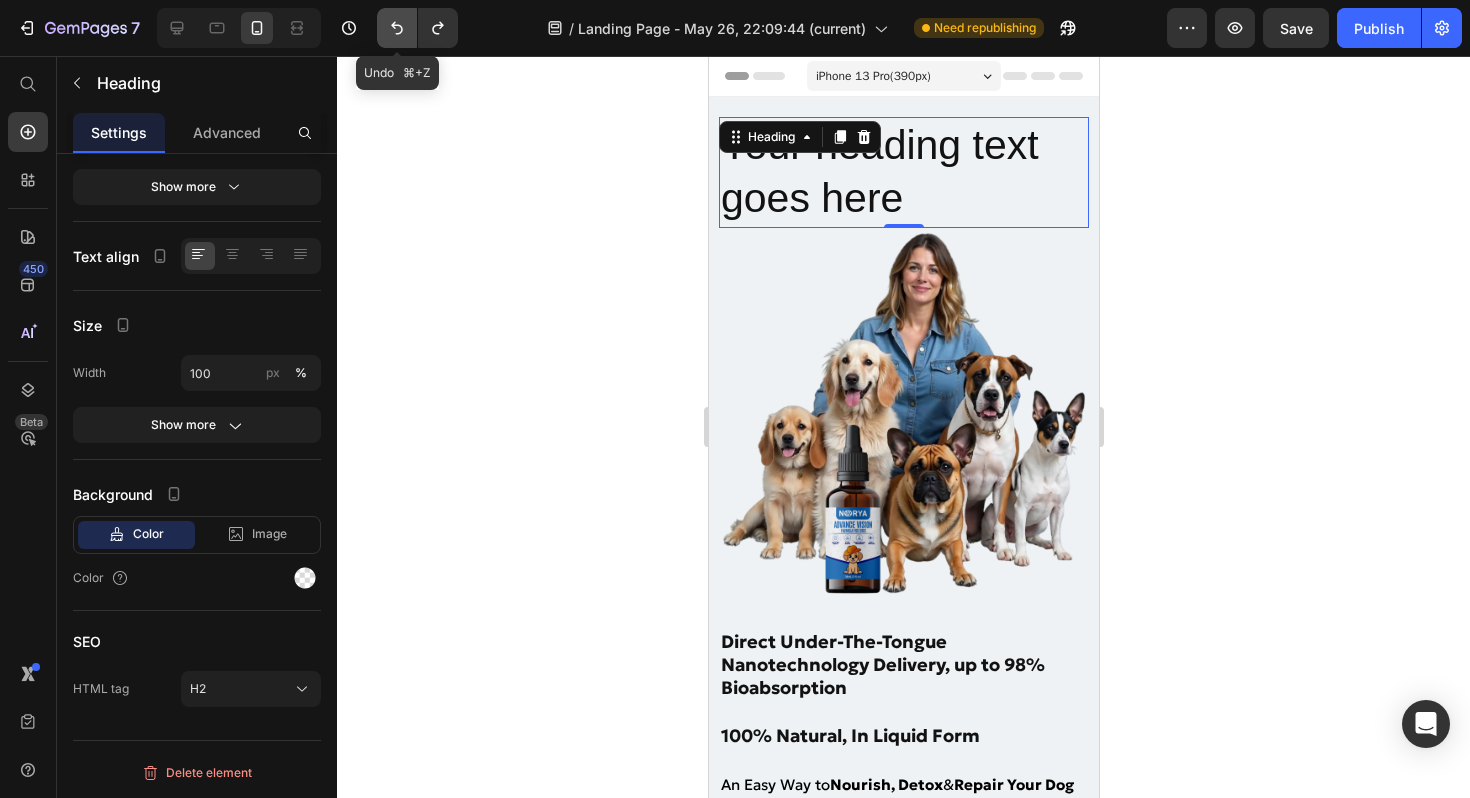 click 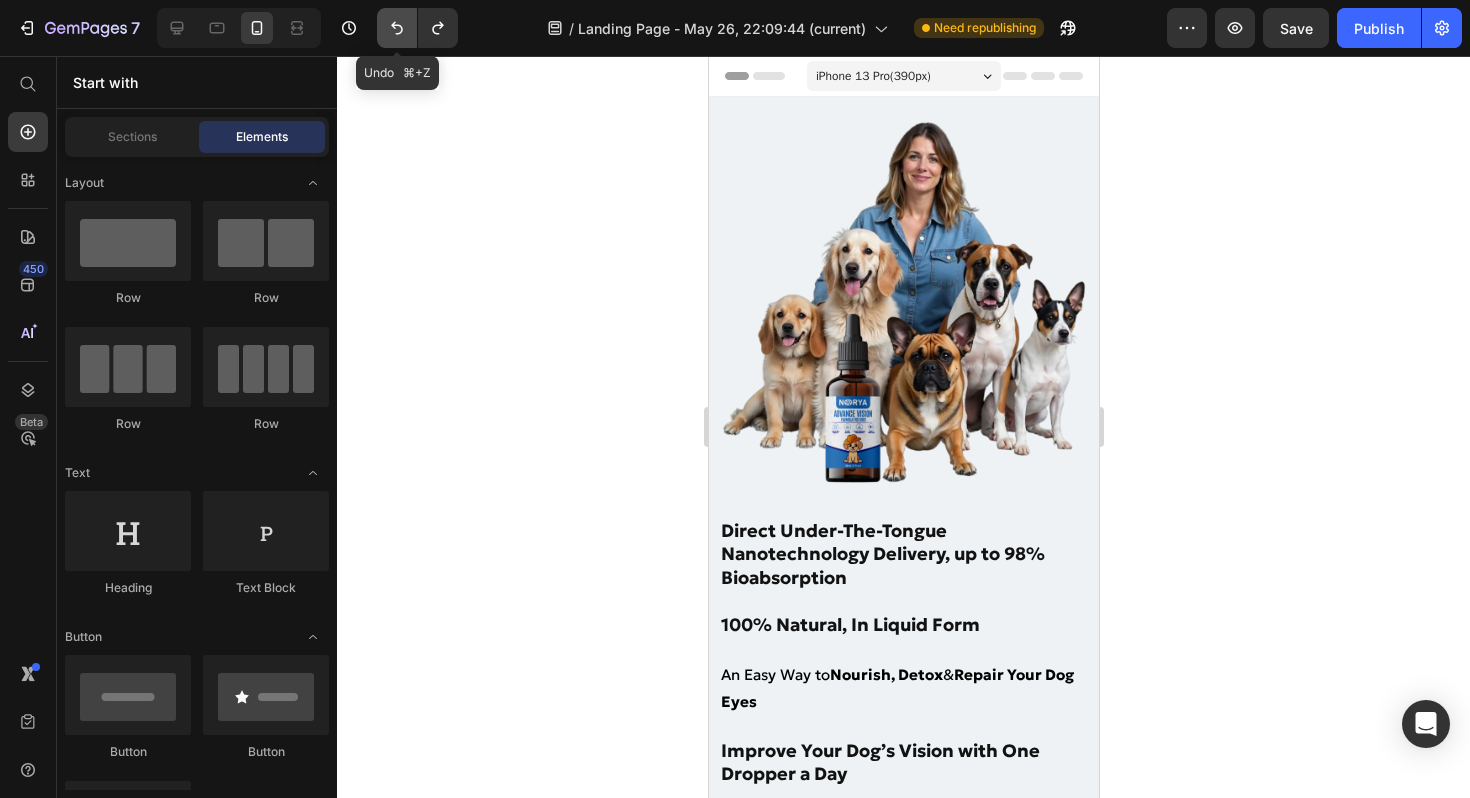 click 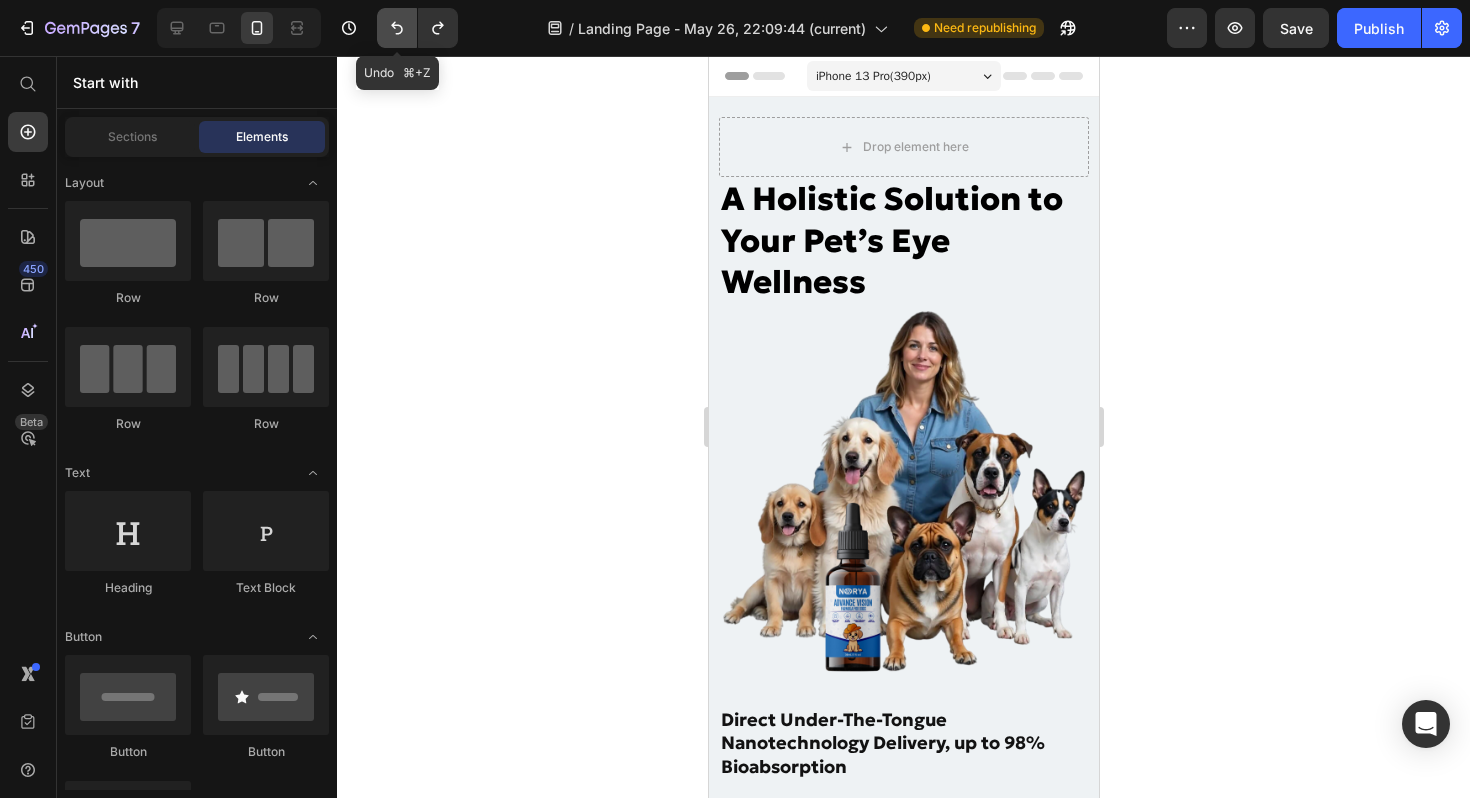 click 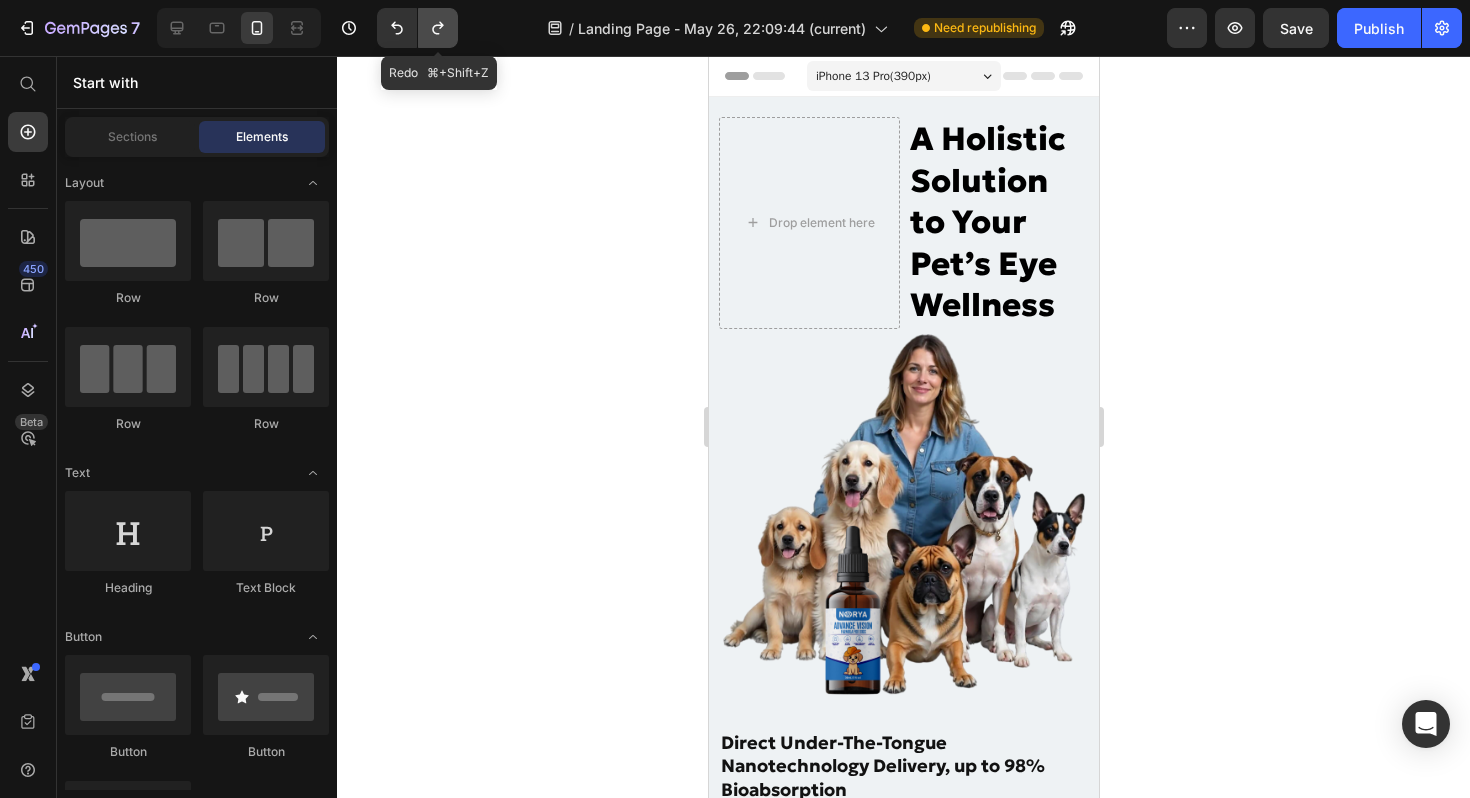 click 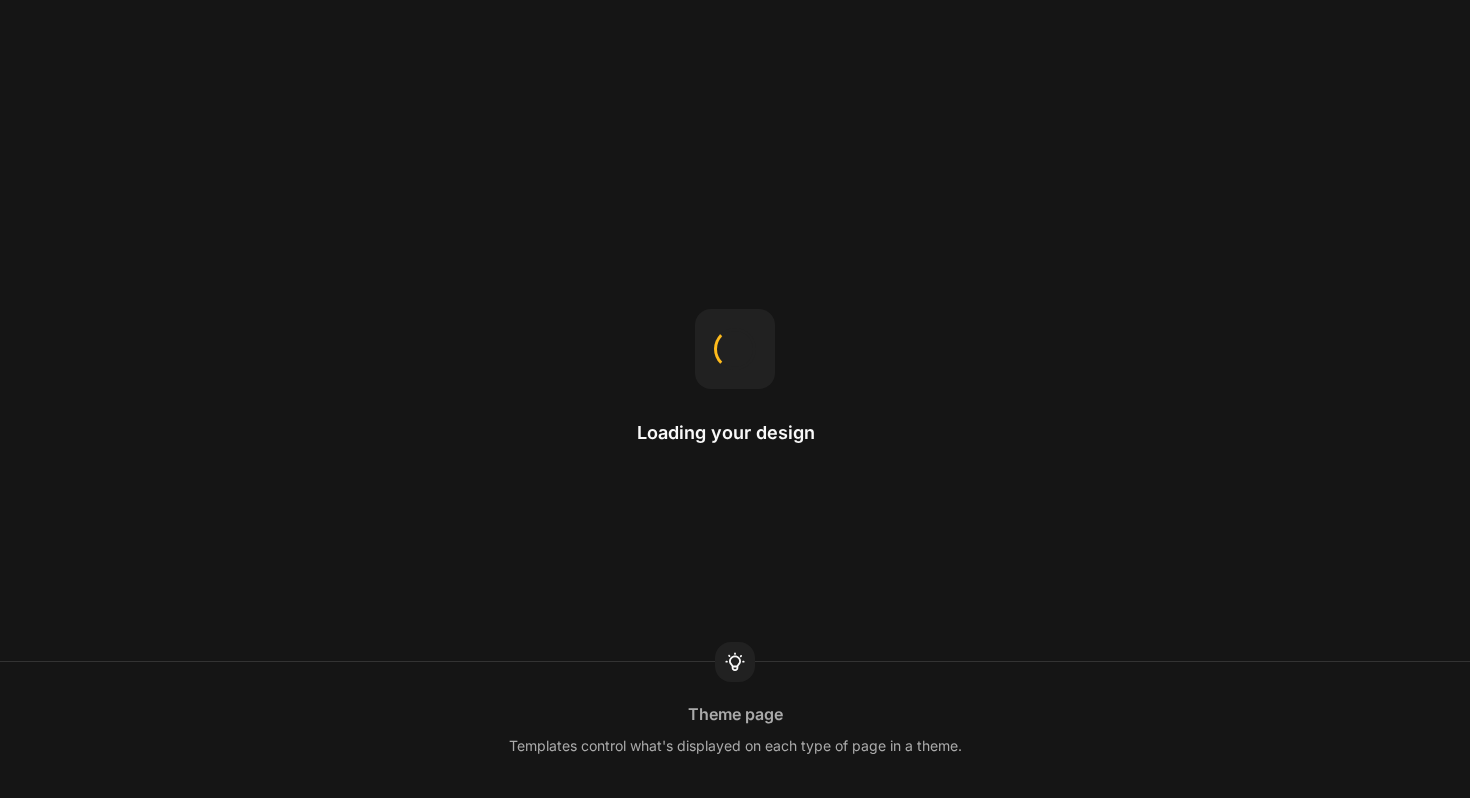 scroll, scrollTop: 0, scrollLeft: 0, axis: both 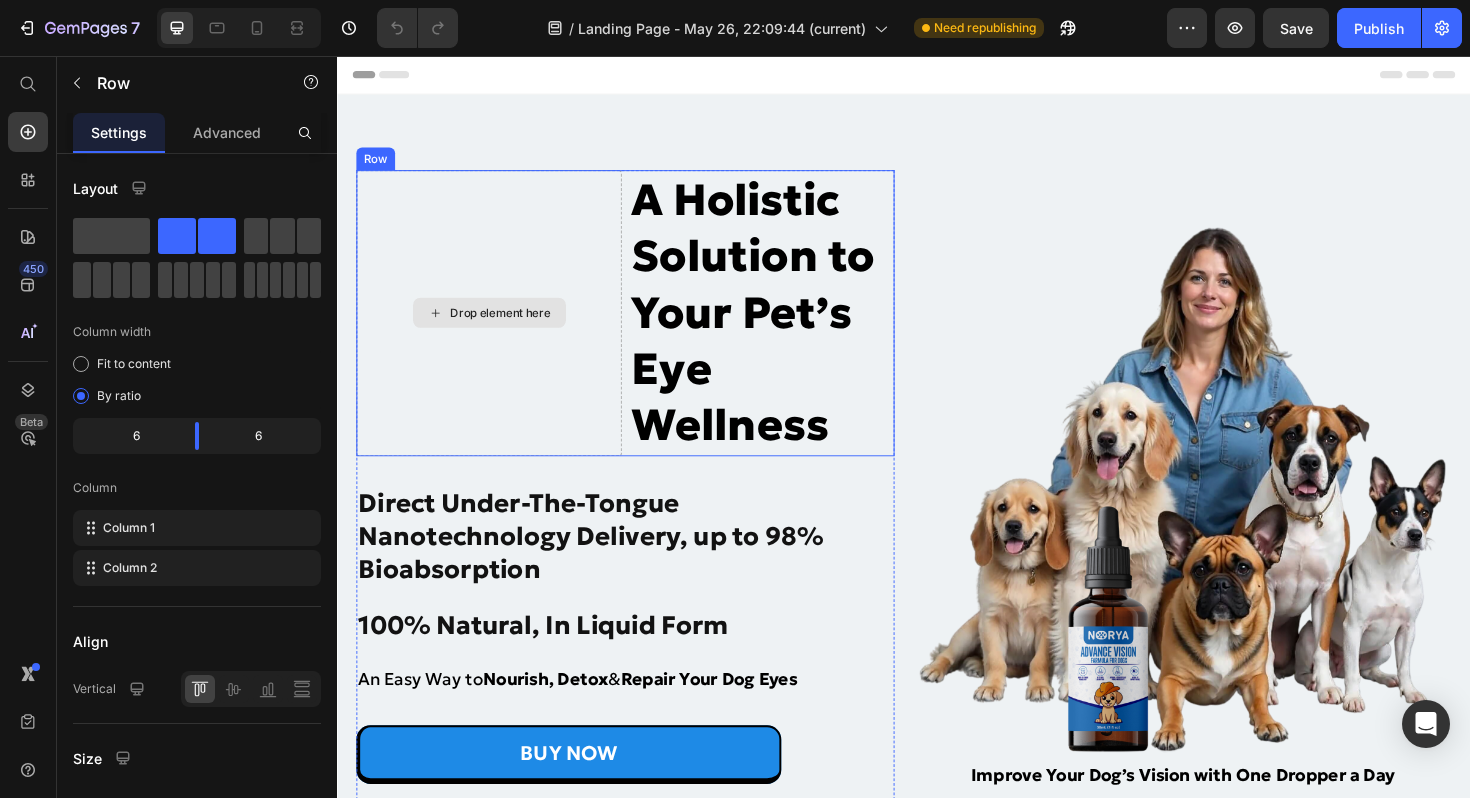 click on "Drop element here" at bounding box center (497, 328) 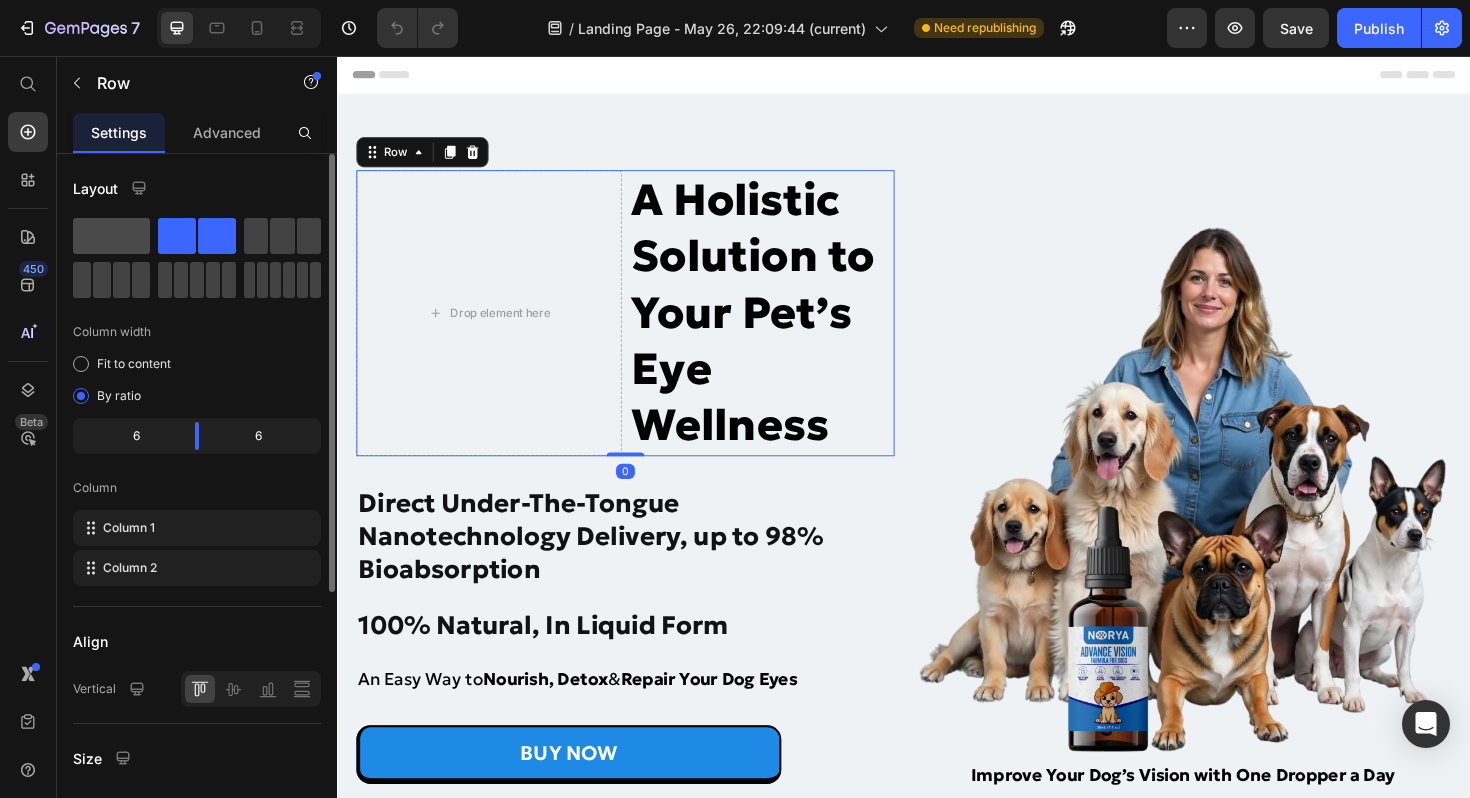 click 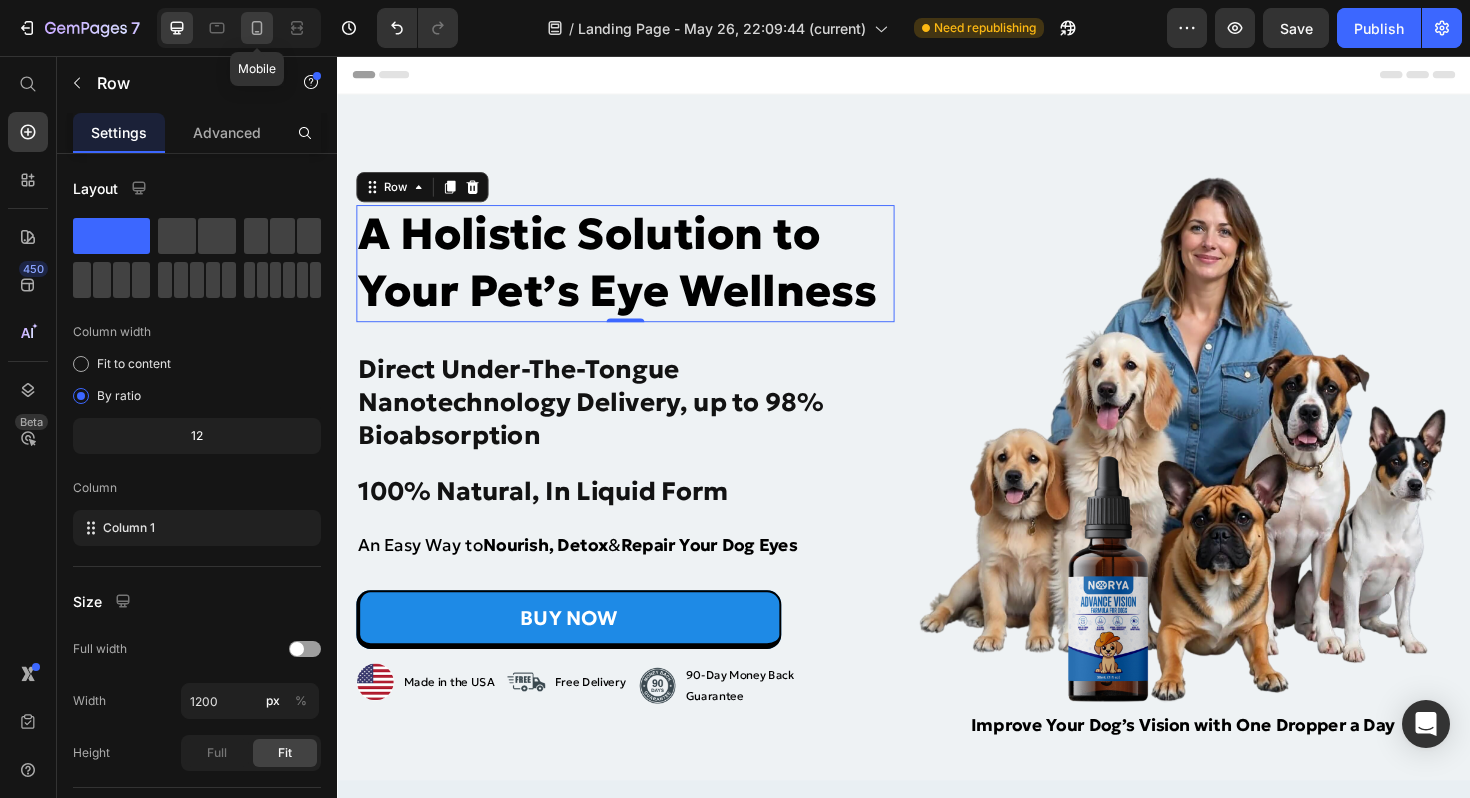 click 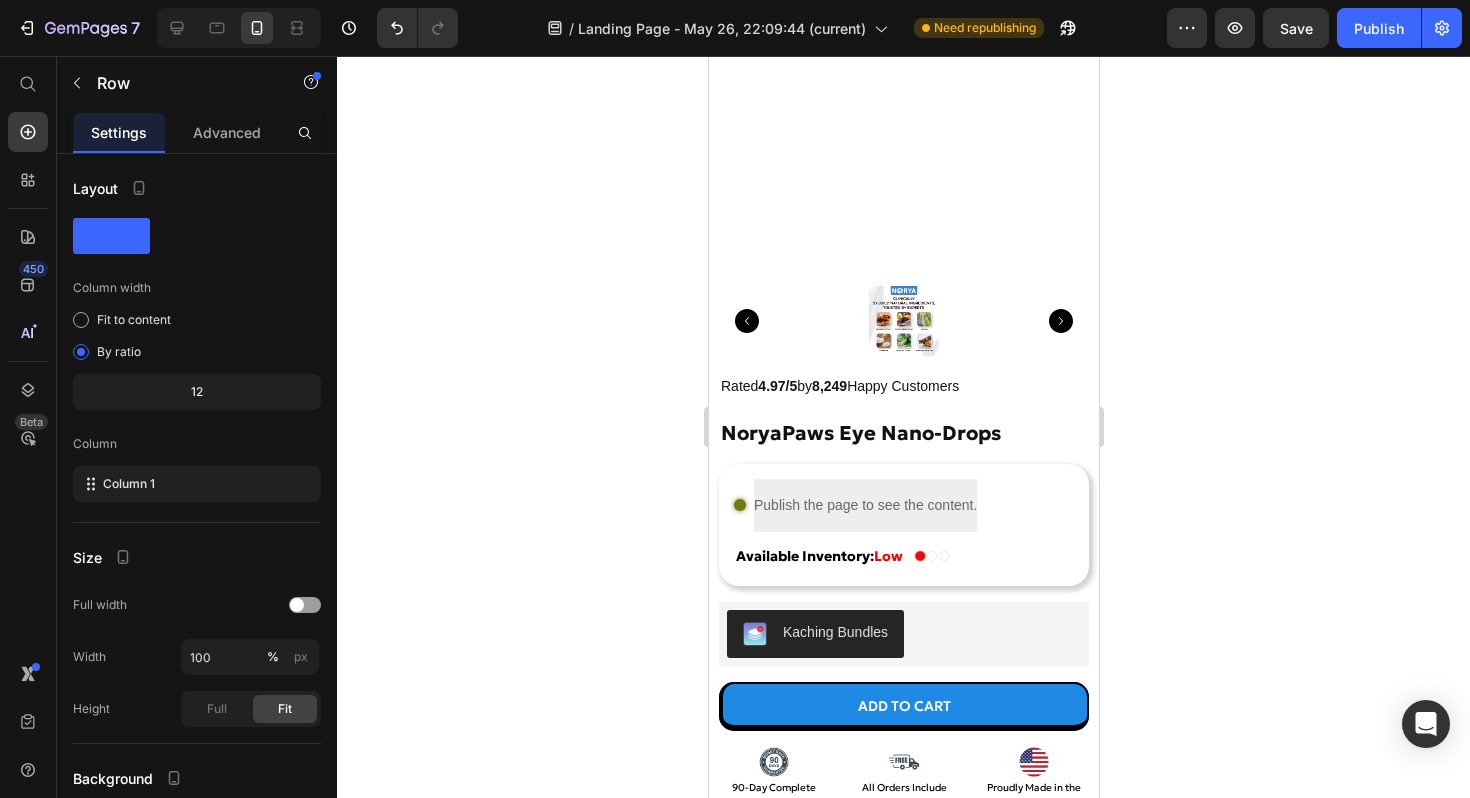 scroll, scrollTop: 11568, scrollLeft: 0, axis: vertical 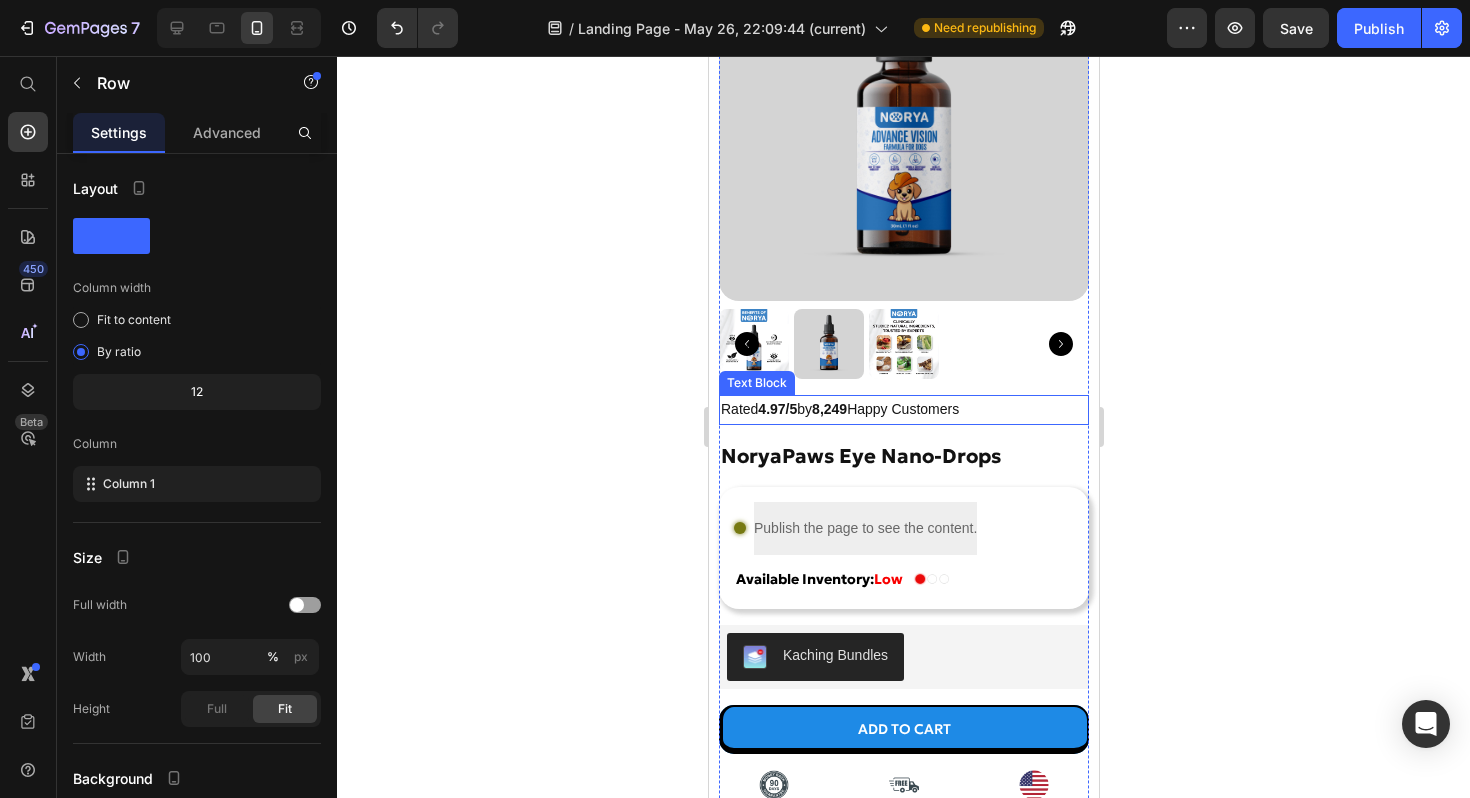 click on "4.97/5" at bounding box center [776, 409] 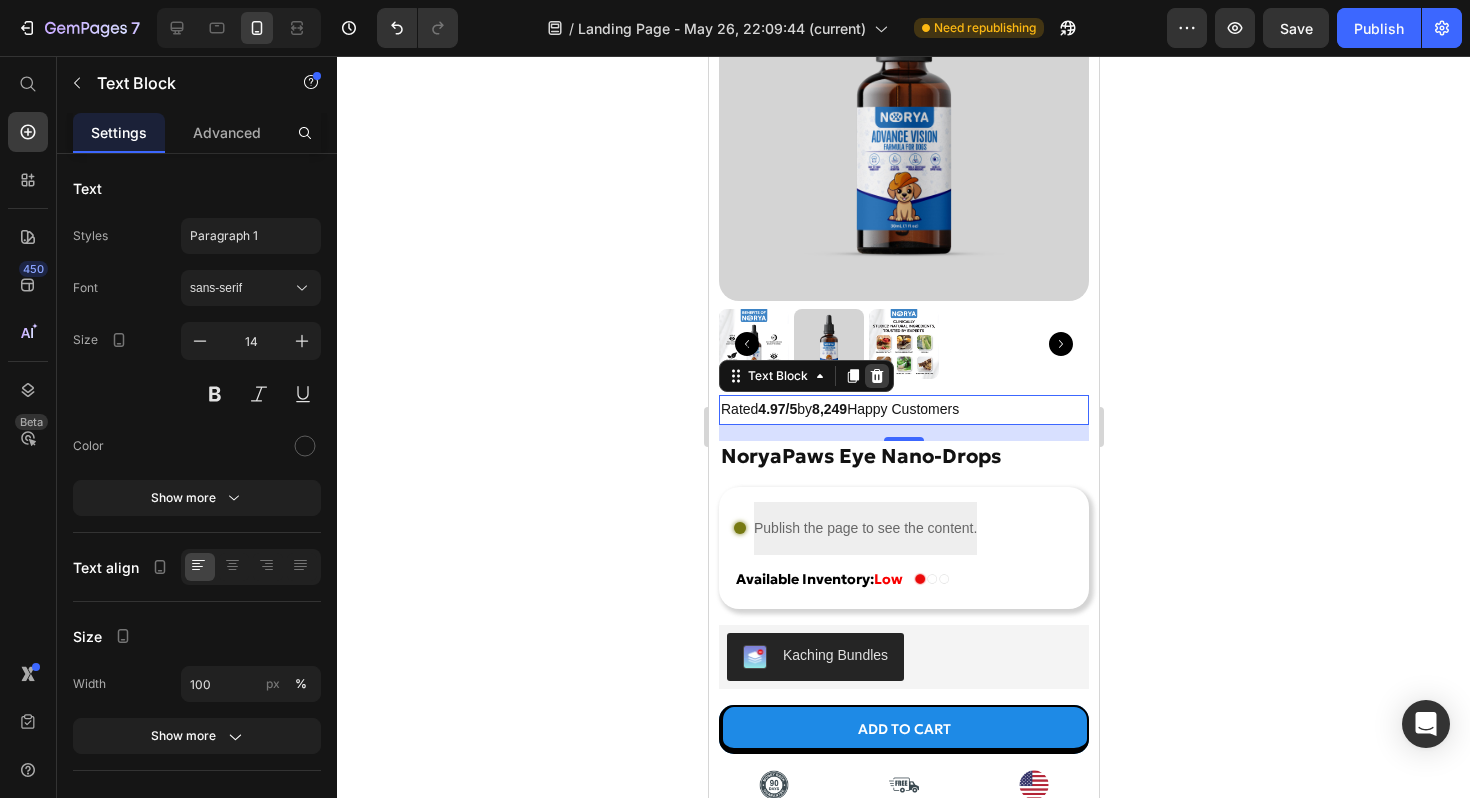 click 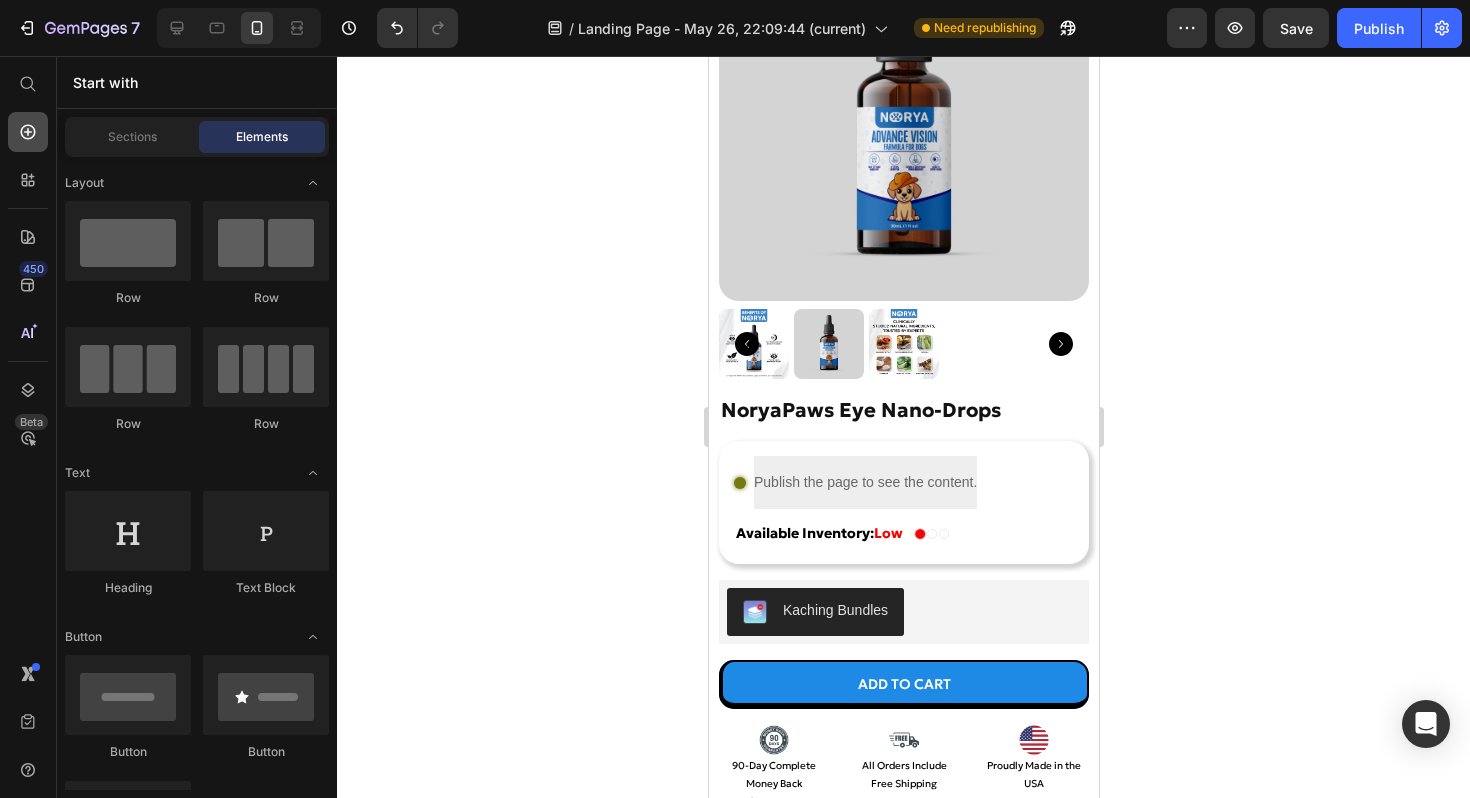 click 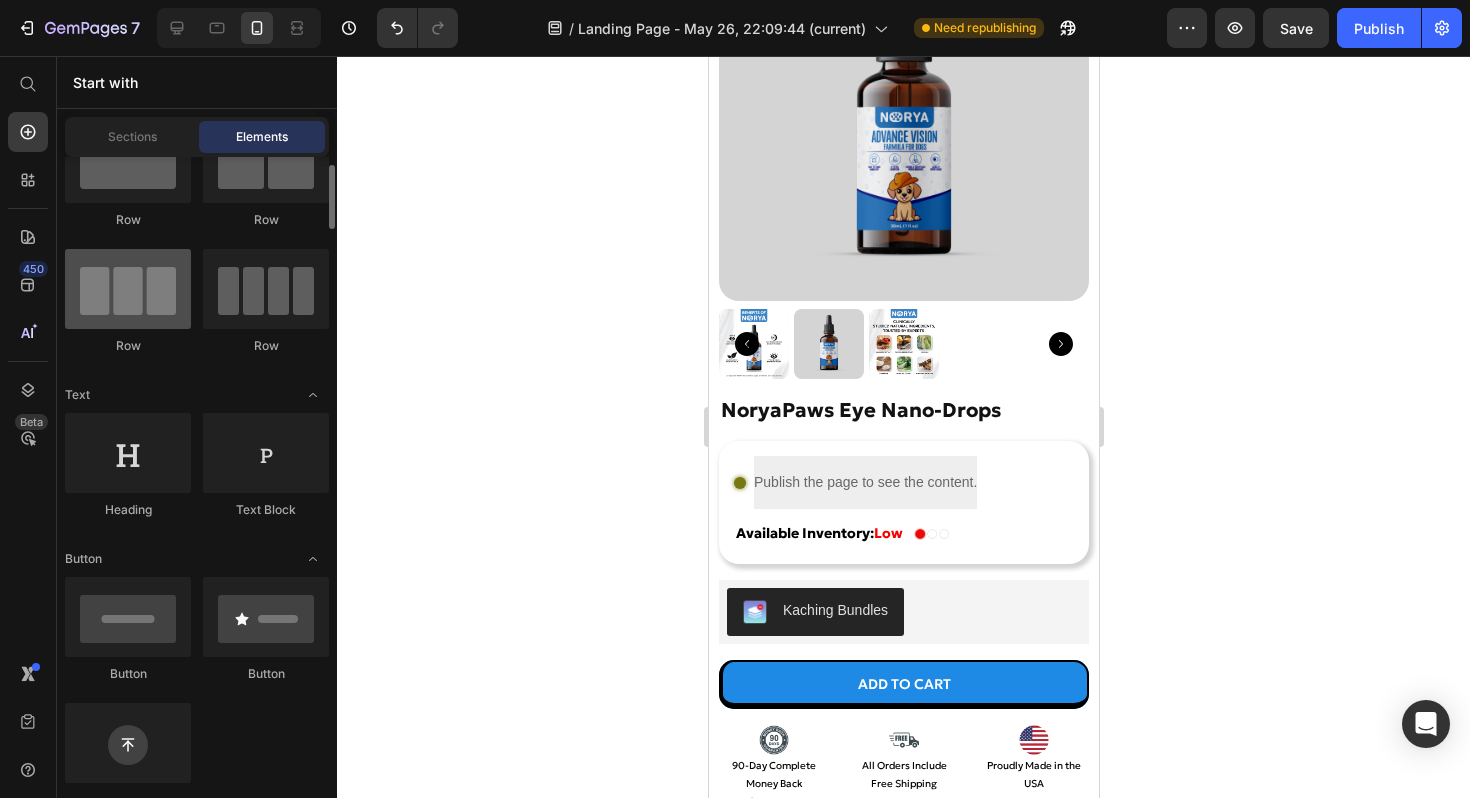 scroll, scrollTop: 89, scrollLeft: 0, axis: vertical 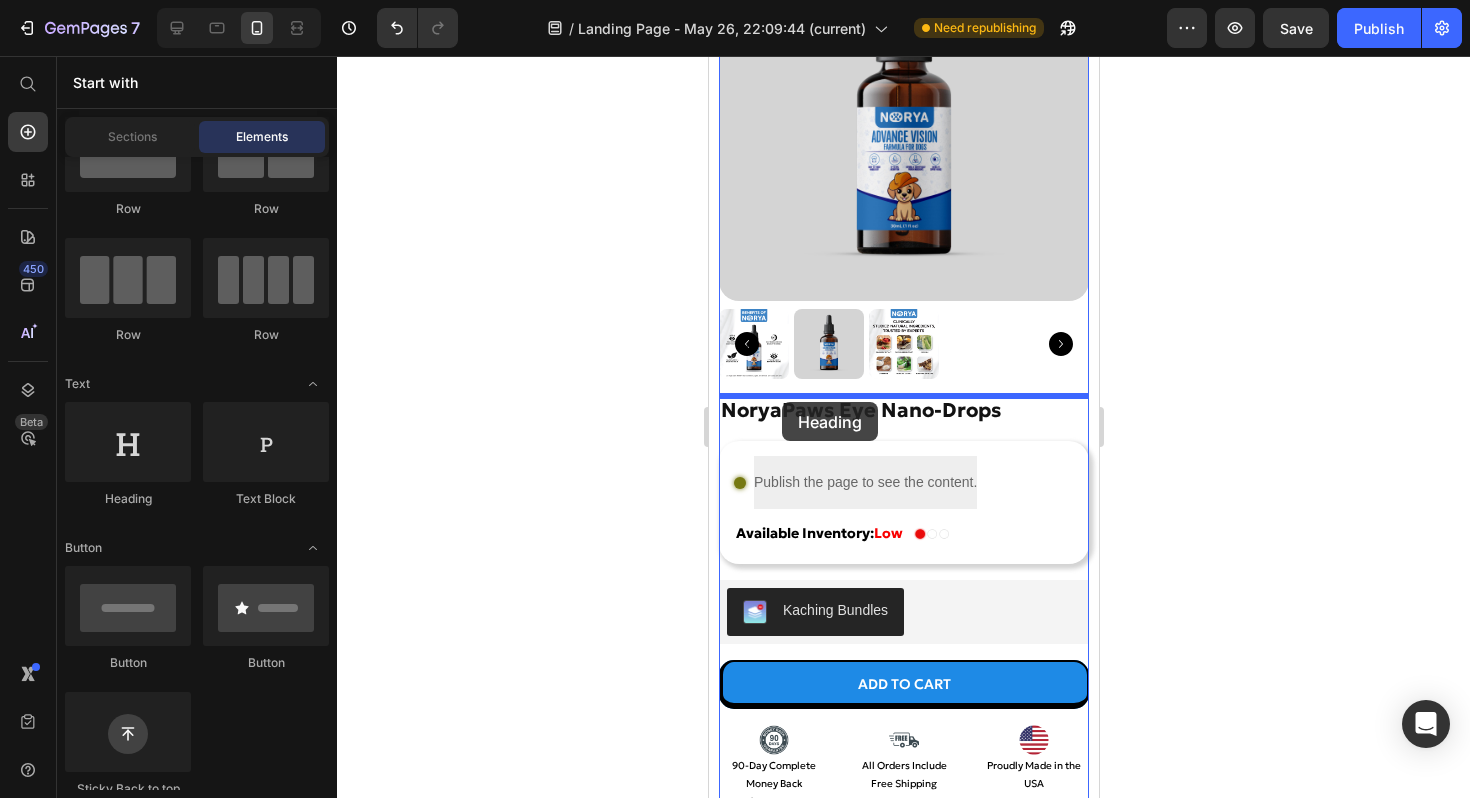 drag, startPoint x: 862, startPoint y: 493, endPoint x: 781, endPoint y: 402, distance: 121.82774 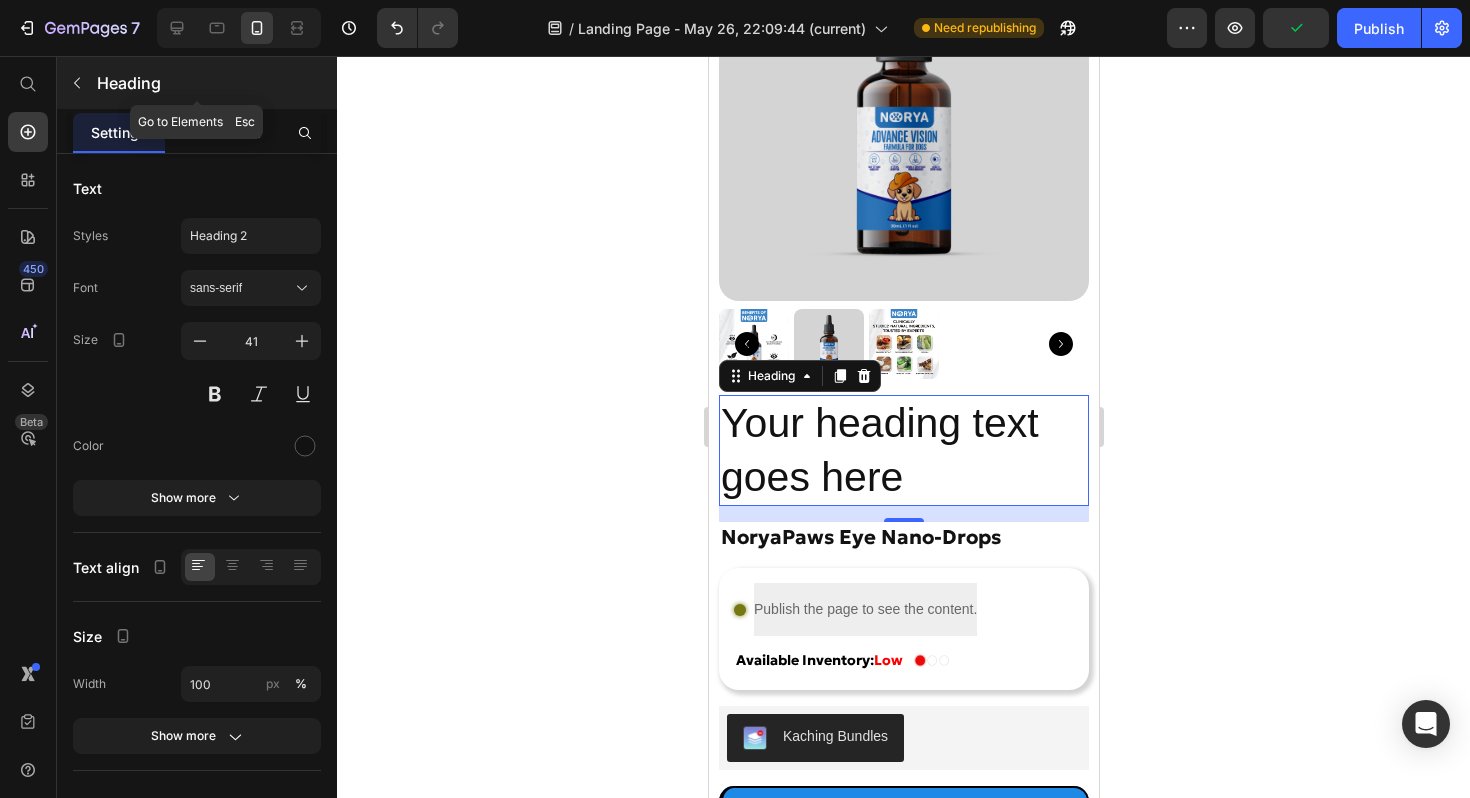 click 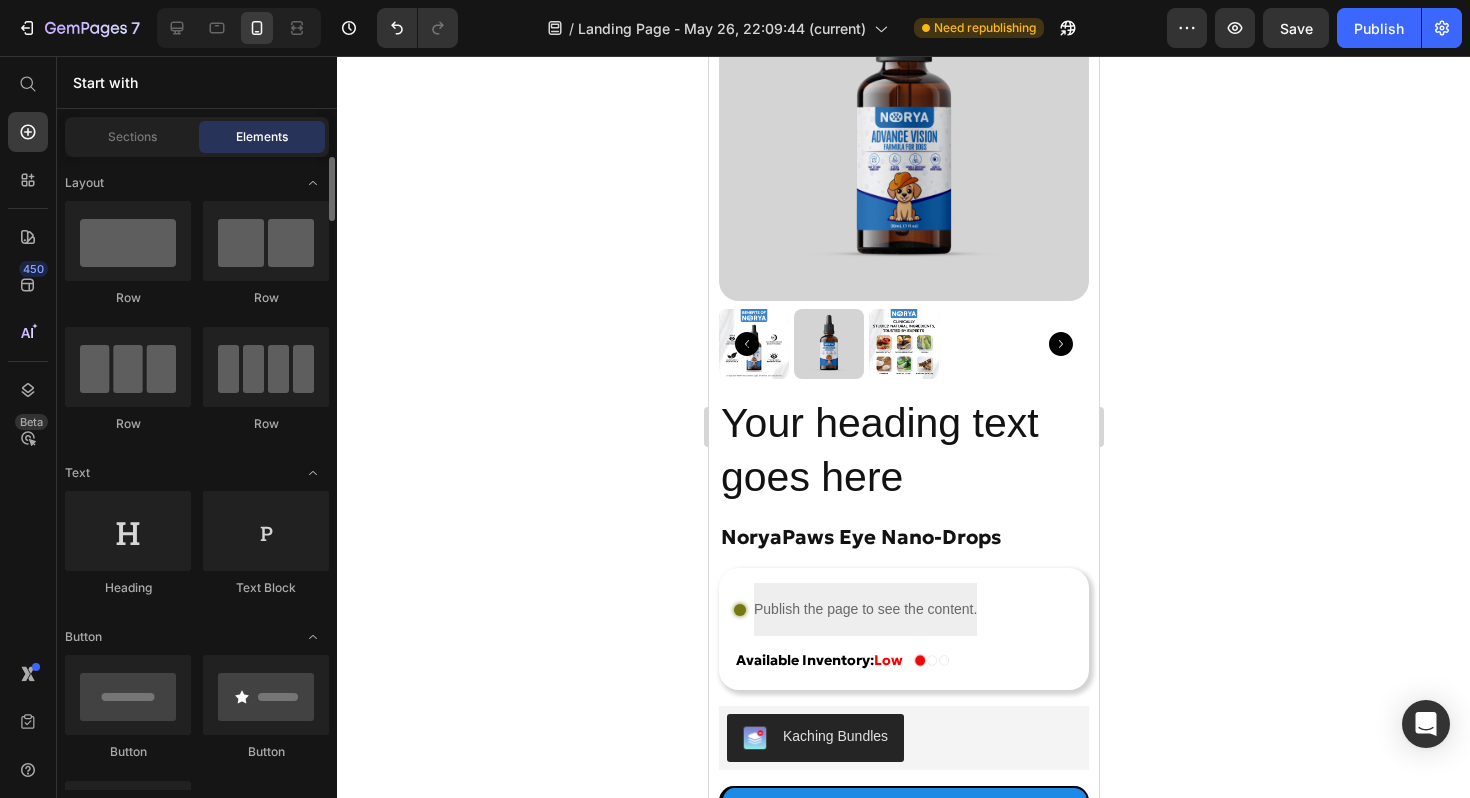 scroll, scrollTop: 8, scrollLeft: 0, axis: vertical 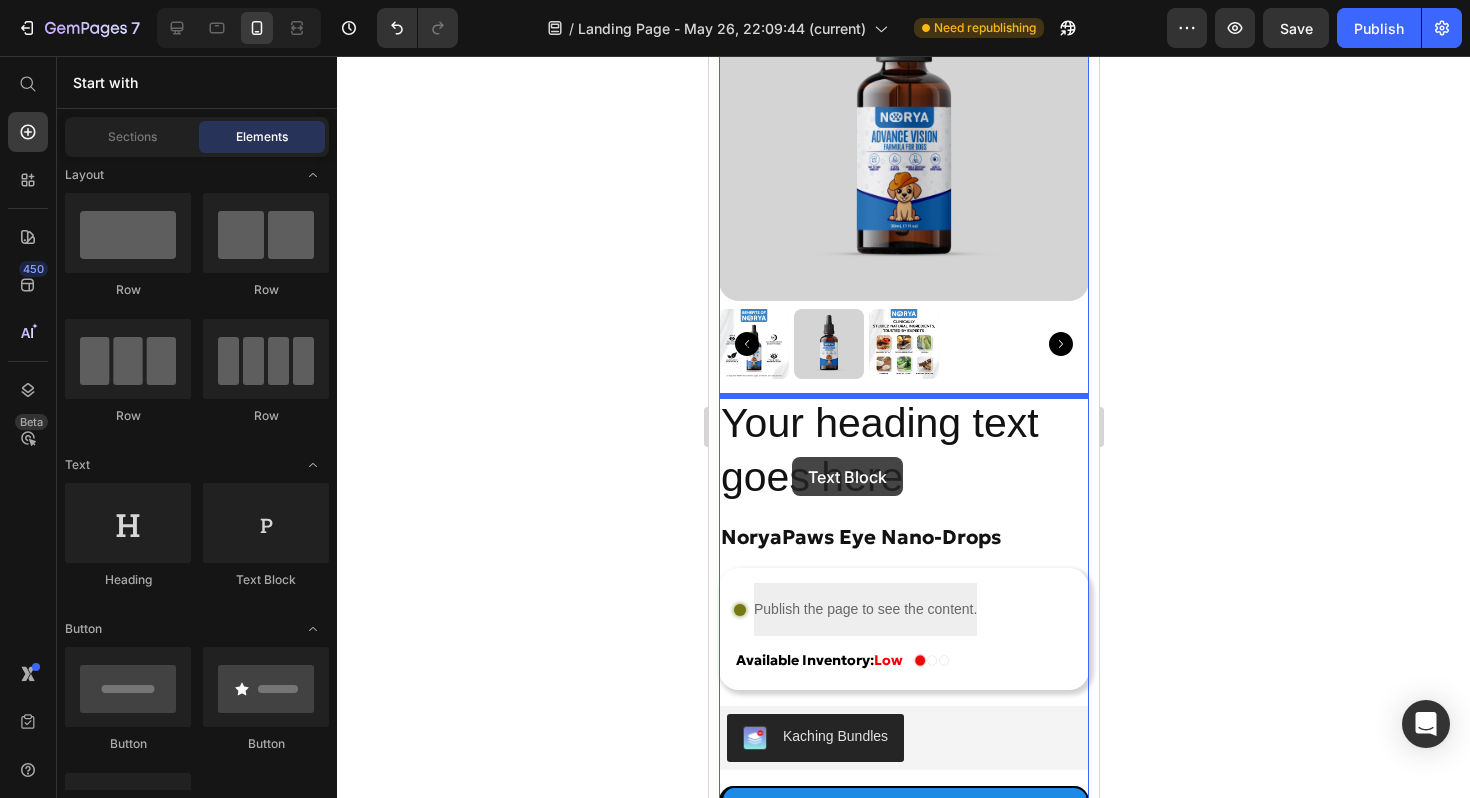 drag, startPoint x: 987, startPoint y: 559, endPoint x: 791, endPoint y: 457, distance: 220.95248 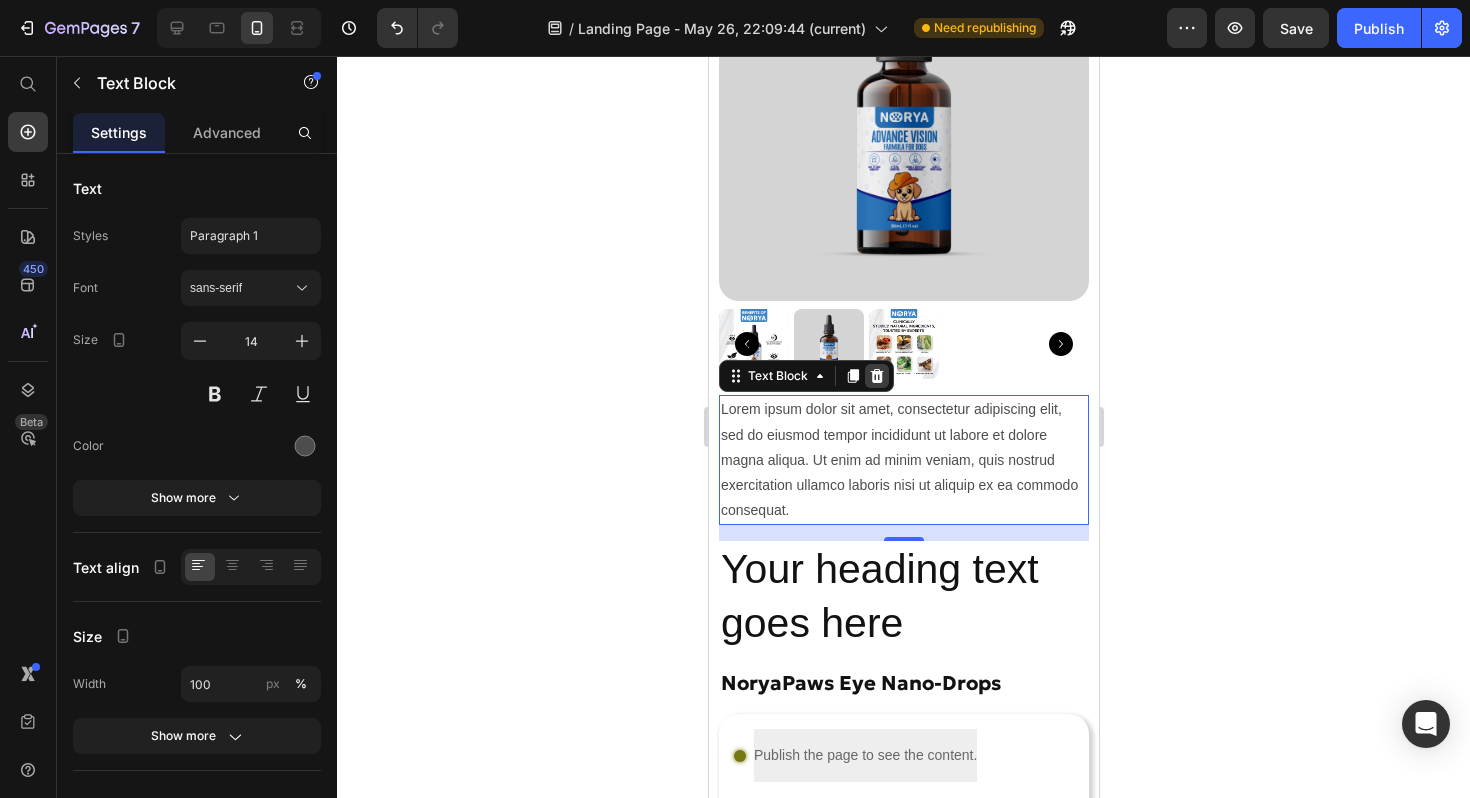 click 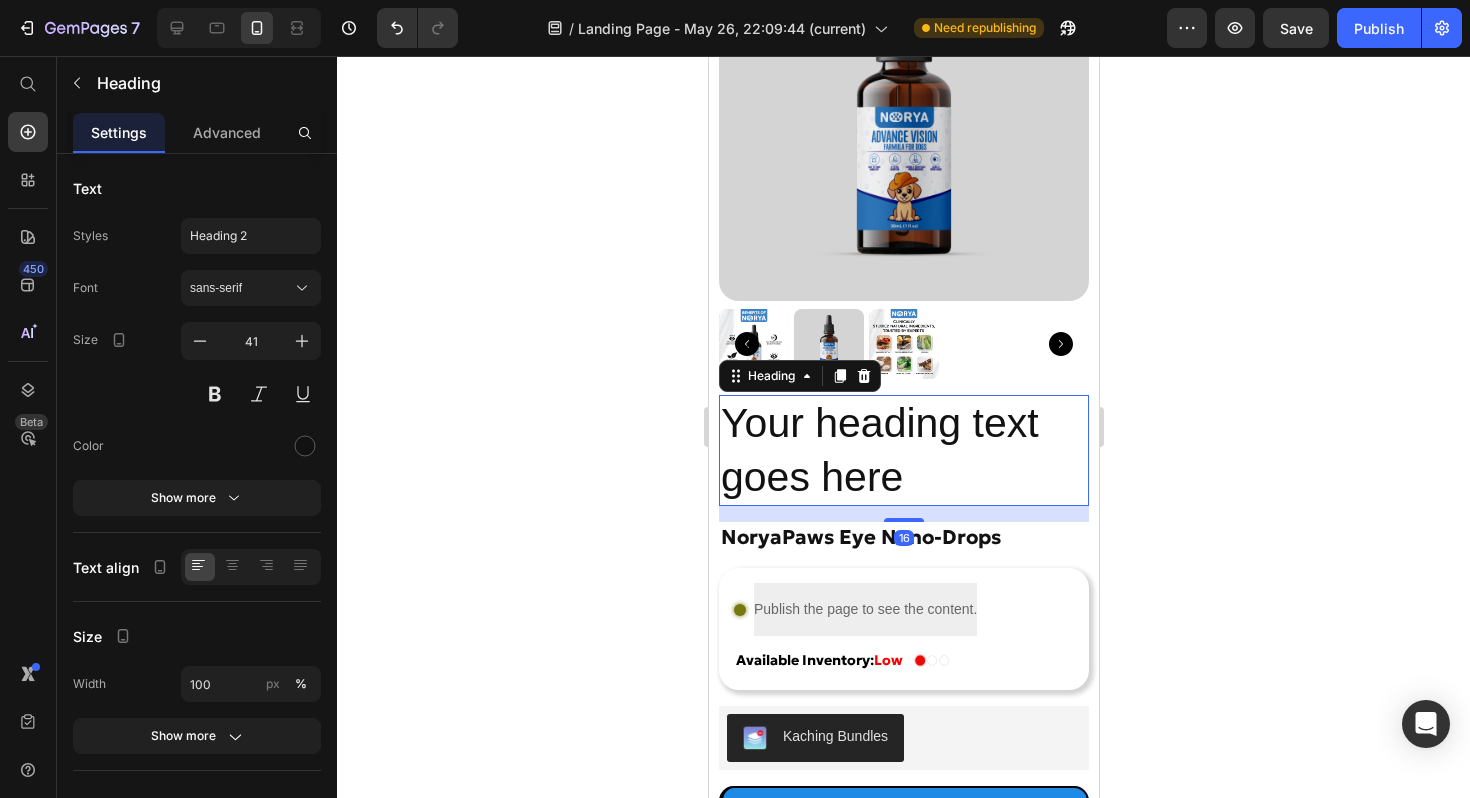 click on "Your heading text goes here" at bounding box center [903, 450] 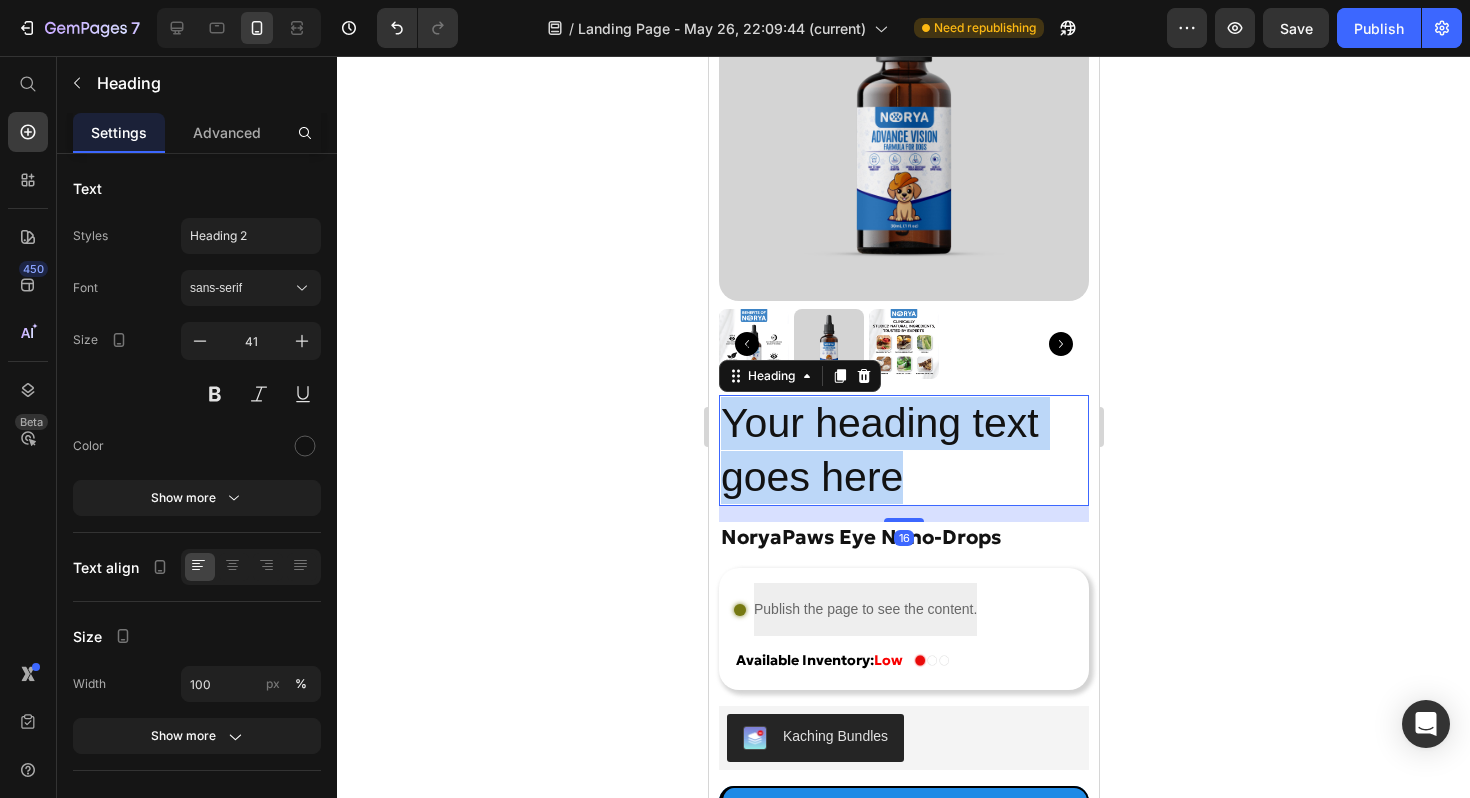 click on "Your heading text goes here" at bounding box center (903, 450) 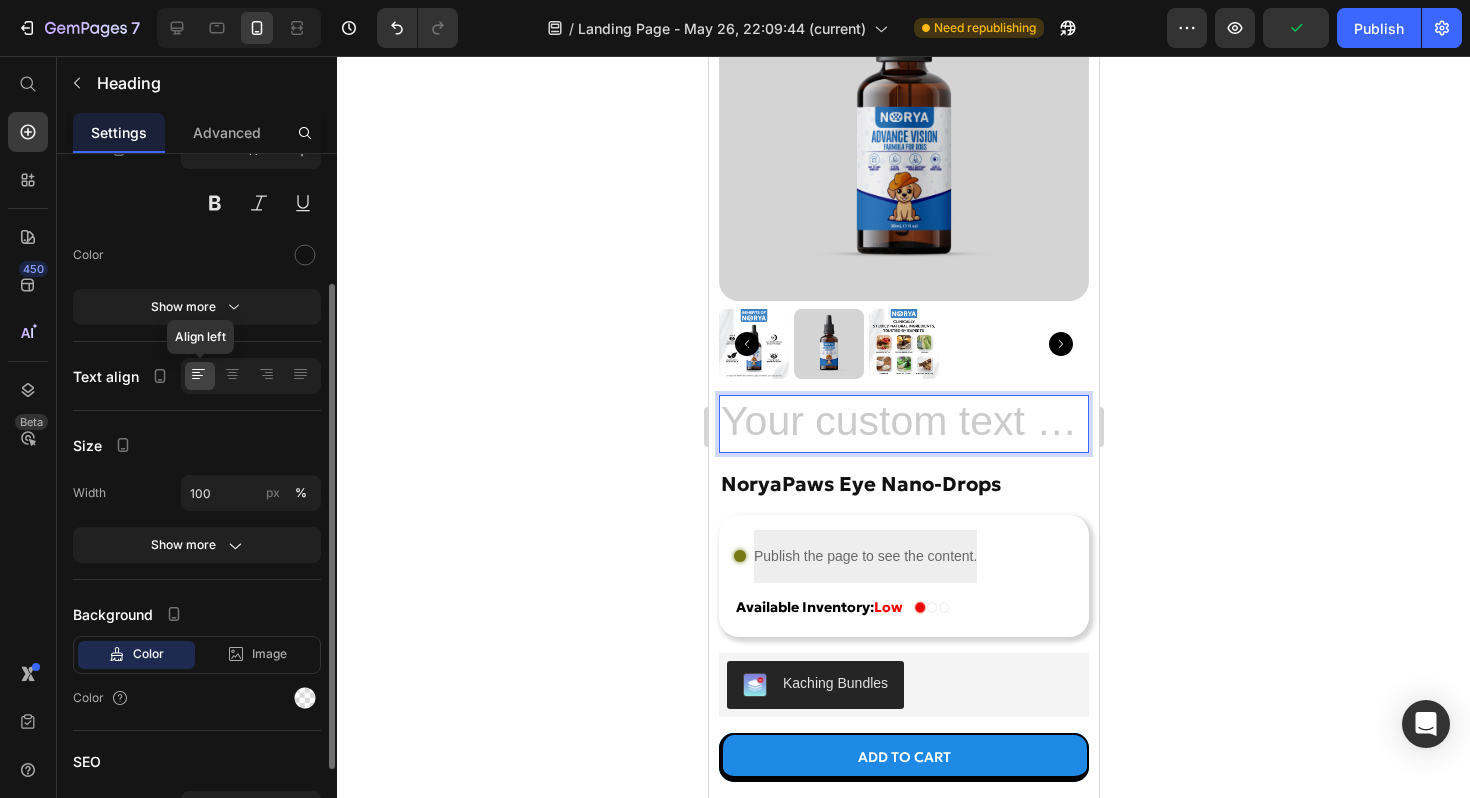 scroll, scrollTop: 111, scrollLeft: 0, axis: vertical 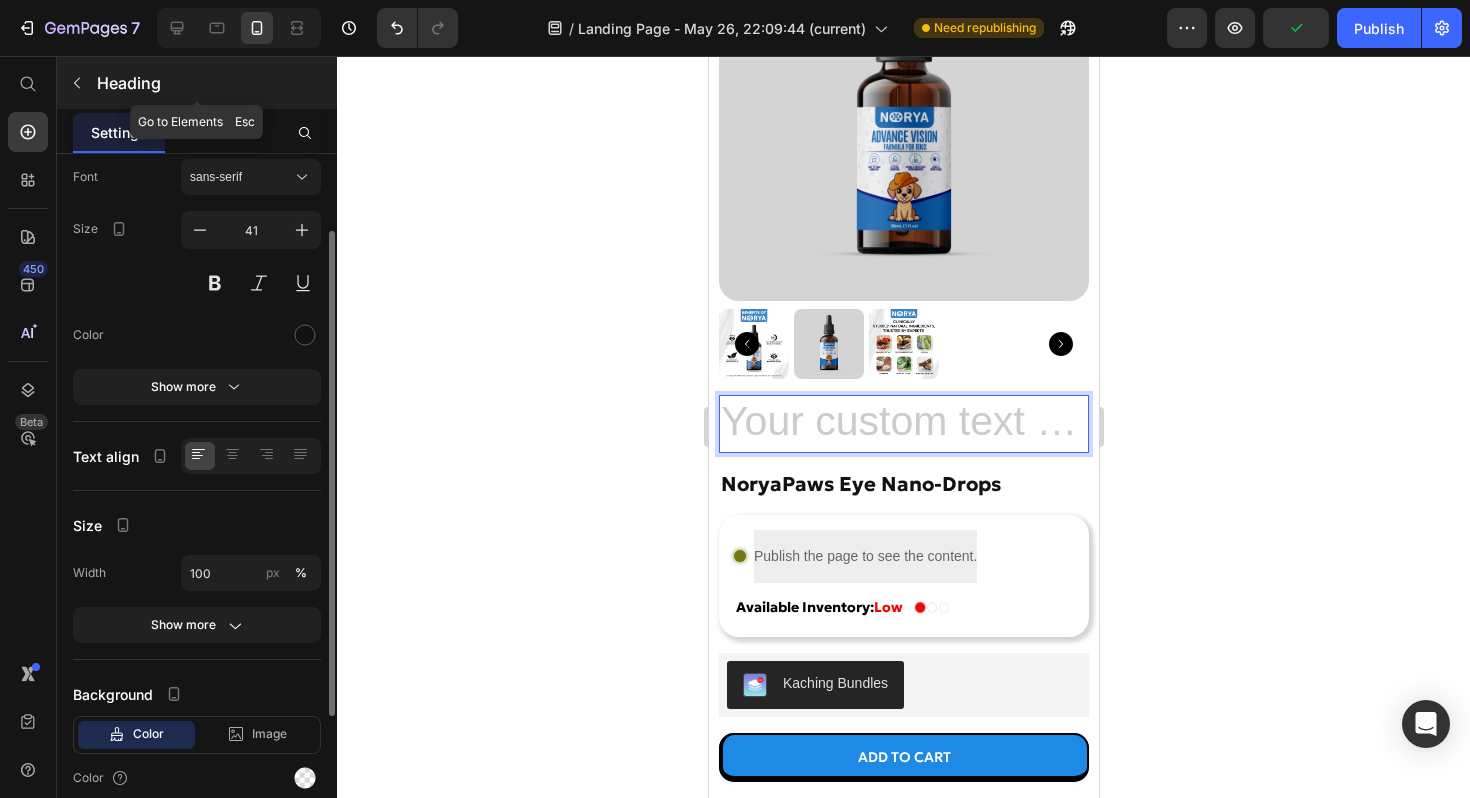 click 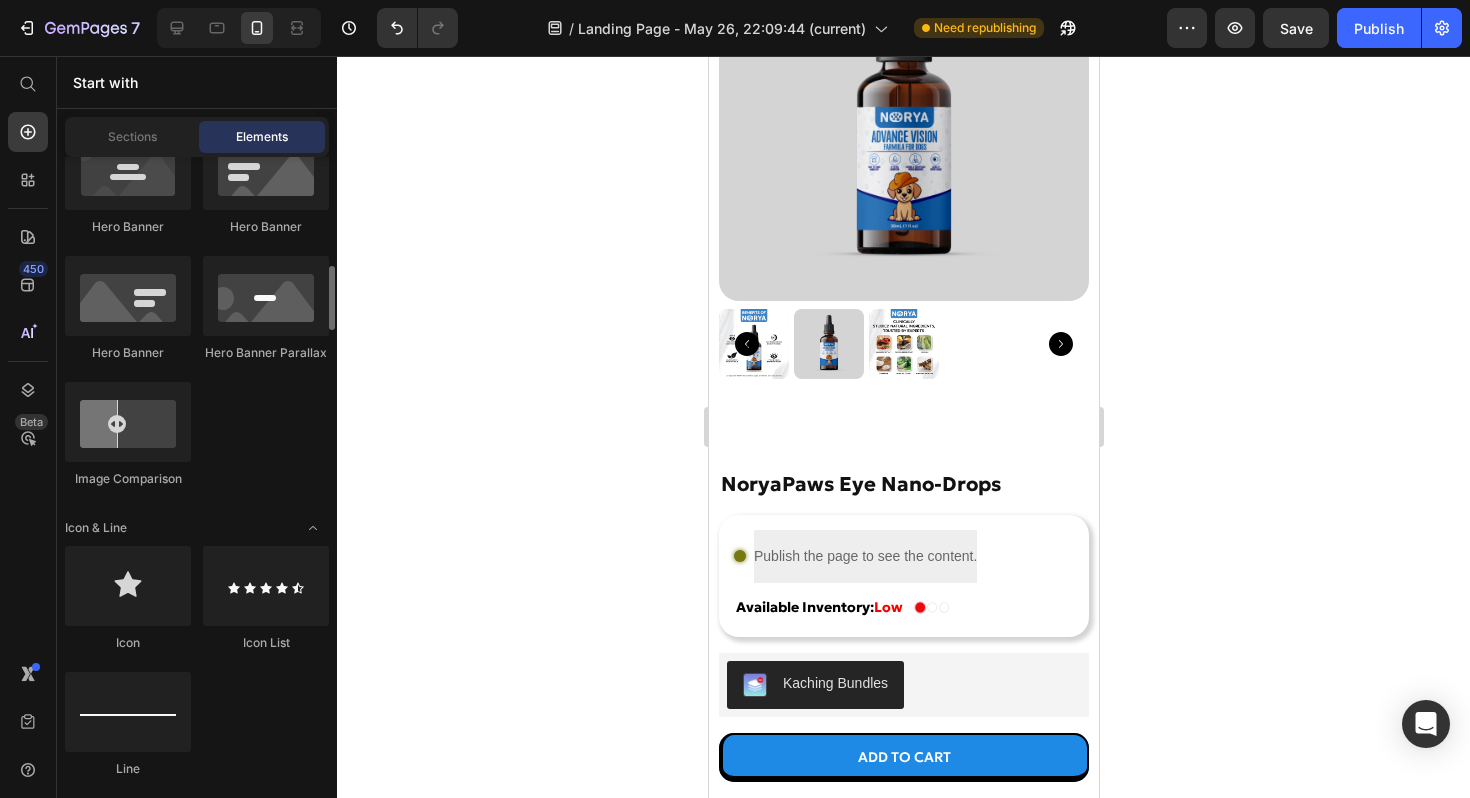 scroll, scrollTop: 1071, scrollLeft: 0, axis: vertical 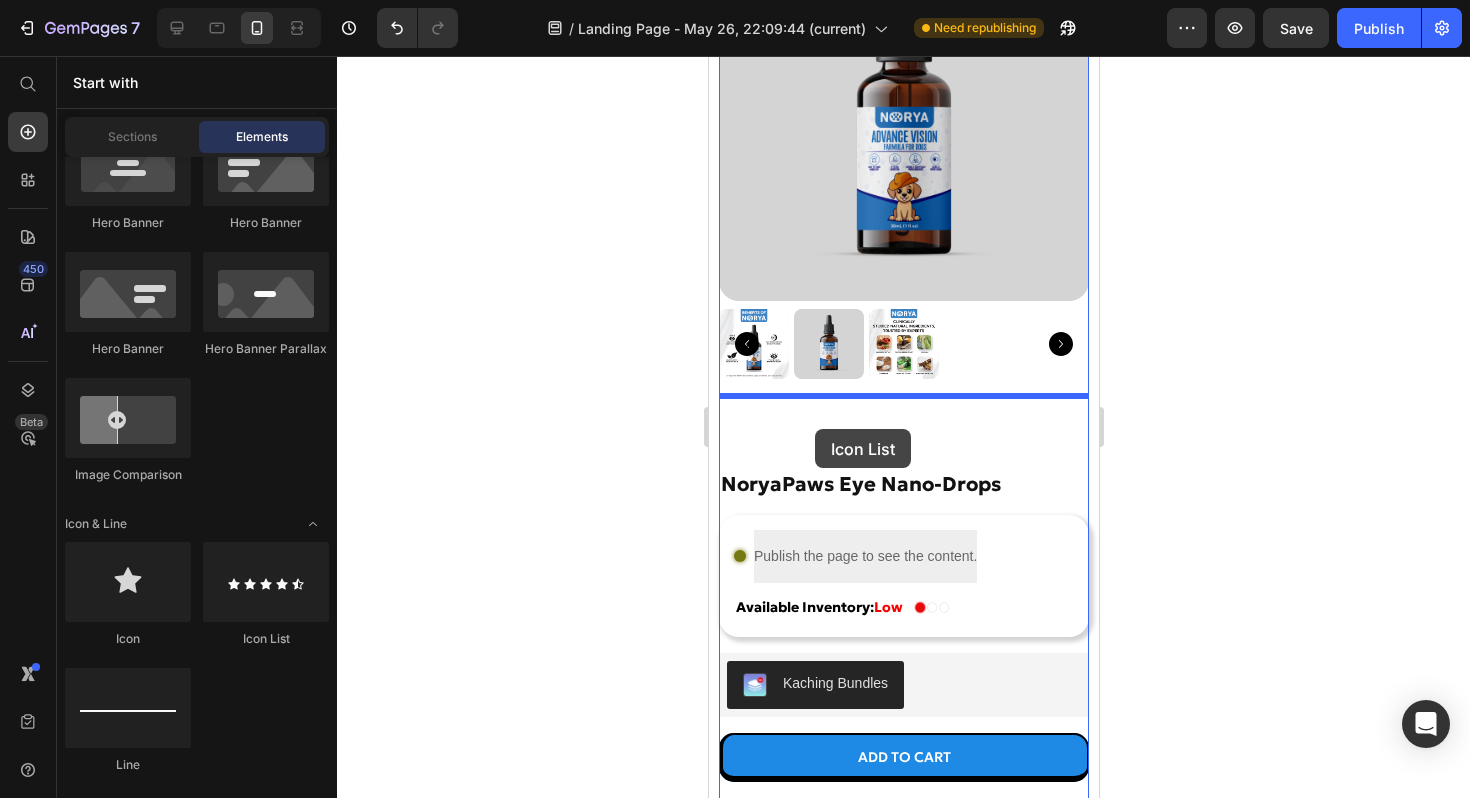 drag, startPoint x: 942, startPoint y: 641, endPoint x: 814, endPoint y: 429, distance: 247.64491 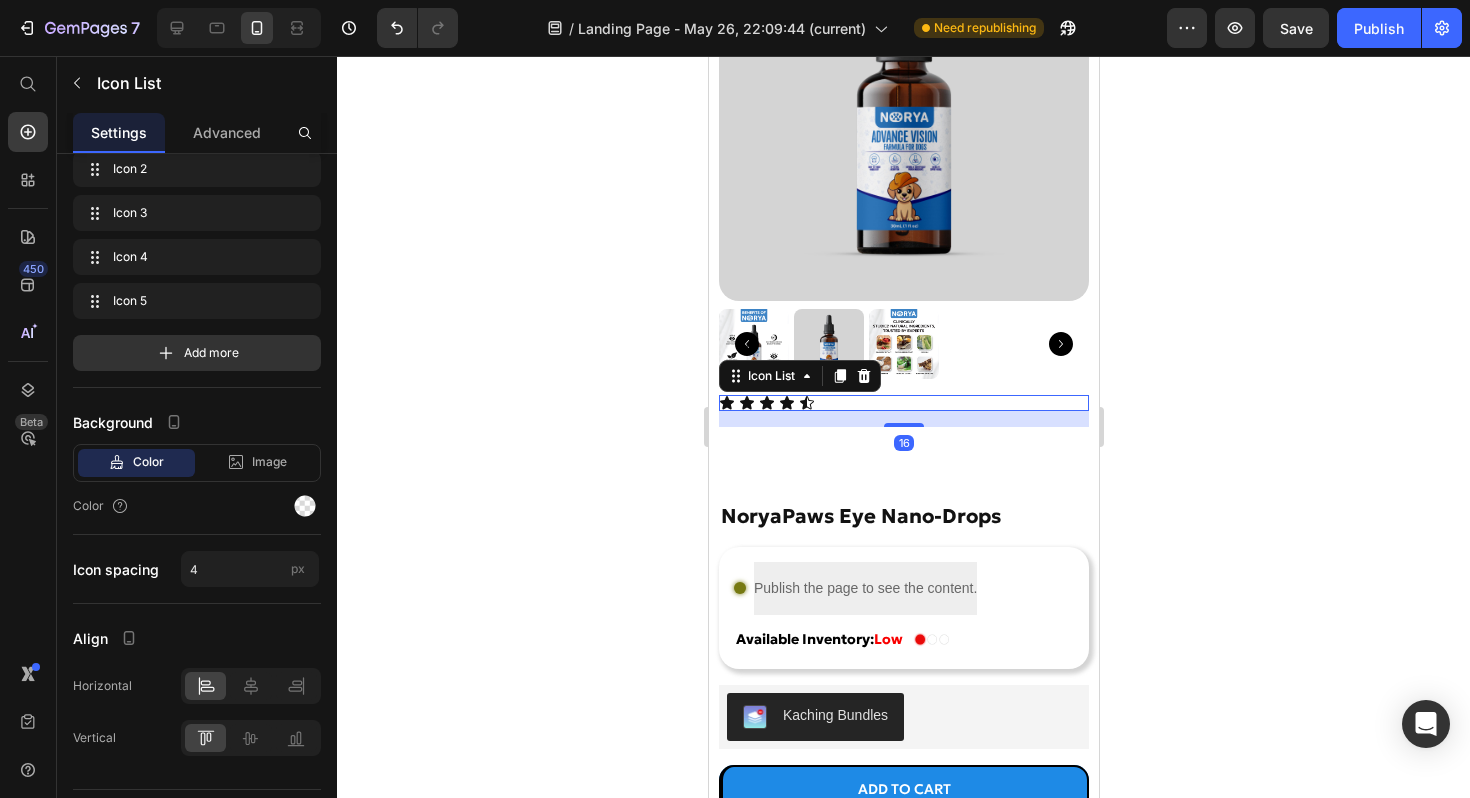 scroll, scrollTop: 0, scrollLeft: 0, axis: both 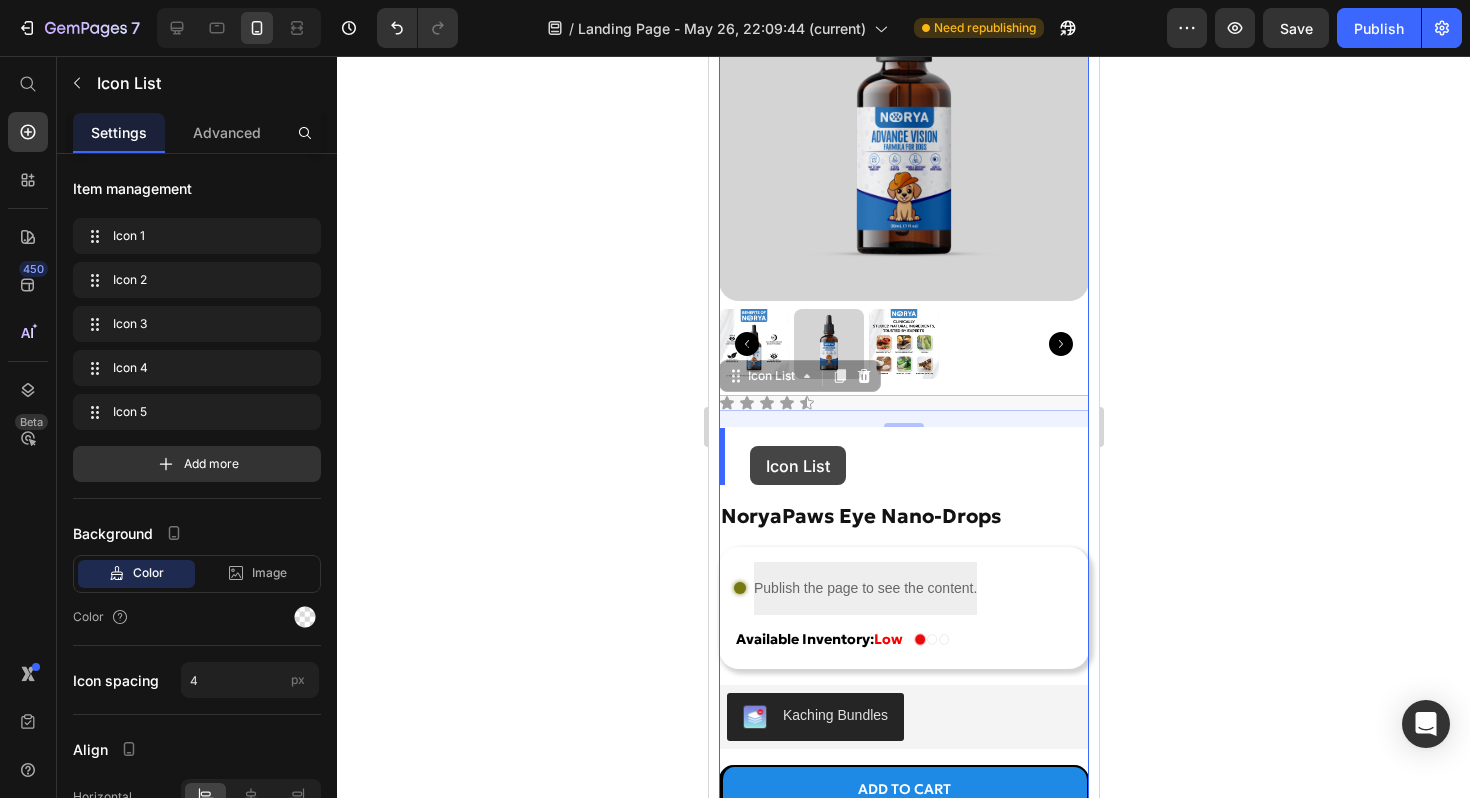 drag, startPoint x: 732, startPoint y: 380, endPoint x: 749, endPoint y: 446, distance: 68.154236 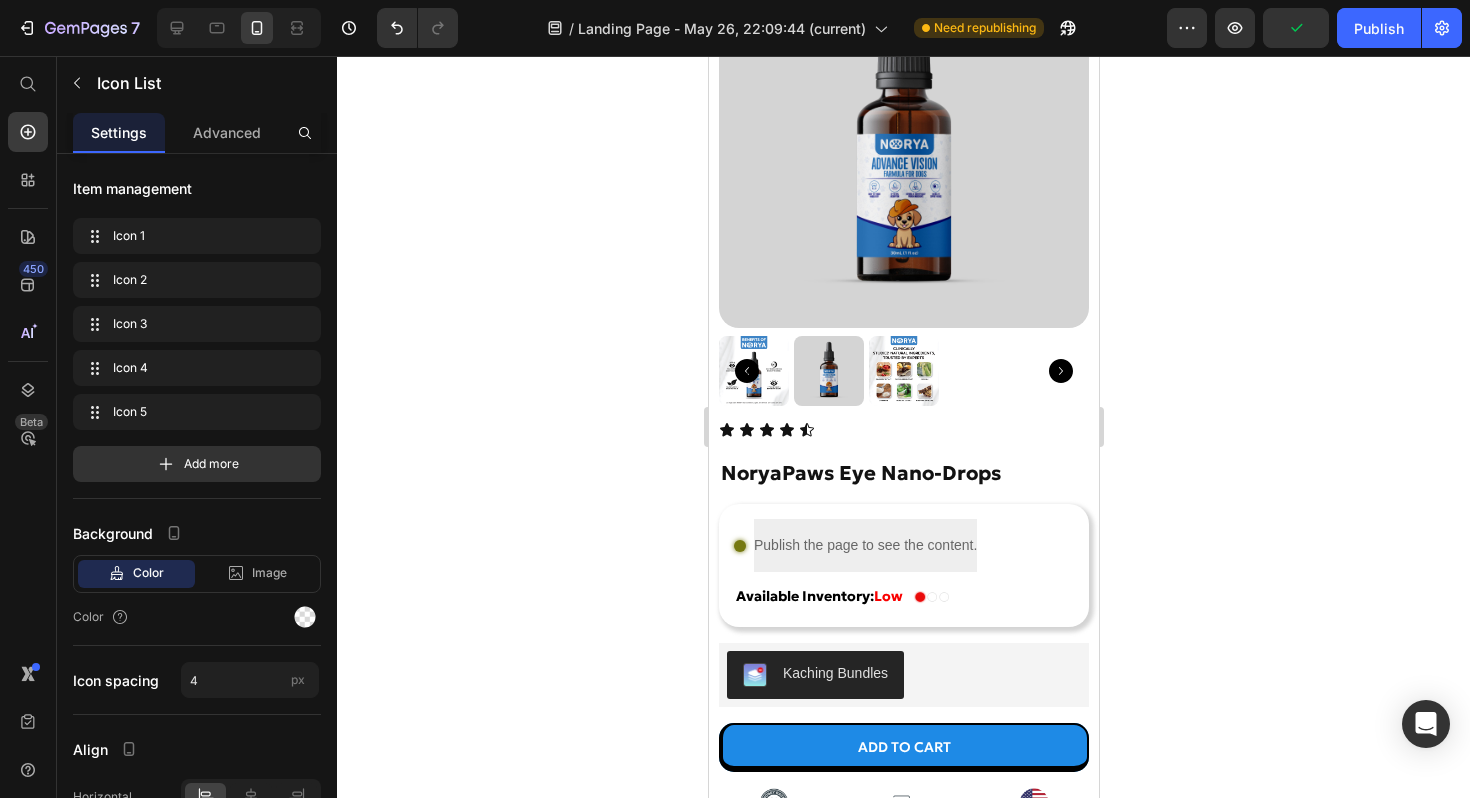 scroll, scrollTop: 11538, scrollLeft: 0, axis: vertical 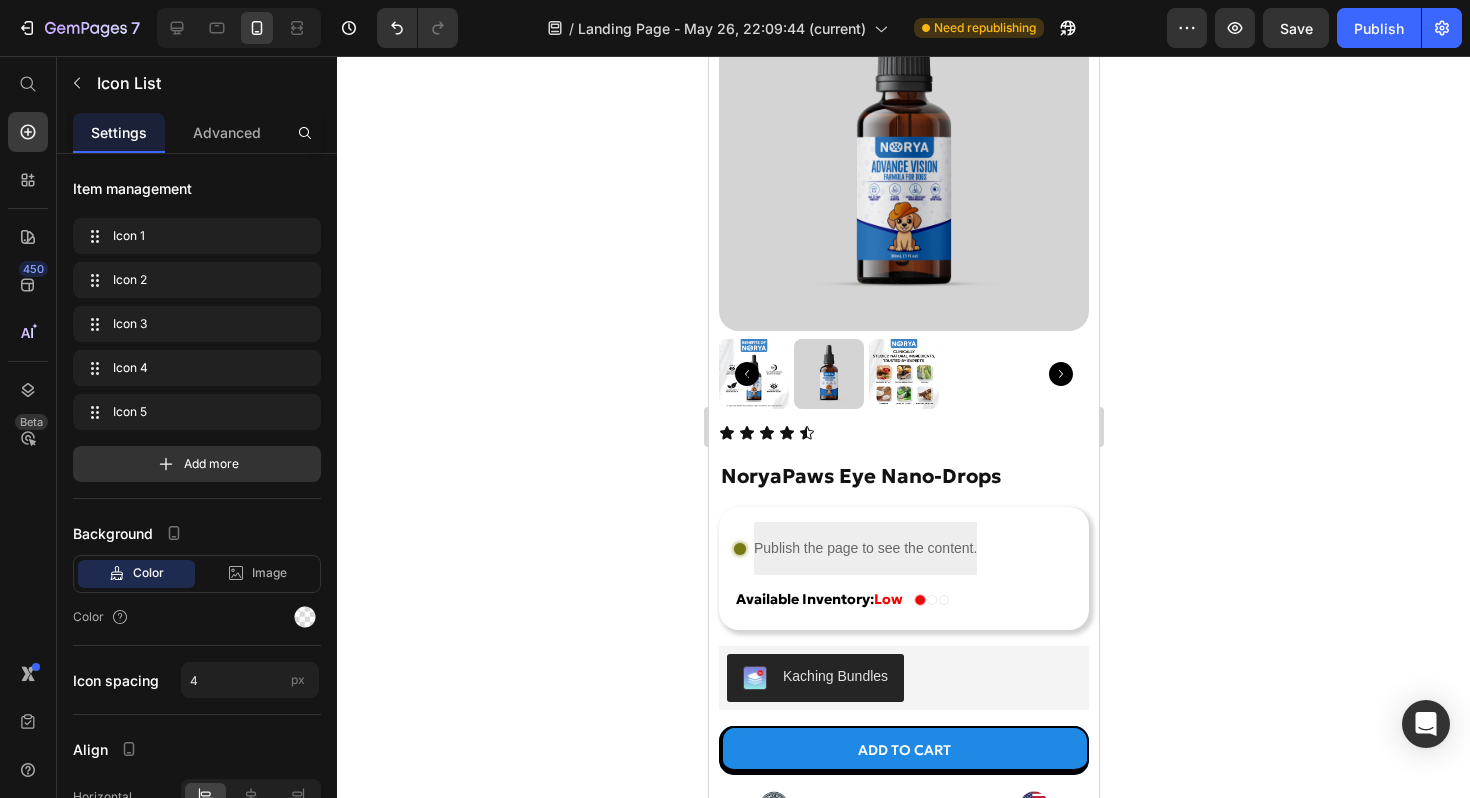 click on "Icon Icon Icon Icon Icon" at bounding box center [903, 433] 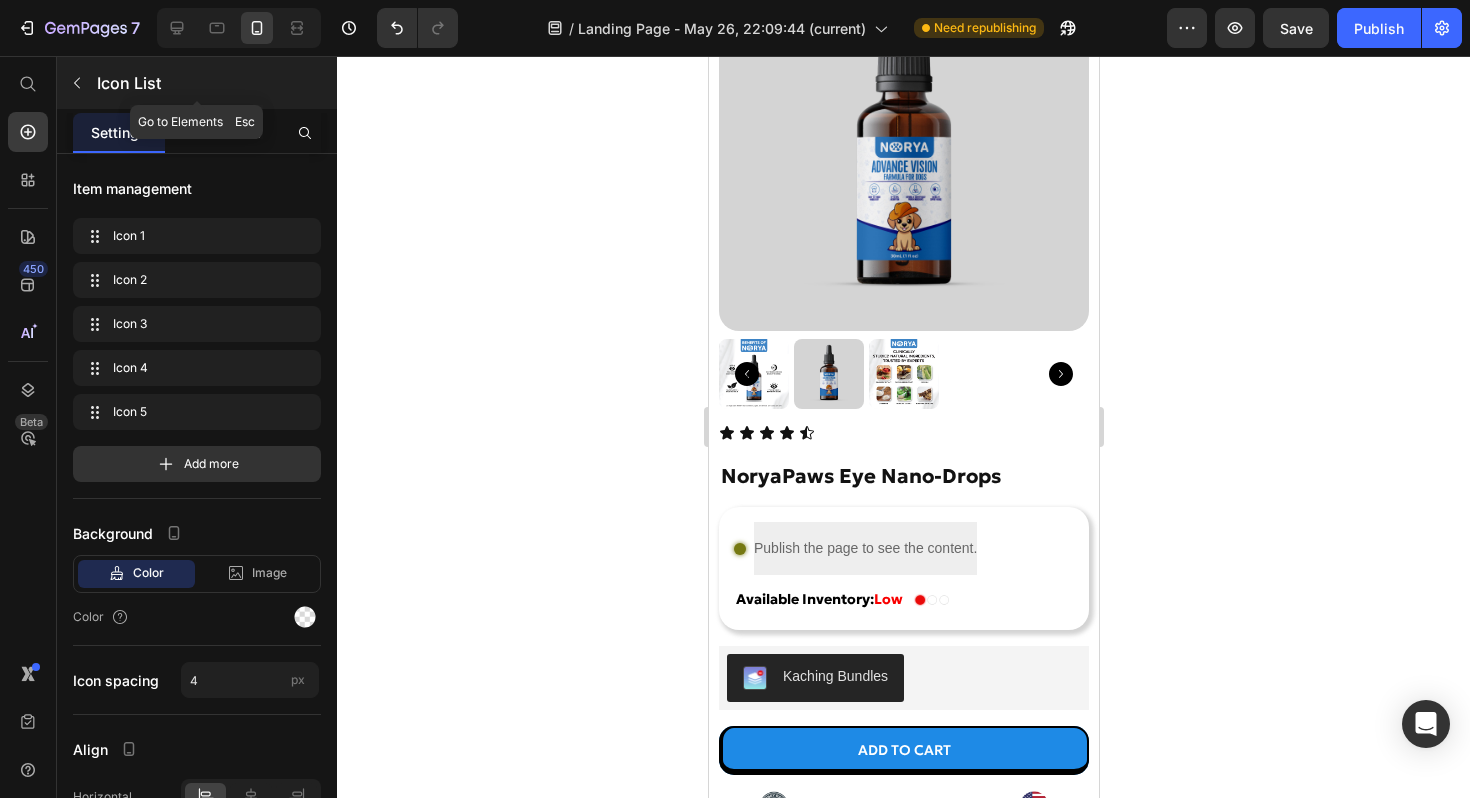 click 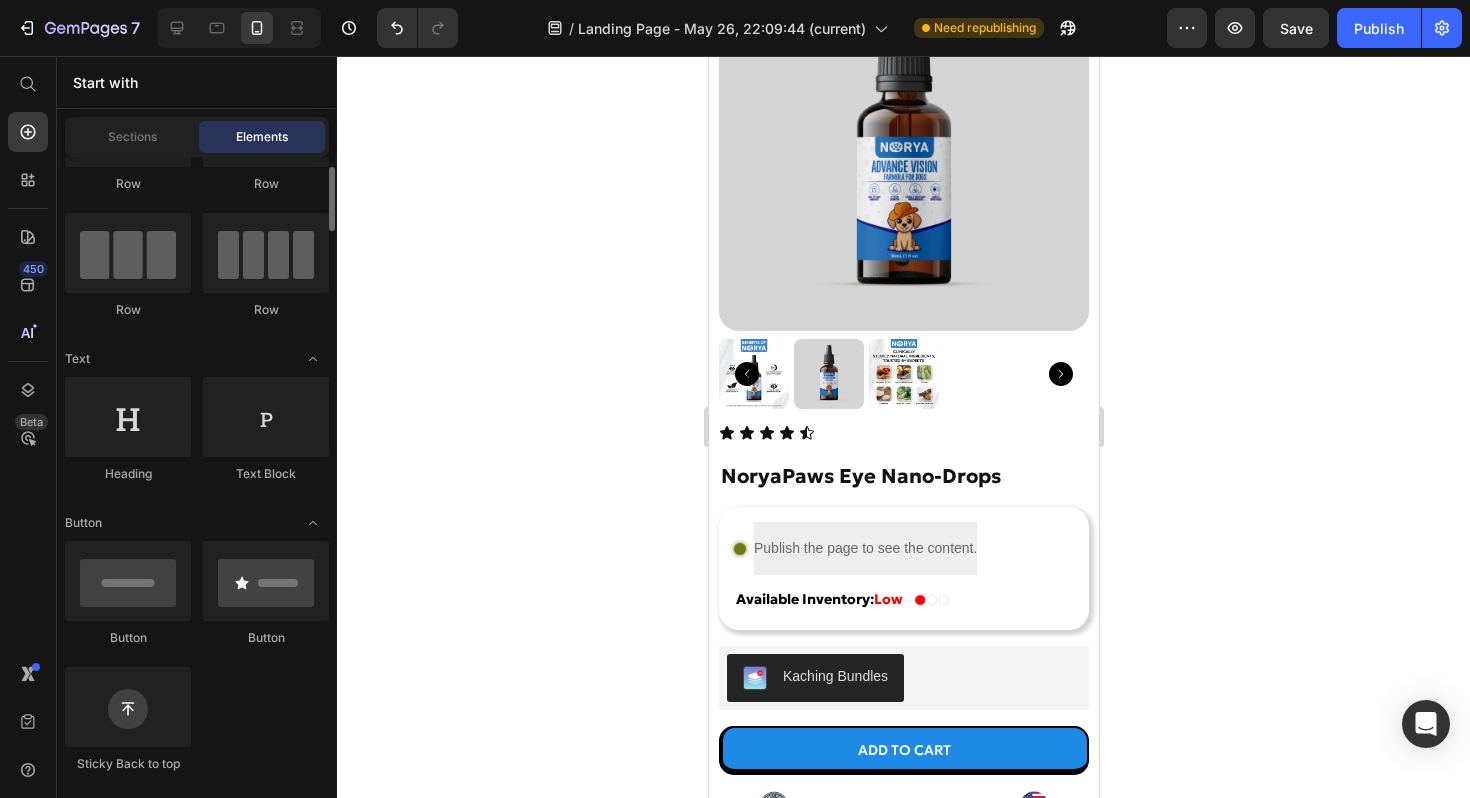 scroll, scrollTop: 108, scrollLeft: 0, axis: vertical 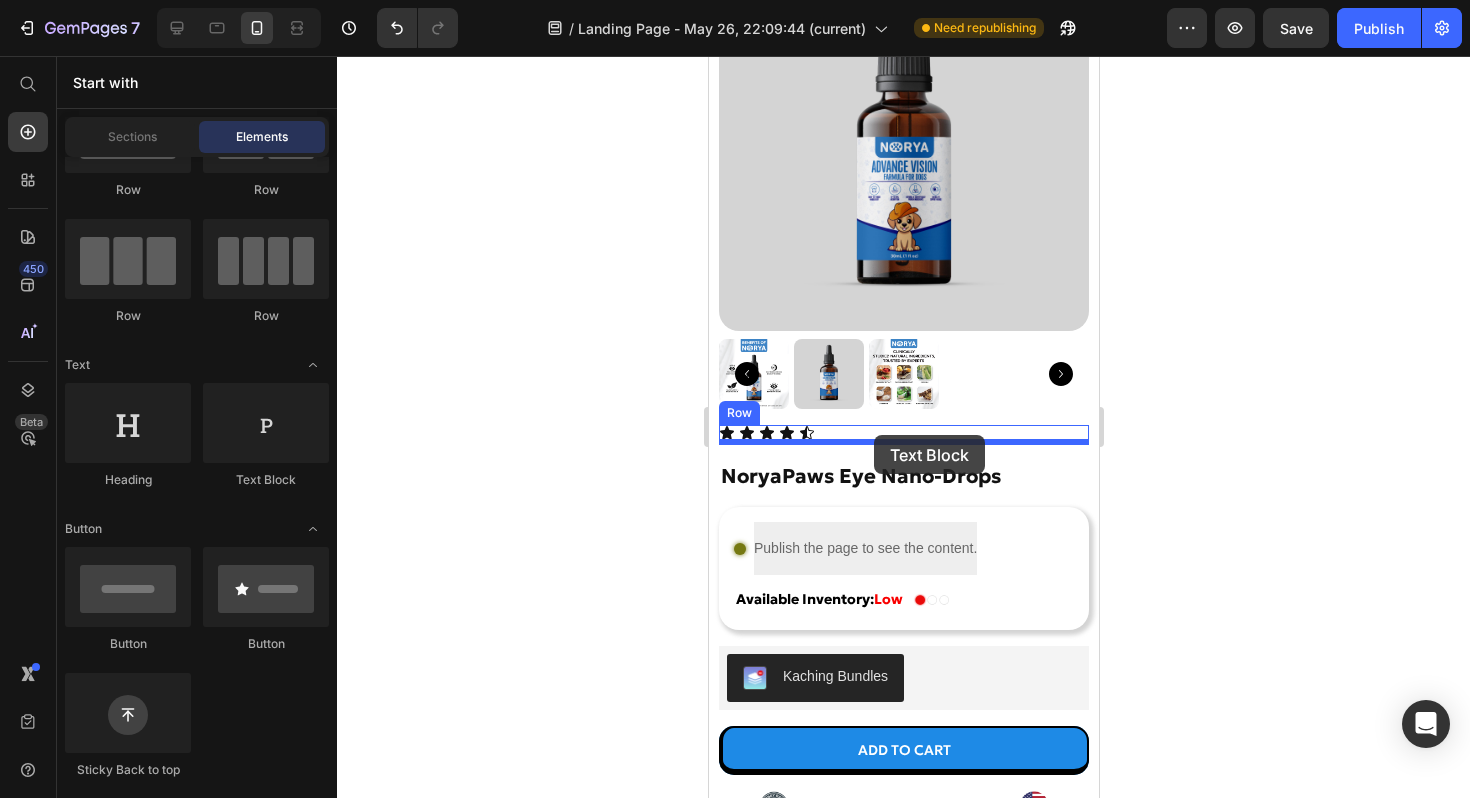 drag, startPoint x: 950, startPoint y: 495, endPoint x: 873, endPoint y: 435, distance: 97.6166 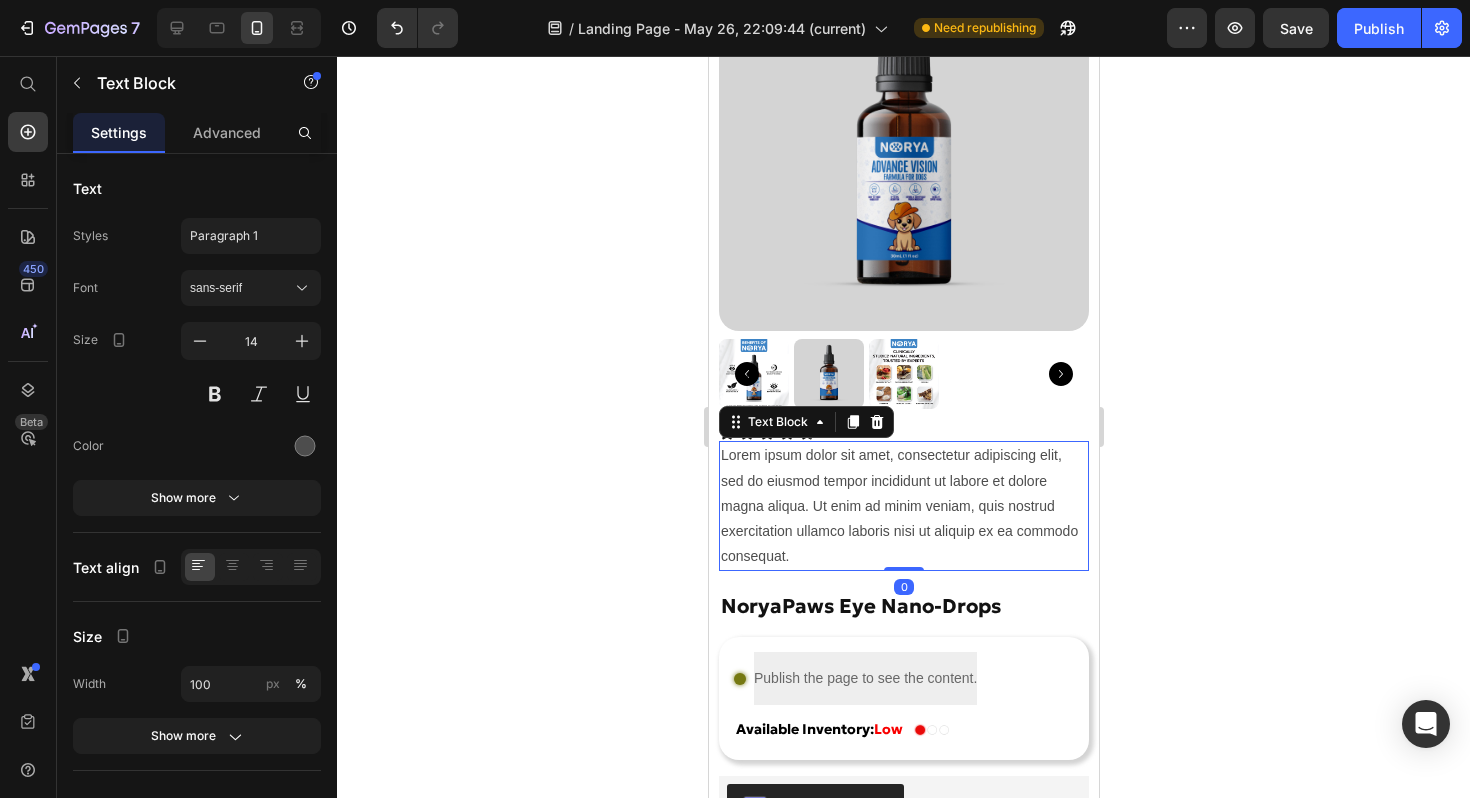 click on "Lorem ipsum dolor sit amet, consectetur adipiscing elit, sed do eiusmod tempor incididunt ut labore et dolore magna aliqua. Ut enim ad minim veniam, quis nostrud exercitation ullamco laboris nisi ut aliquip ex ea commodo consequat." at bounding box center [903, 506] 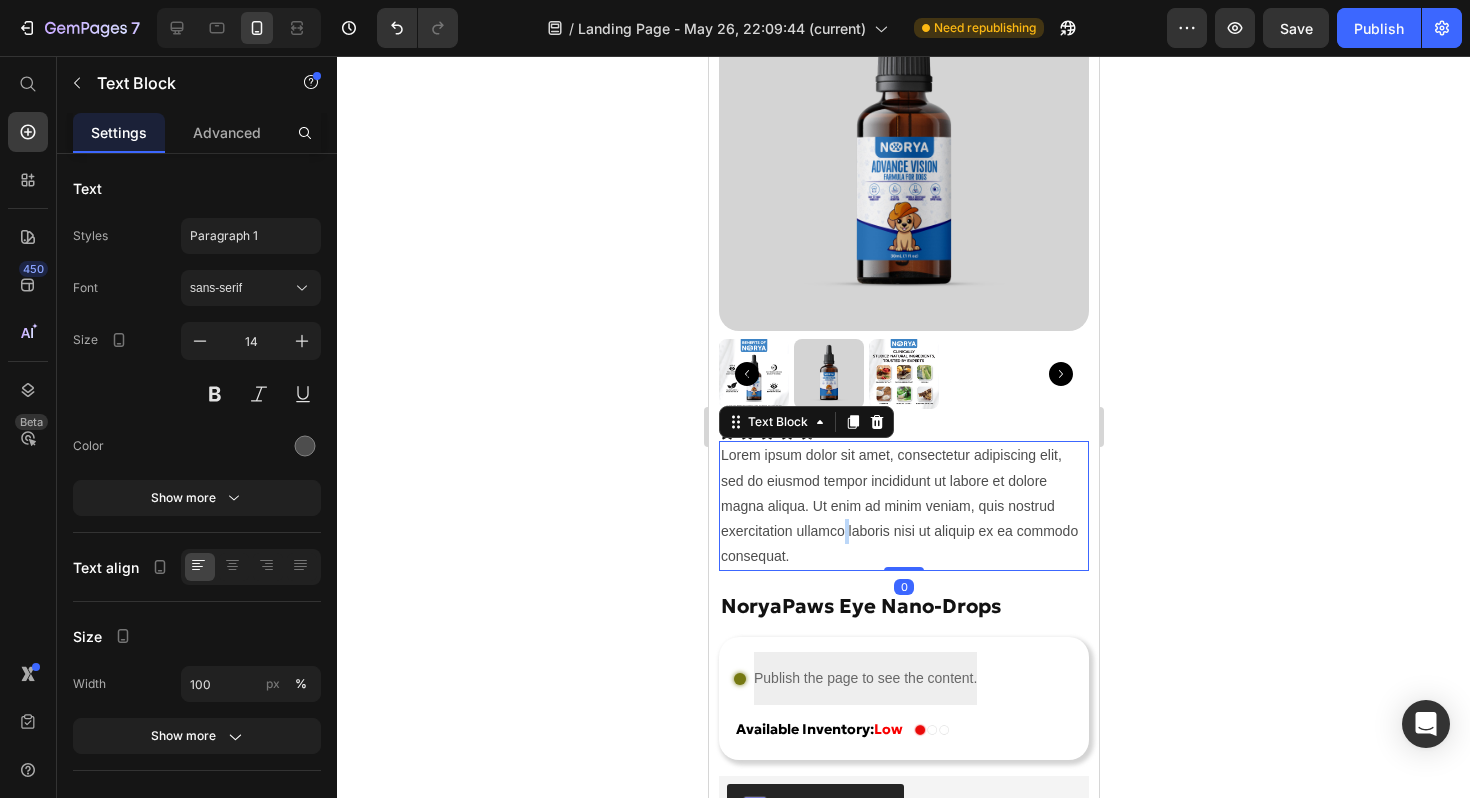 click on "Lorem ipsum dolor sit amet, consectetur adipiscing elit, sed do eiusmod tempor incididunt ut labore et dolore magna aliqua. Ut enim ad minim veniam, quis nostrud exercitation ullamco laboris nisi ut aliquip ex ea commodo consequat." at bounding box center (903, 506) 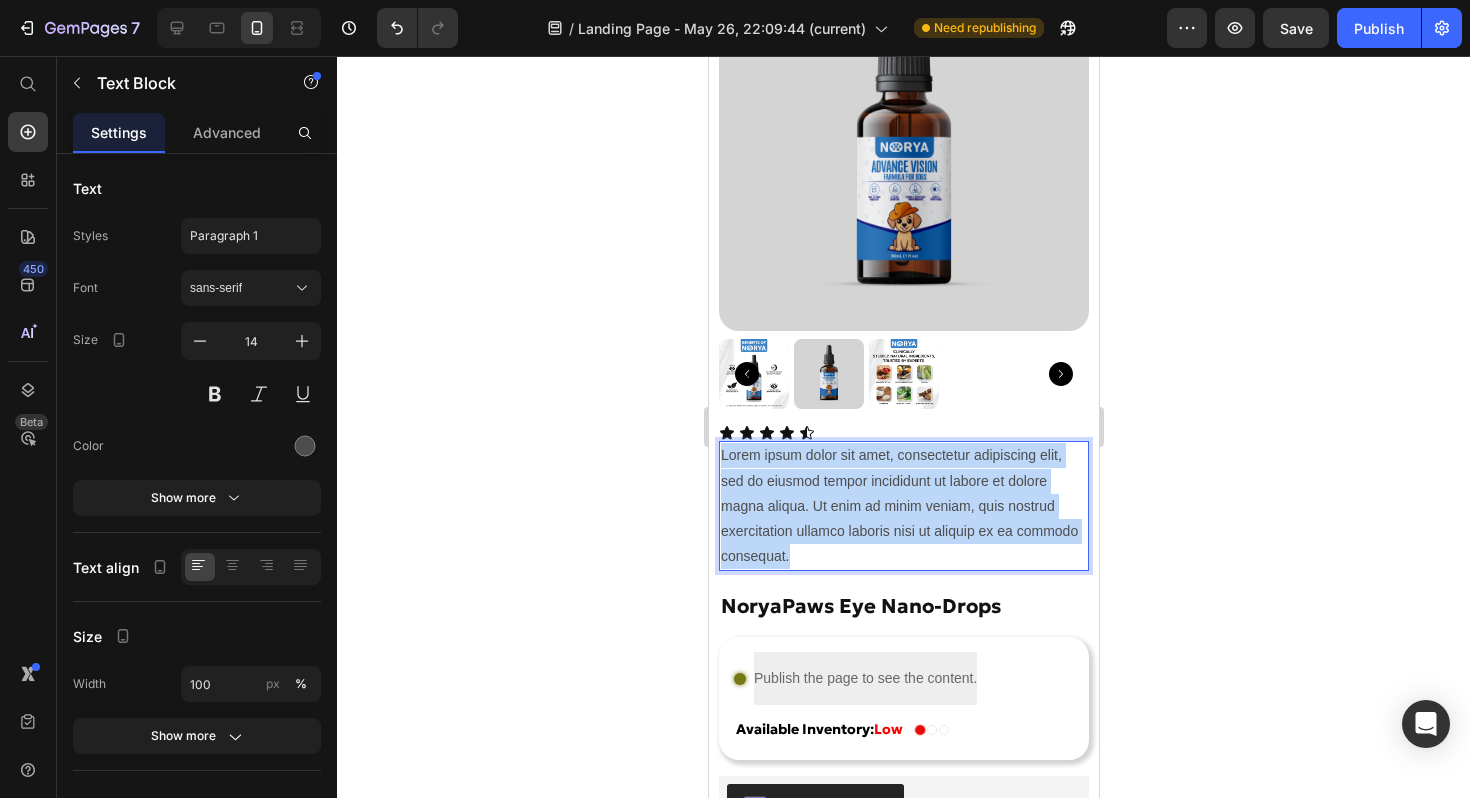 click on "Lorem ipsum dolor sit amet, consectetur adipiscing elit, sed do eiusmod tempor incididunt ut labore et dolore magna aliqua. Ut enim ad minim veniam, quis nostrud exercitation ullamco laboris nisi ut aliquip ex ea commodo consequat." at bounding box center (903, 506) 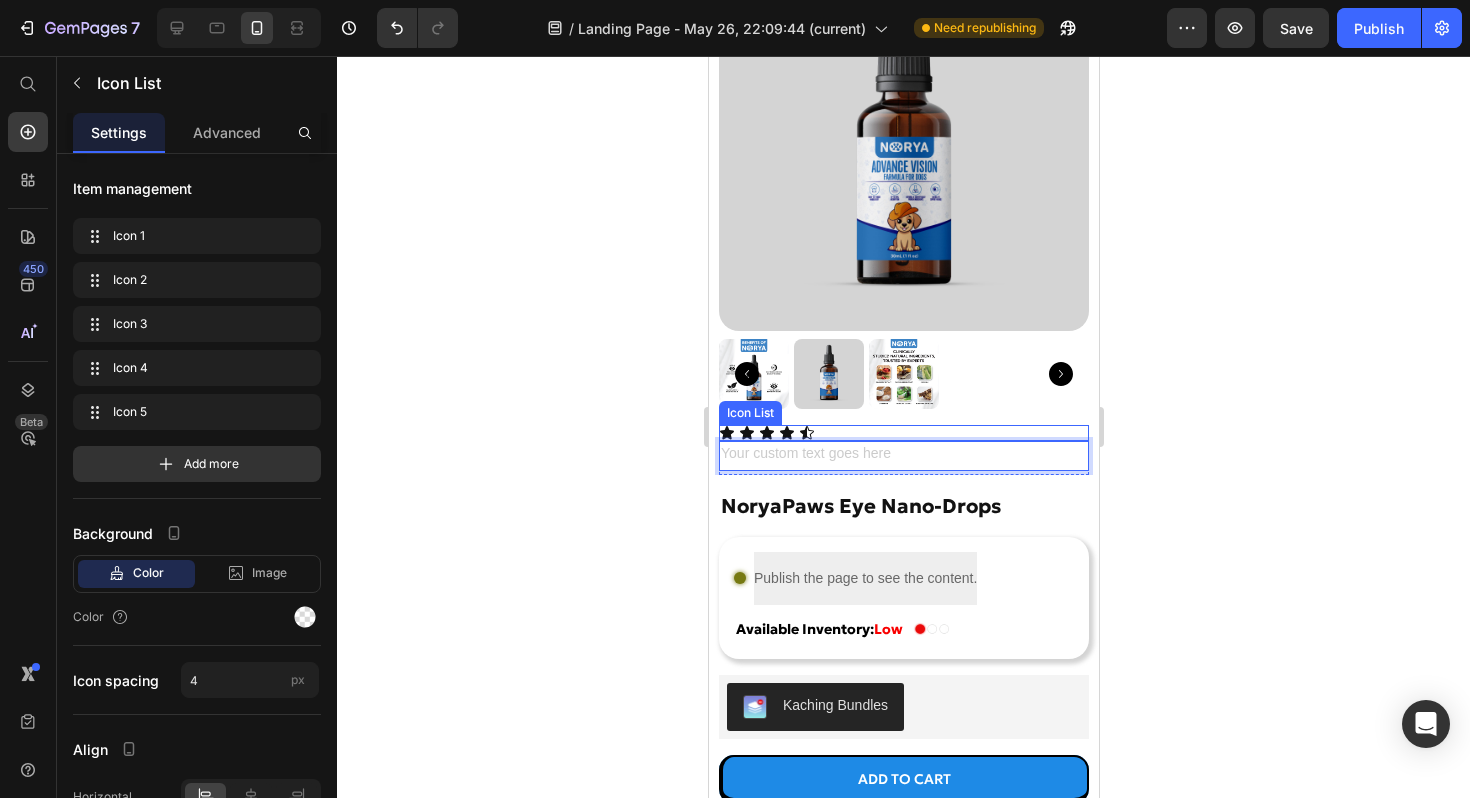 click on "Icon Icon Icon Icon Icon" at bounding box center [903, 433] 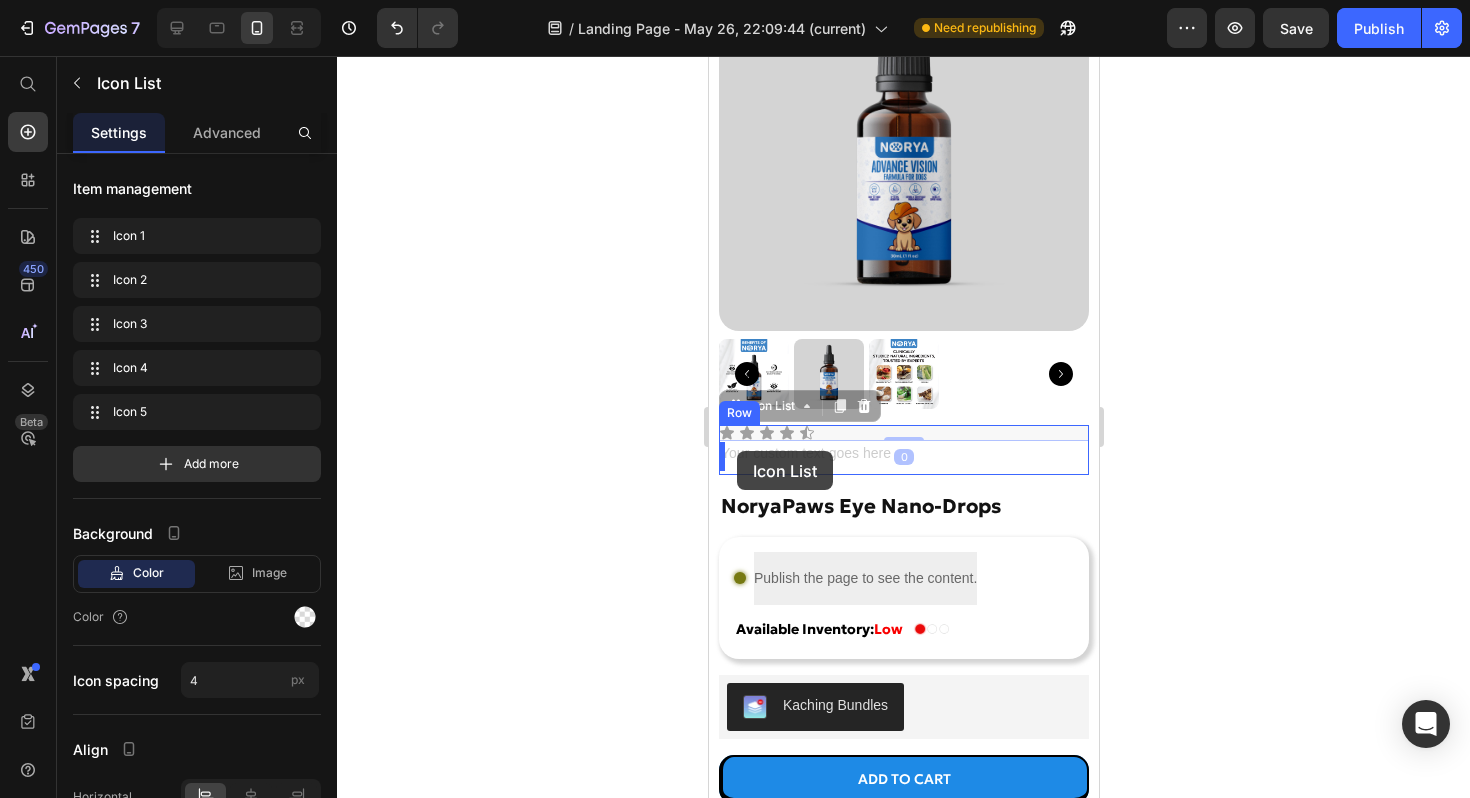 drag, startPoint x: 739, startPoint y: 409, endPoint x: 736, endPoint y: 451, distance: 42.107006 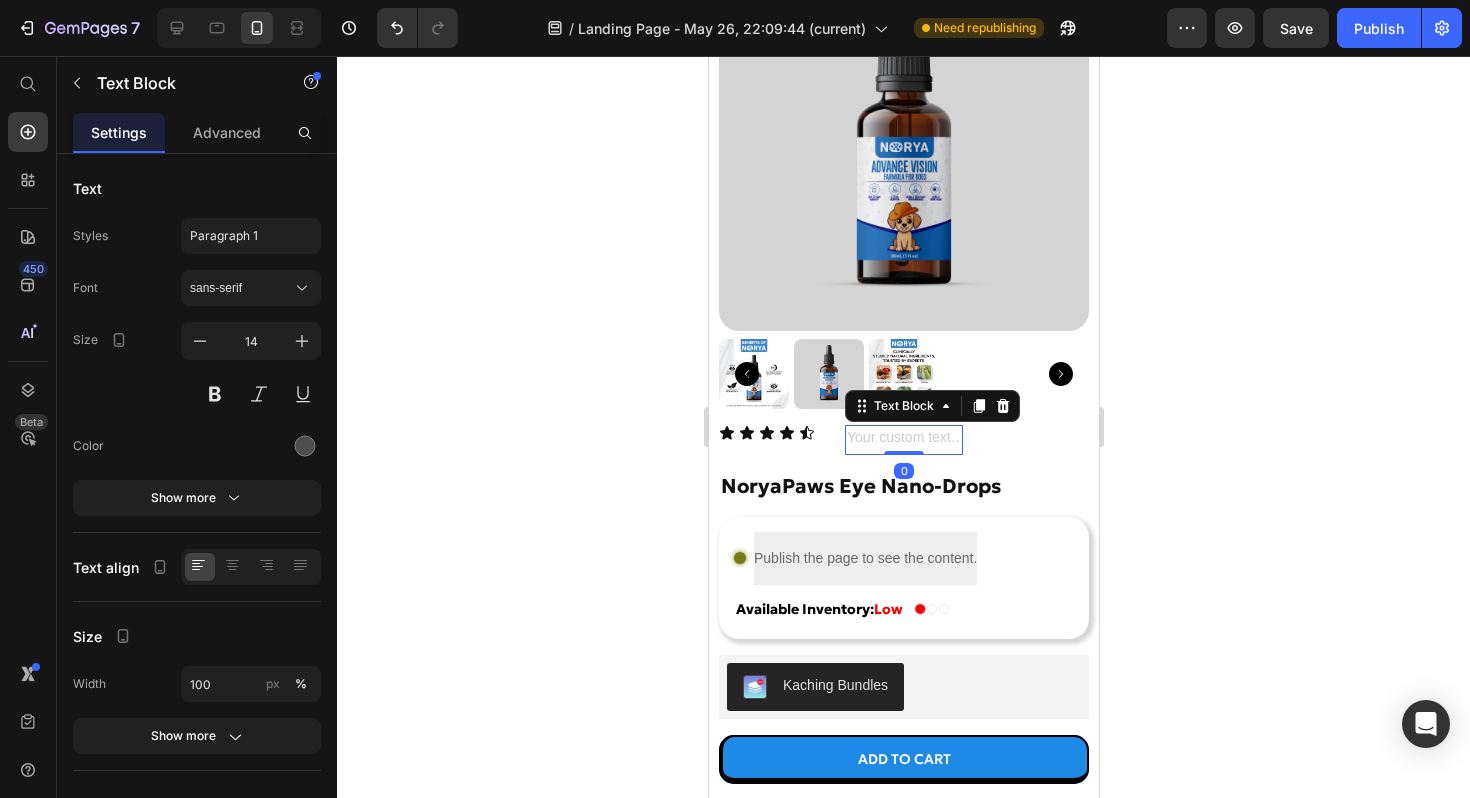 click at bounding box center [903, 439] 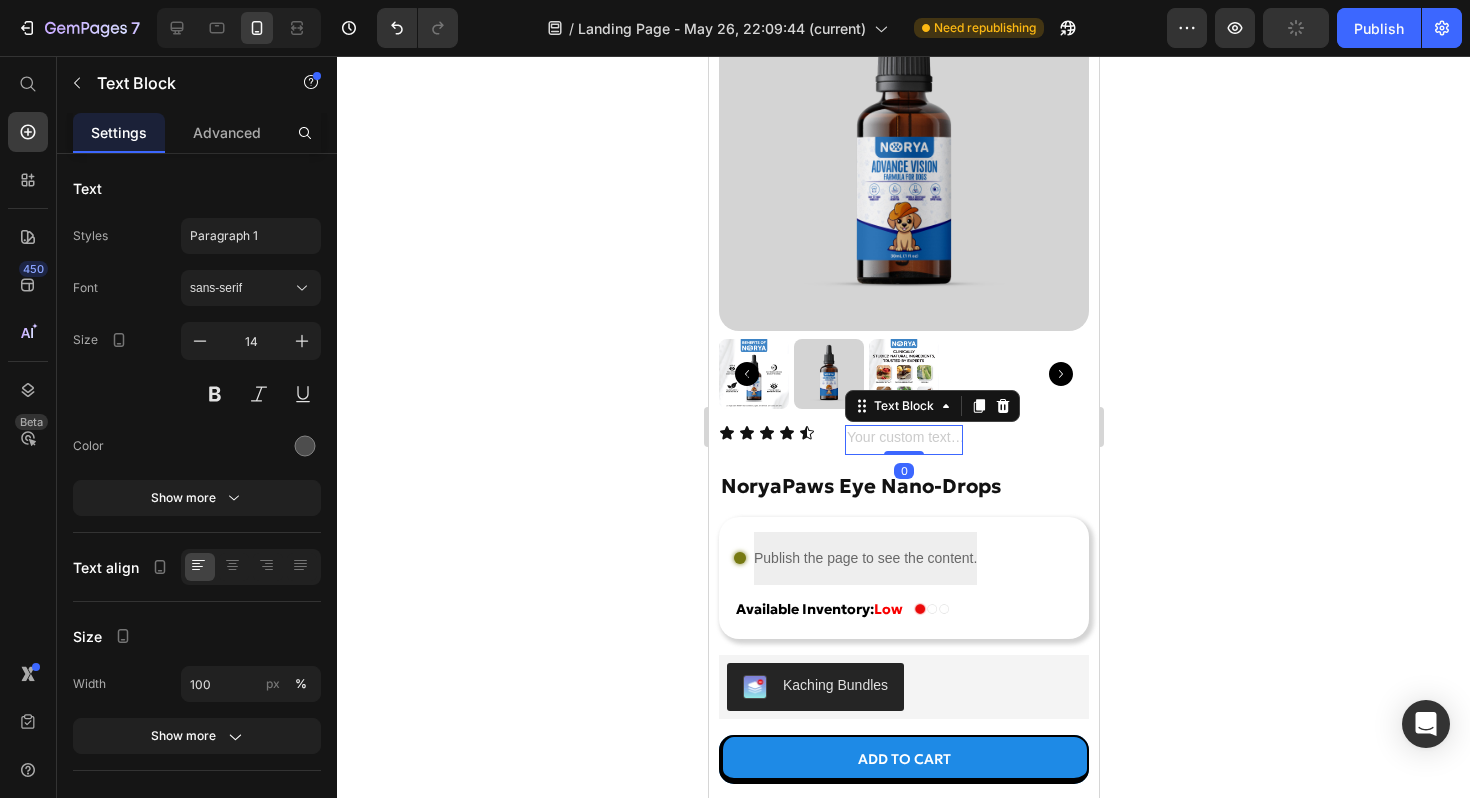 click at bounding box center [903, 439] 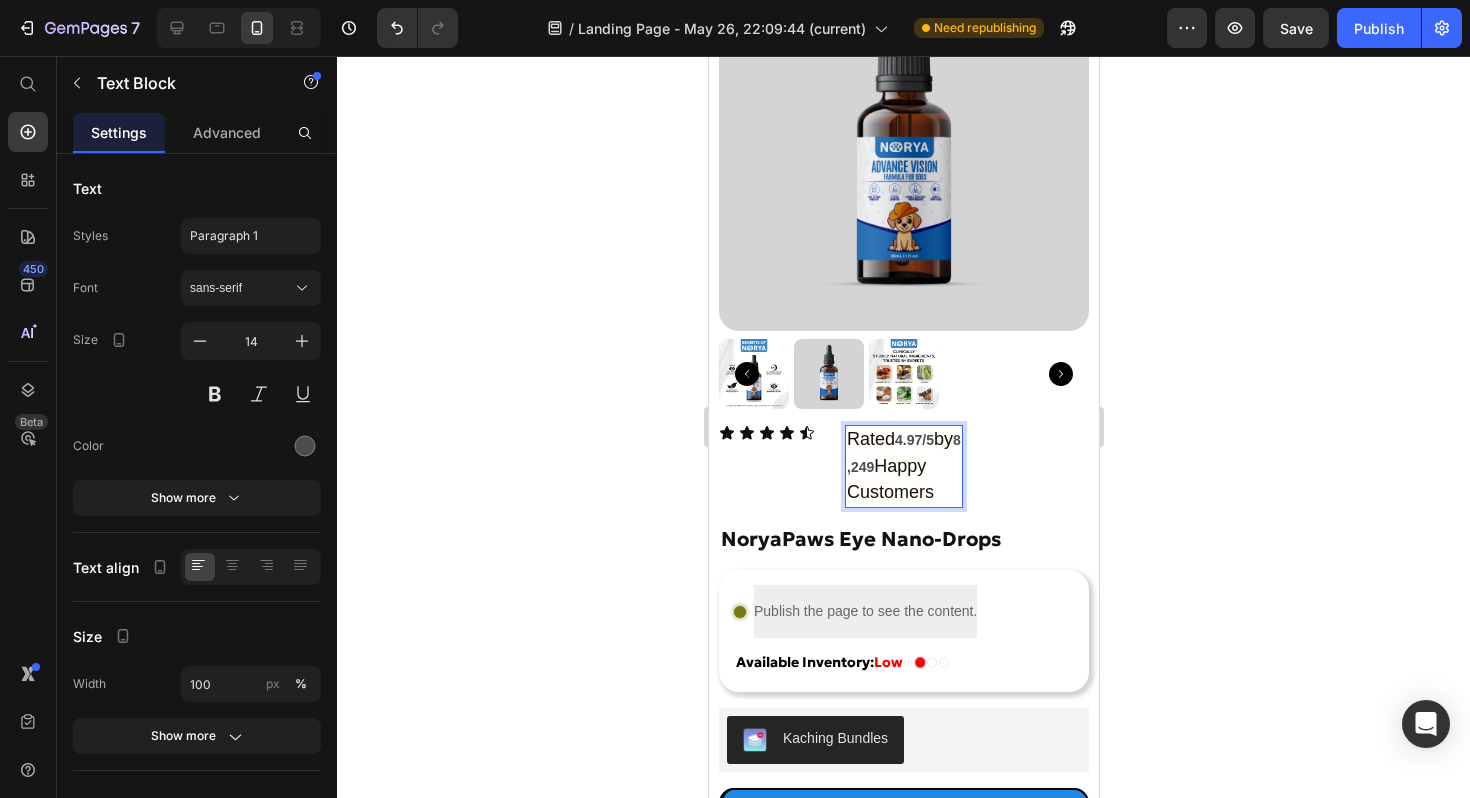 click on "Rated  4.97/5  by  8,249  Happy Customers" at bounding box center [903, 466] 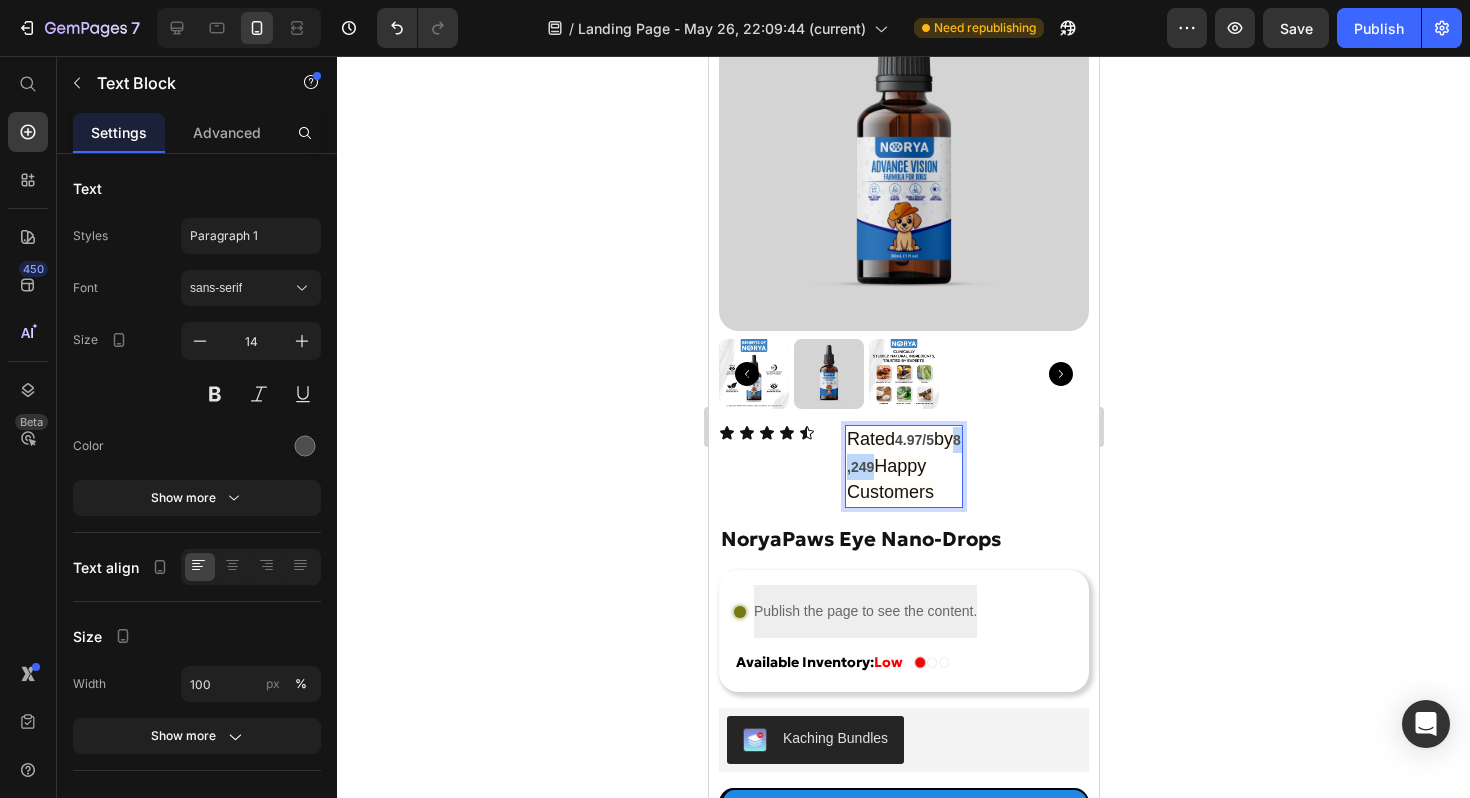 click on "Rated  4.97/5  by  8,249  Happy Customers" at bounding box center [903, 466] 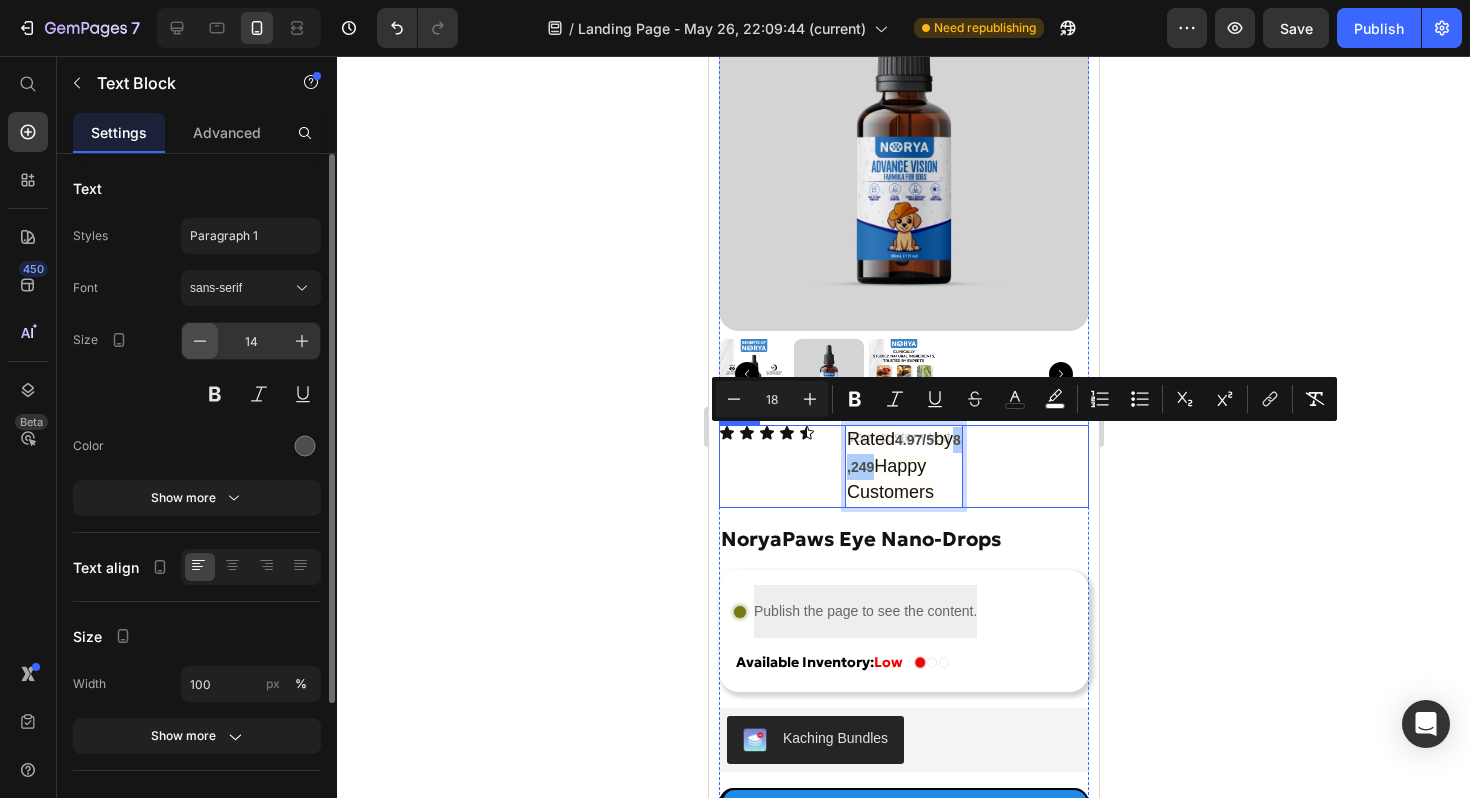 click at bounding box center (200, 341) 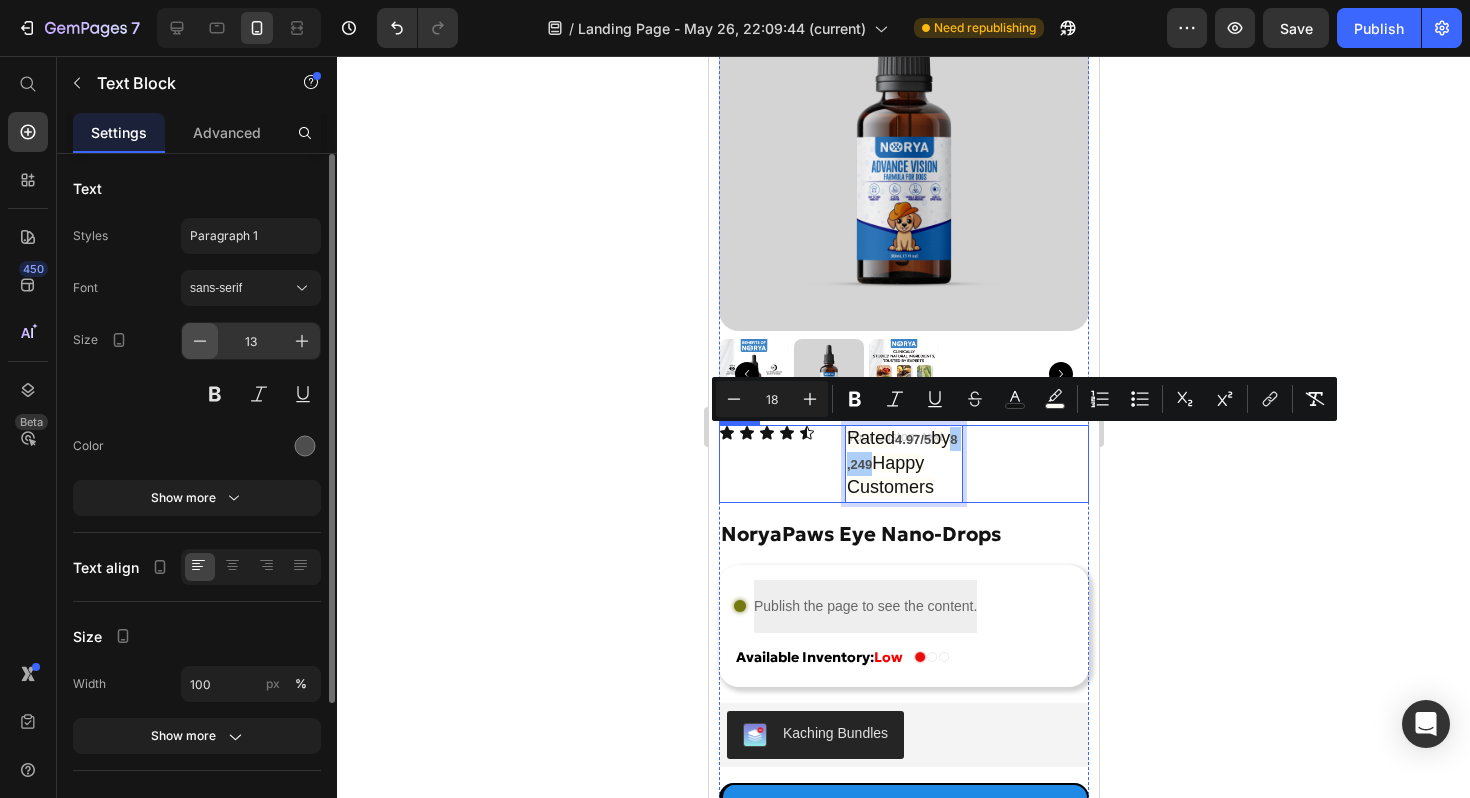 click at bounding box center (200, 341) 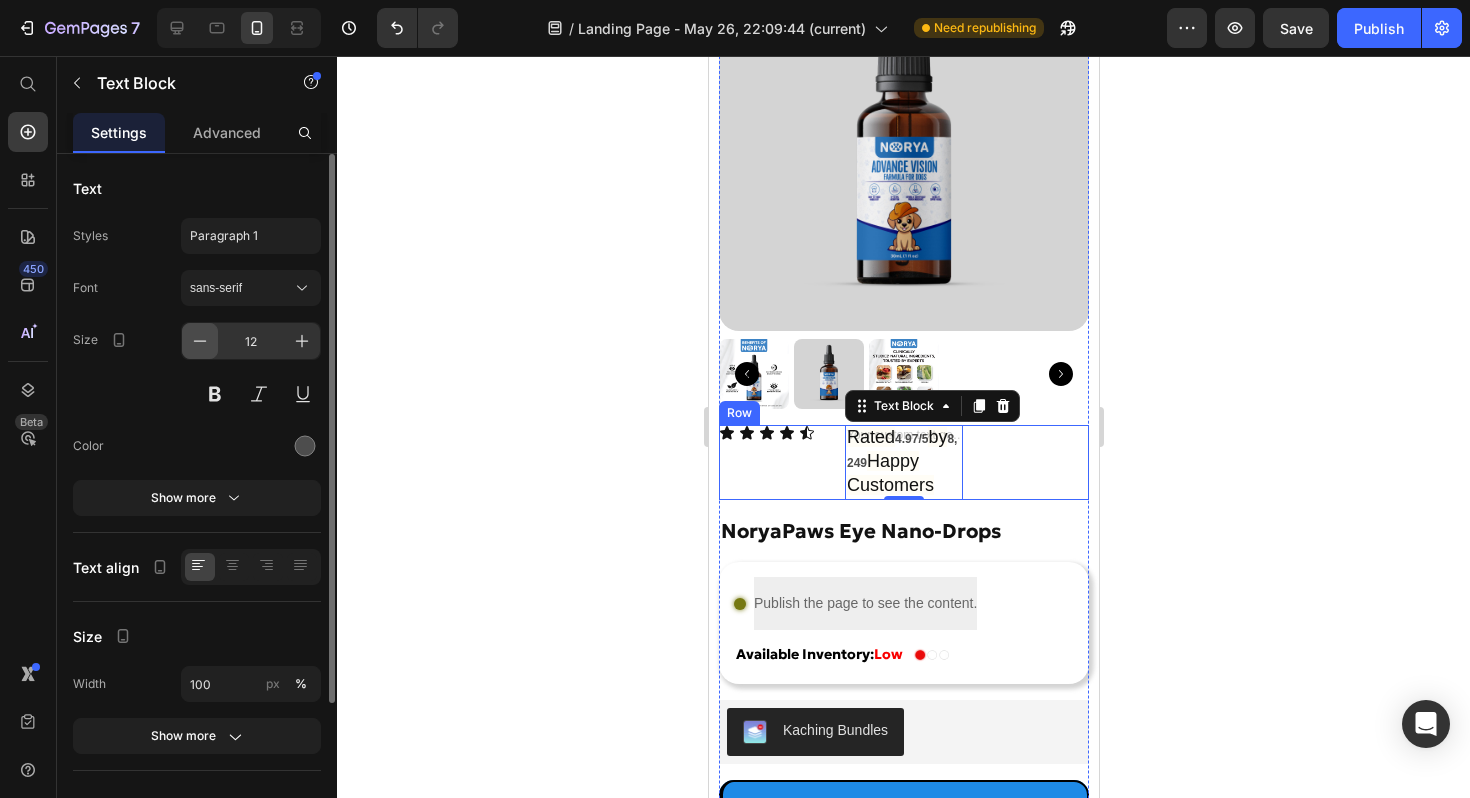 click at bounding box center [200, 341] 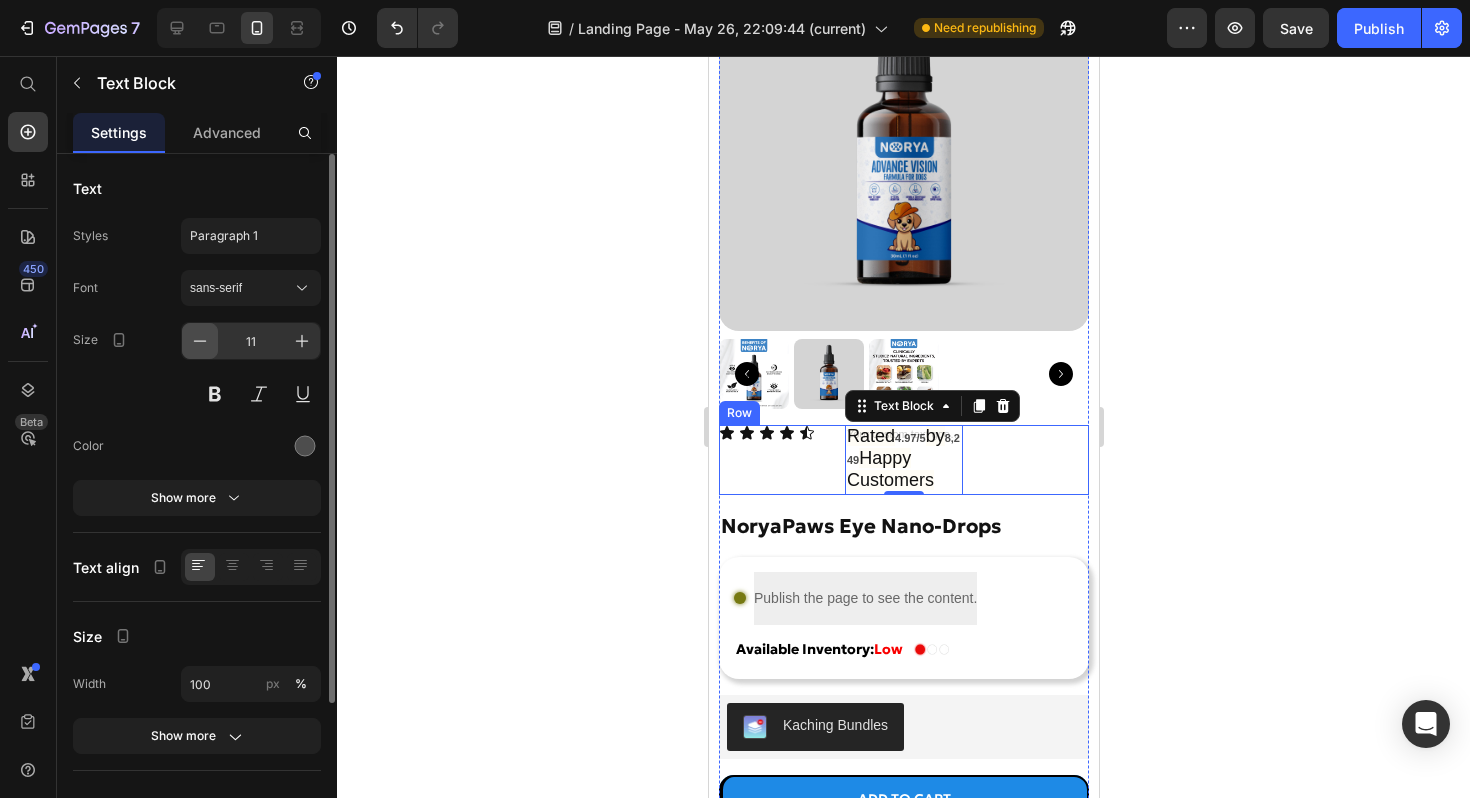 click at bounding box center [200, 341] 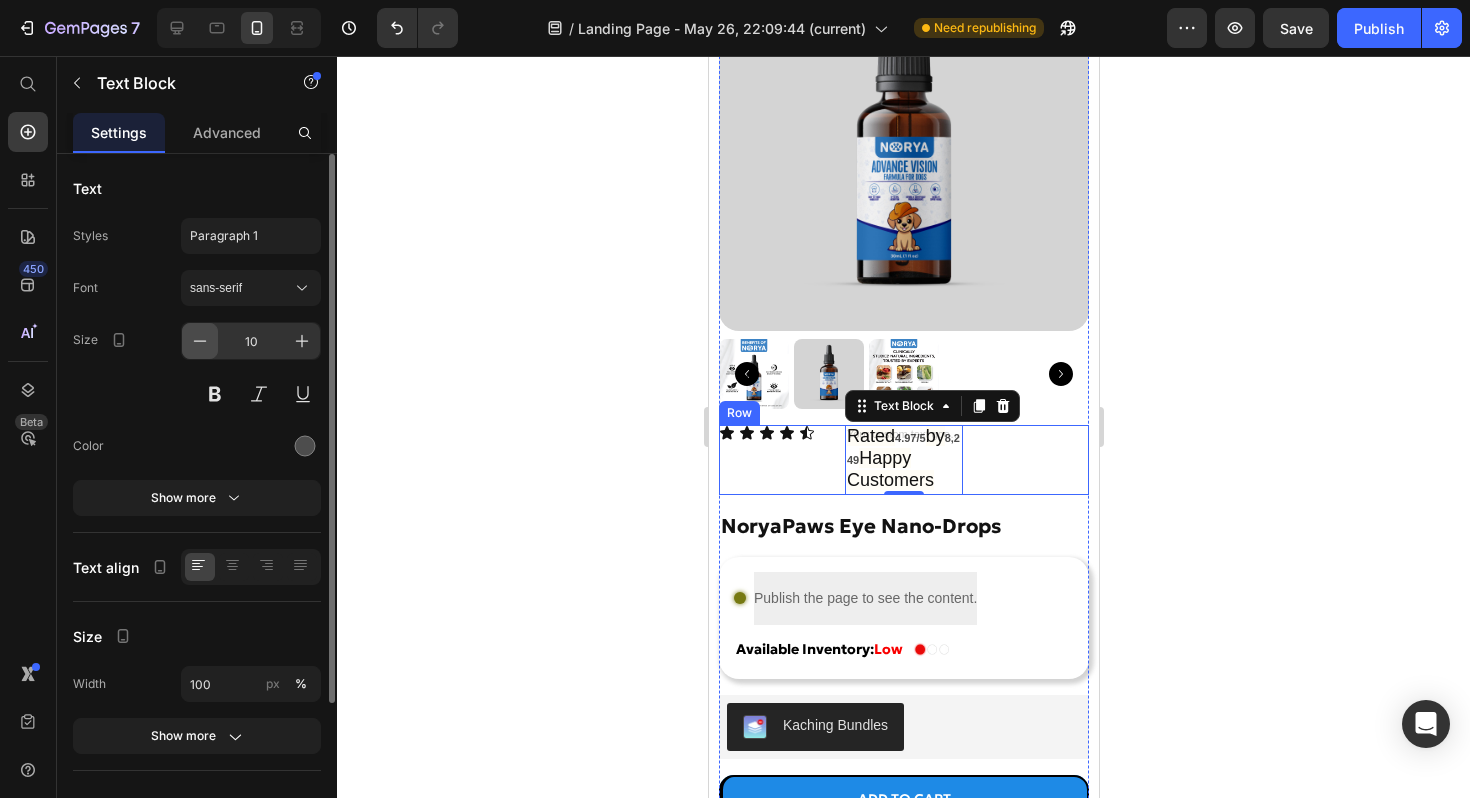 click at bounding box center (200, 341) 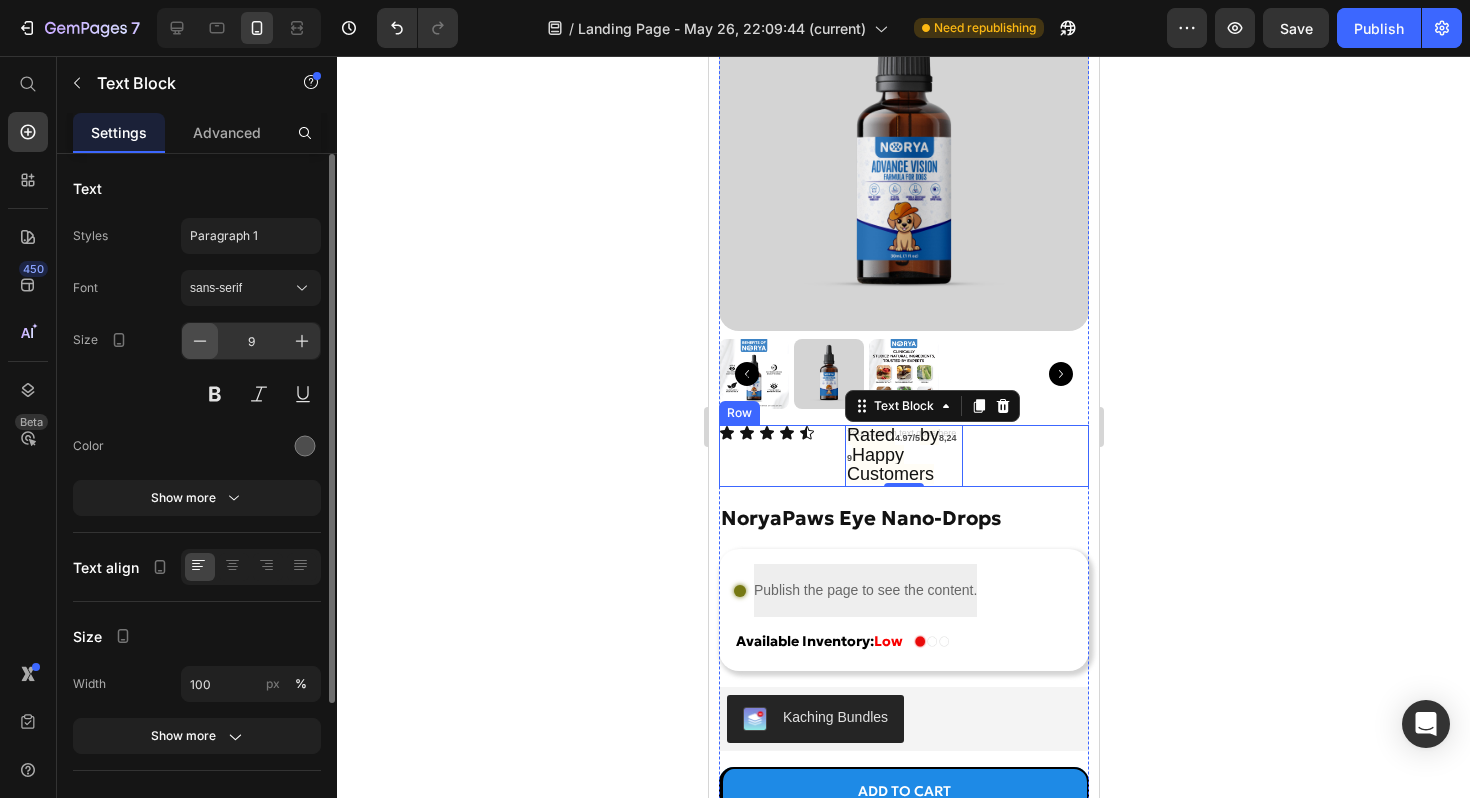click at bounding box center [200, 341] 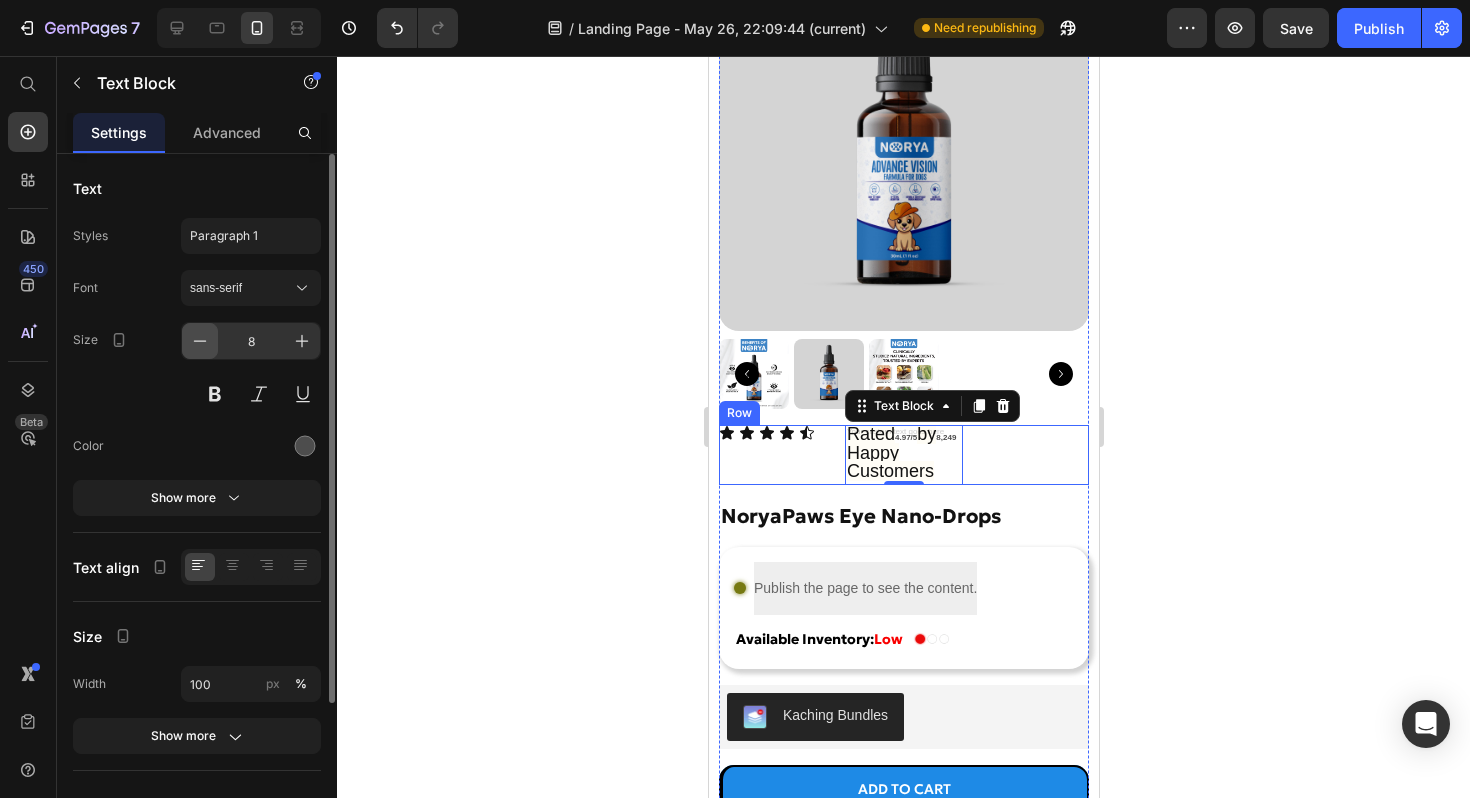 click at bounding box center [200, 341] 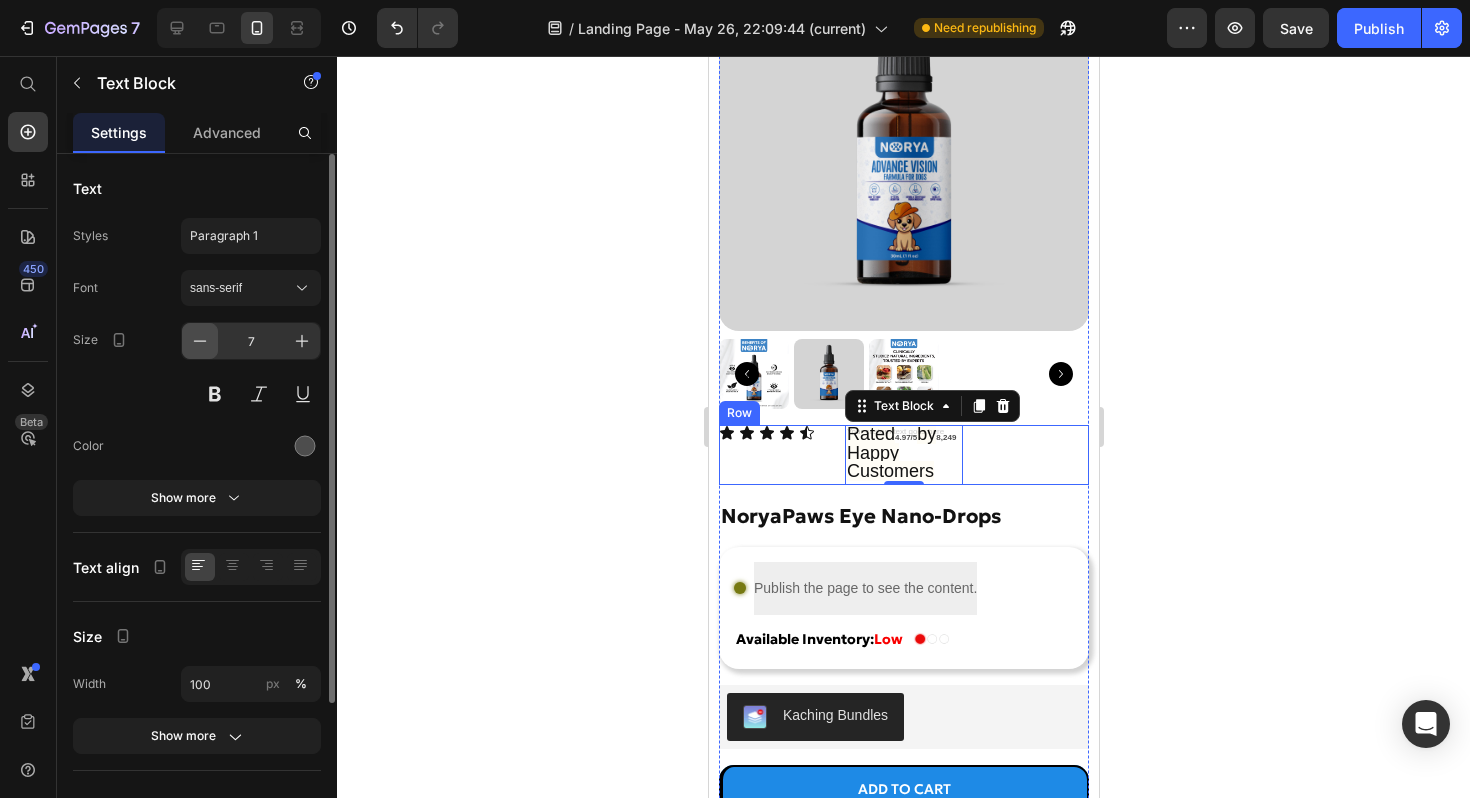 click at bounding box center [200, 341] 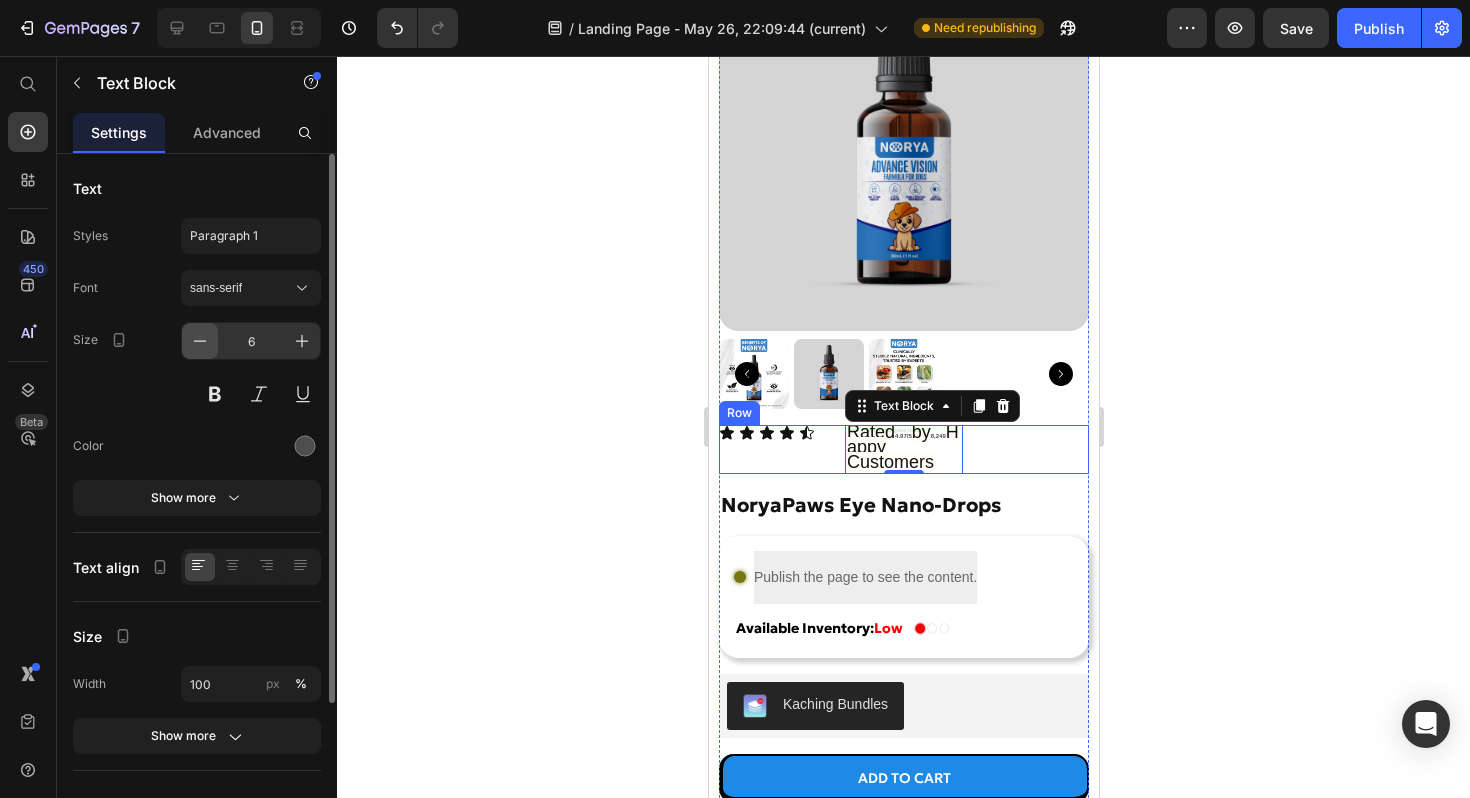 click at bounding box center (200, 341) 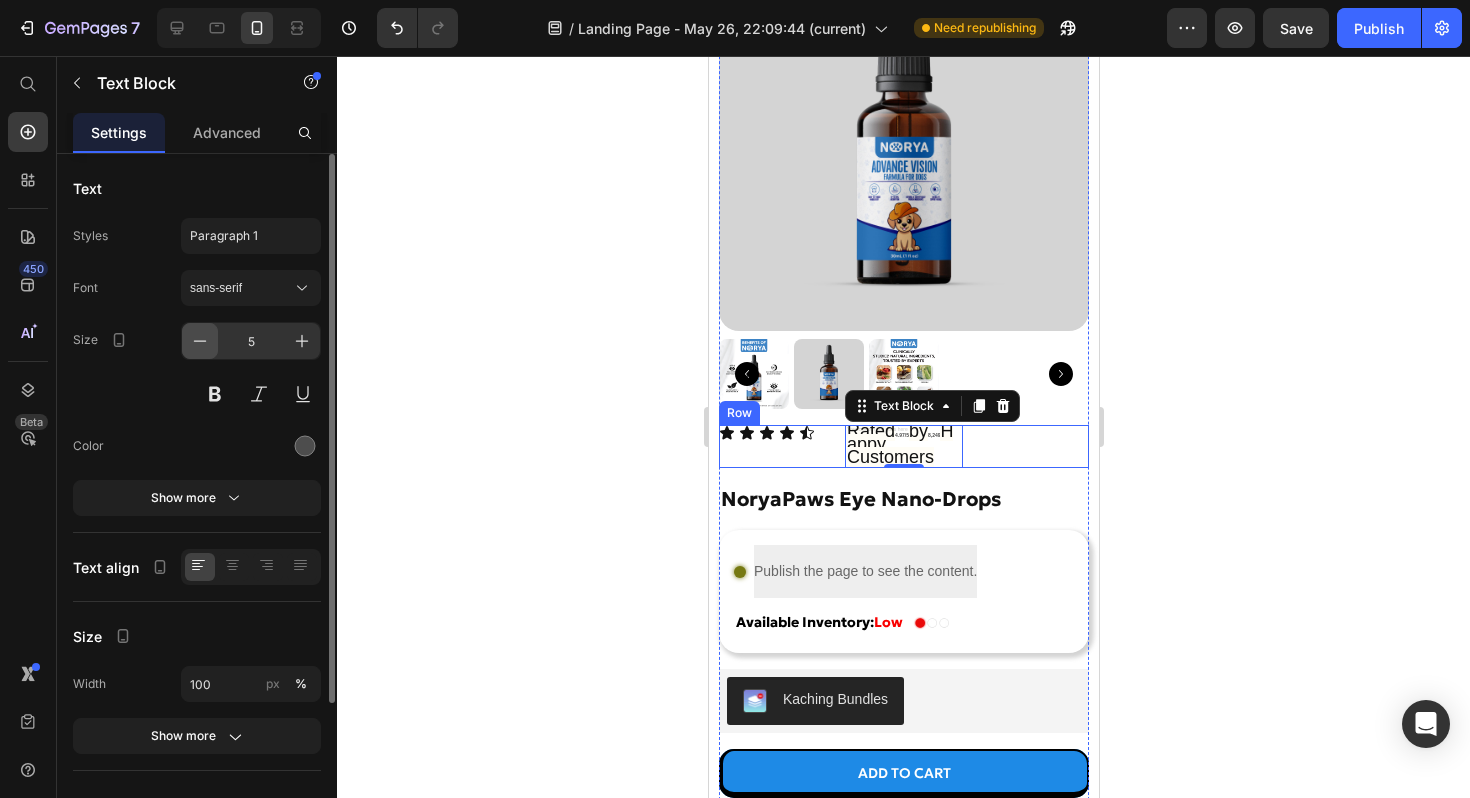 click at bounding box center [200, 341] 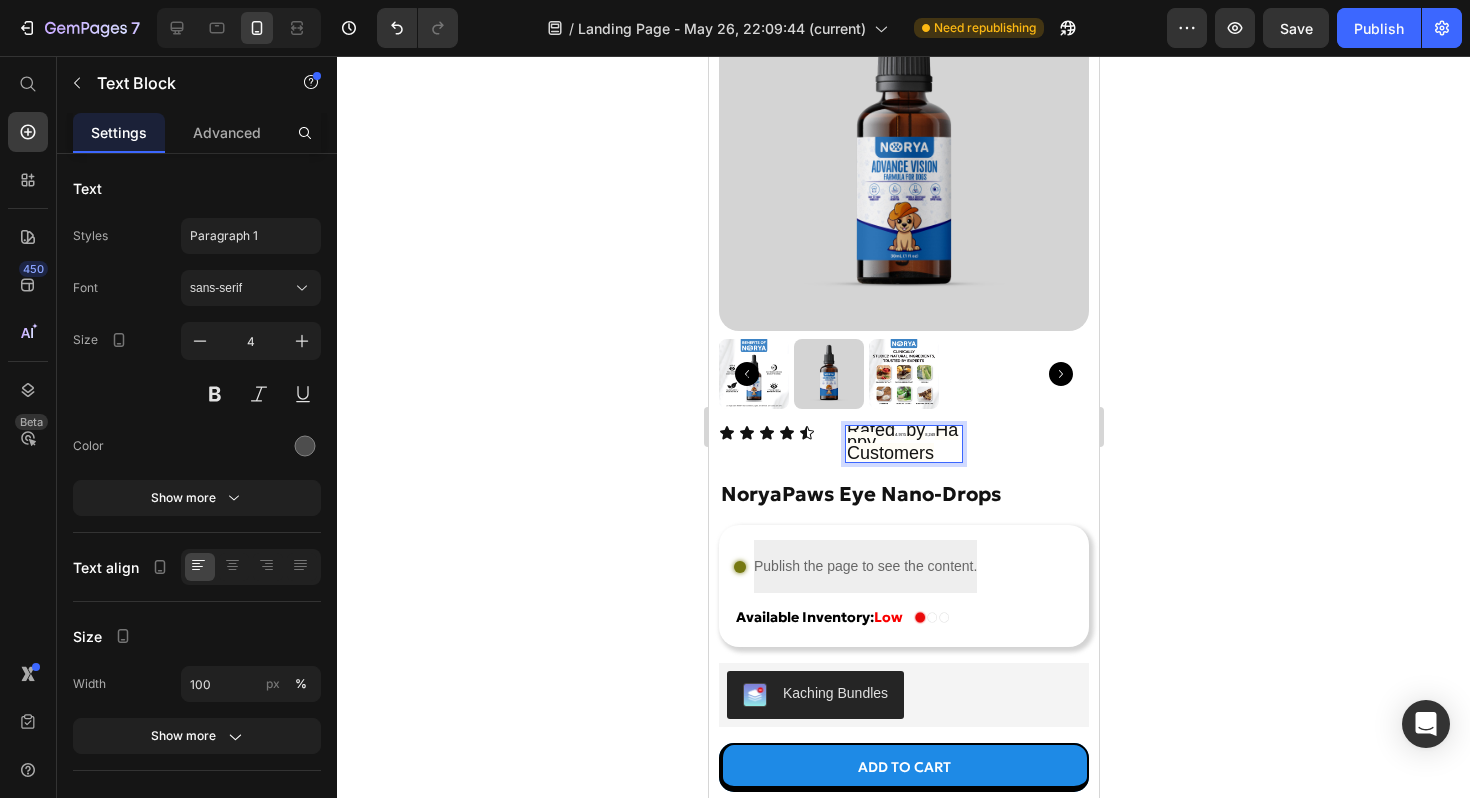 click on "Happy Customers" at bounding box center (901, 441) 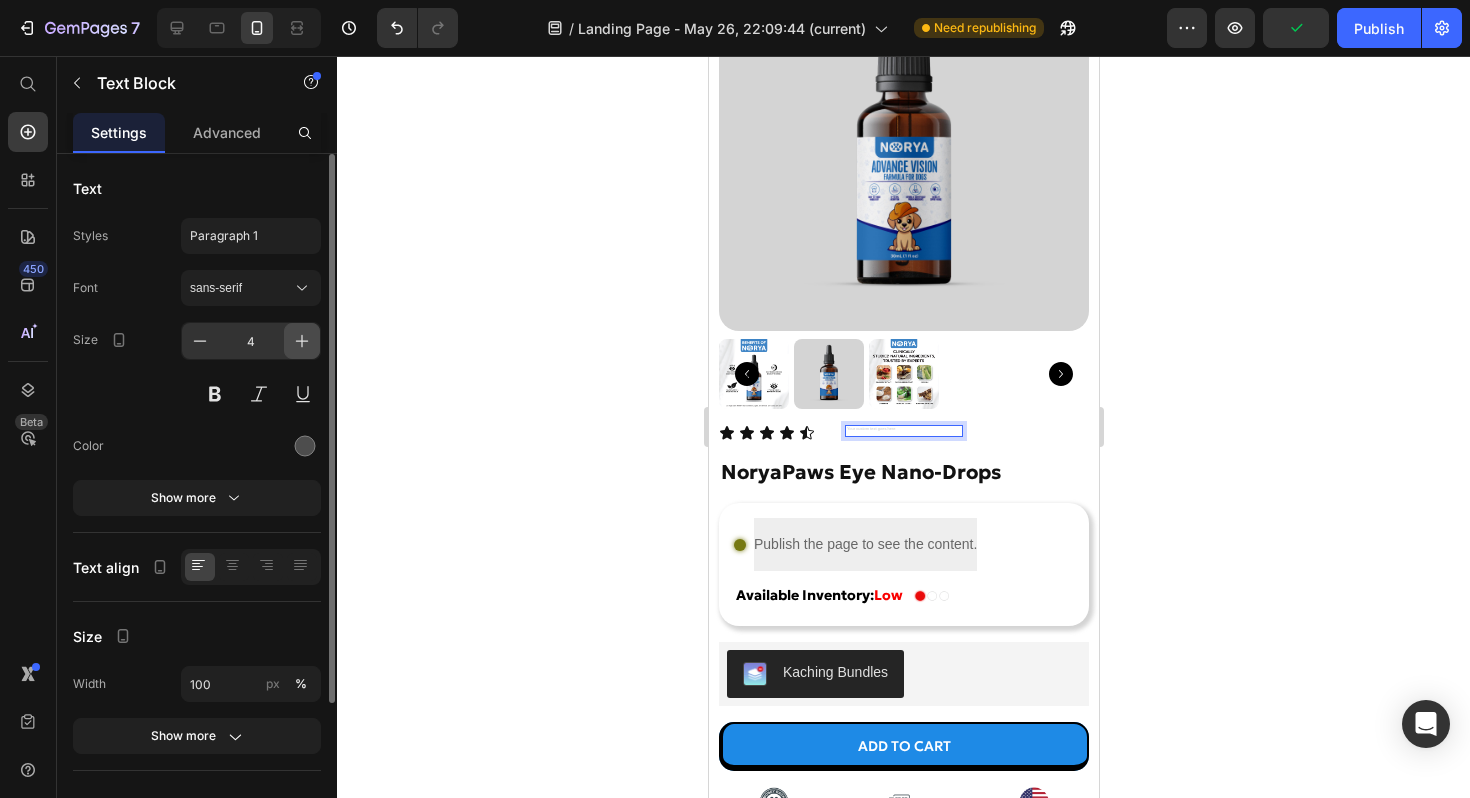 click 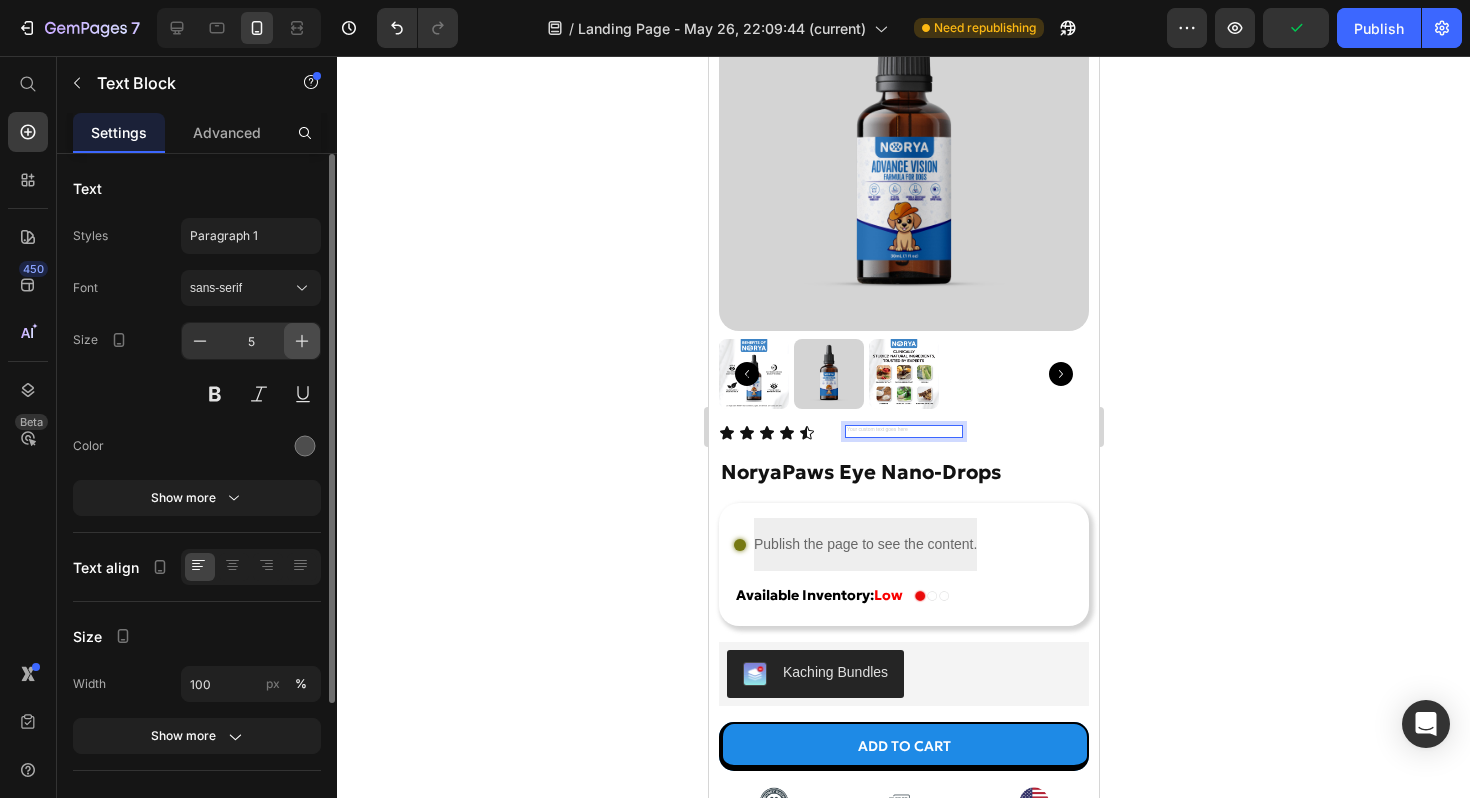 click 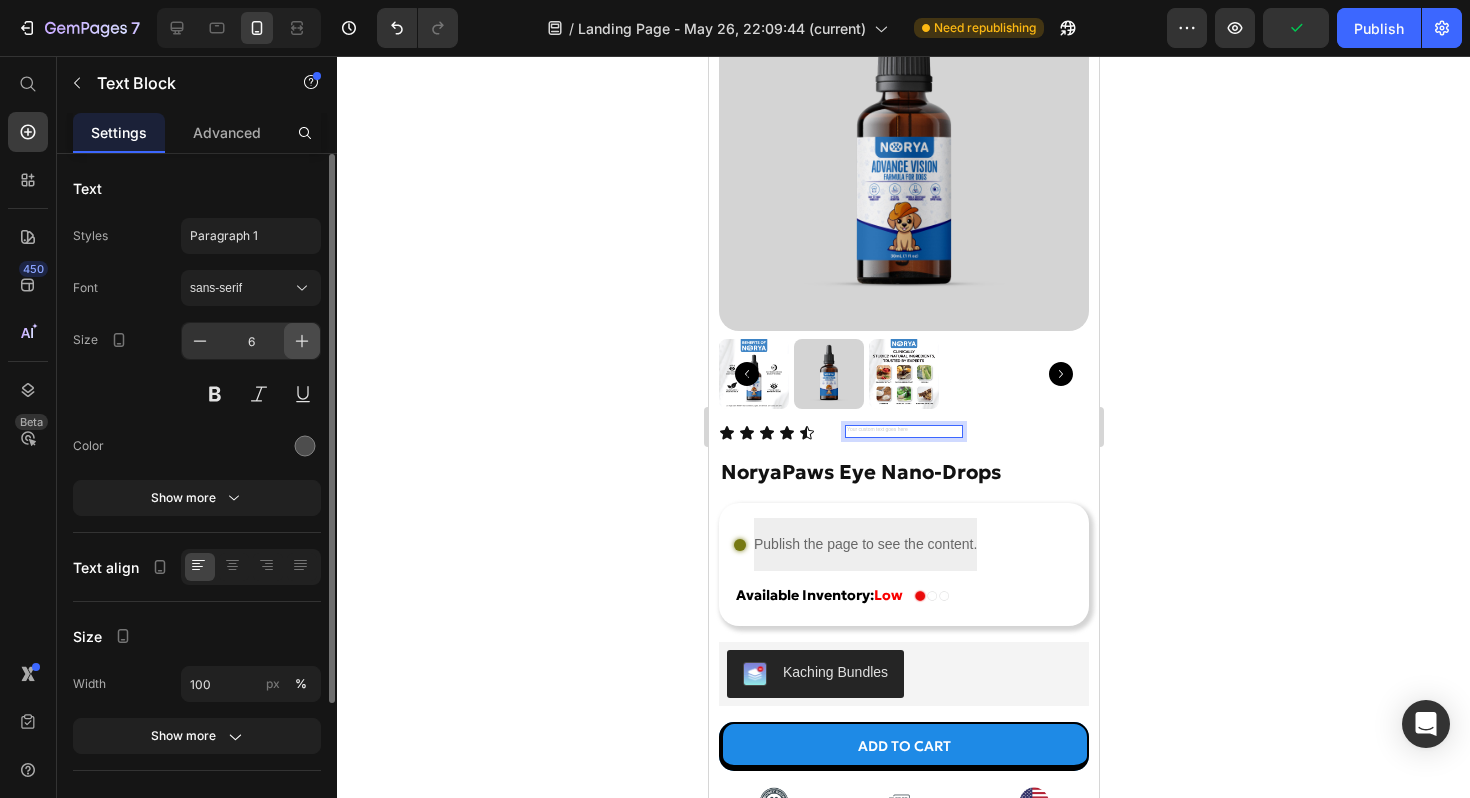 click 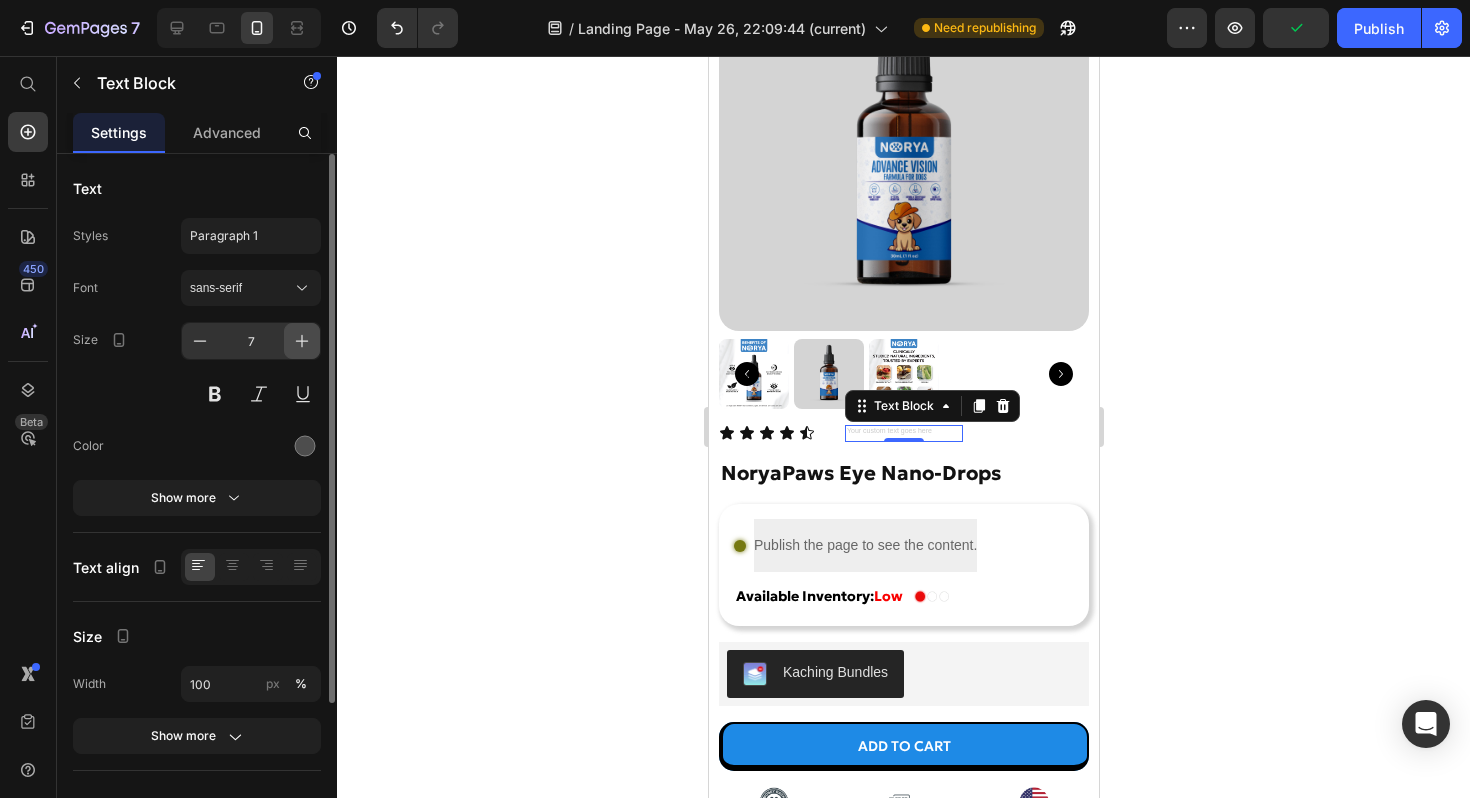 click 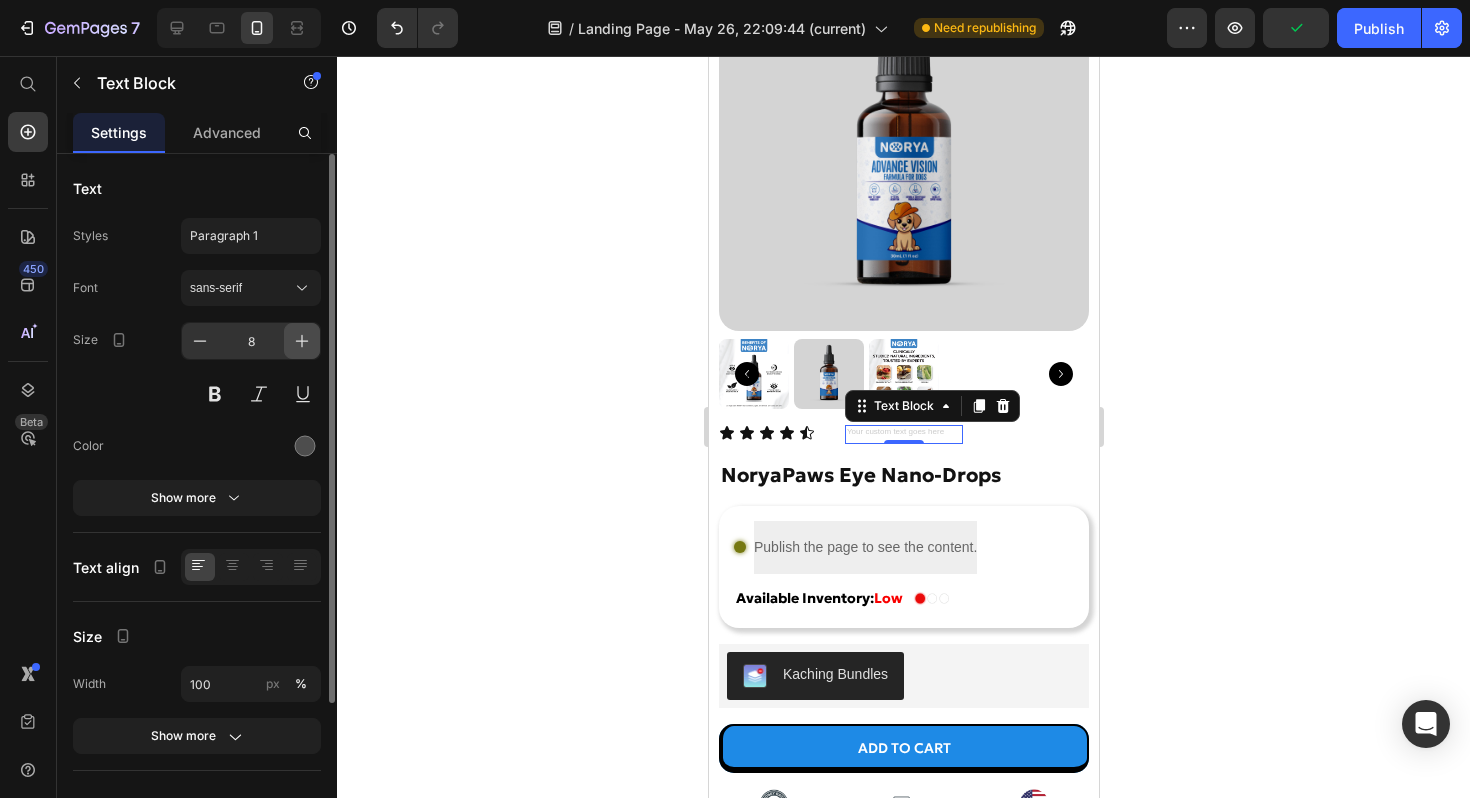click 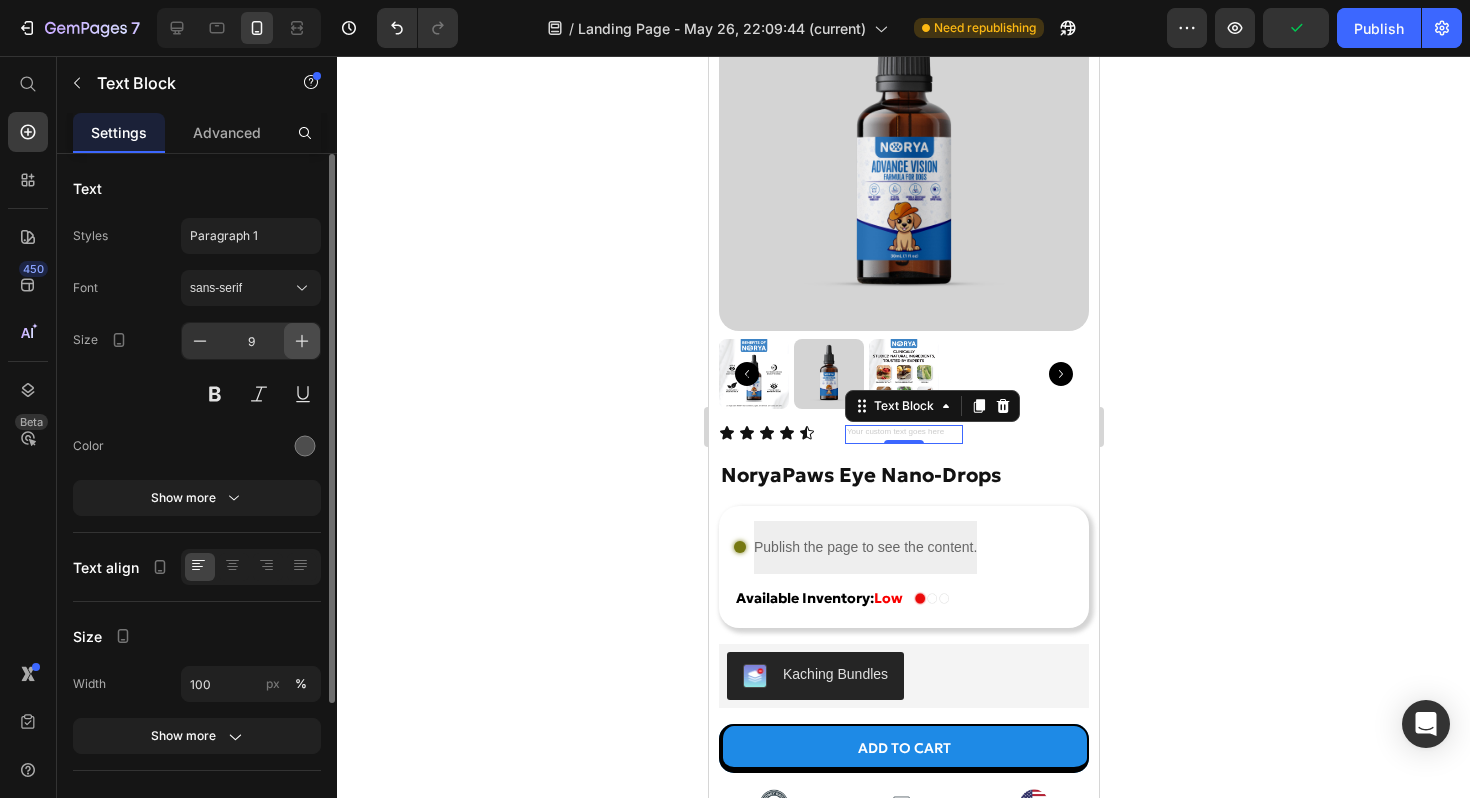click 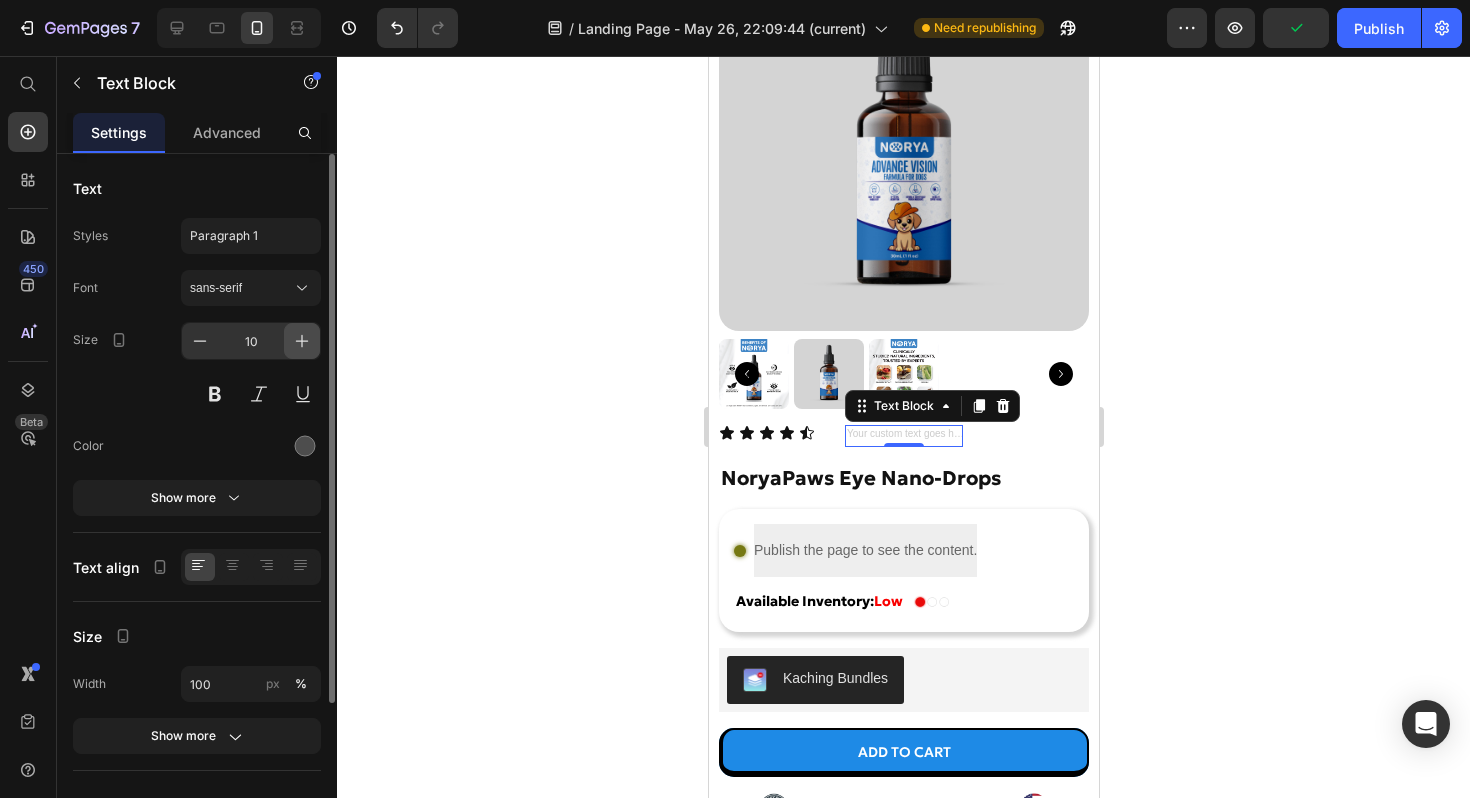 click 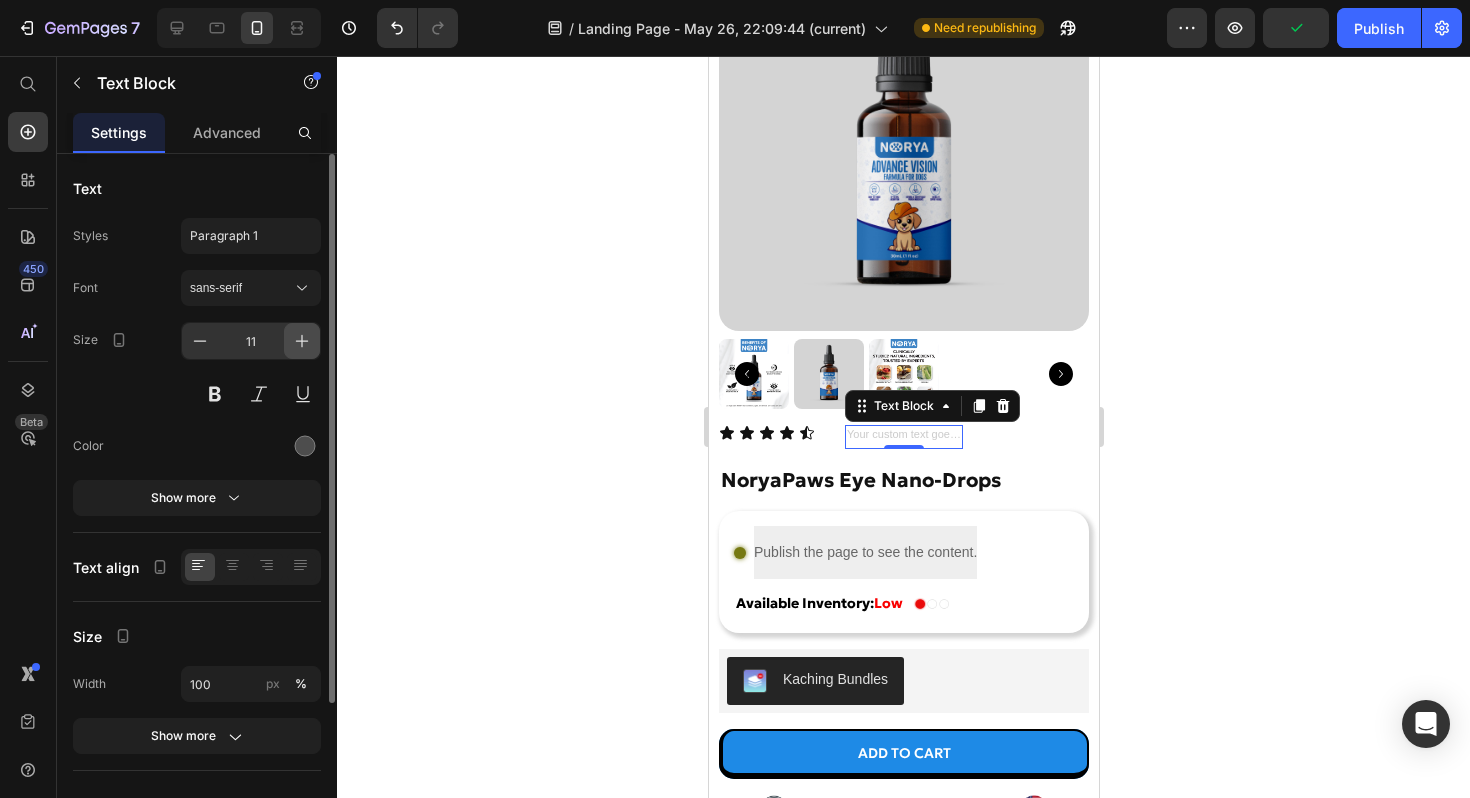 click 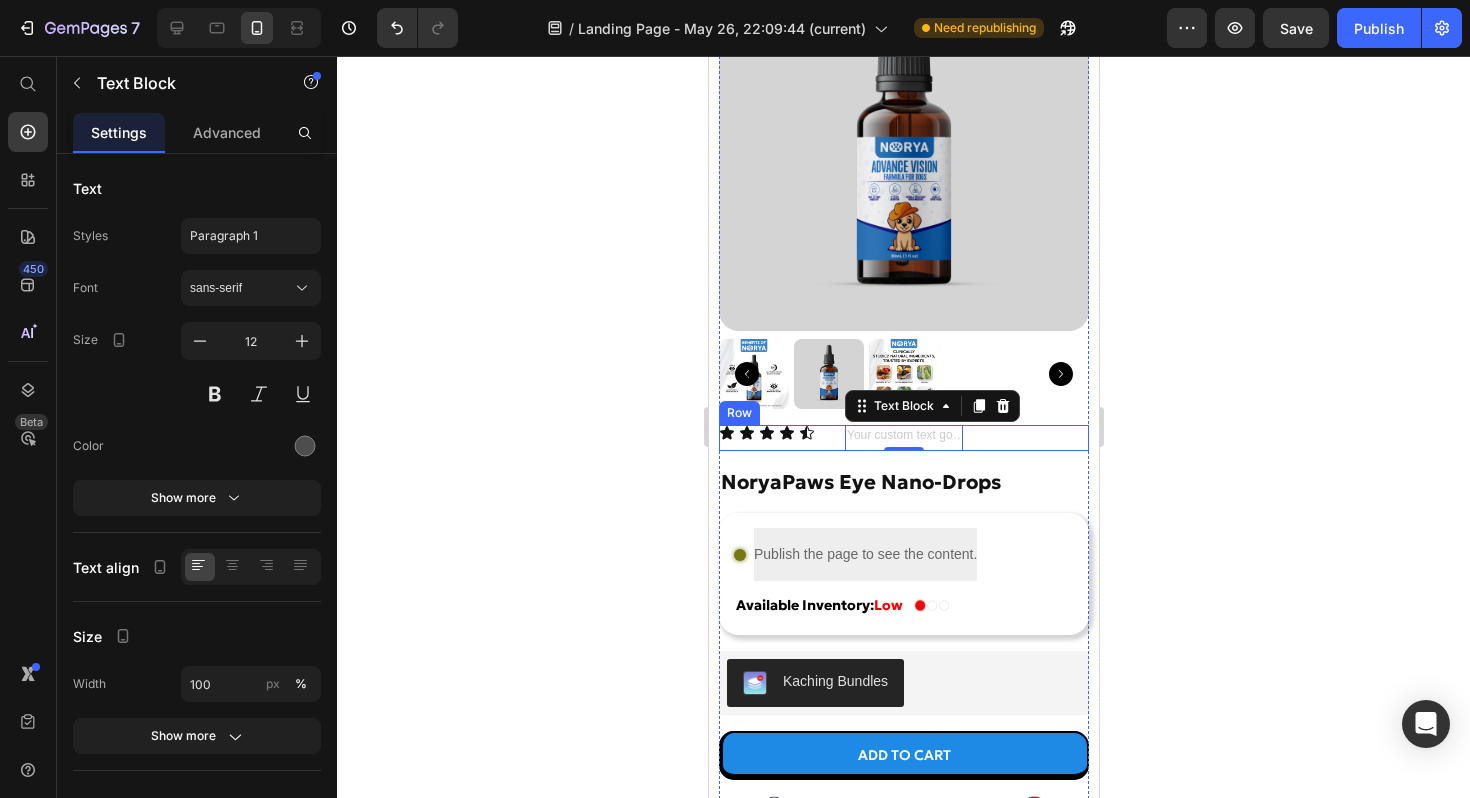 click on "Heading" at bounding box center [1029, 438] 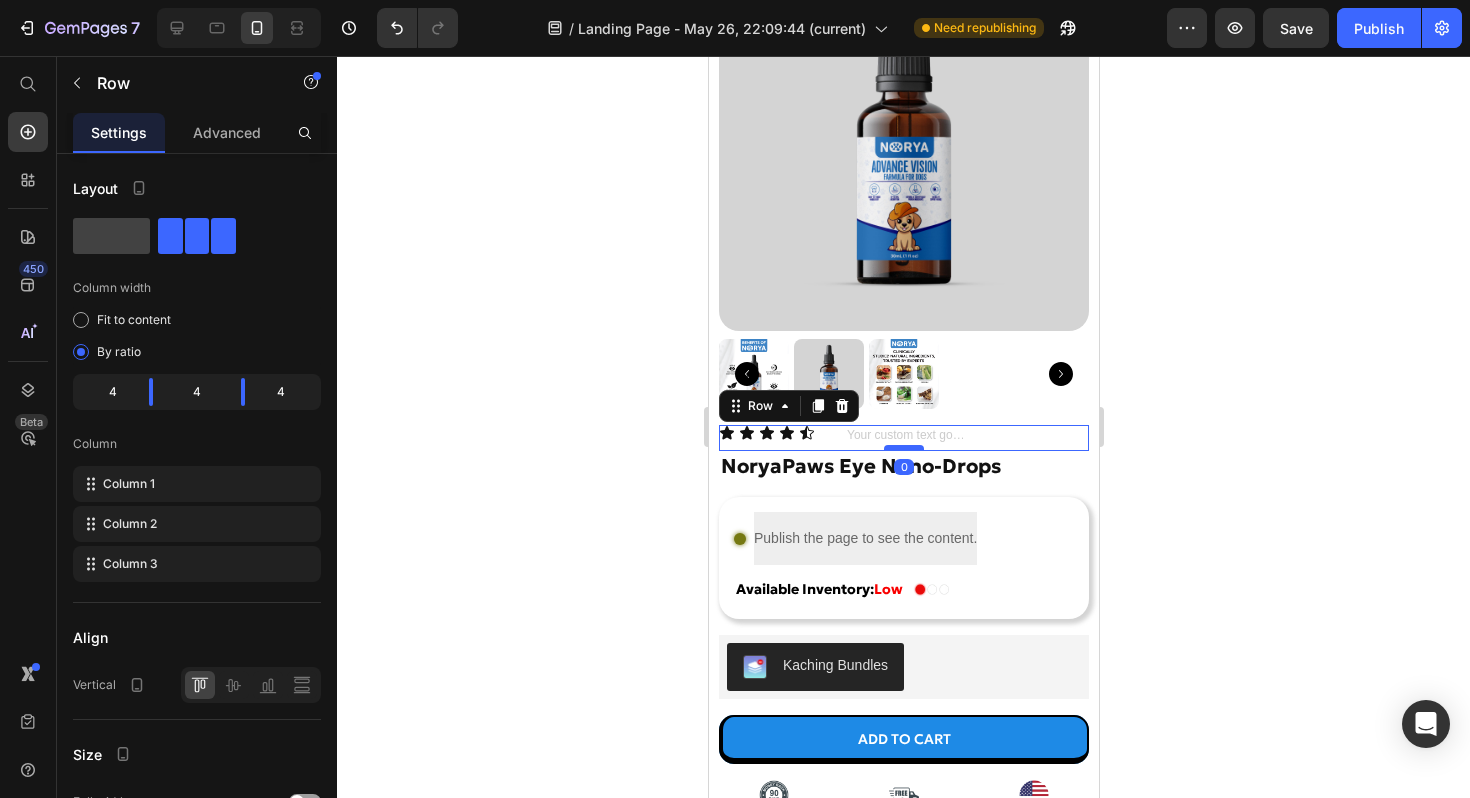 drag, startPoint x: 913, startPoint y: 464, endPoint x: 912, endPoint y: 447, distance: 17.029387 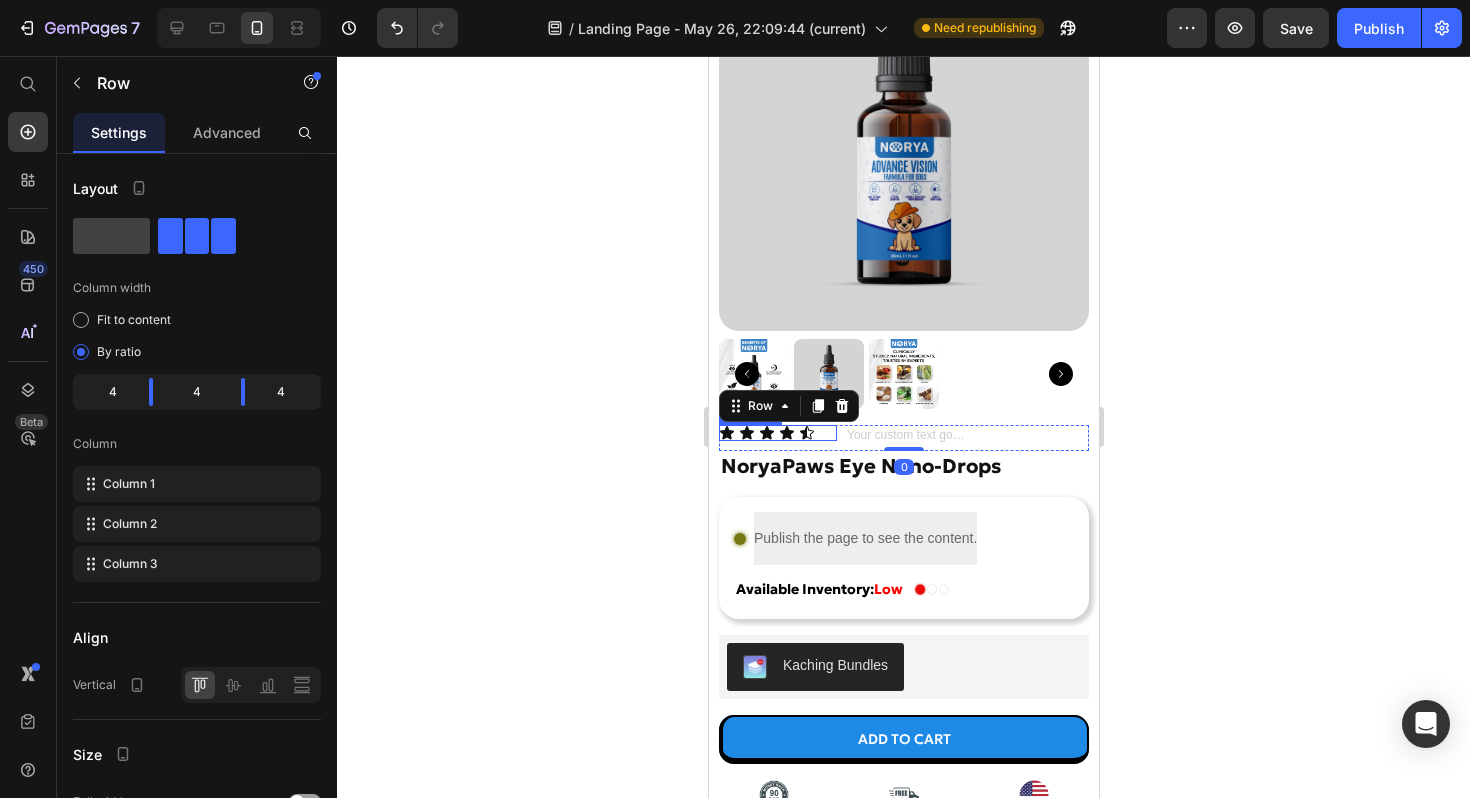 click on "Icon Icon Icon Icon Icon" at bounding box center (777, 433) 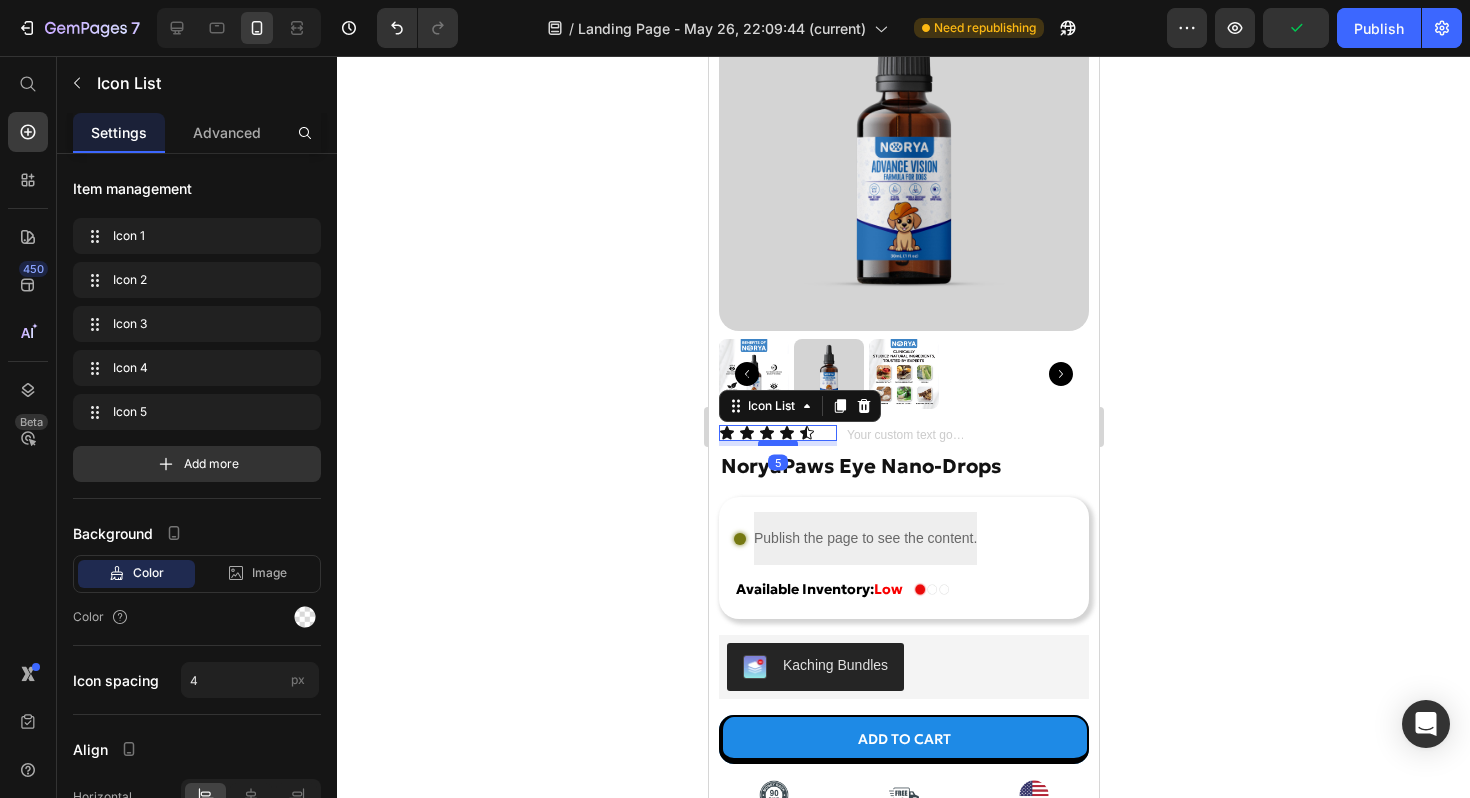 click at bounding box center [777, 443] 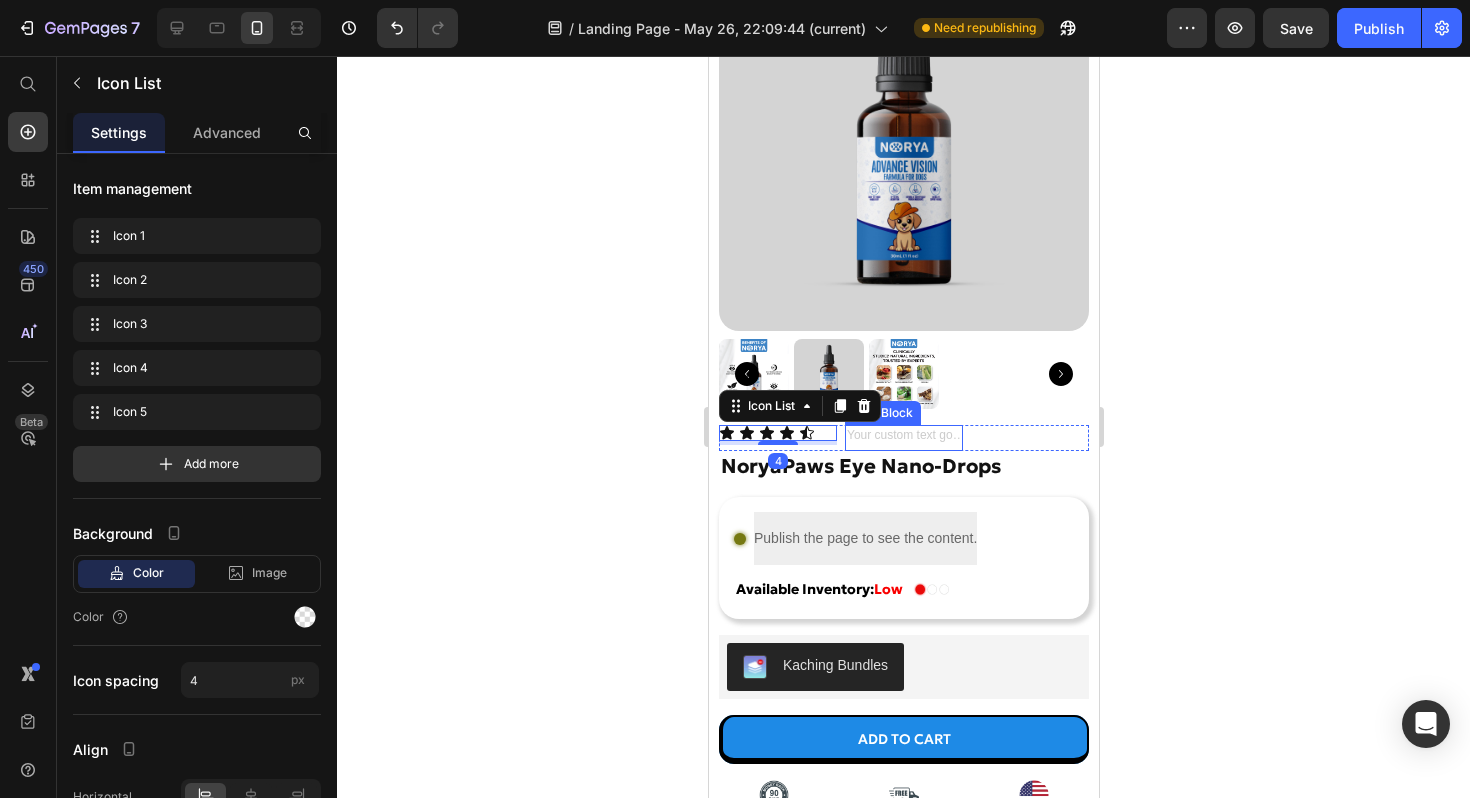 click at bounding box center (903, 438) 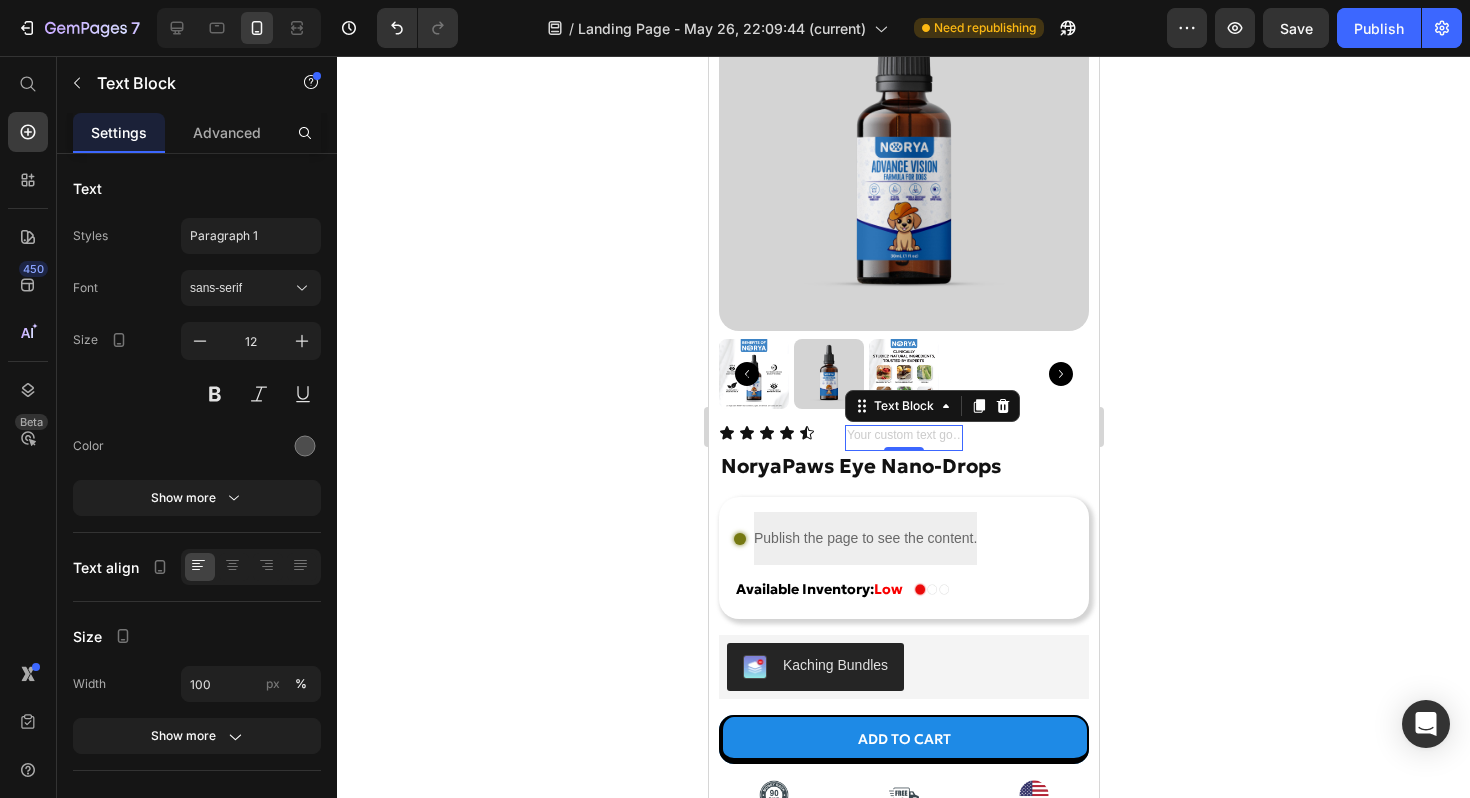 click at bounding box center (903, 438) 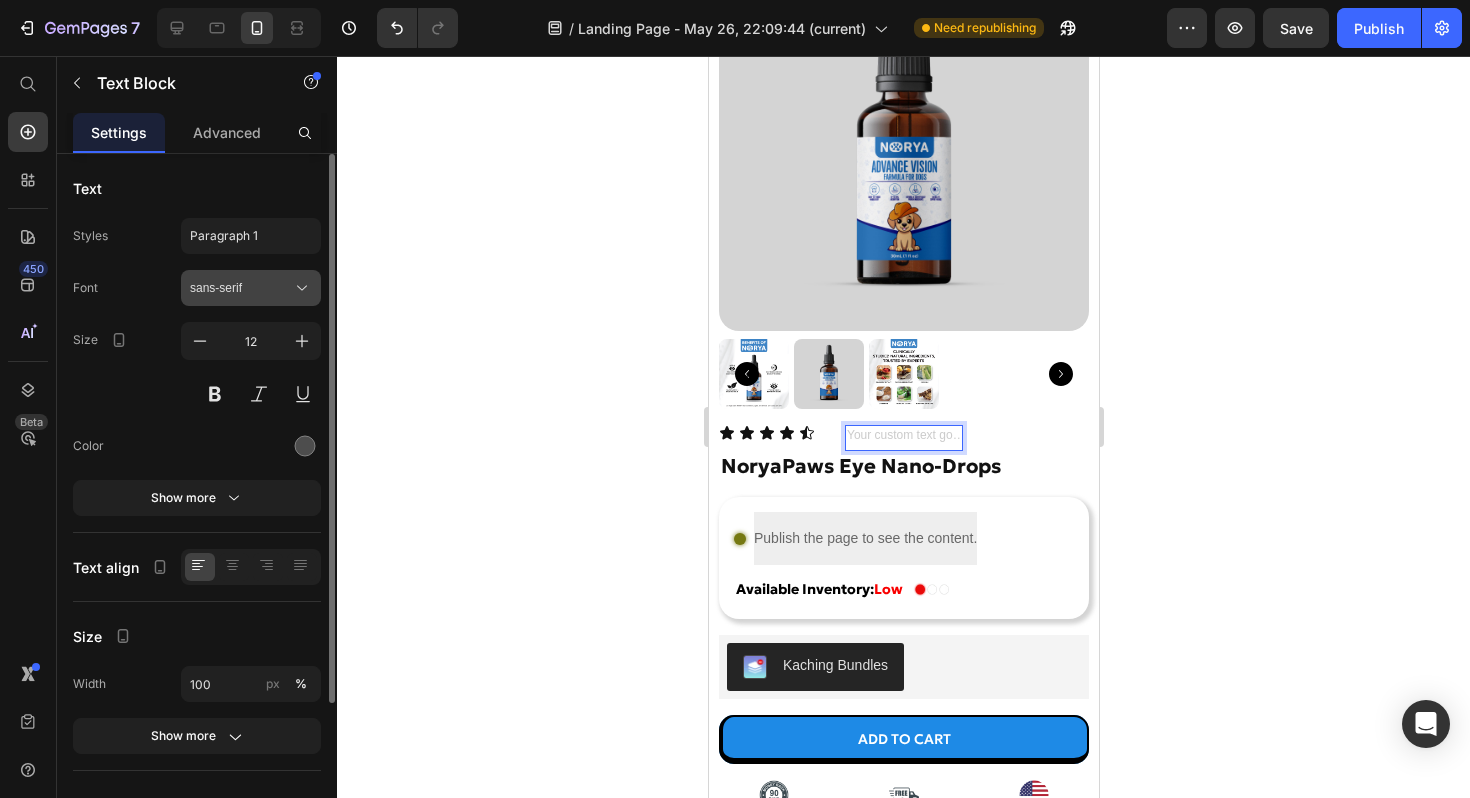 click on "sans-serif" at bounding box center [241, 288] 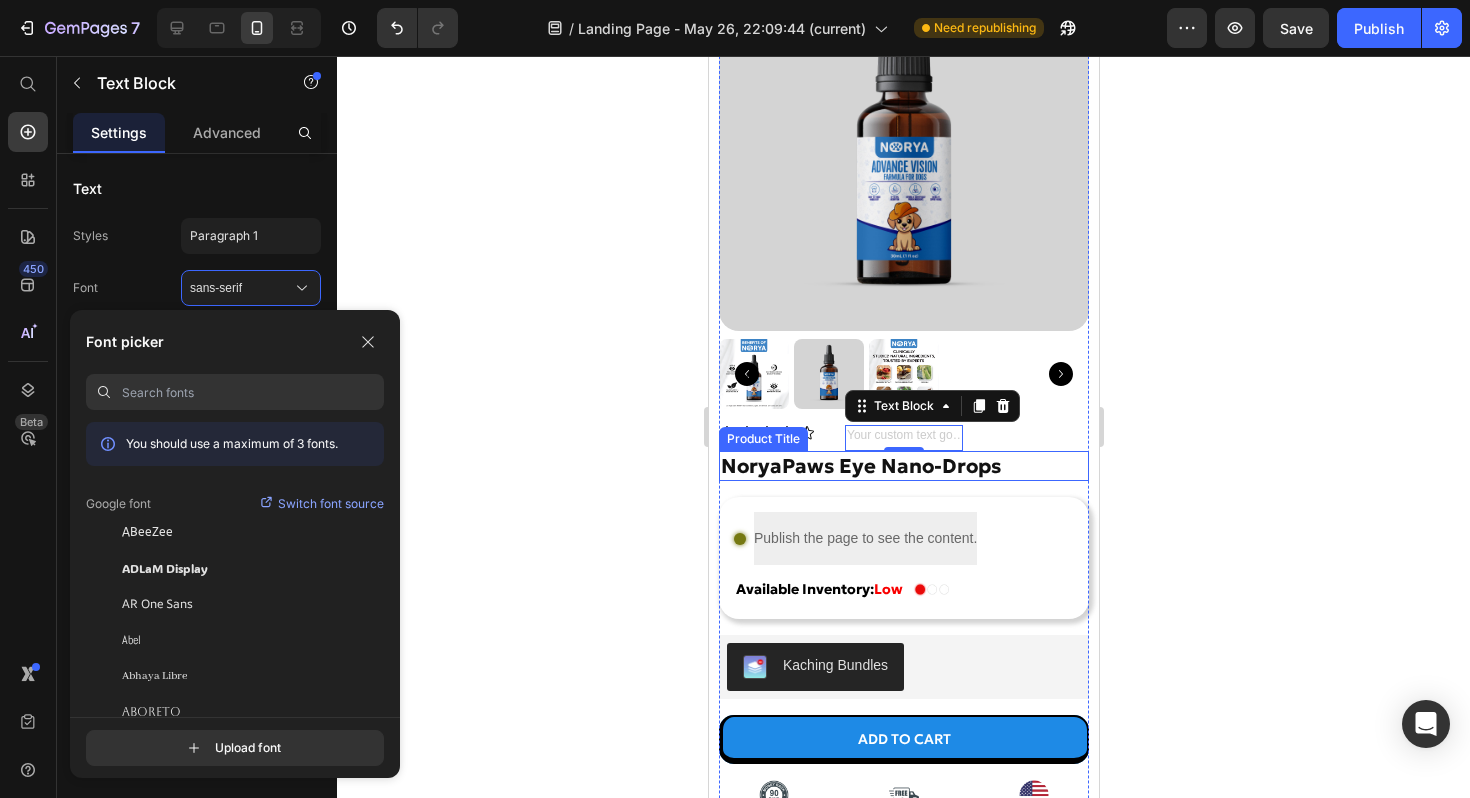 click on "NoryaPaws Eye Nano-Drops" at bounding box center (903, 466) 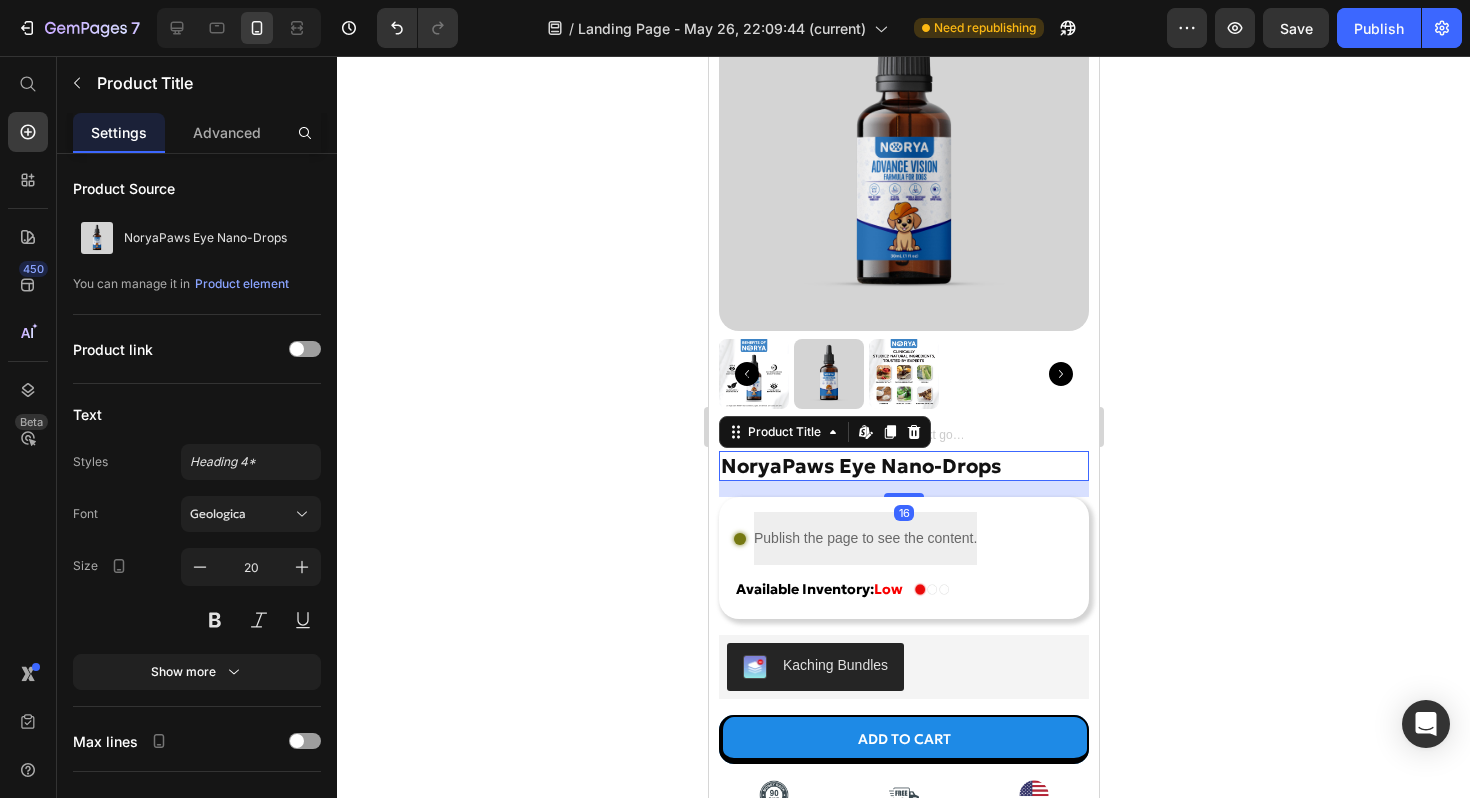 click on "NoryaPaws Eye Nano-Drops" at bounding box center [903, 466] 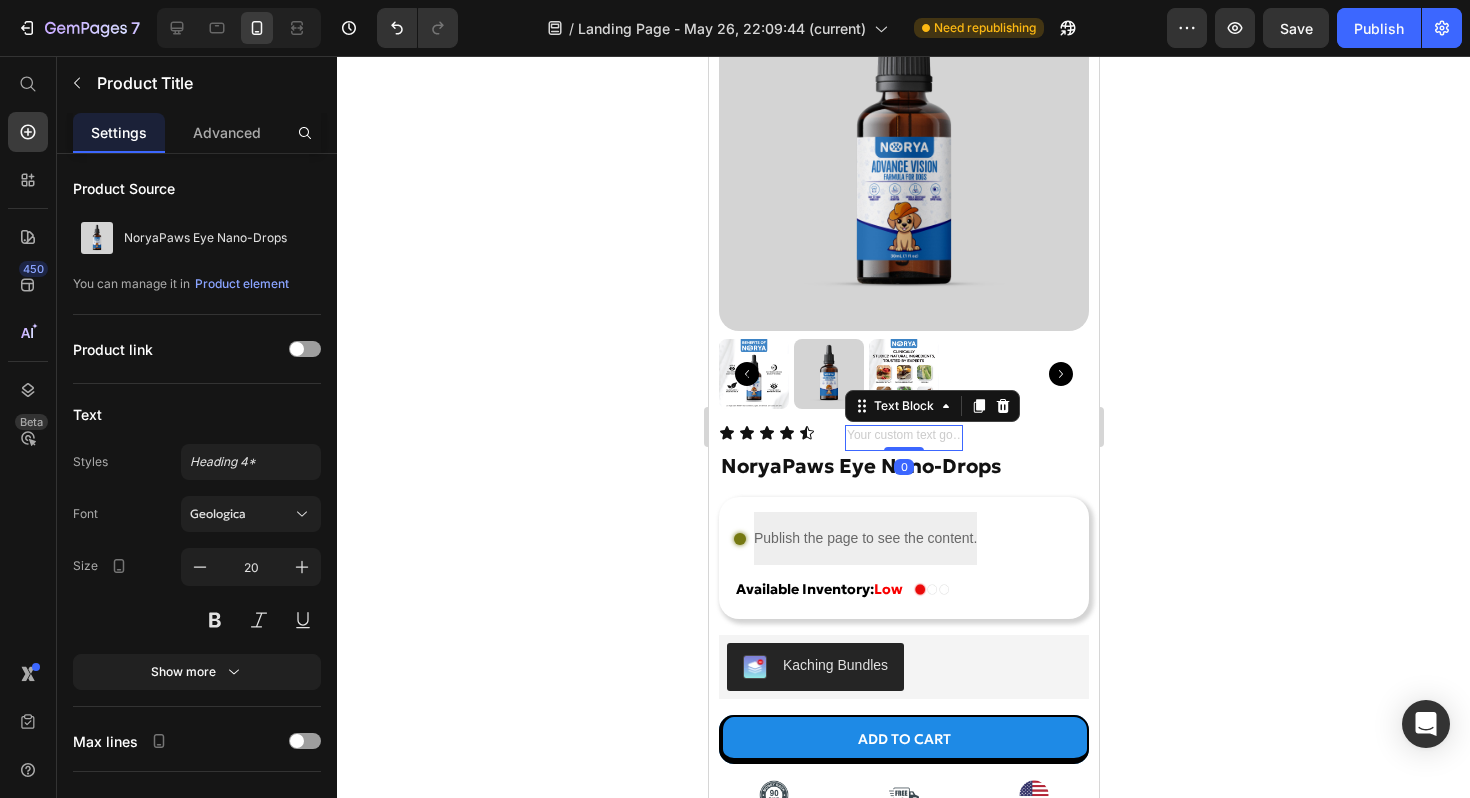 click at bounding box center [903, 438] 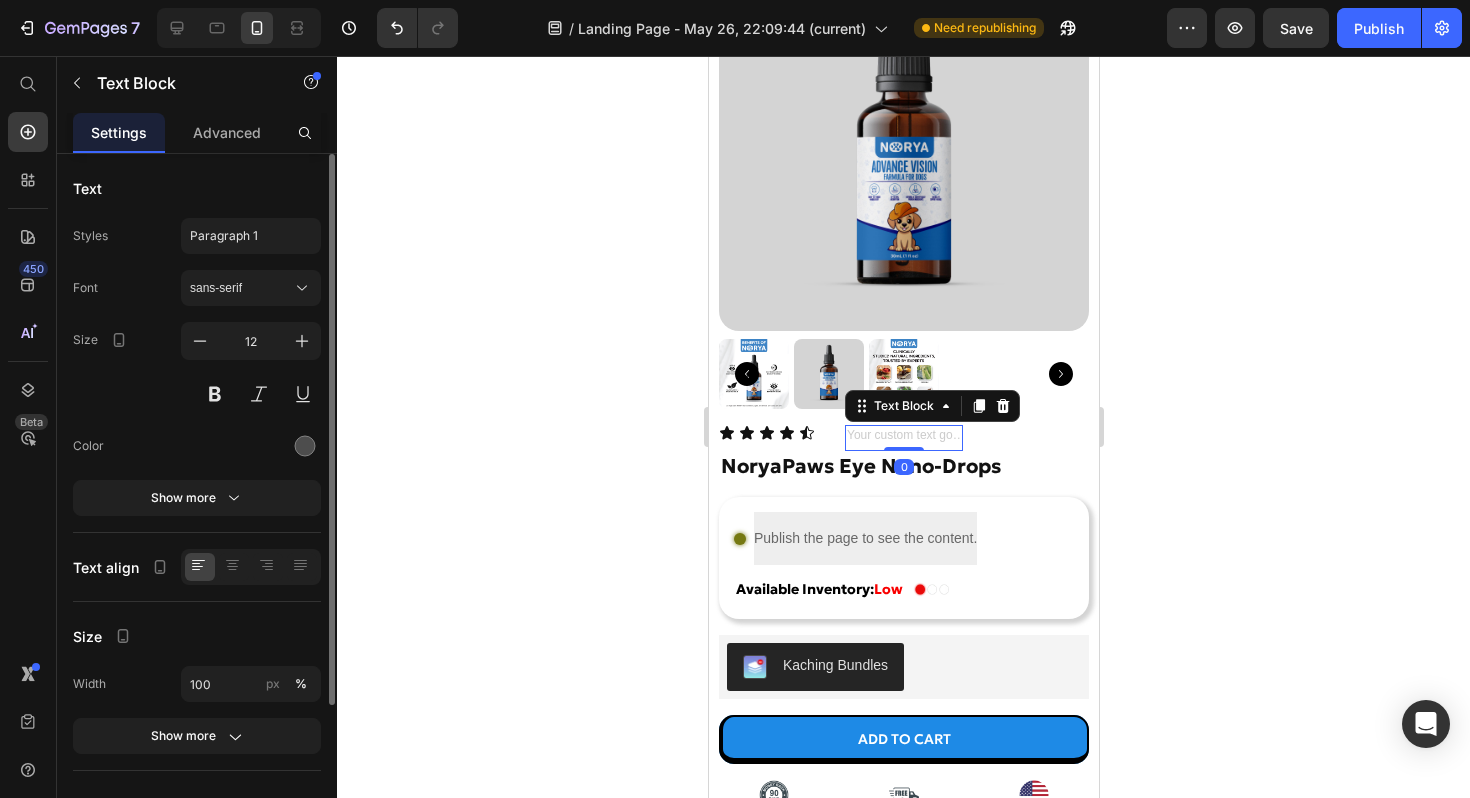 click on "Styles Paragraph 1 Font sans-serif Size 12 Color Show more" 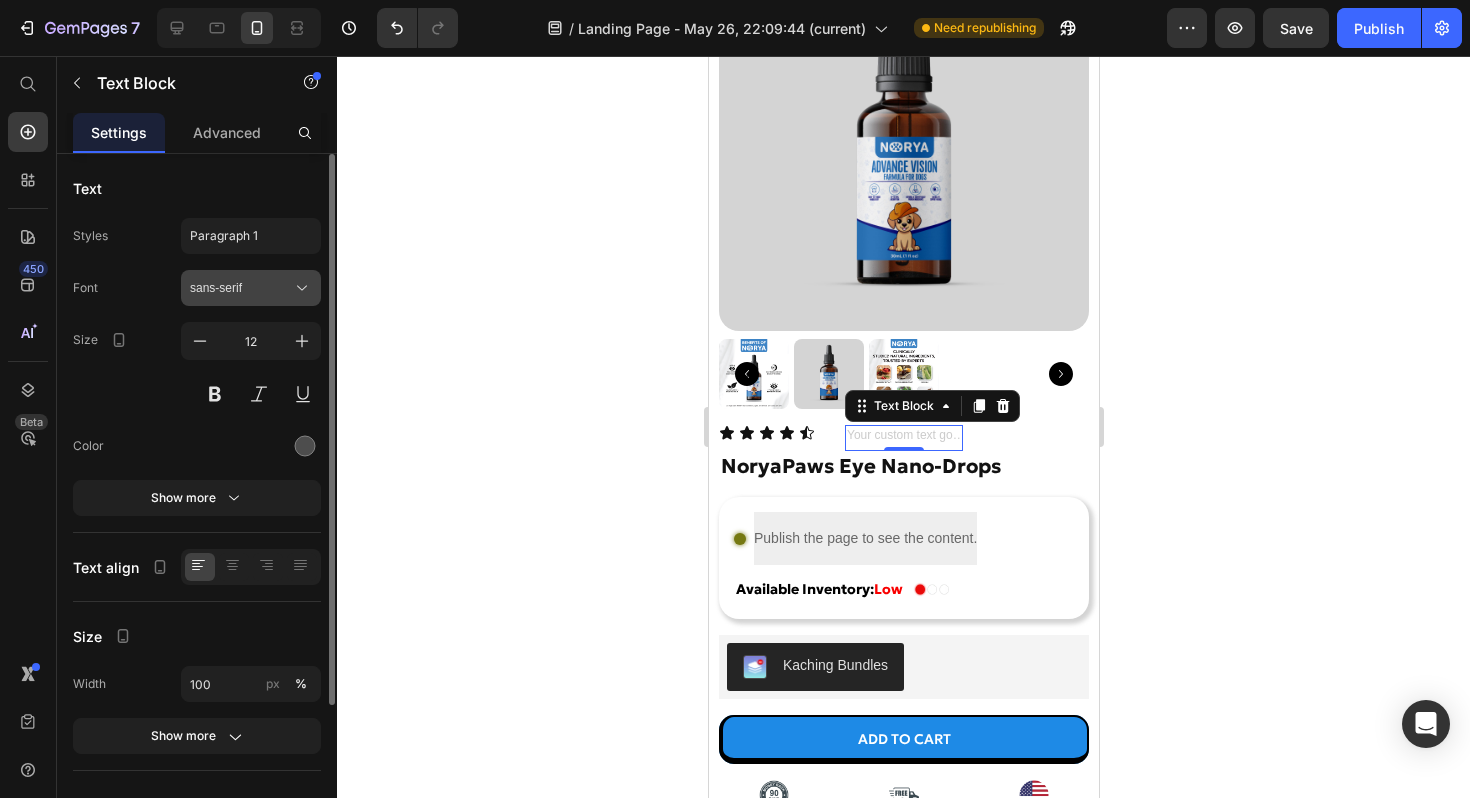 click on "sans-serif" at bounding box center (251, 288) 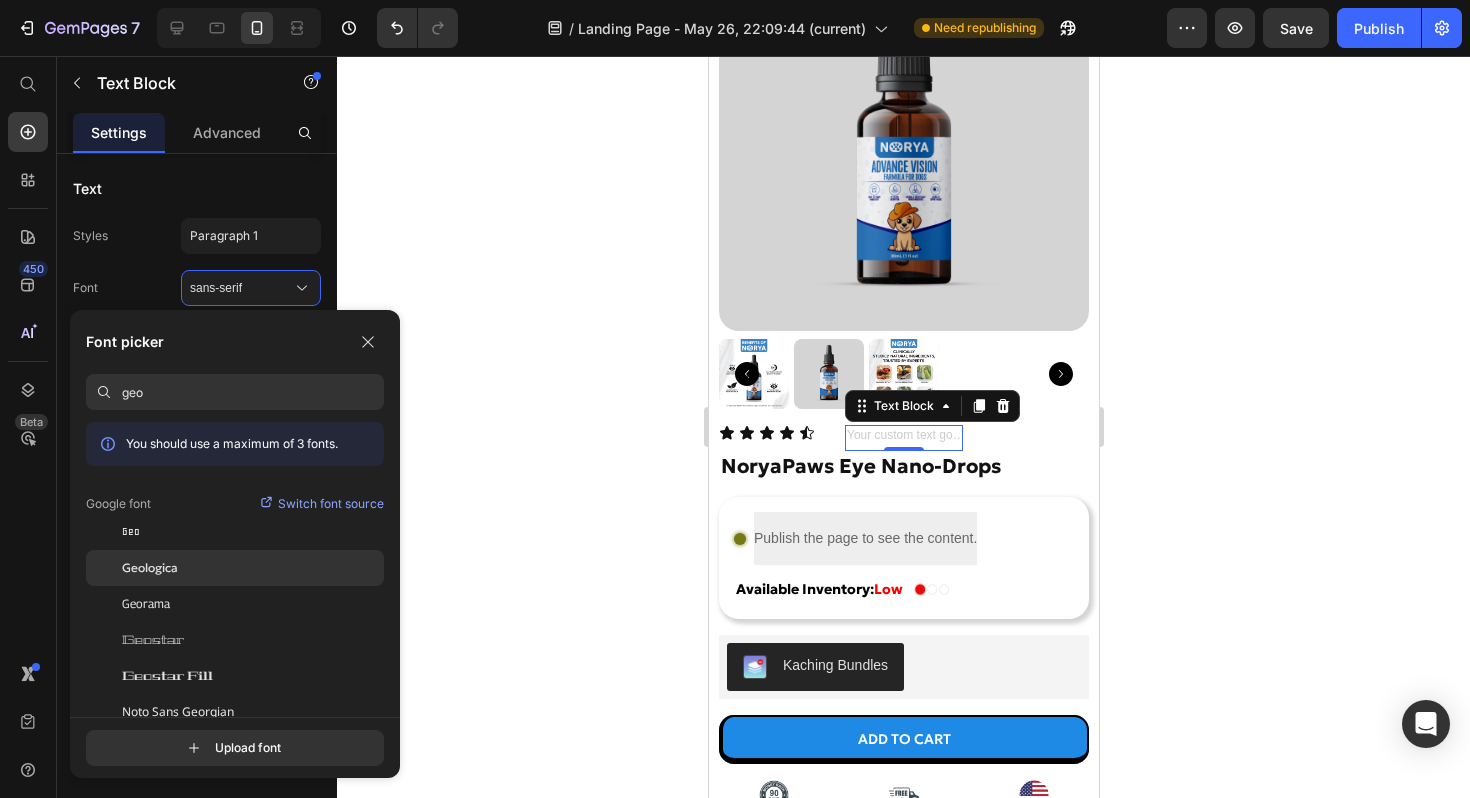 type on "geo" 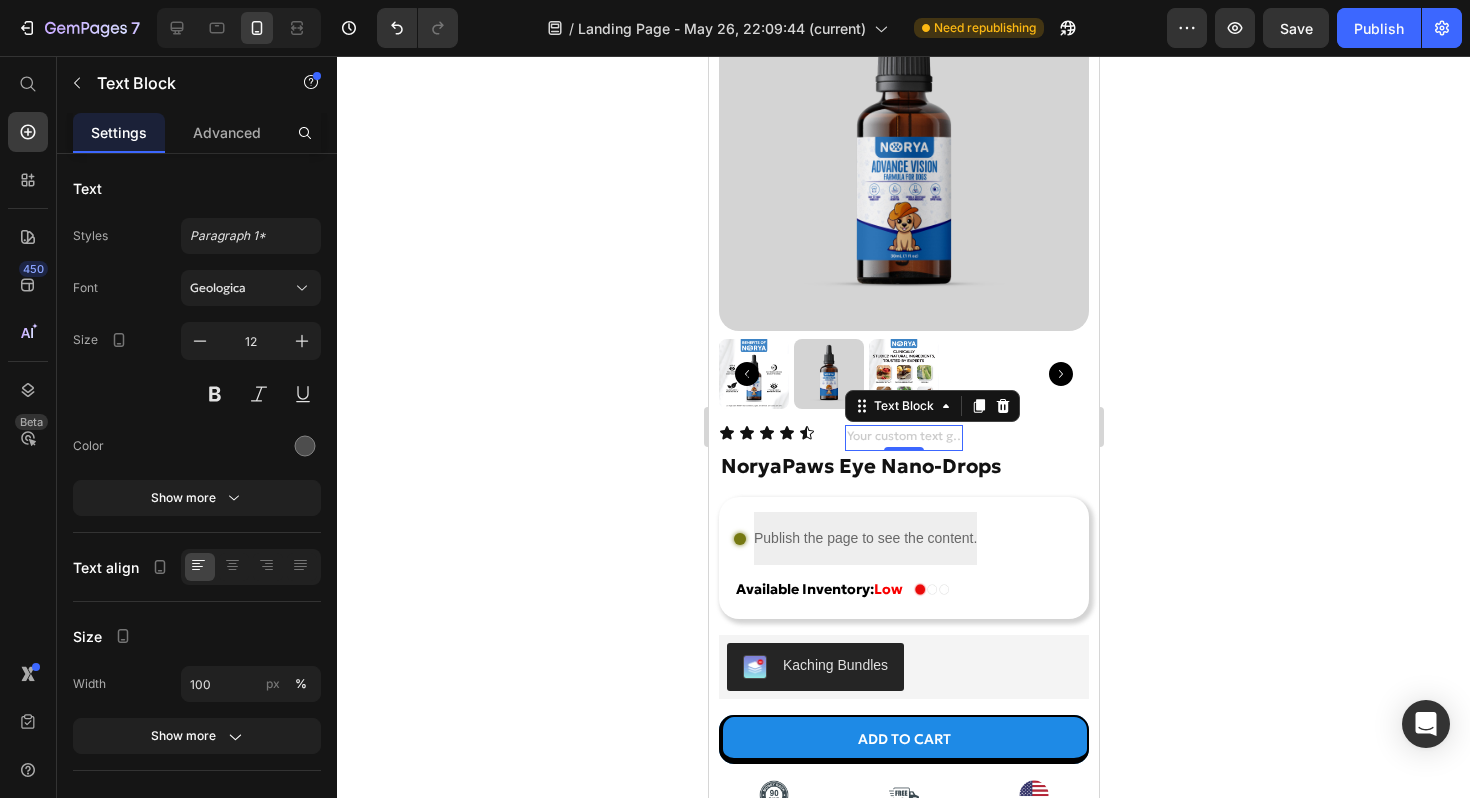 click at bounding box center (903, 438) 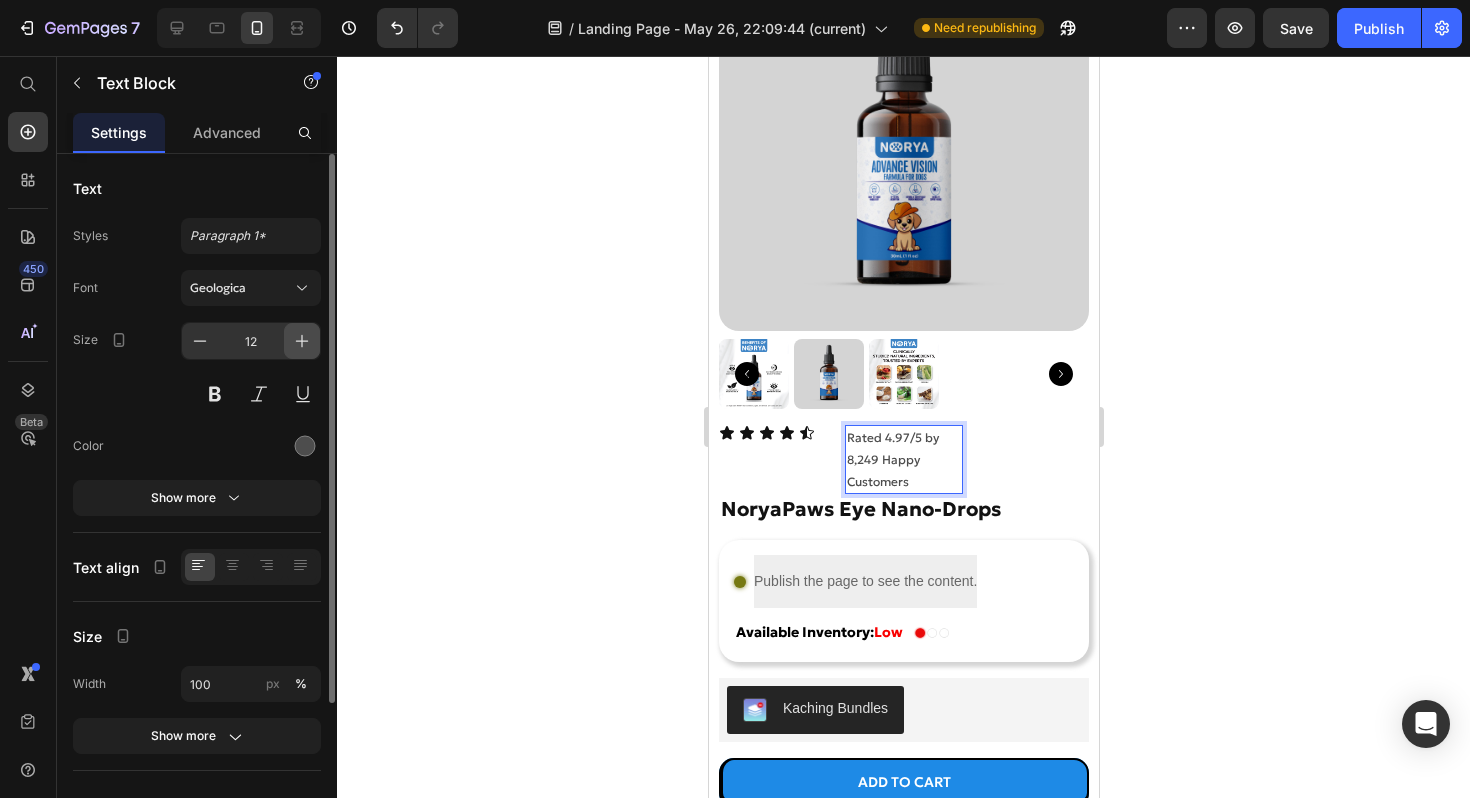 click 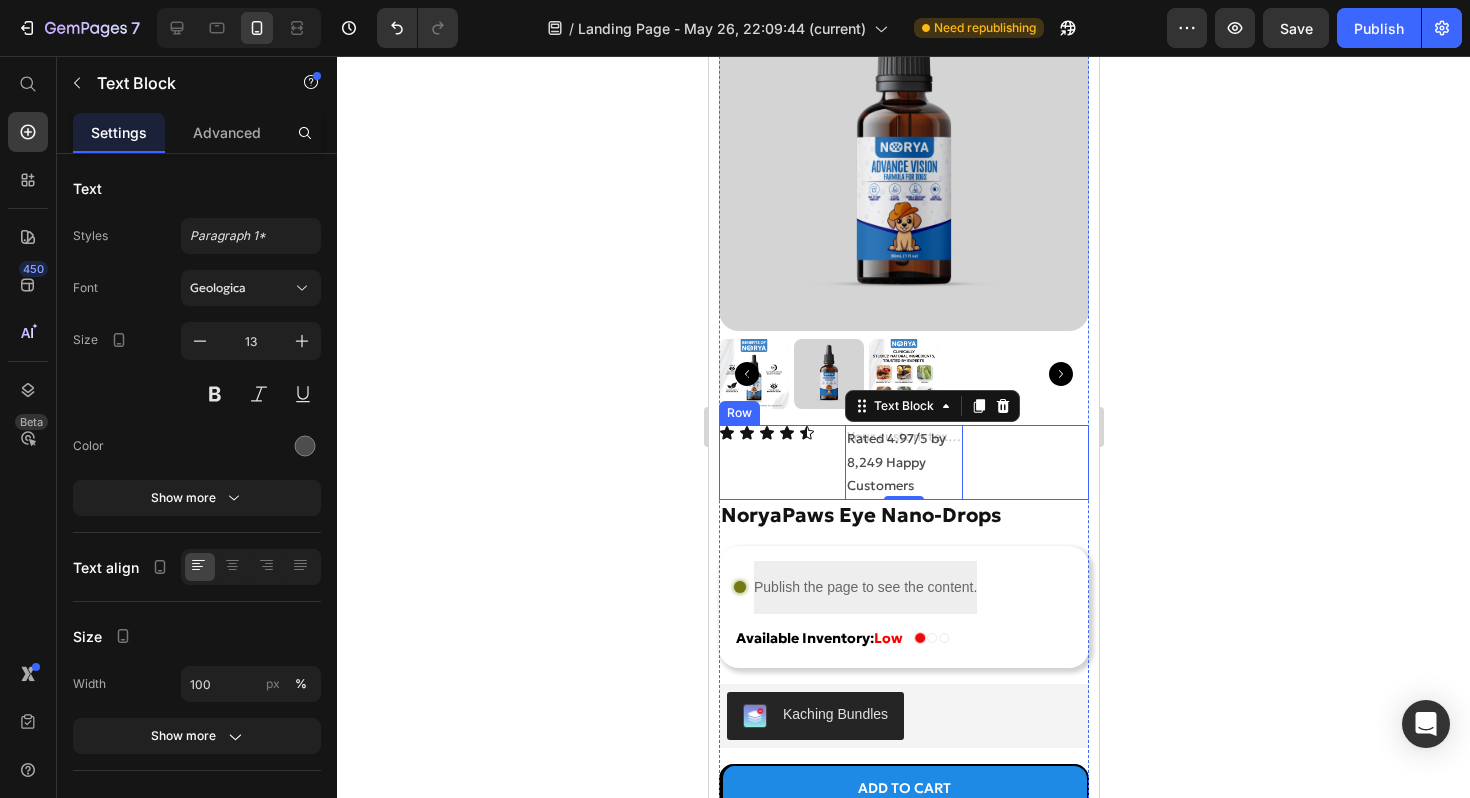 click on "Heading" at bounding box center (1029, 462) 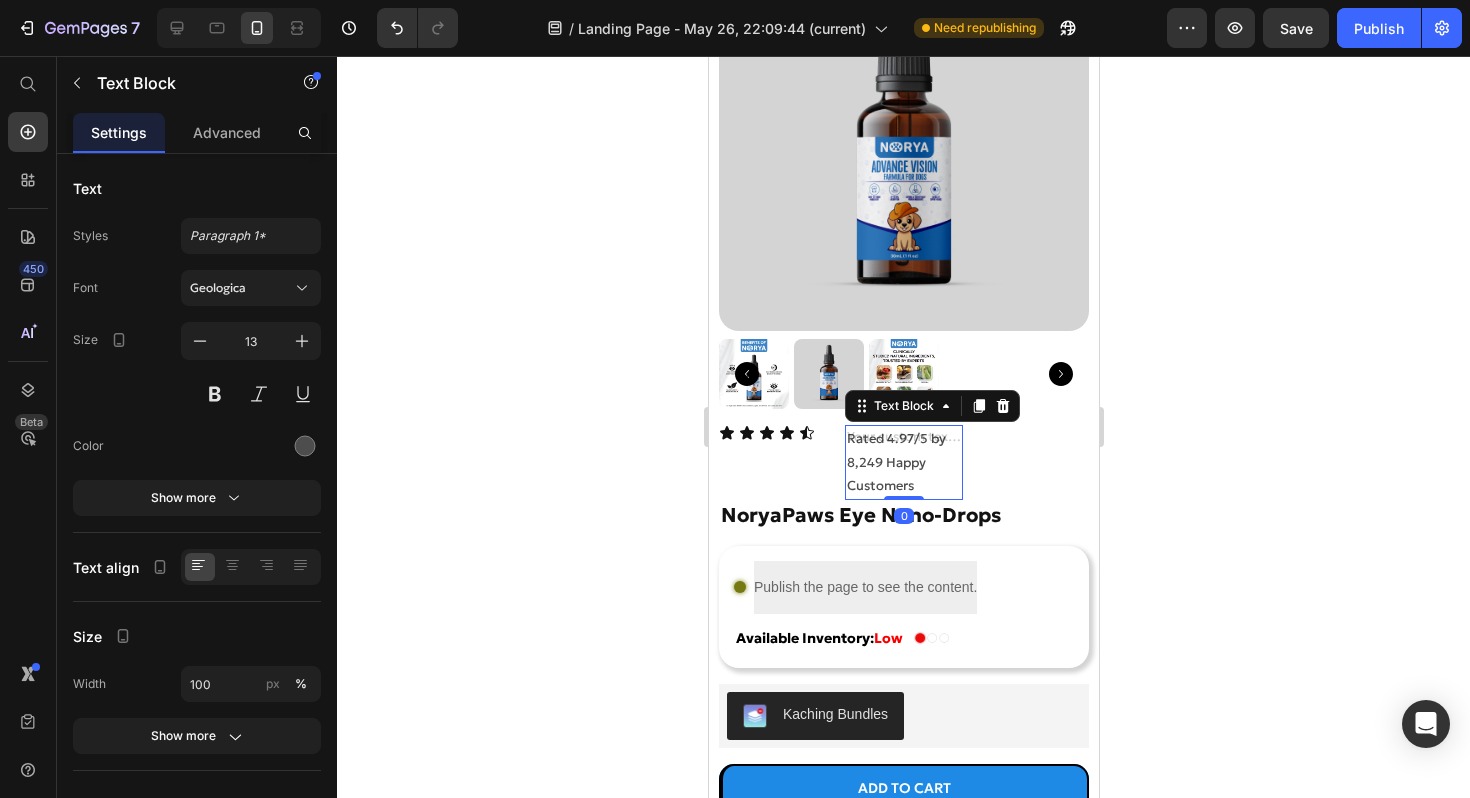 click on "Rated 4.97/5 by 8,249 Happy Customers" at bounding box center (903, 462) 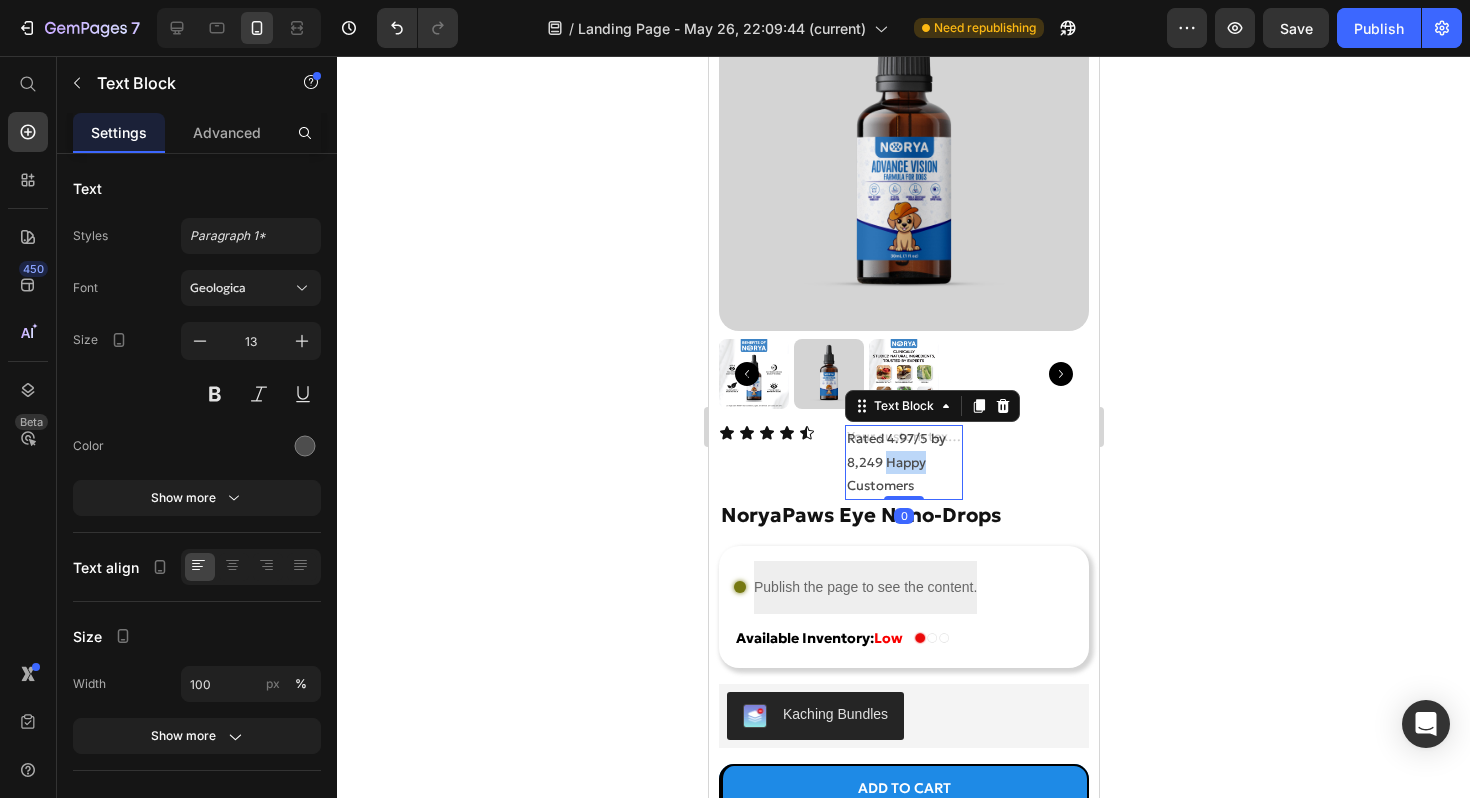 click on "Rated 4.97/5 by 8,249 Happy Customers" at bounding box center (903, 462) 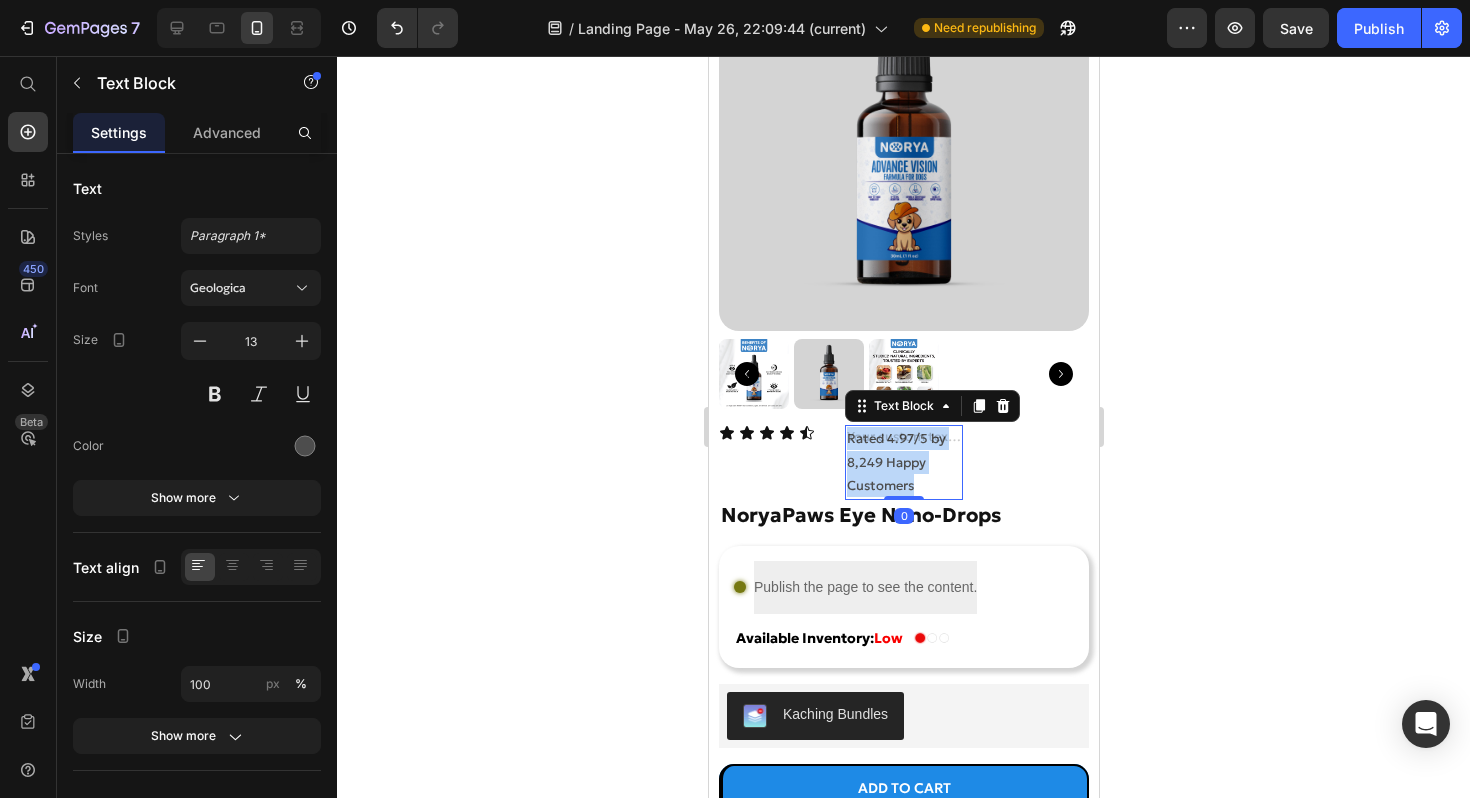 click on "Rated 4.97/5 by 8,249 Happy Customers" at bounding box center [903, 462] 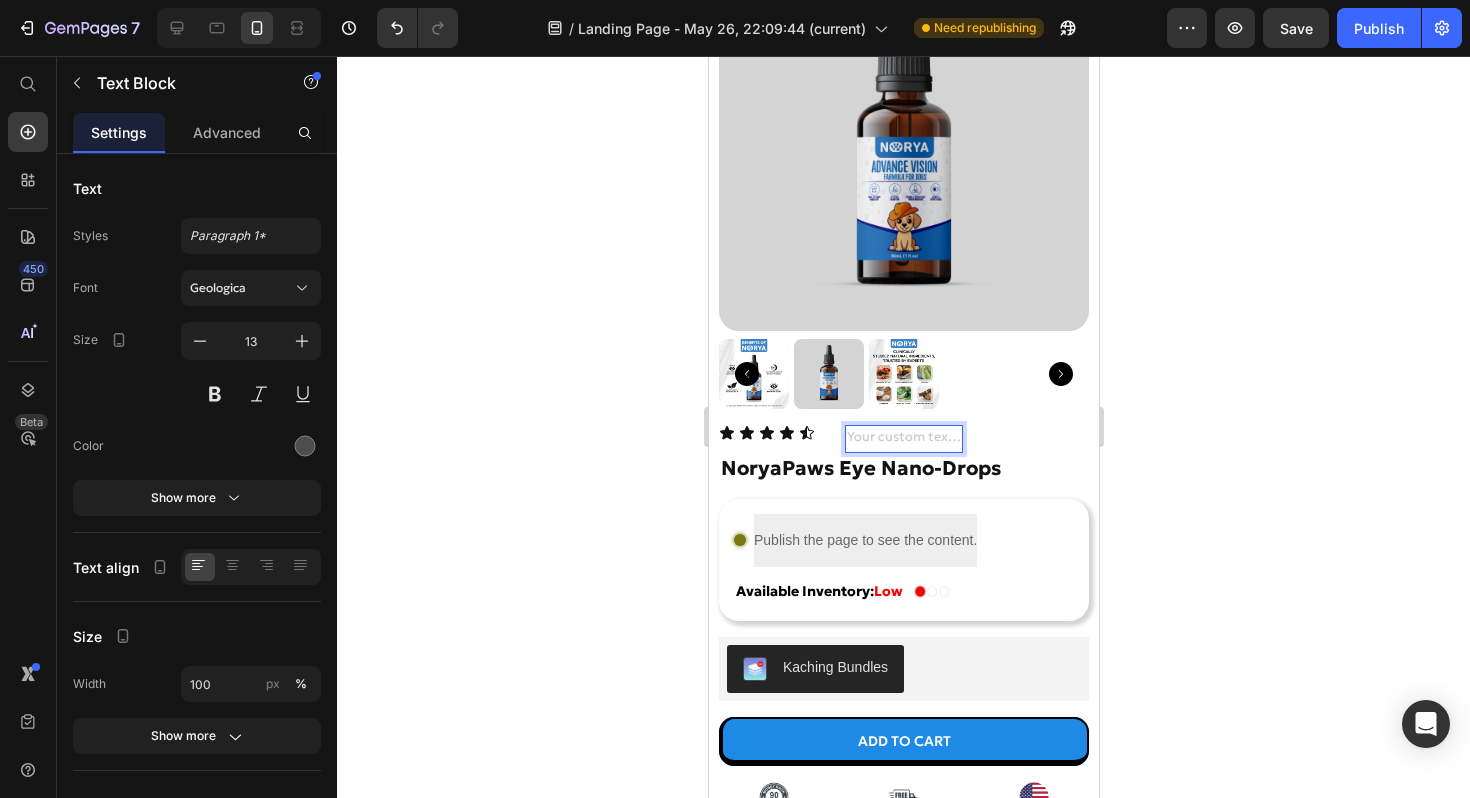 click at bounding box center [903, 438] 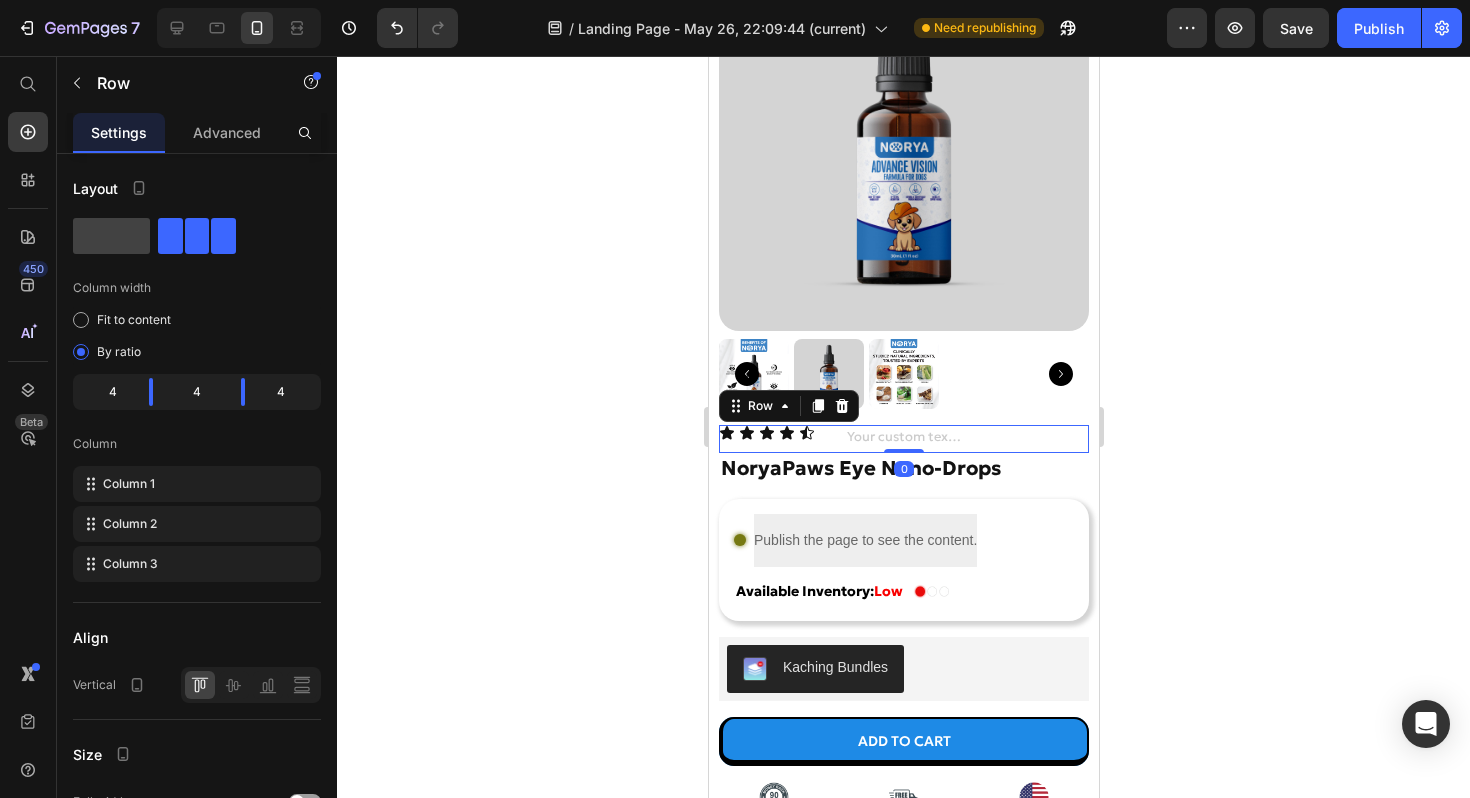click on "Heading" at bounding box center [1029, 438] 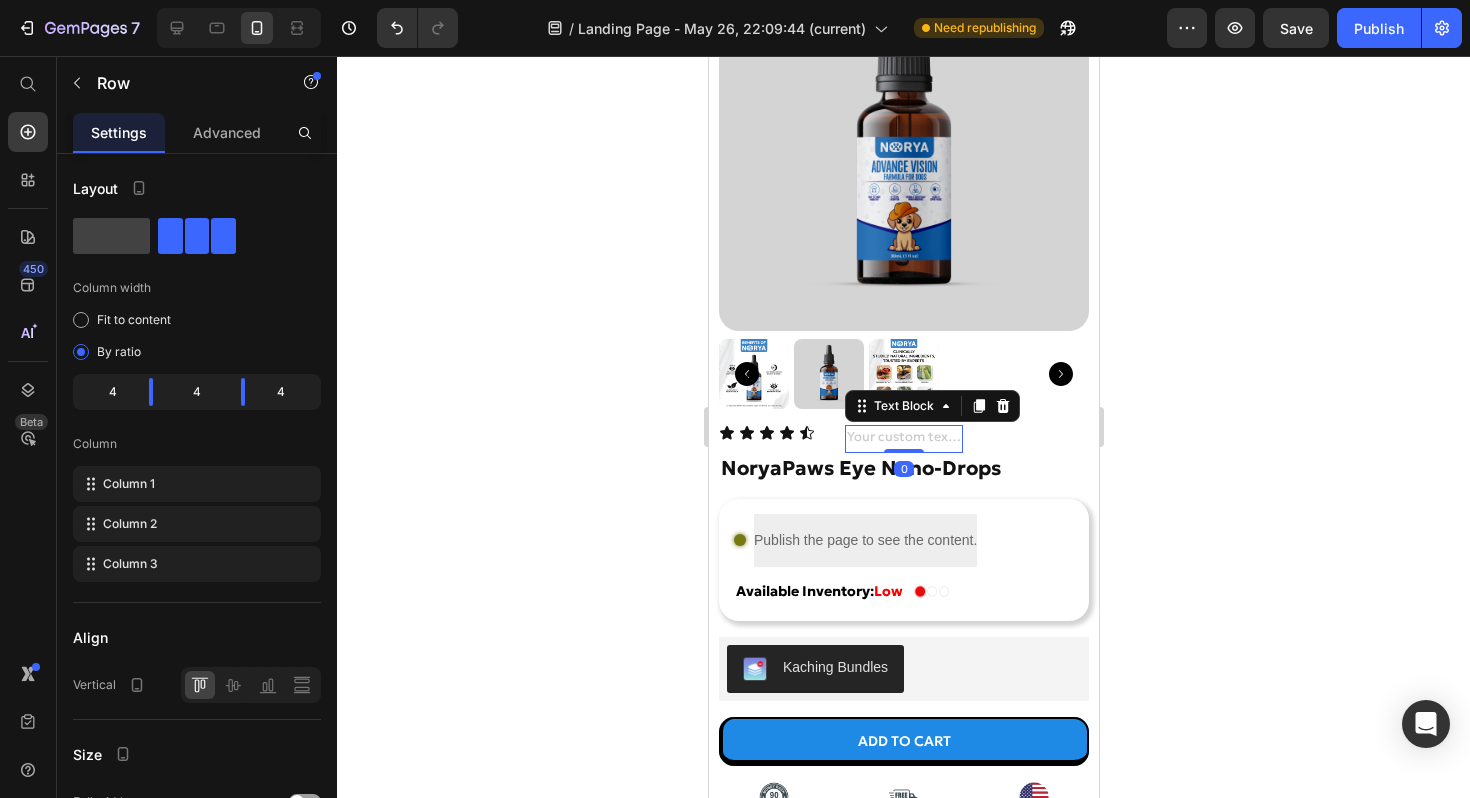 click at bounding box center (903, 438) 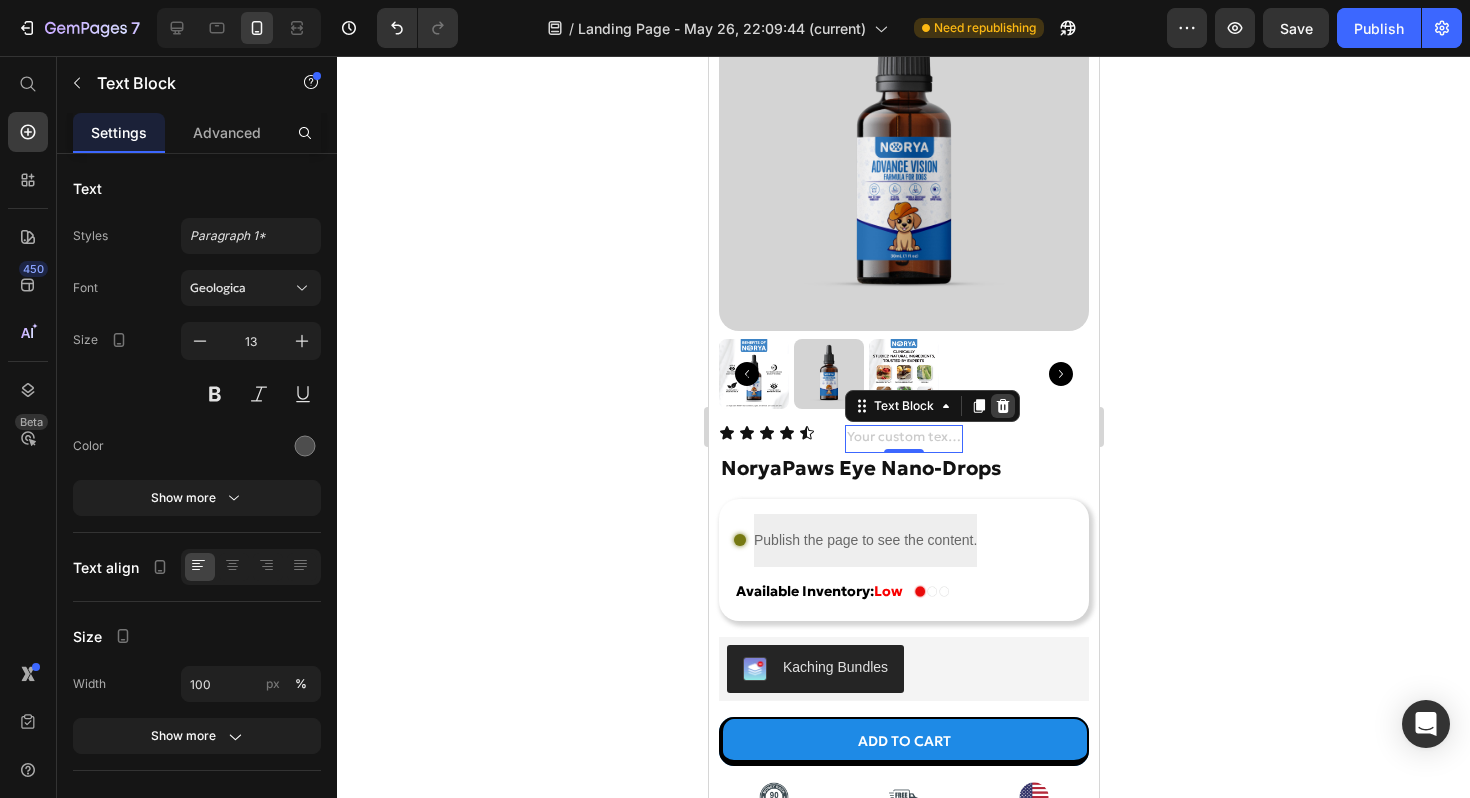 click 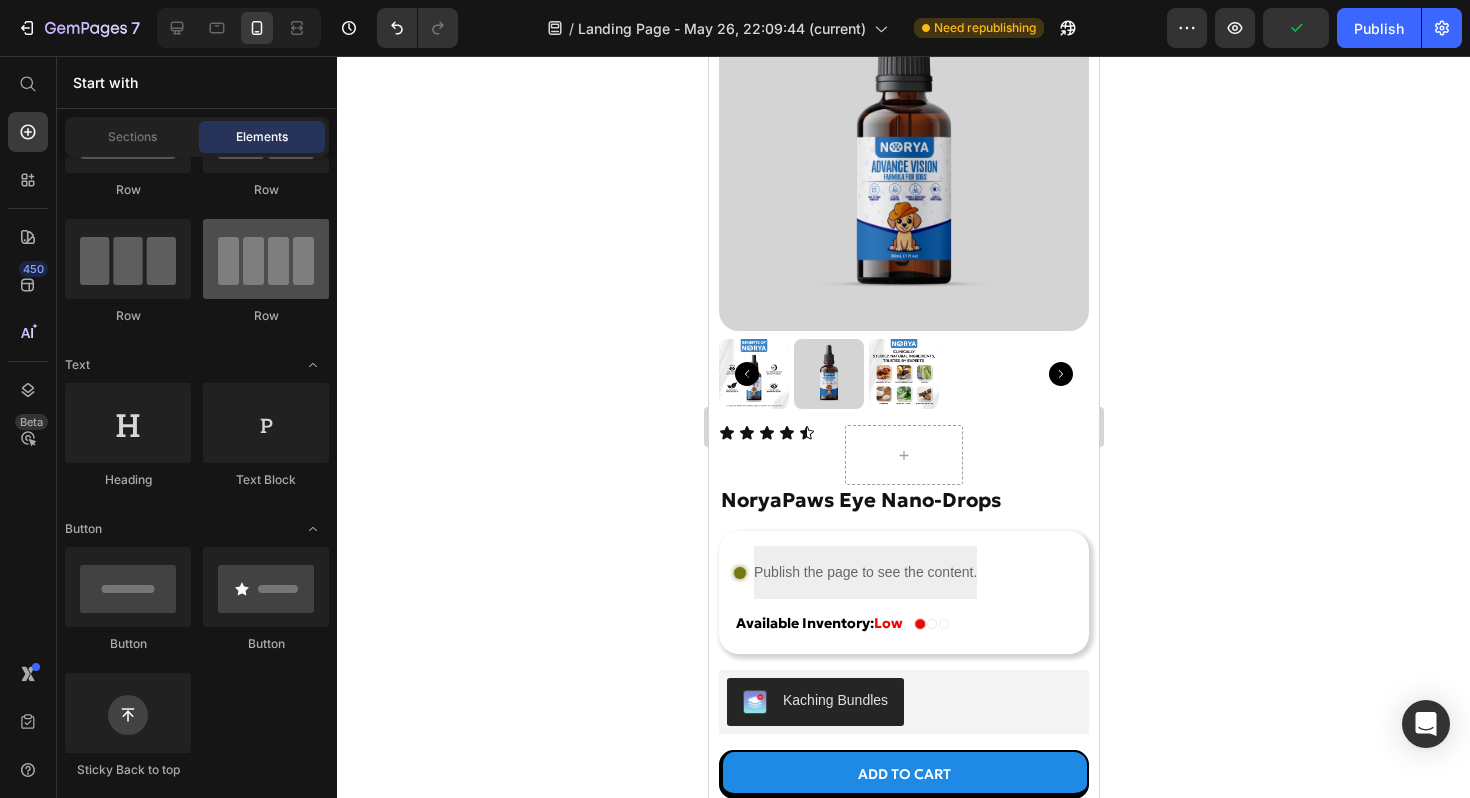 scroll, scrollTop: 0, scrollLeft: 0, axis: both 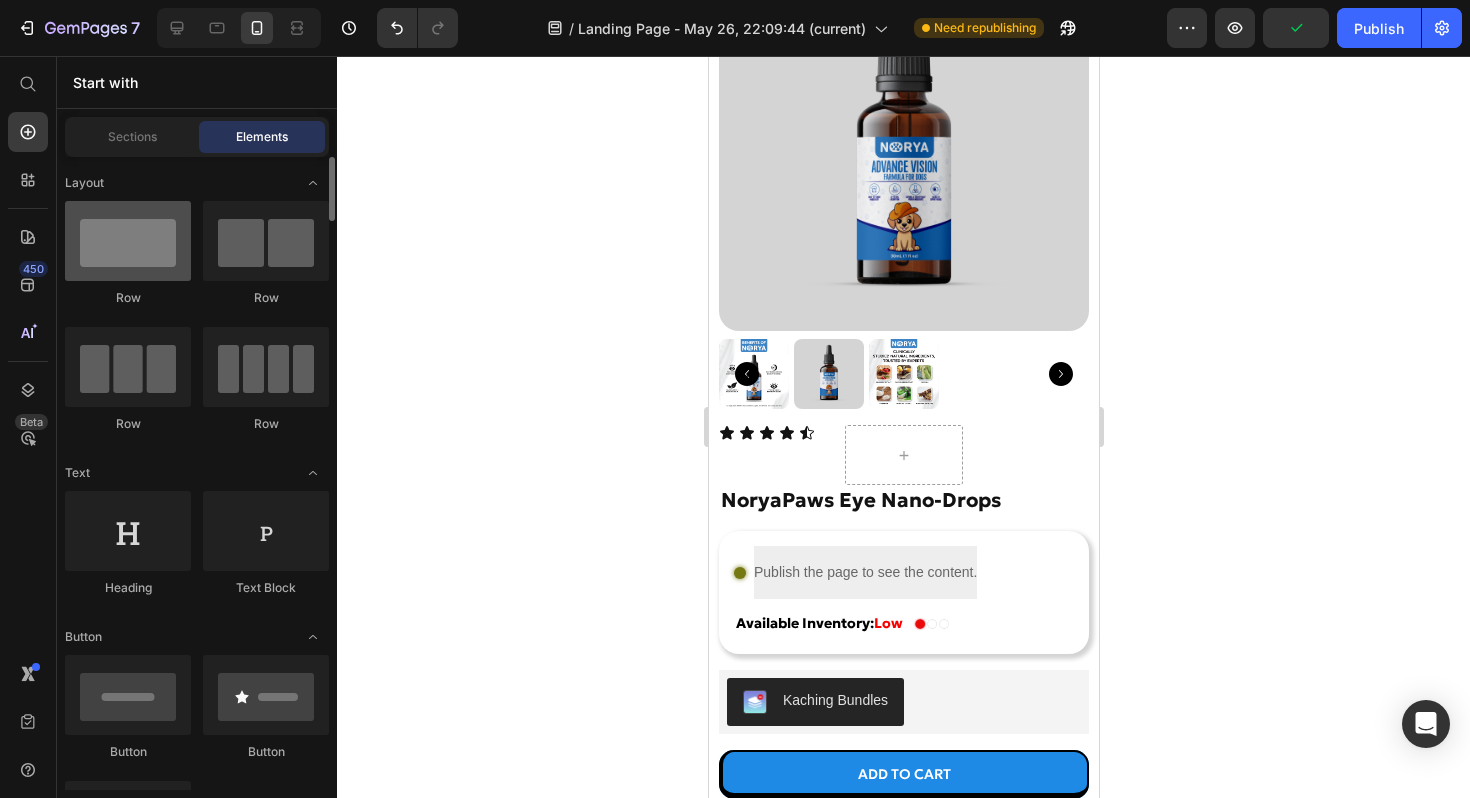 click at bounding box center [128, 241] 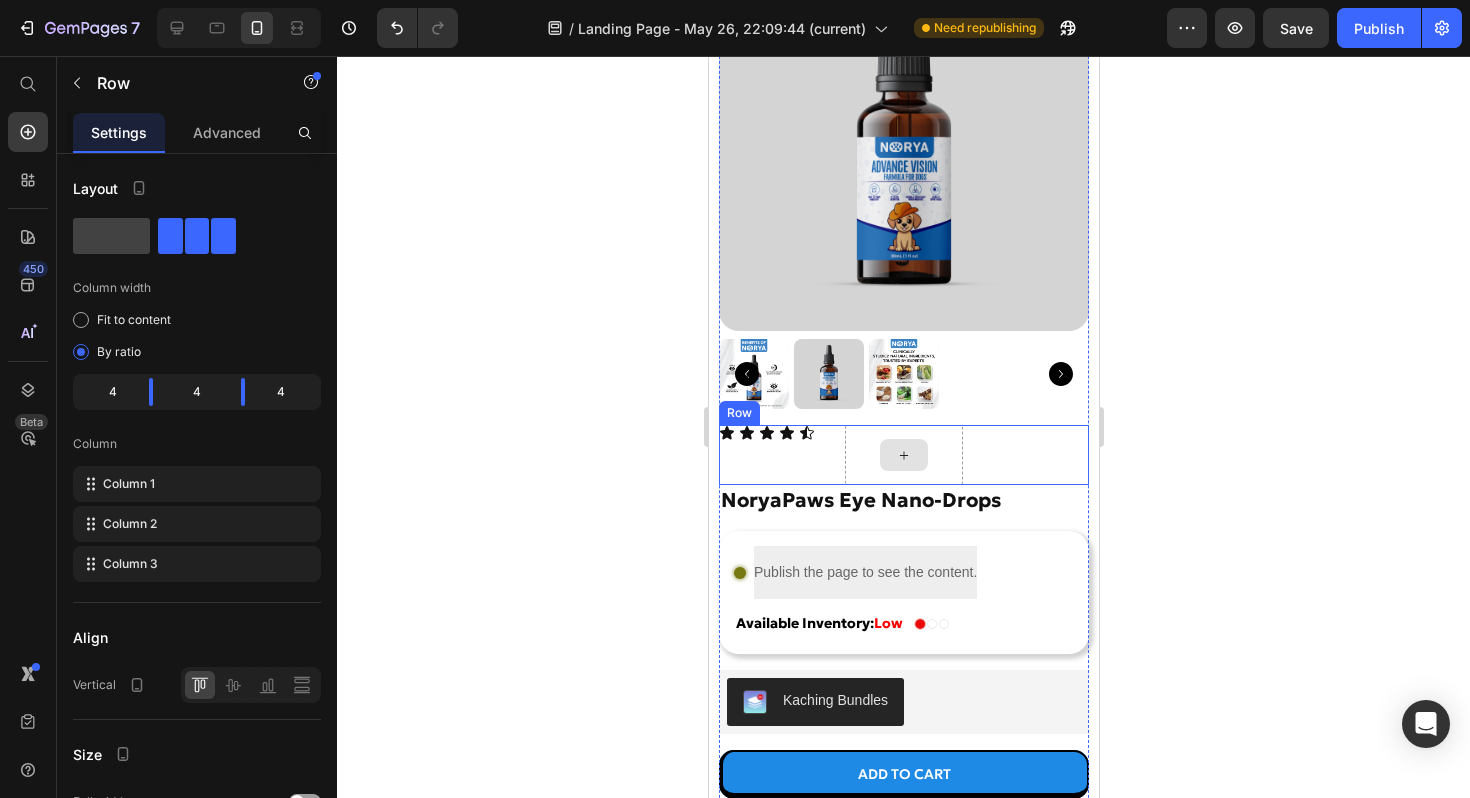 click at bounding box center (903, 455) 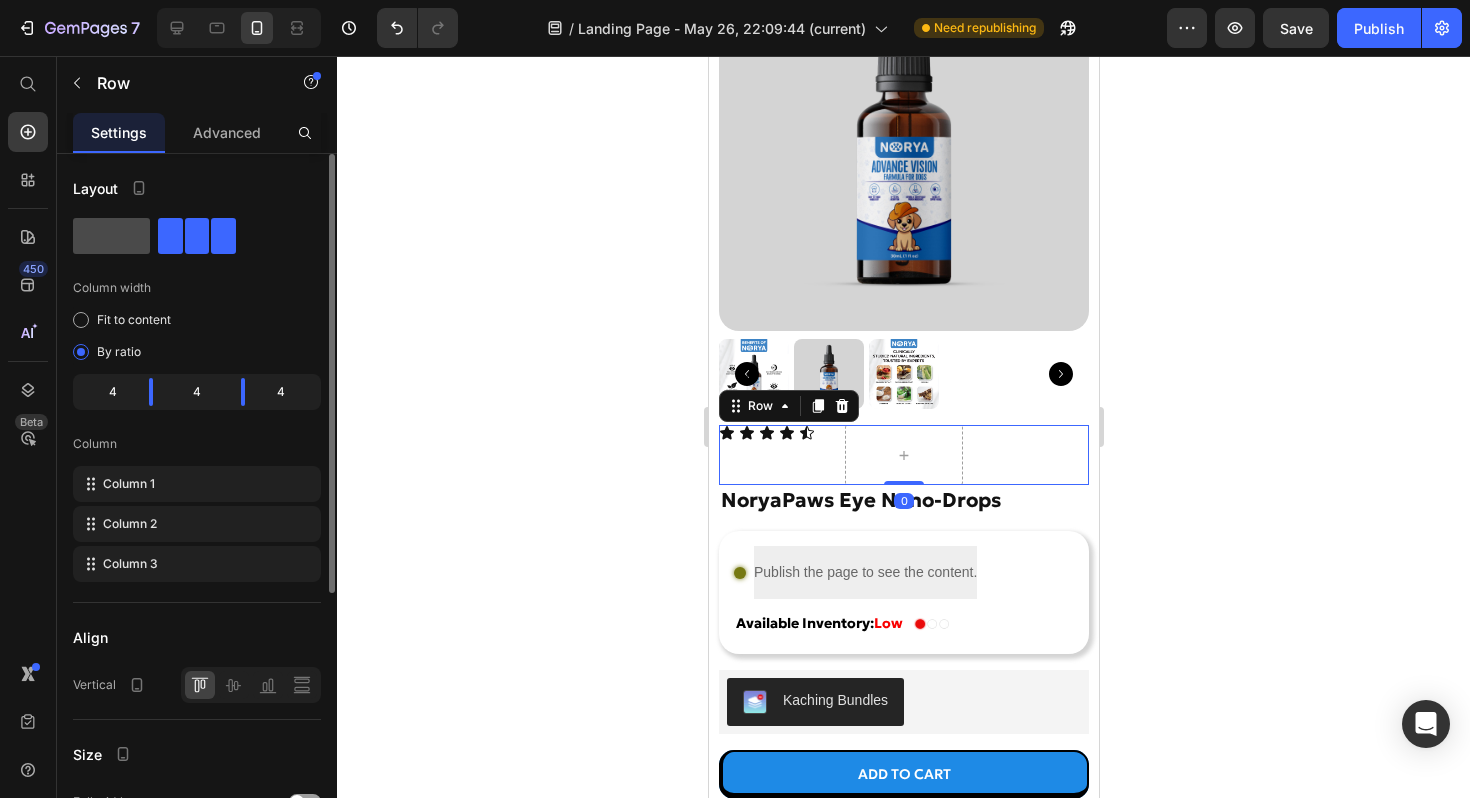click 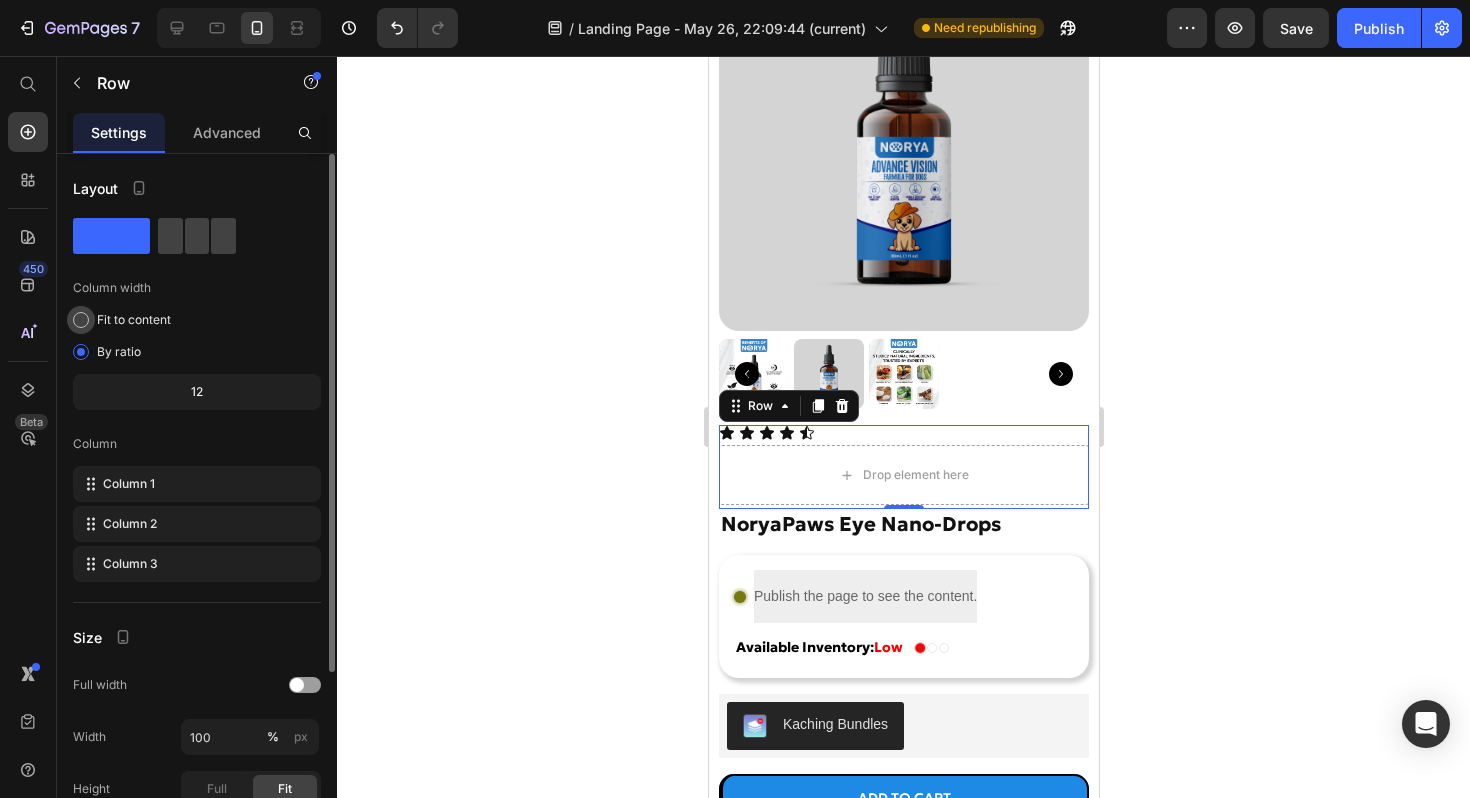 click at bounding box center [81, 320] 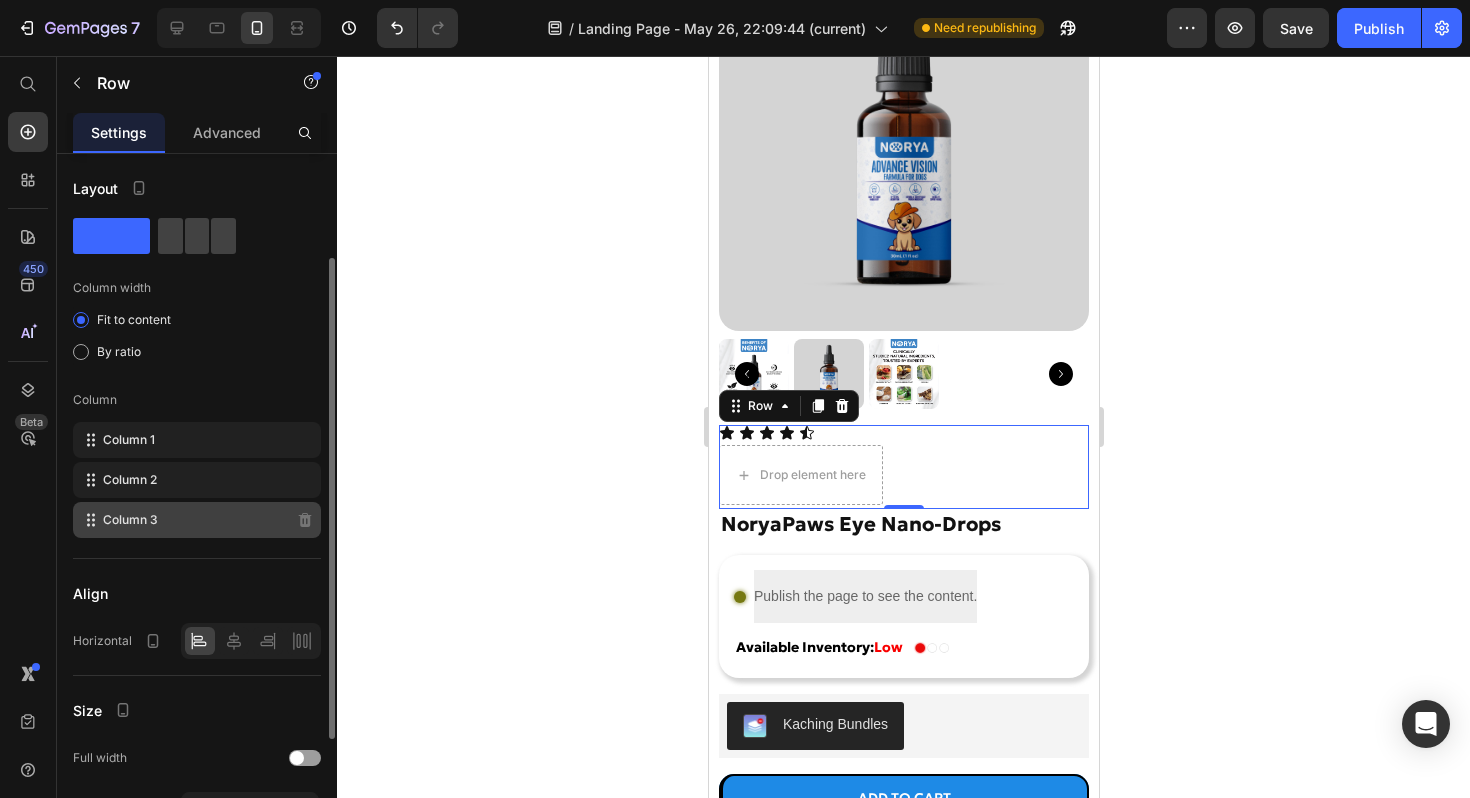 scroll, scrollTop: 320, scrollLeft: 0, axis: vertical 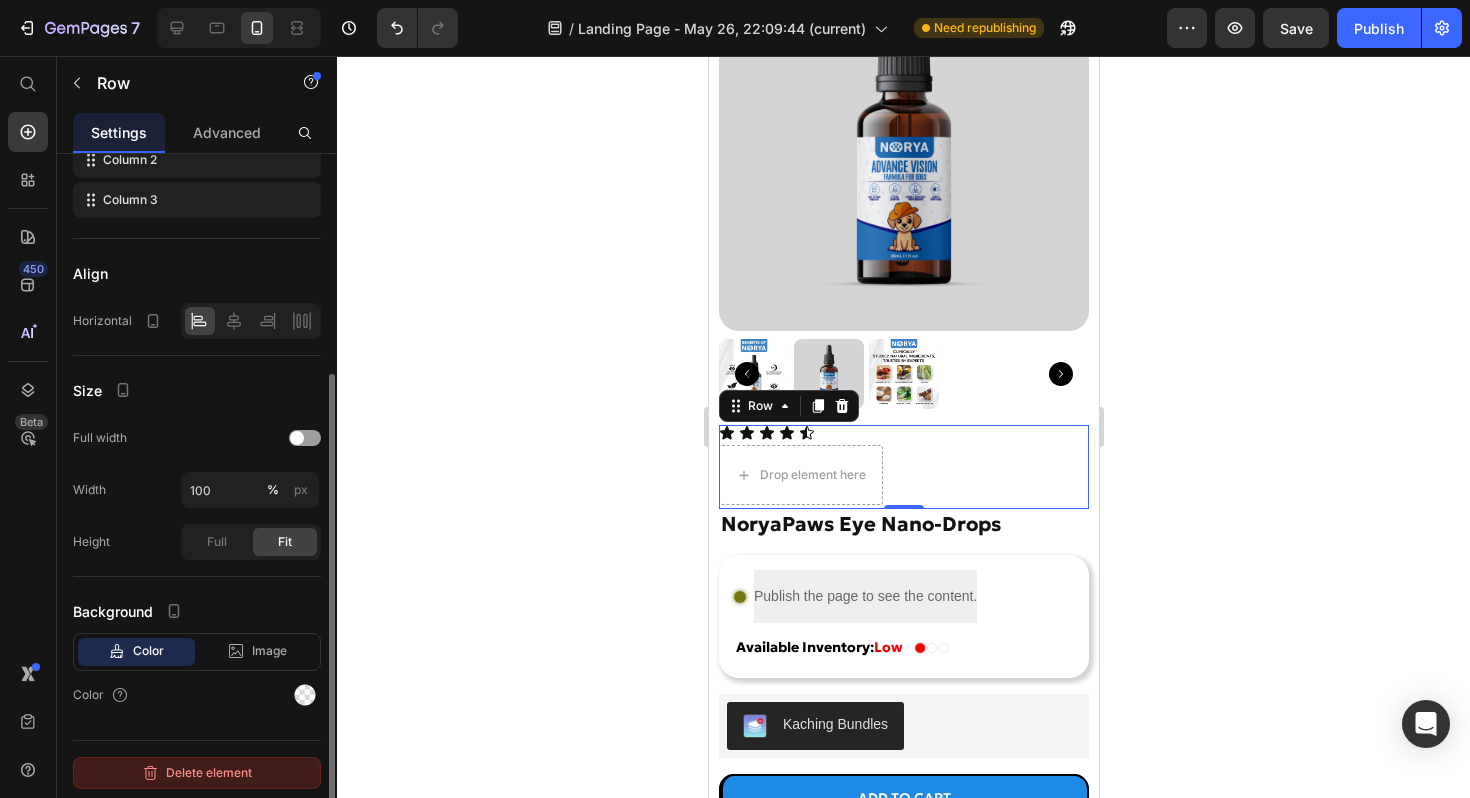click on "Delete element" at bounding box center [197, 773] 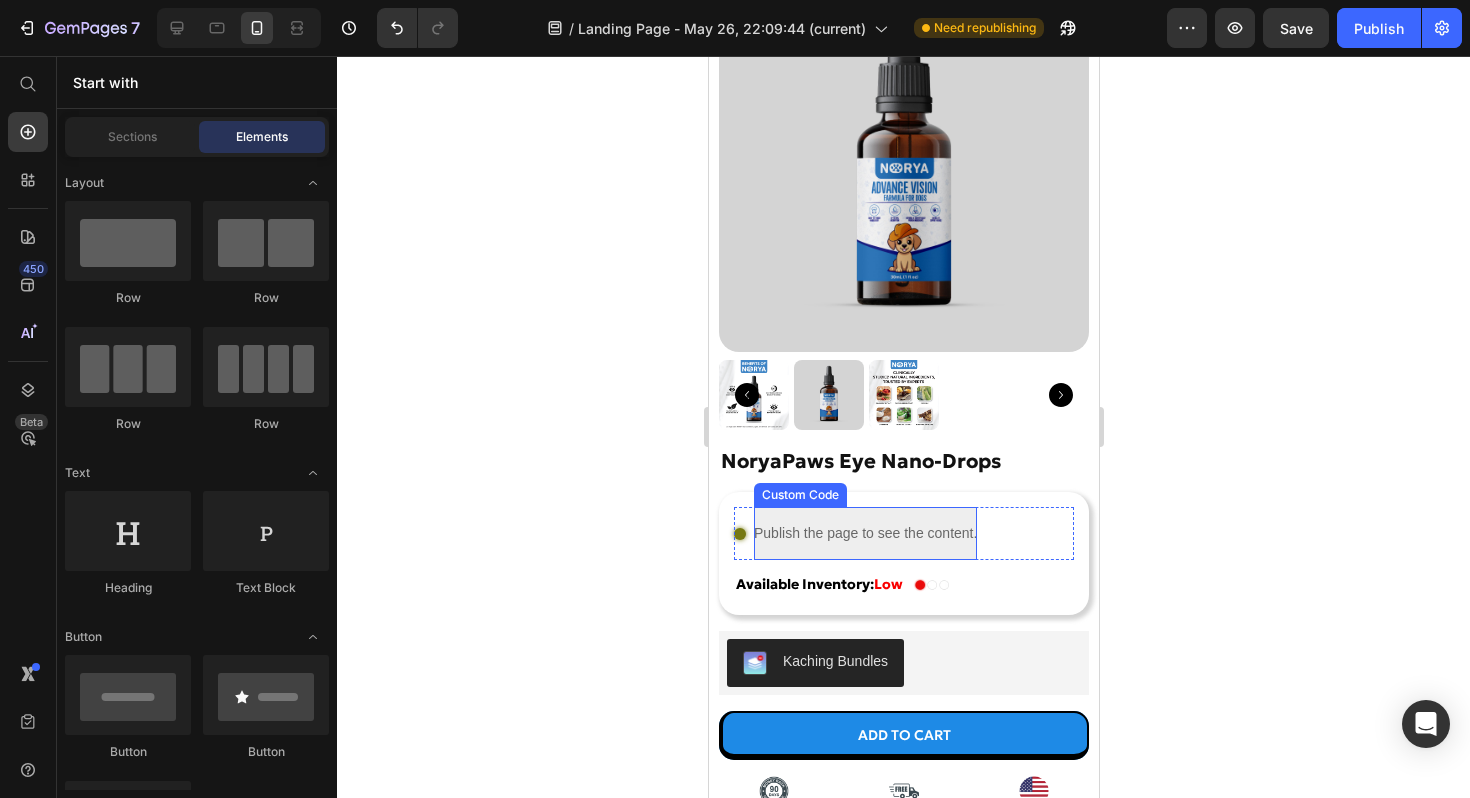 scroll, scrollTop: 11515, scrollLeft: 0, axis: vertical 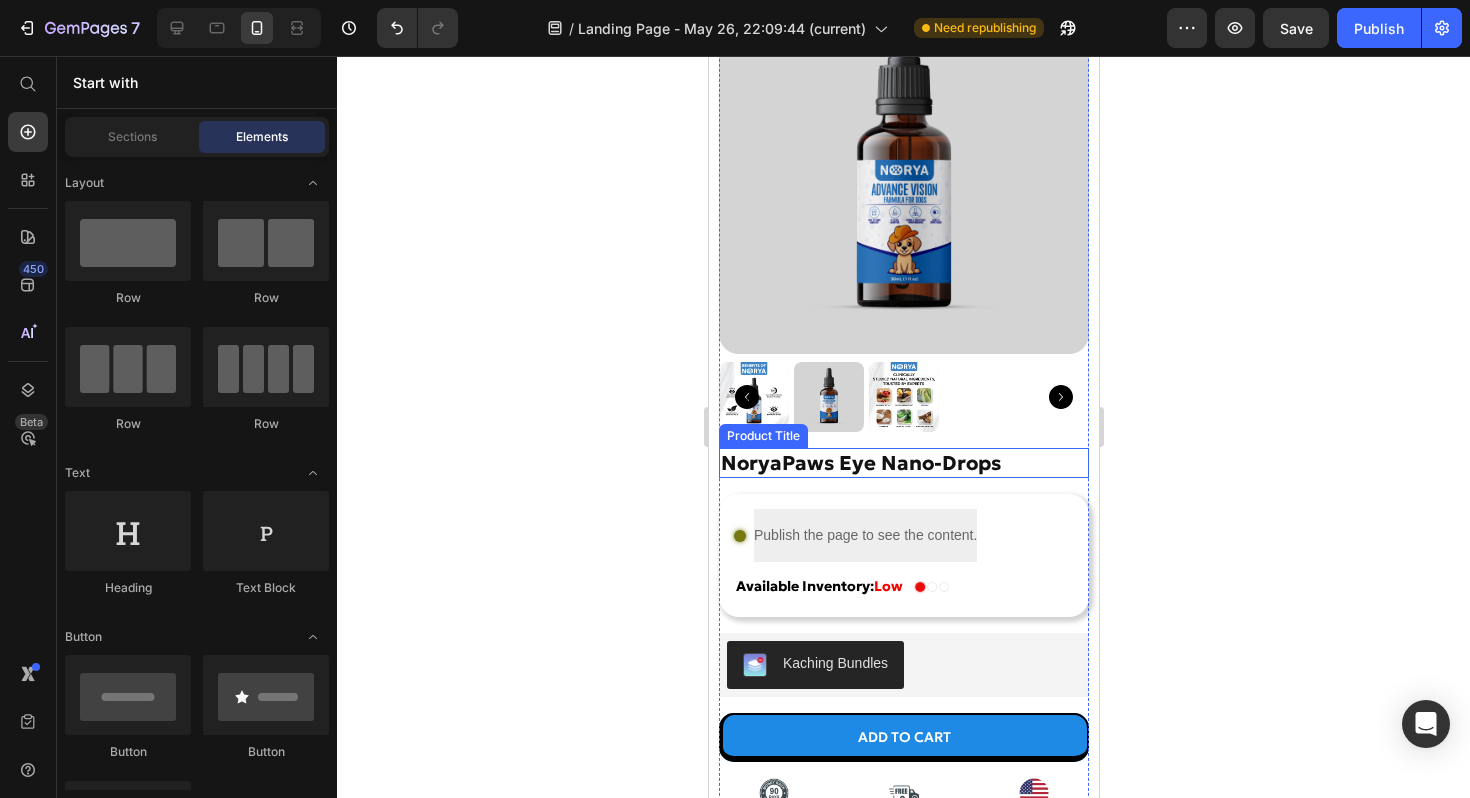 click on "NoryaPaws Eye Nano-Drops" at bounding box center [903, 463] 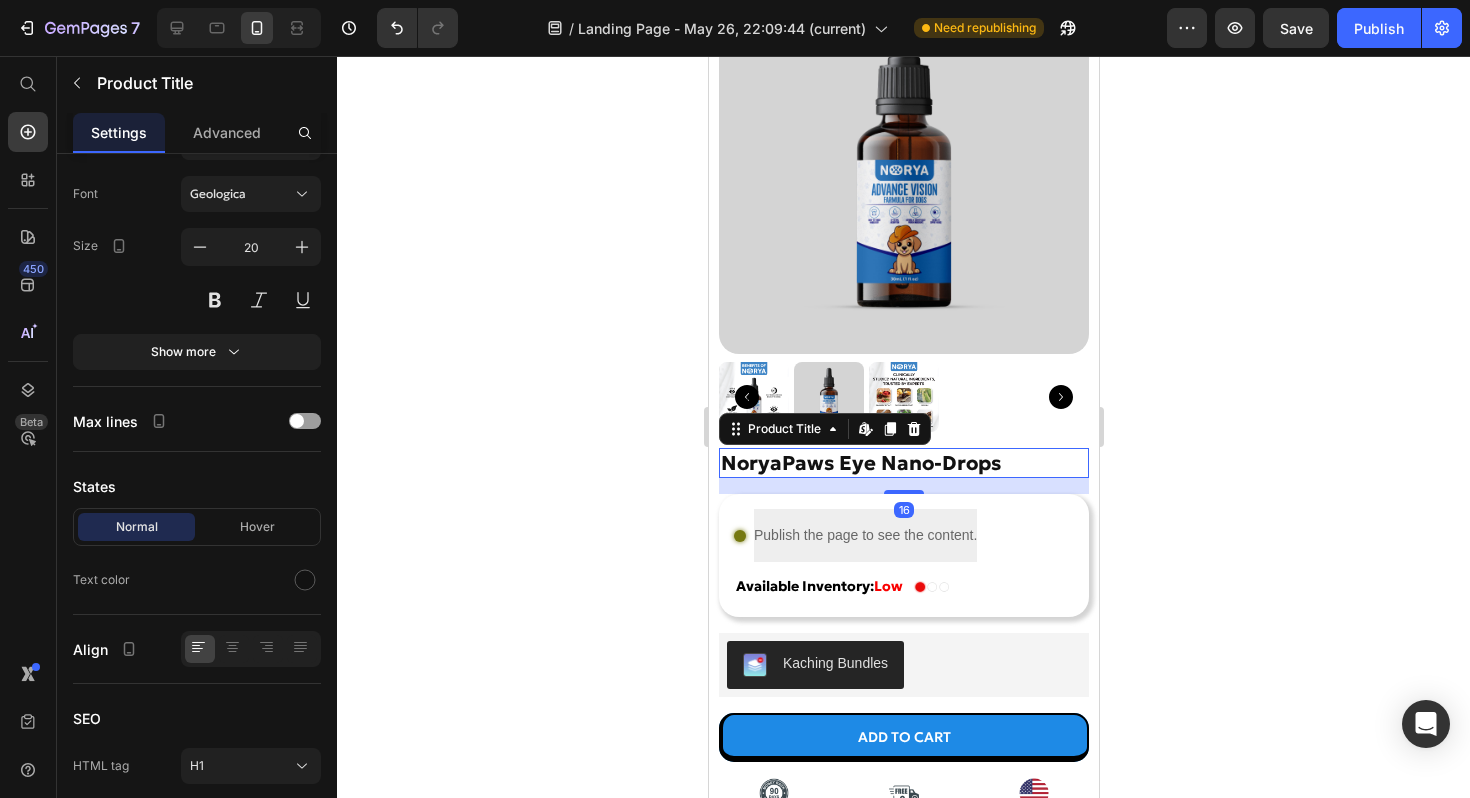 scroll, scrollTop: 0, scrollLeft: 0, axis: both 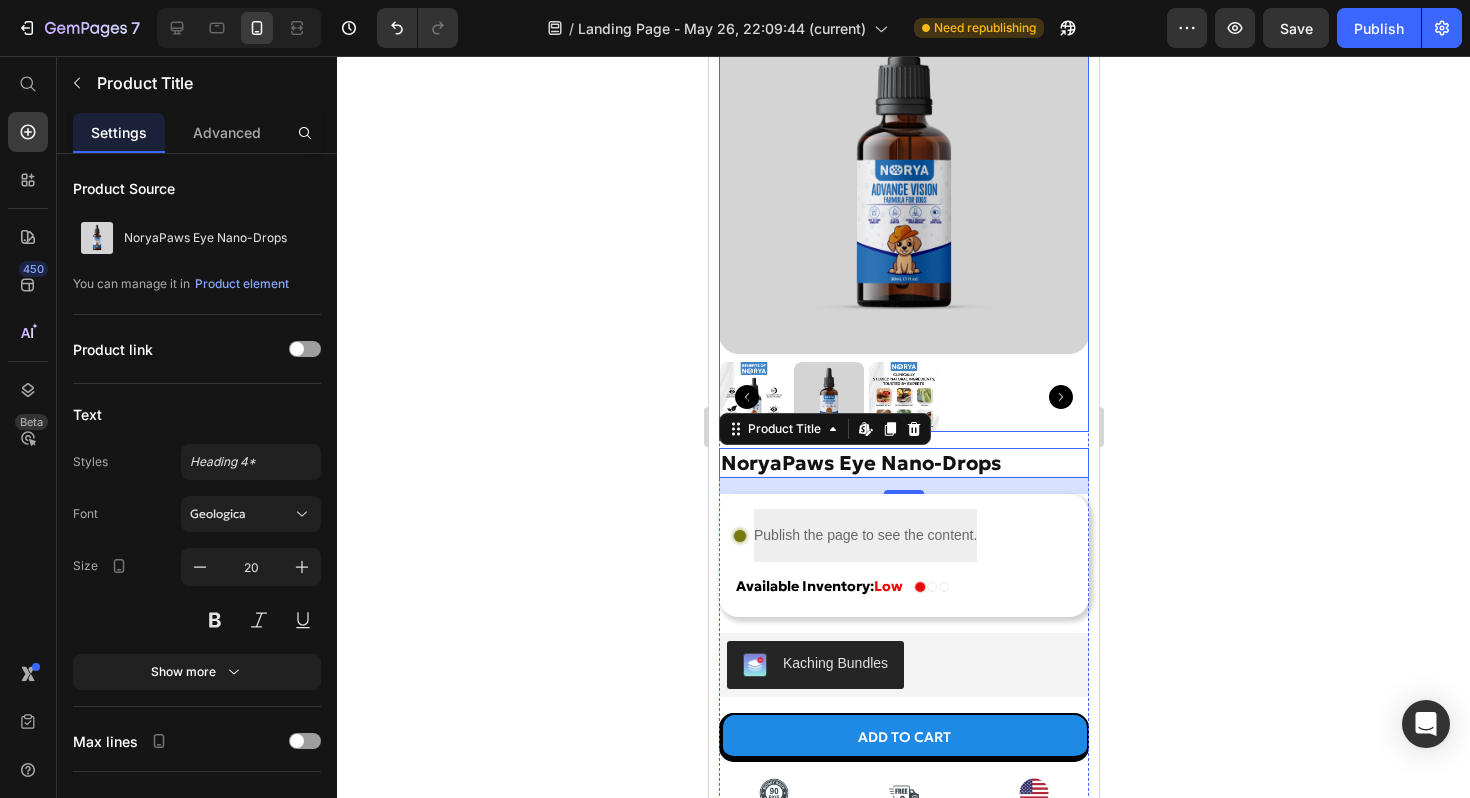 click at bounding box center [903, 397] 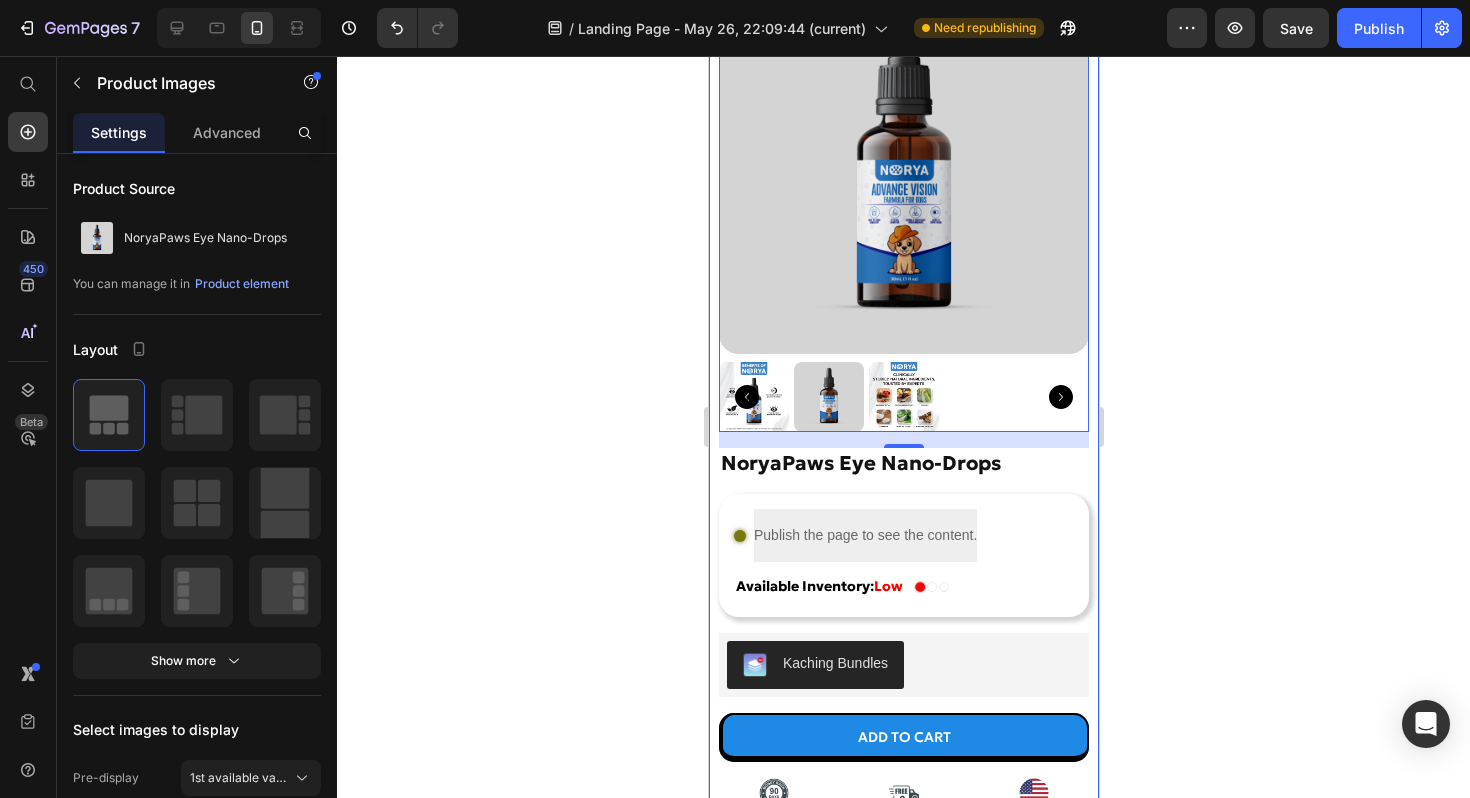 click 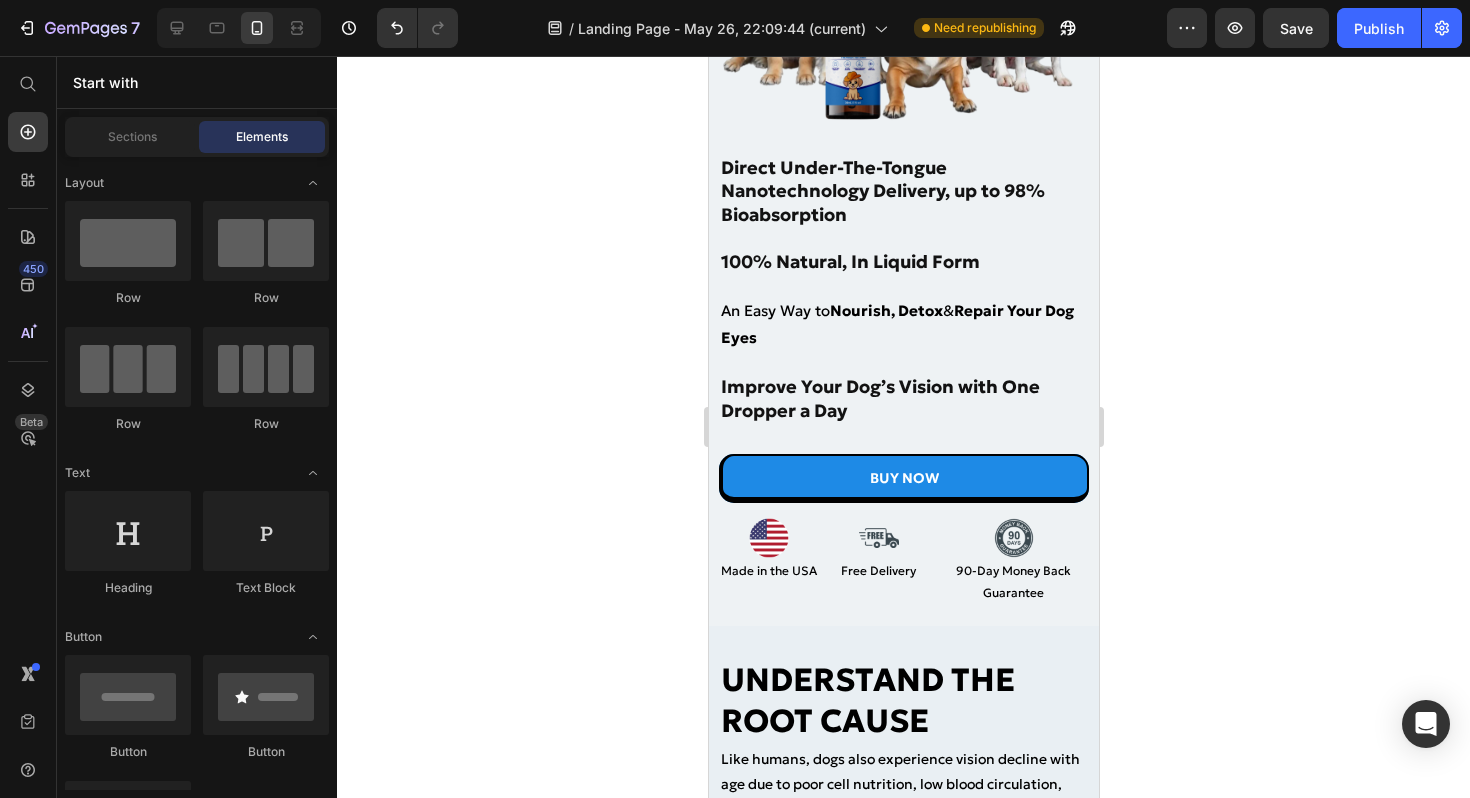 scroll, scrollTop: 0, scrollLeft: 0, axis: both 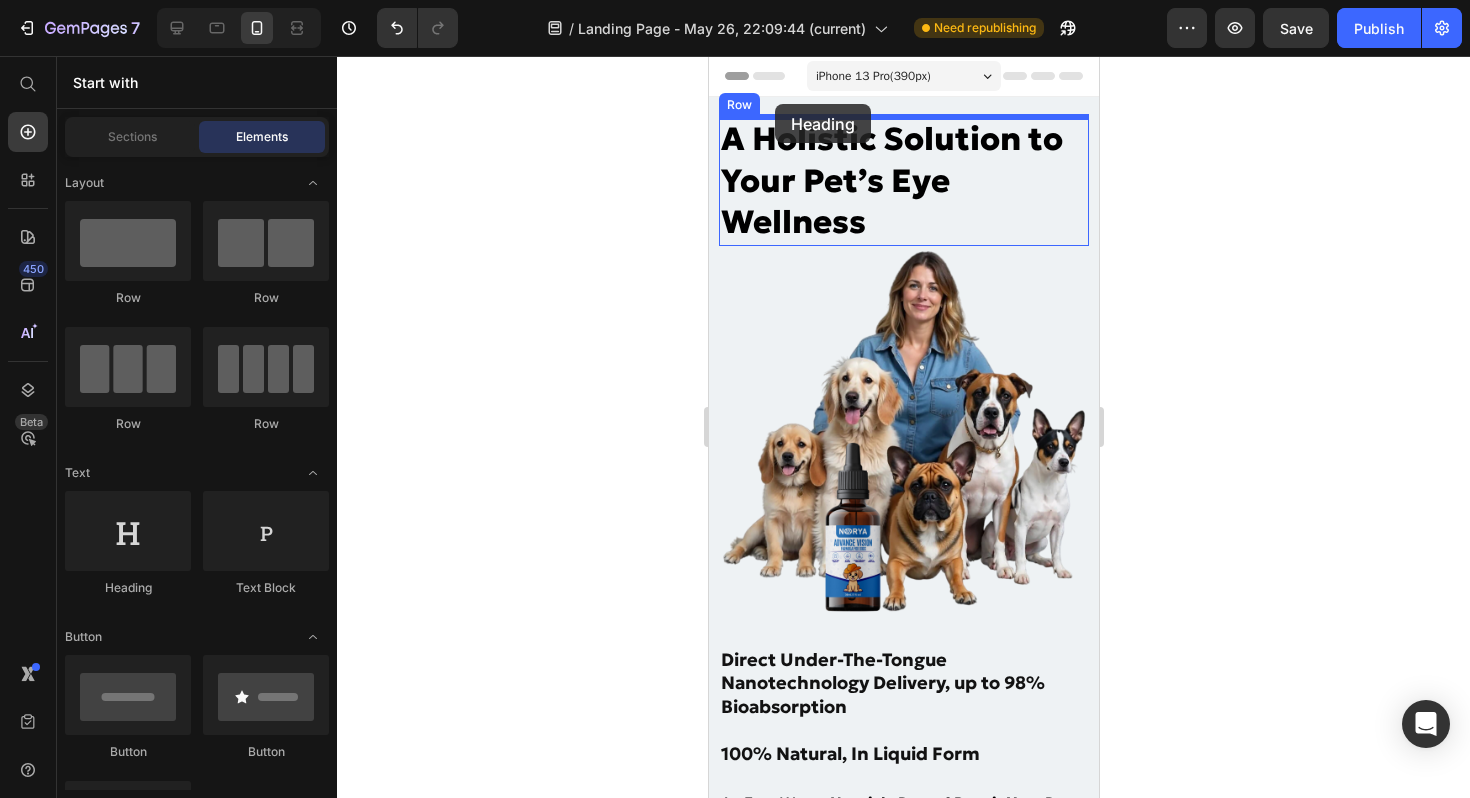 drag, startPoint x: 857, startPoint y: 588, endPoint x: 772, endPoint y: 105, distance: 490.42227 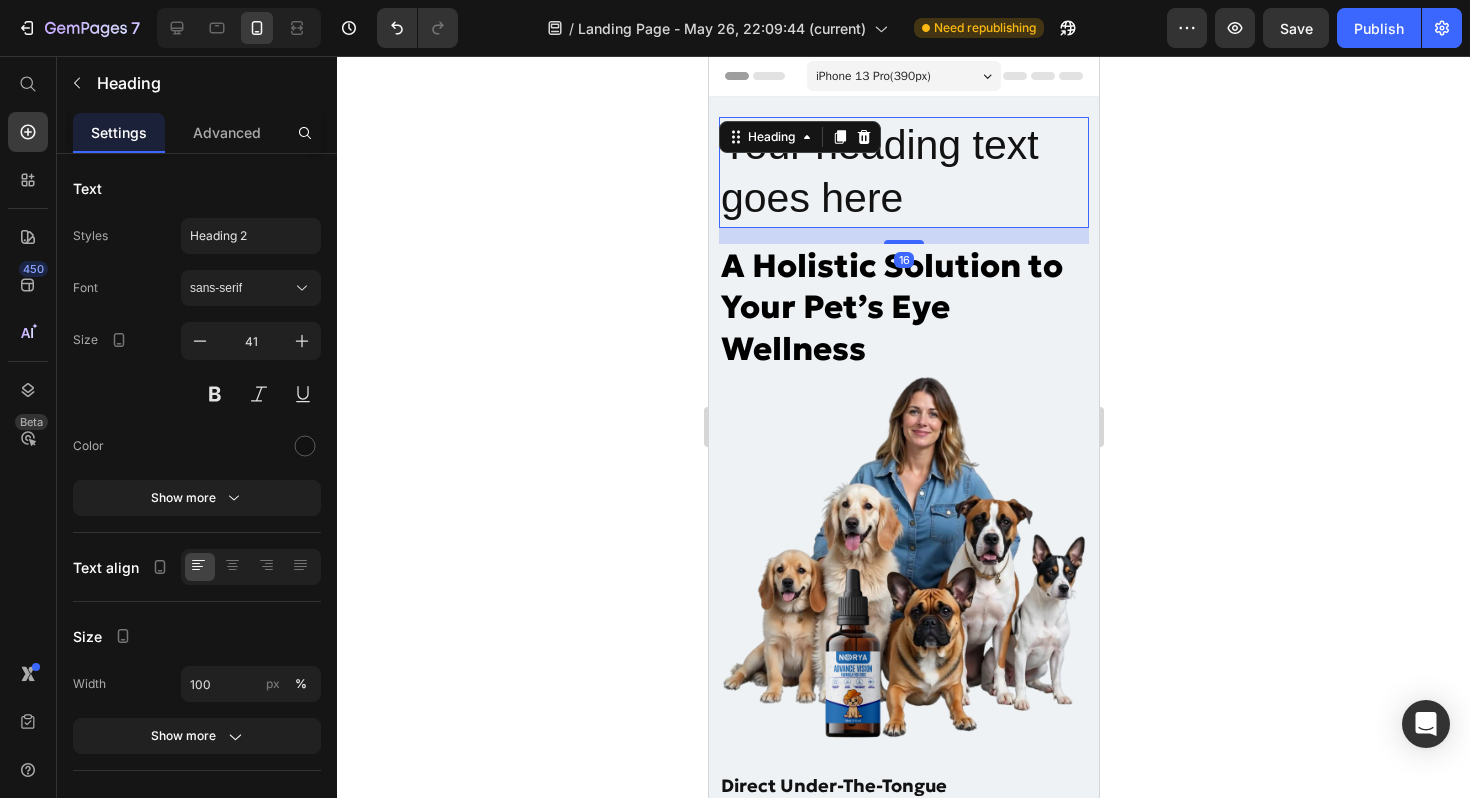 click on "Your heading text goes here" at bounding box center (903, 172) 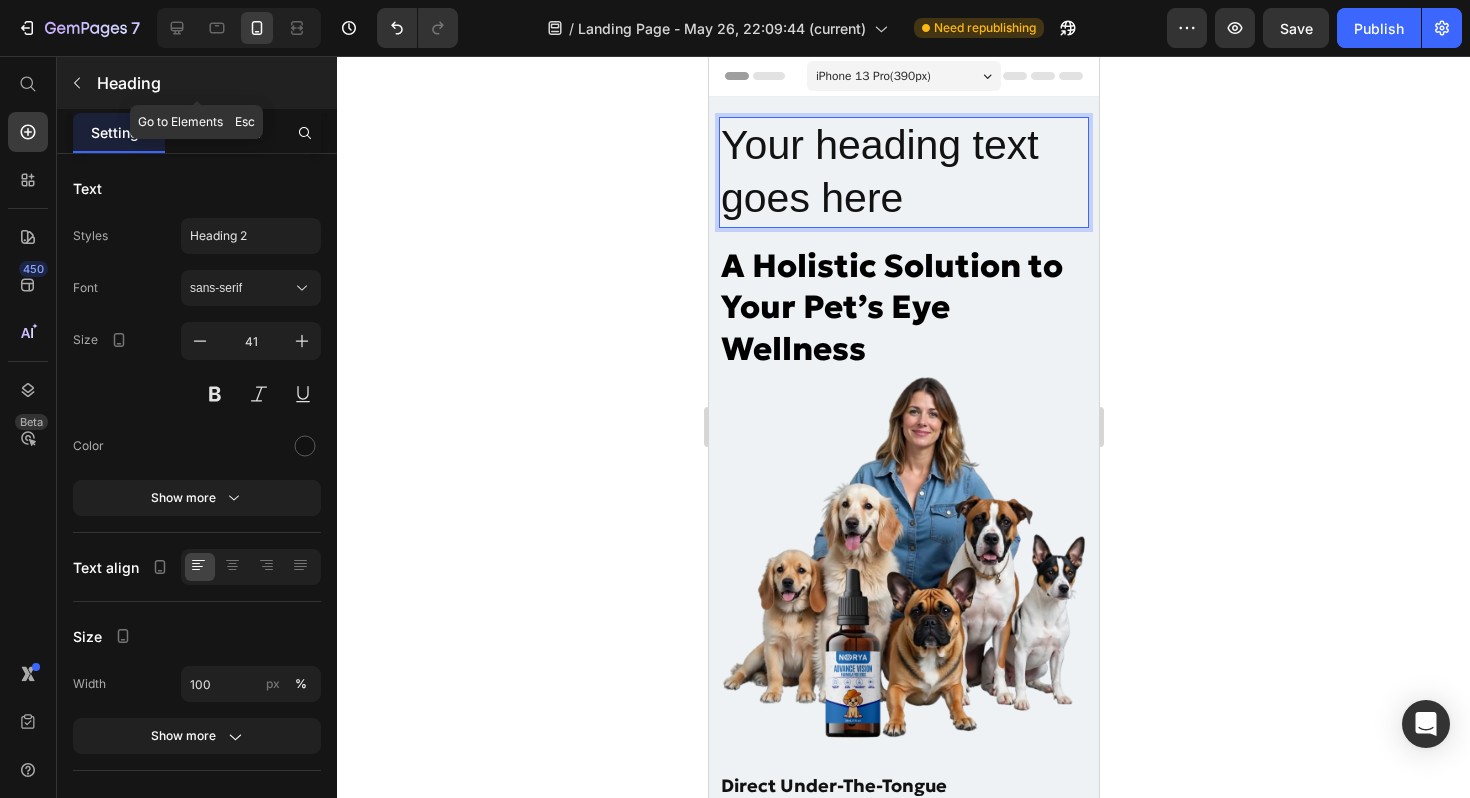click at bounding box center [77, 83] 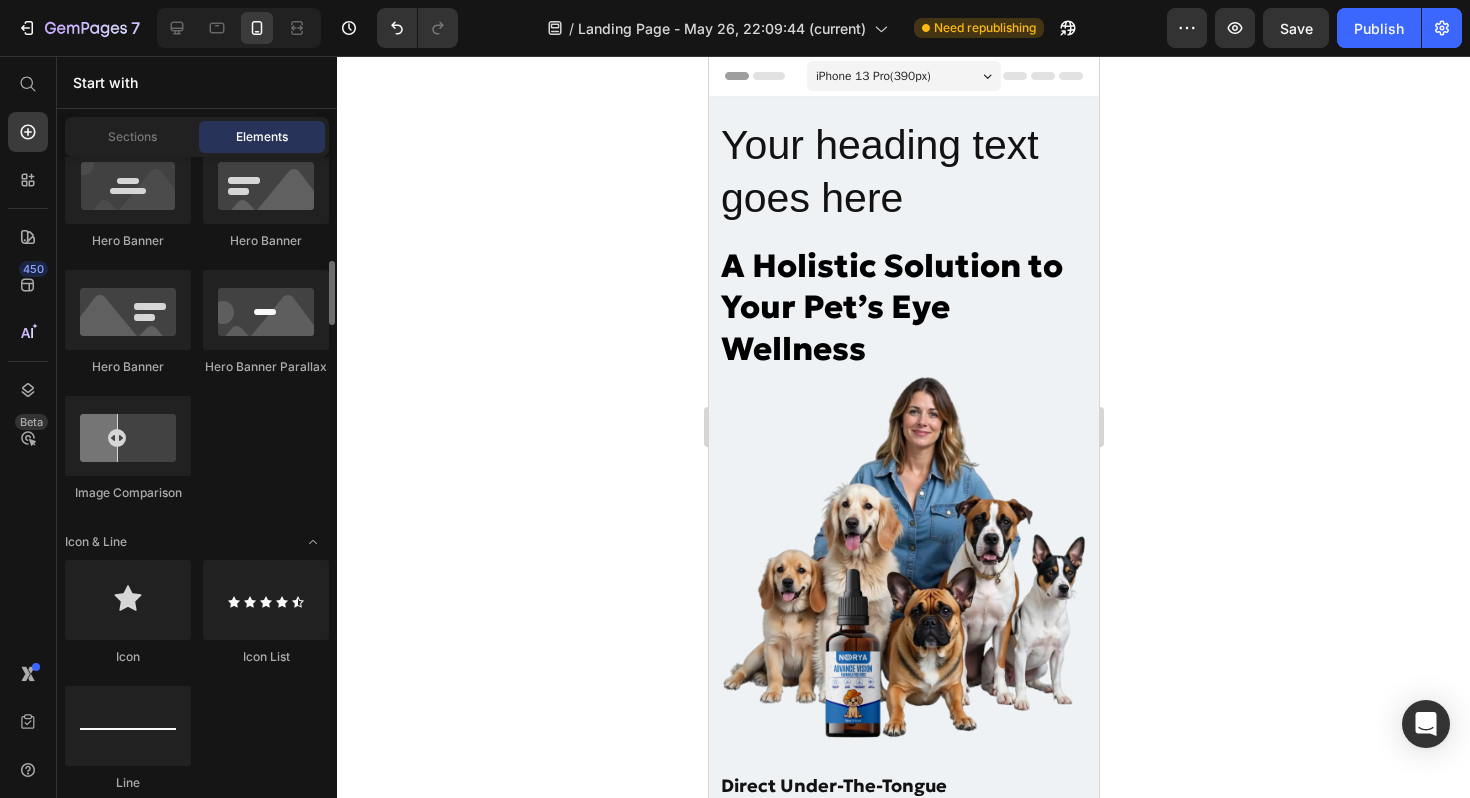 scroll, scrollTop: 1050, scrollLeft: 0, axis: vertical 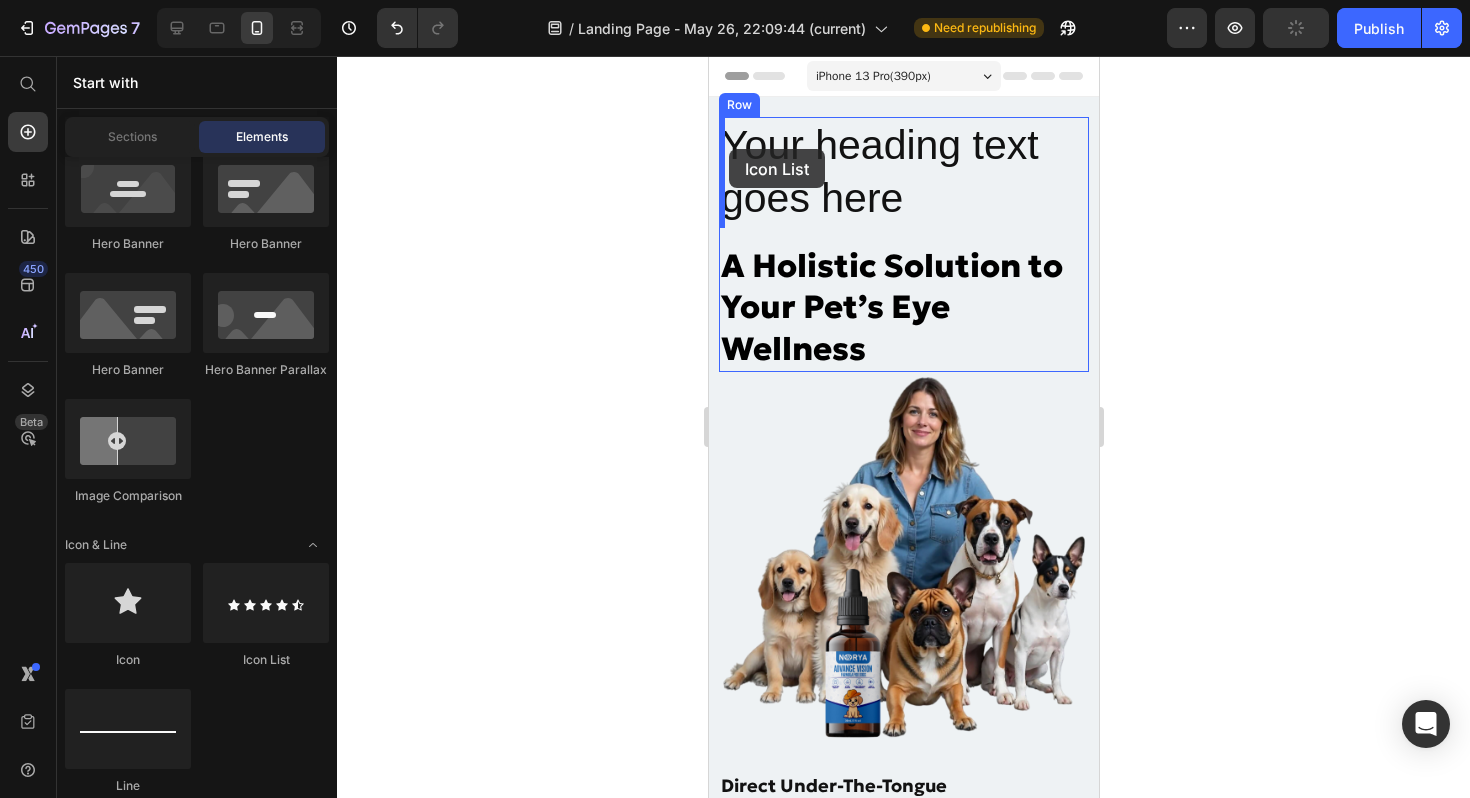 drag, startPoint x: 953, startPoint y: 643, endPoint x: 728, endPoint y: 149, distance: 542.82684 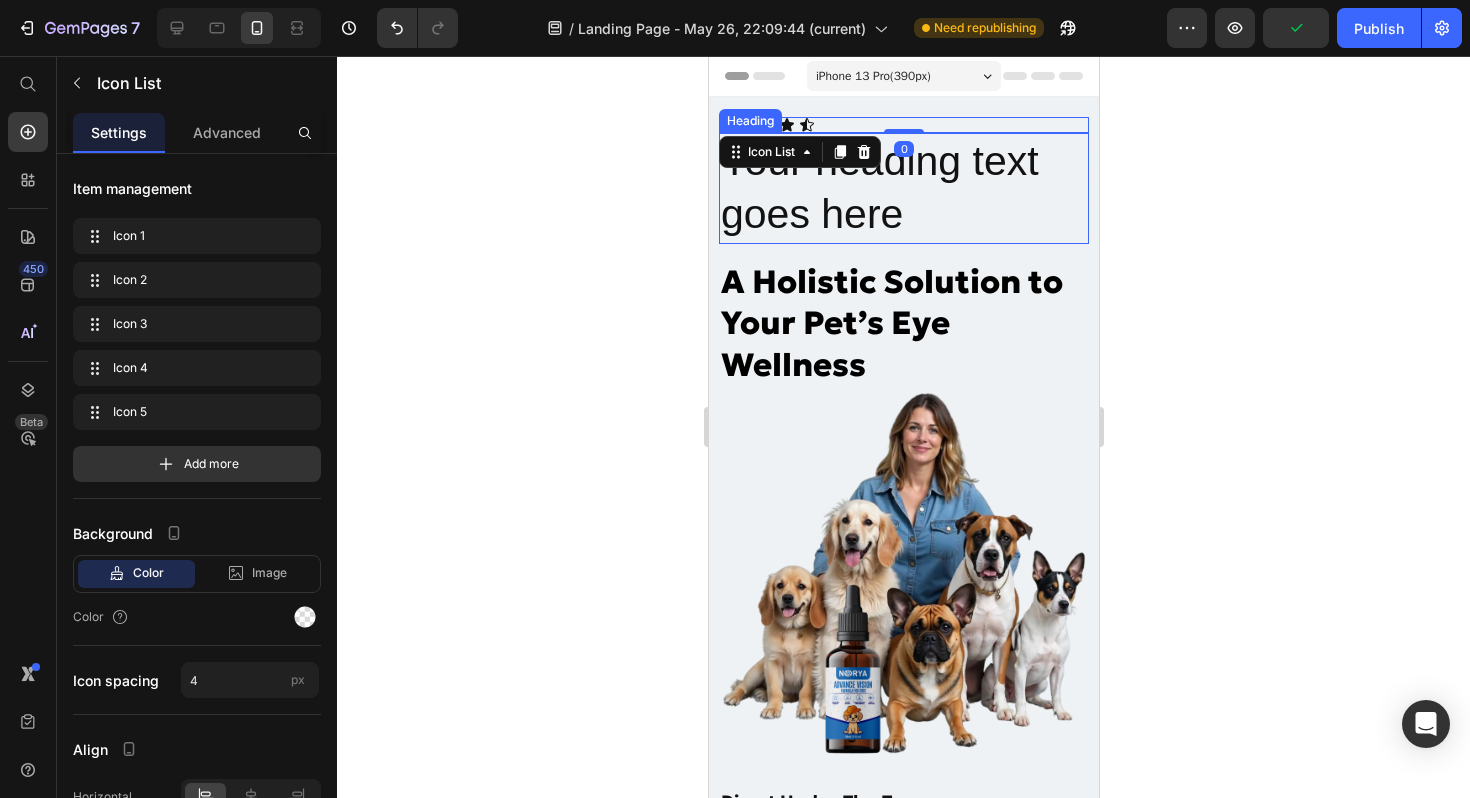 click on "Your heading text goes here" at bounding box center [903, 188] 